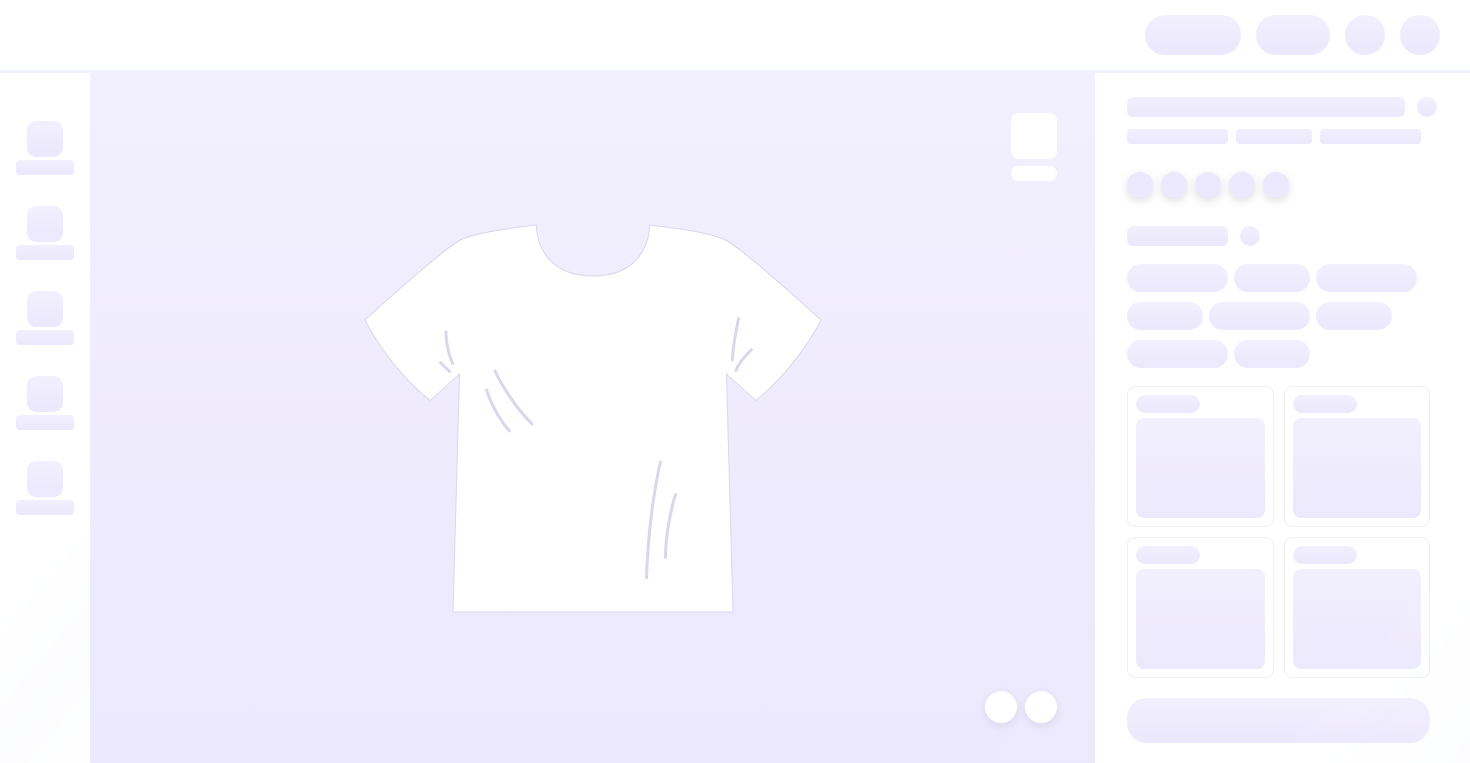 scroll, scrollTop: 0, scrollLeft: 0, axis: both 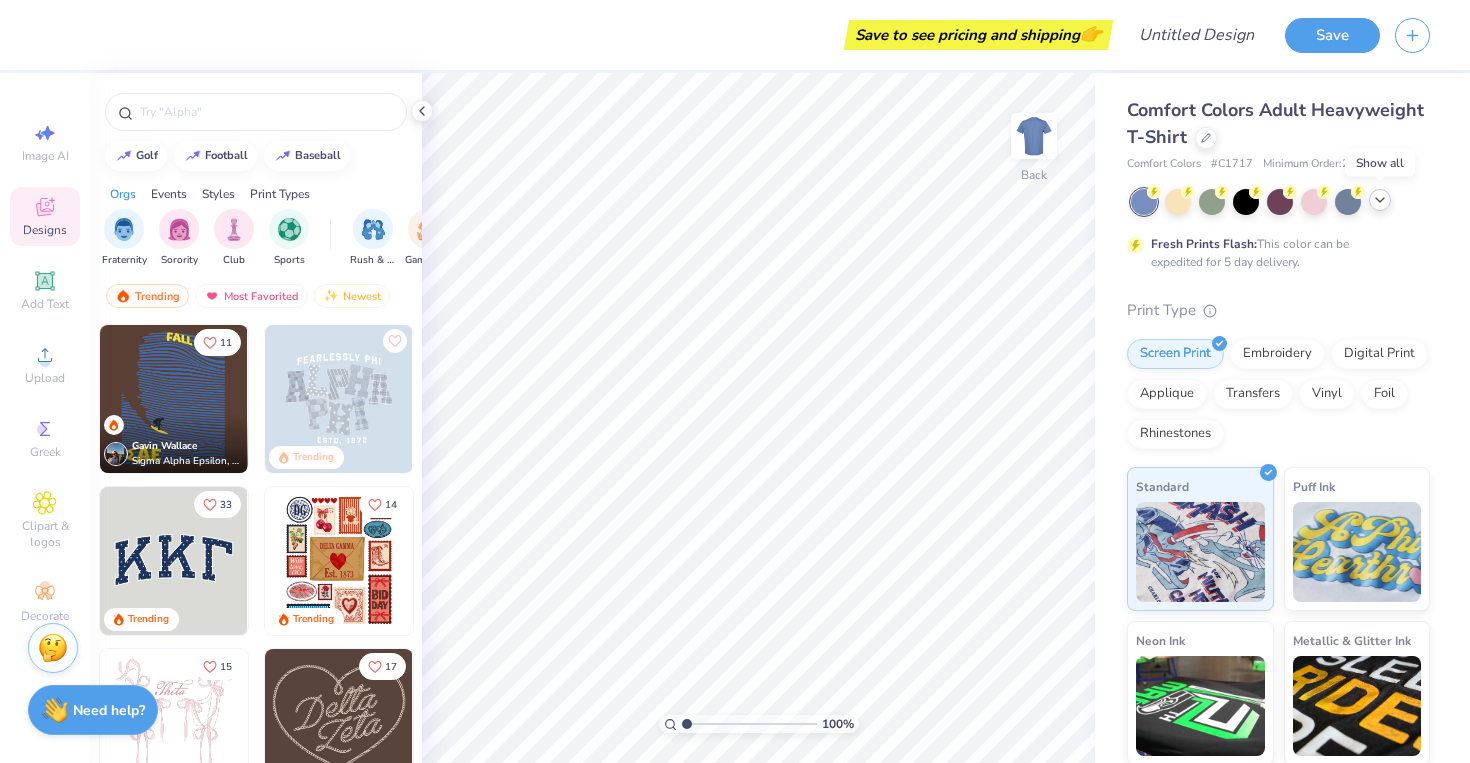 click 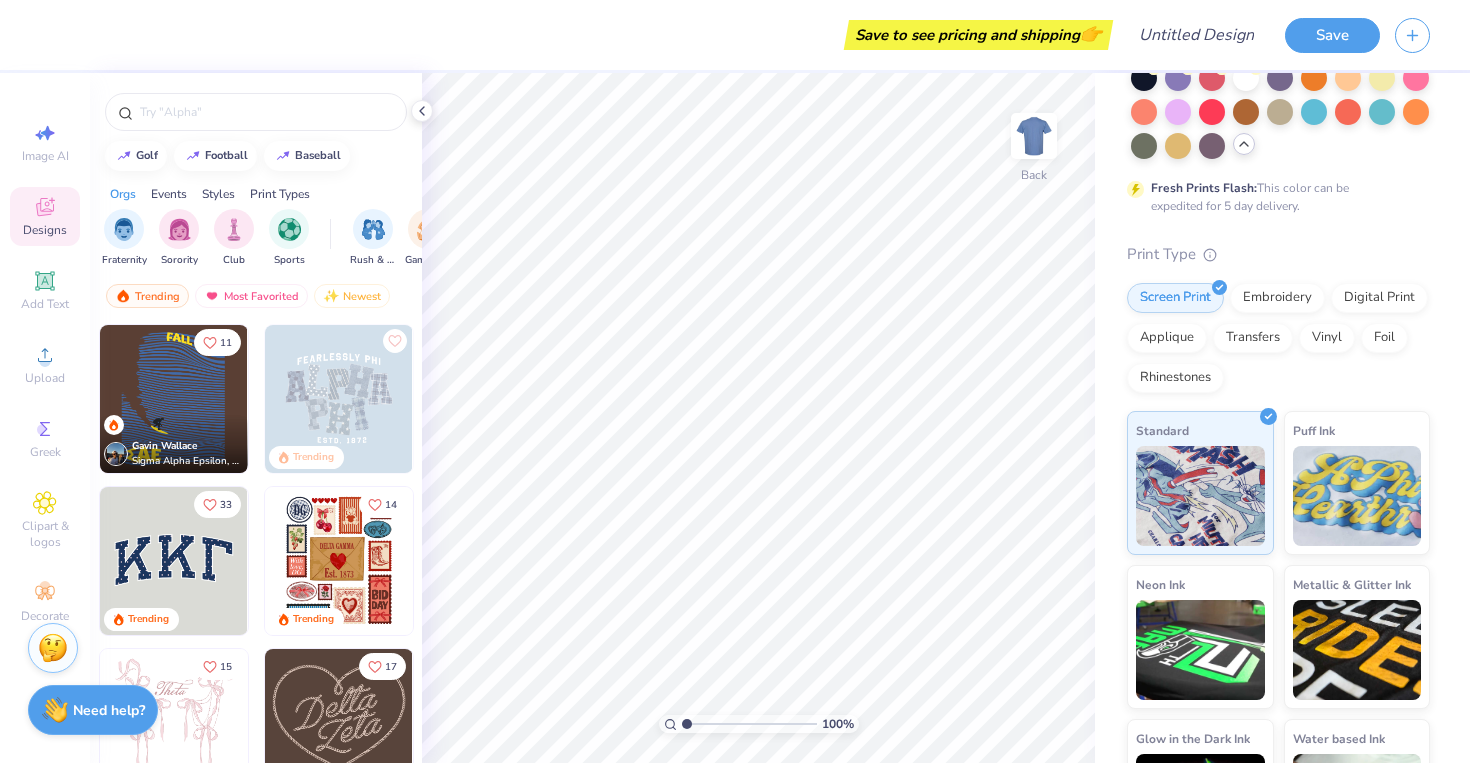 scroll, scrollTop: 0, scrollLeft: 0, axis: both 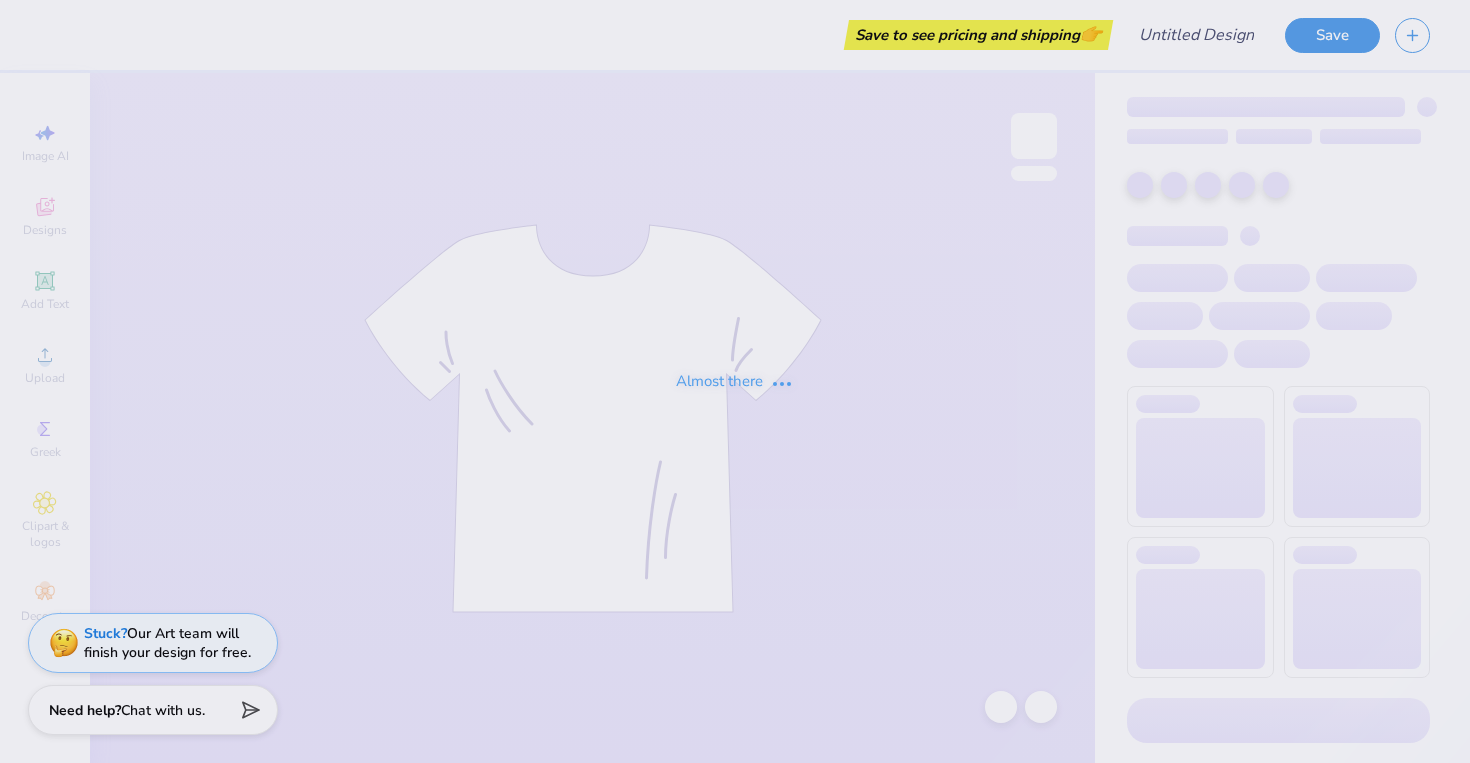 click on "Almost there" at bounding box center (735, 381) 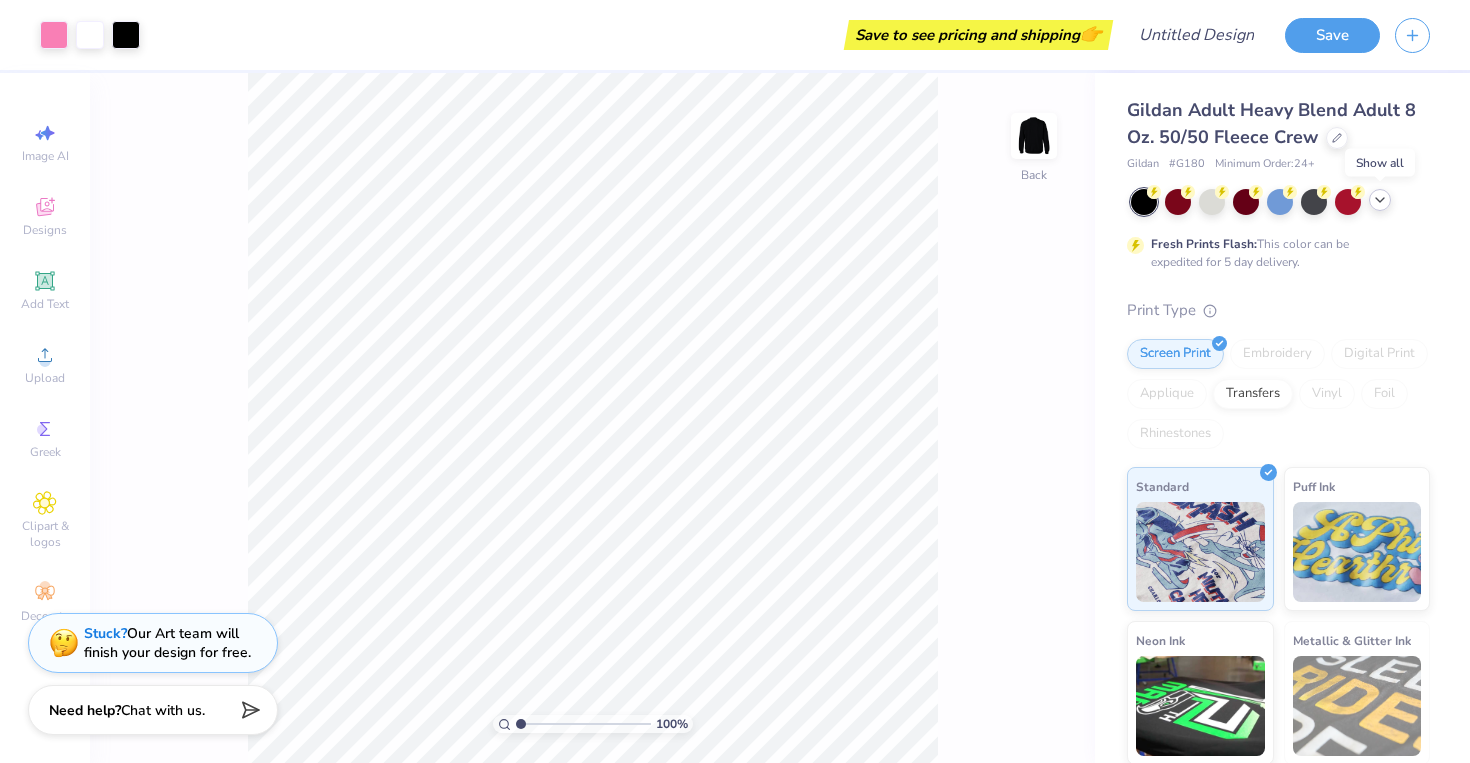 click 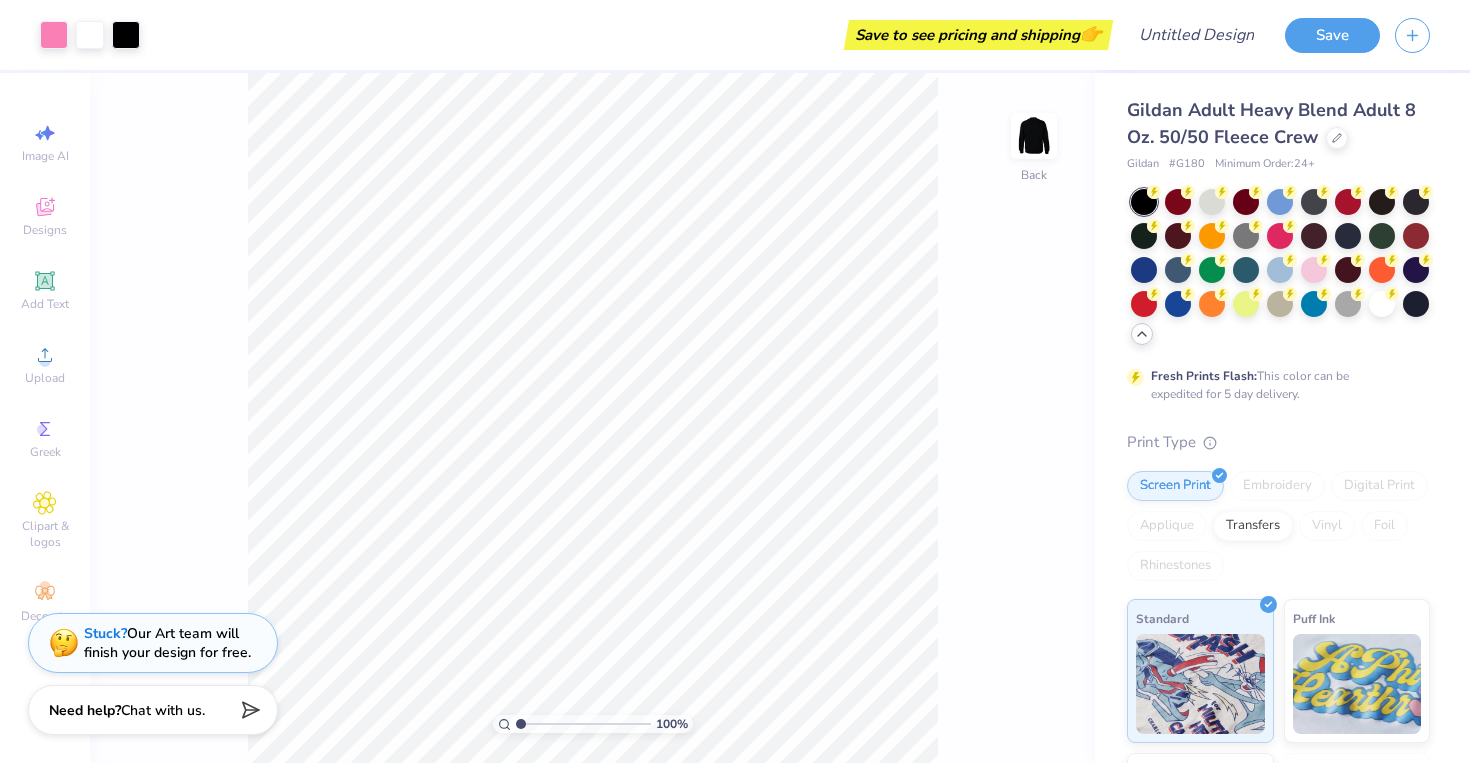 click 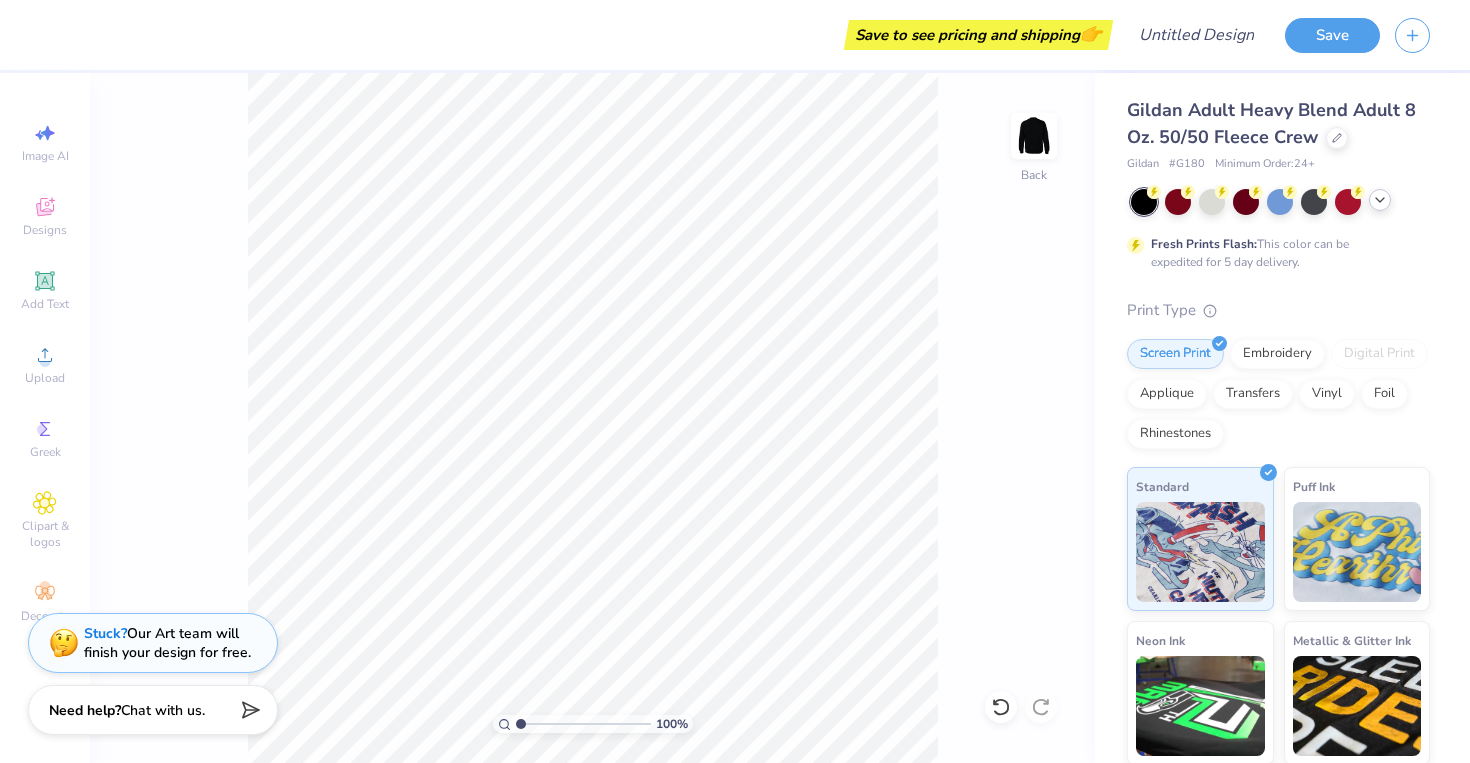 click 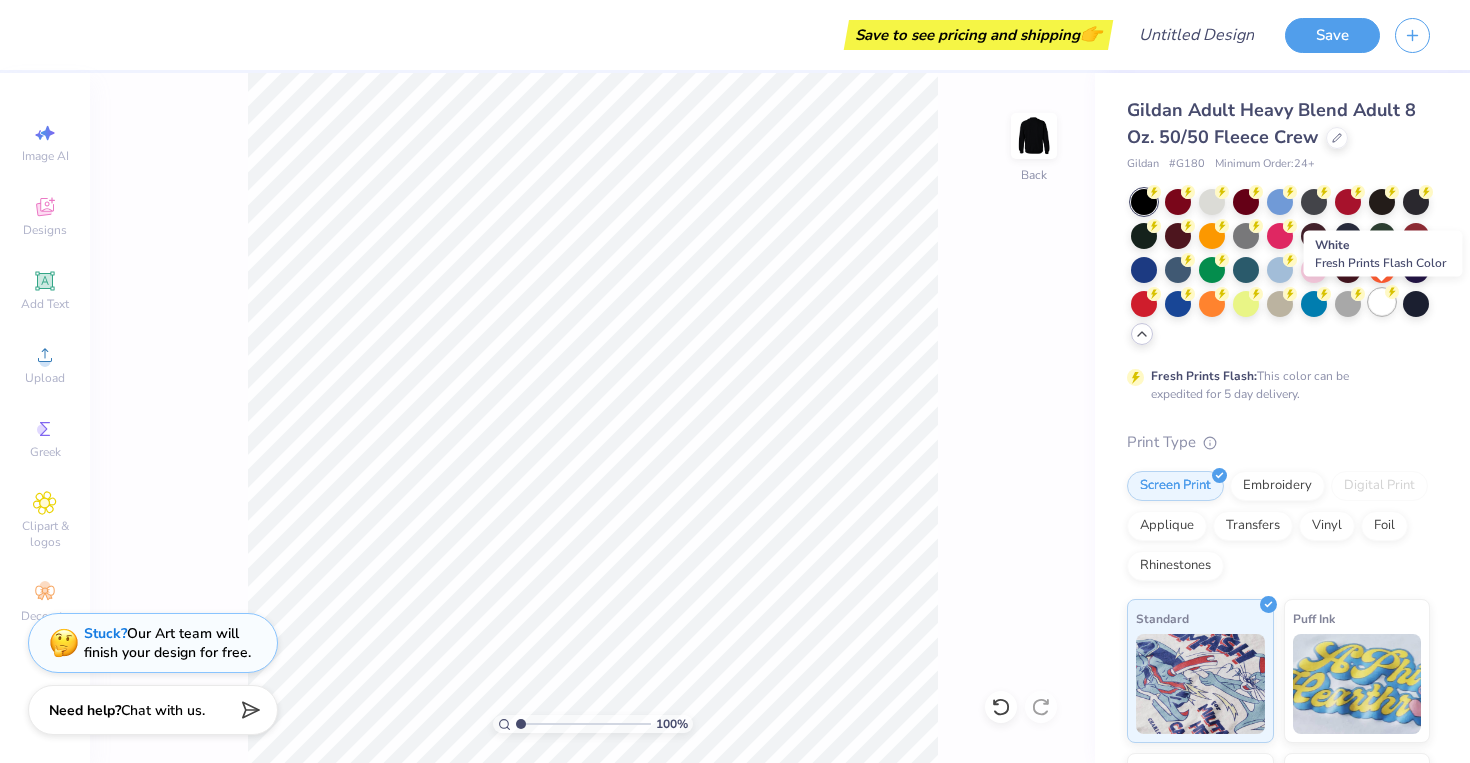 click at bounding box center [1382, 302] 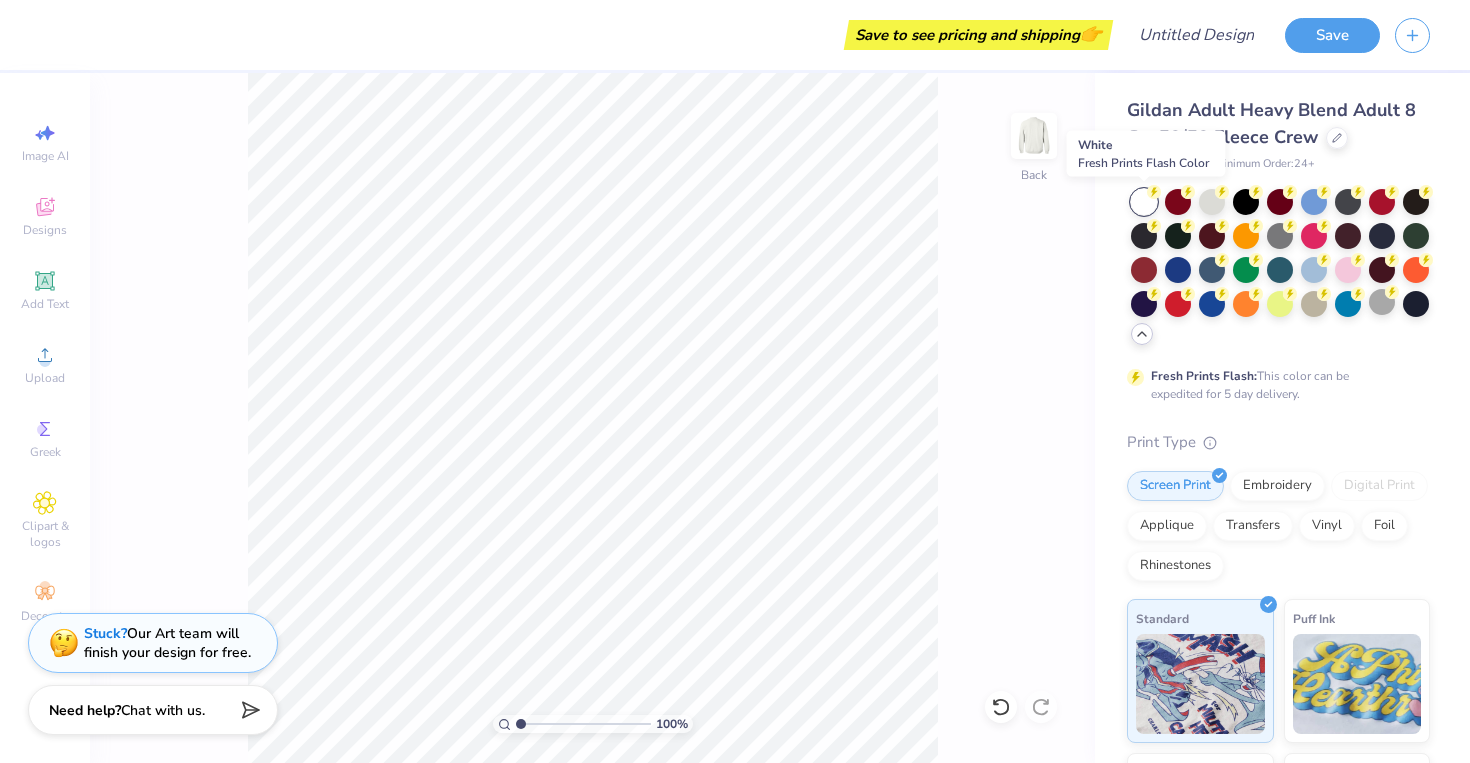 click at bounding box center [1144, 202] 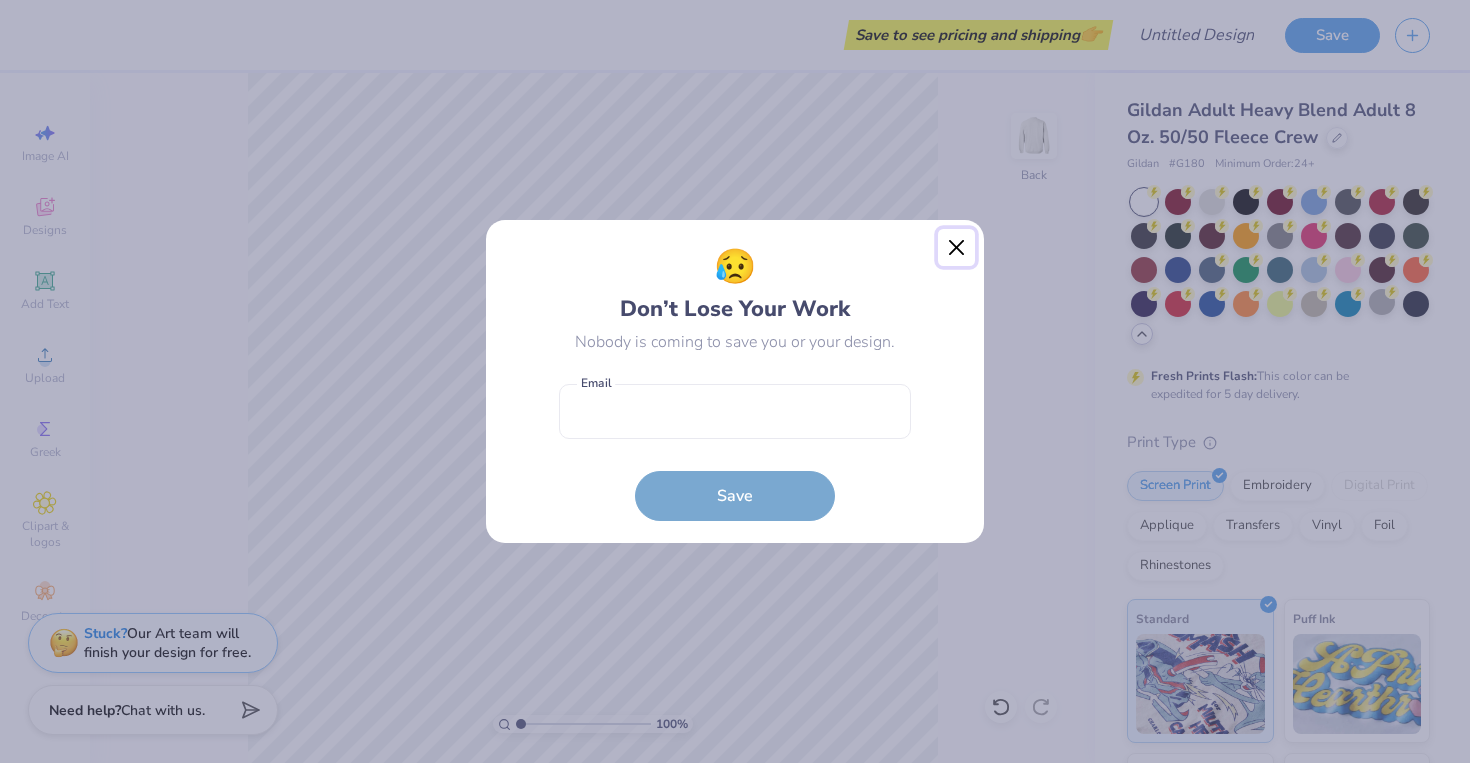 click at bounding box center [957, 248] 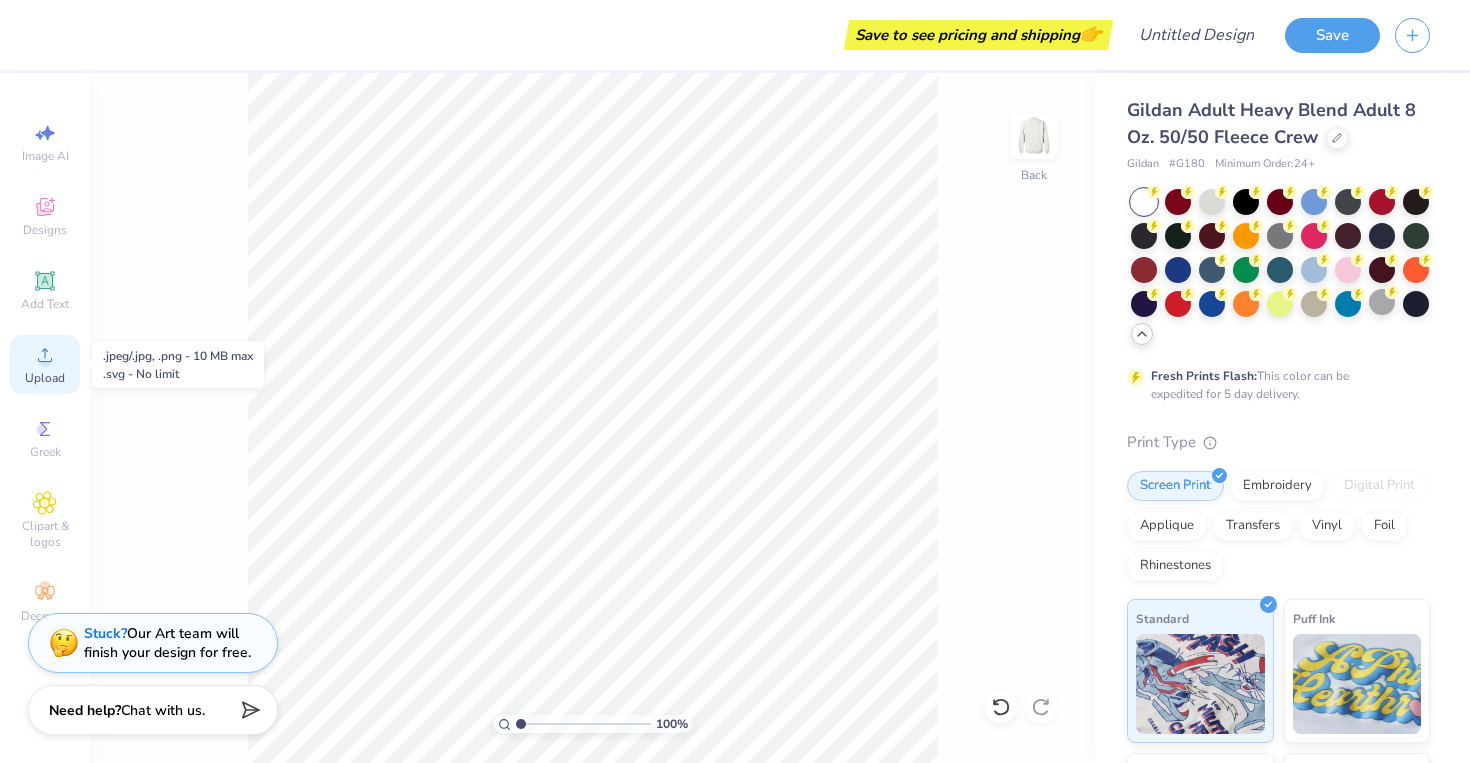 click on "Upload" at bounding box center [45, 378] 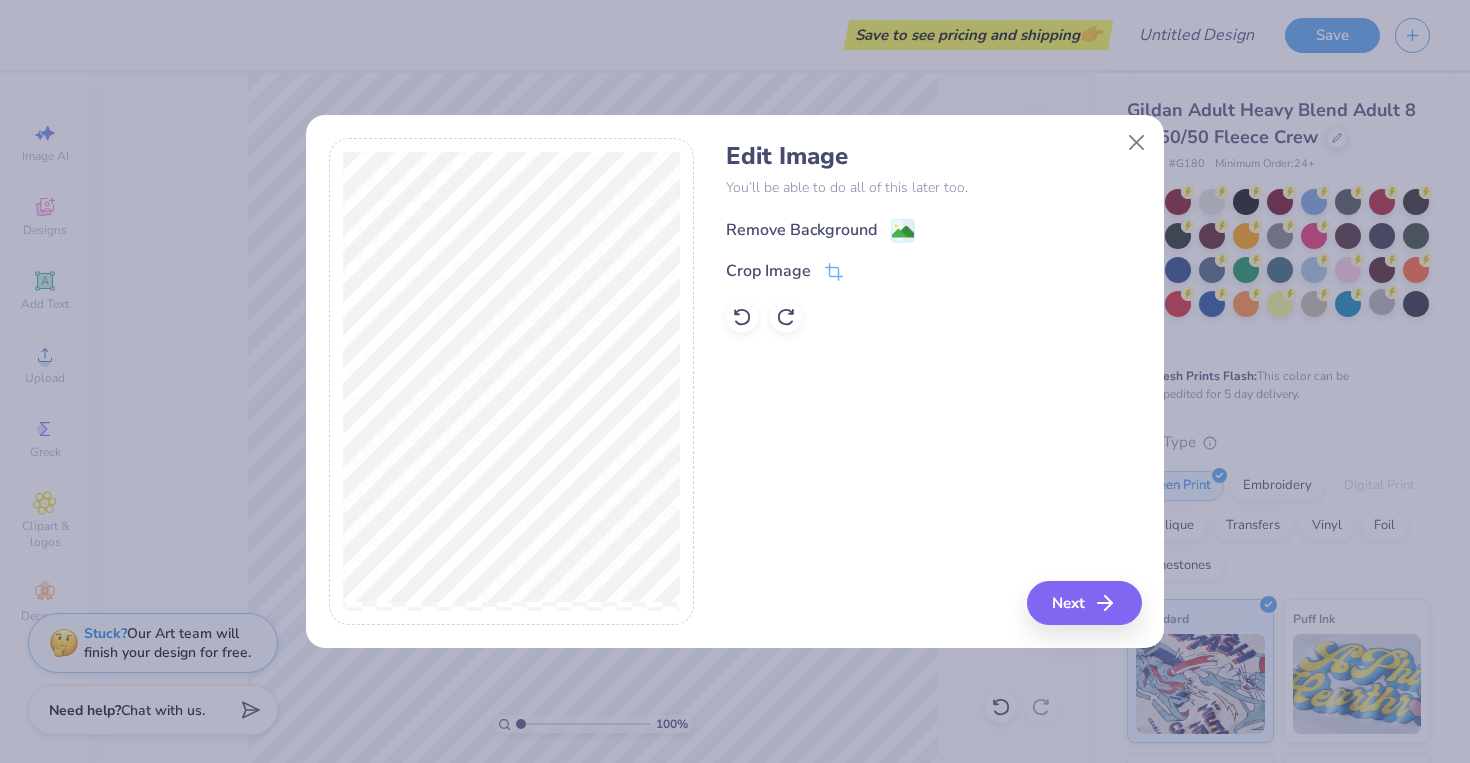 click on "Remove Background" at bounding box center [801, 230] 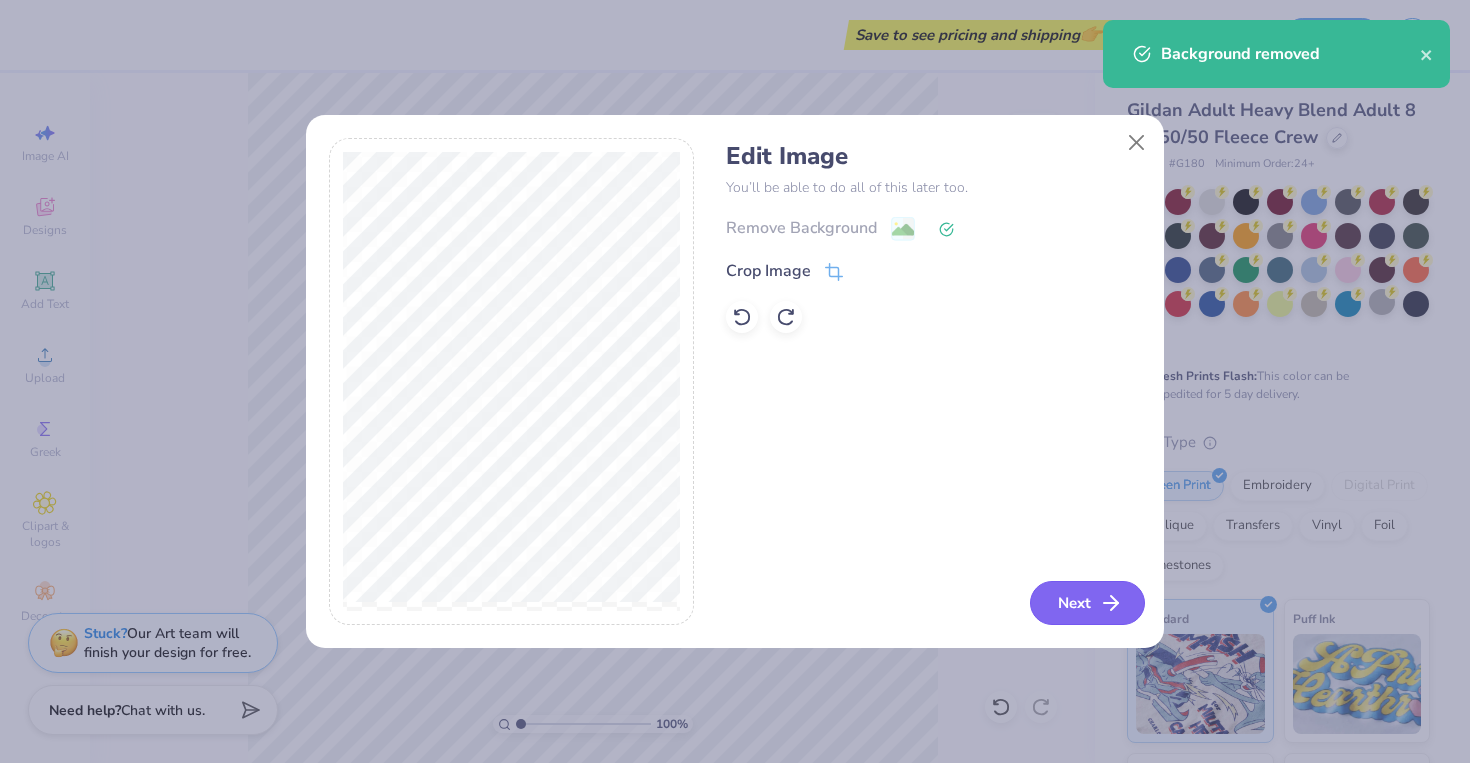 click on "Next" at bounding box center (1087, 603) 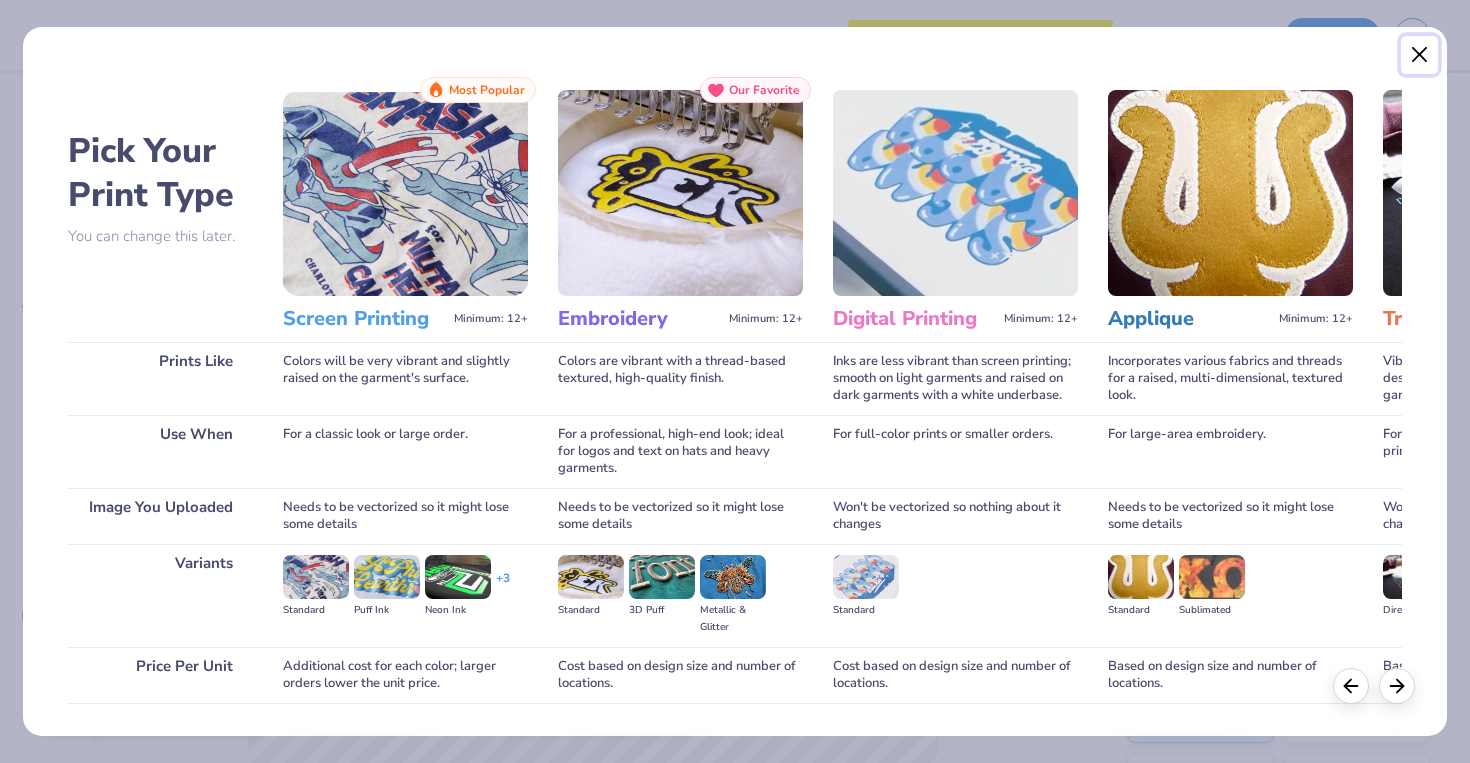 click at bounding box center [1420, 55] 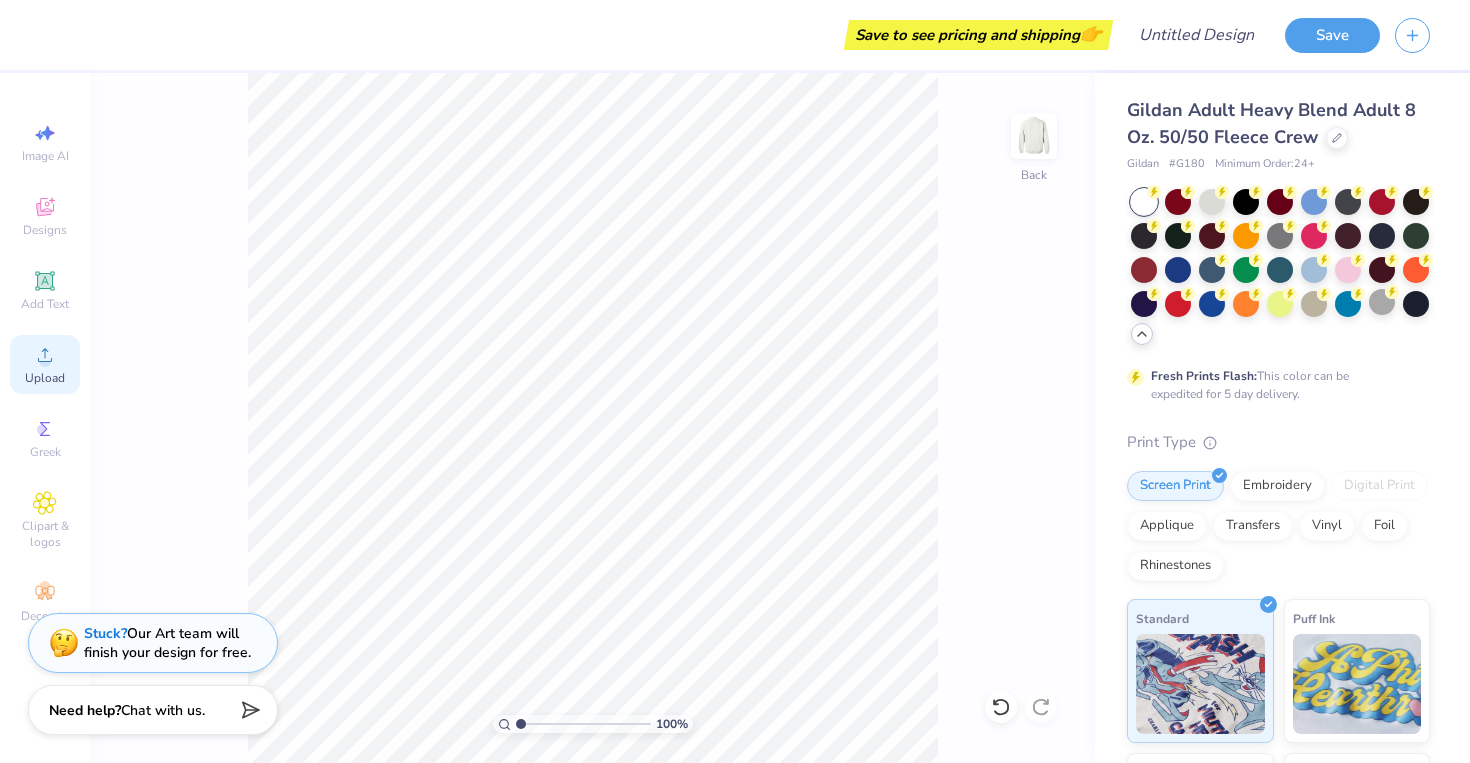 click on "Upload" at bounding box center [45, 364] 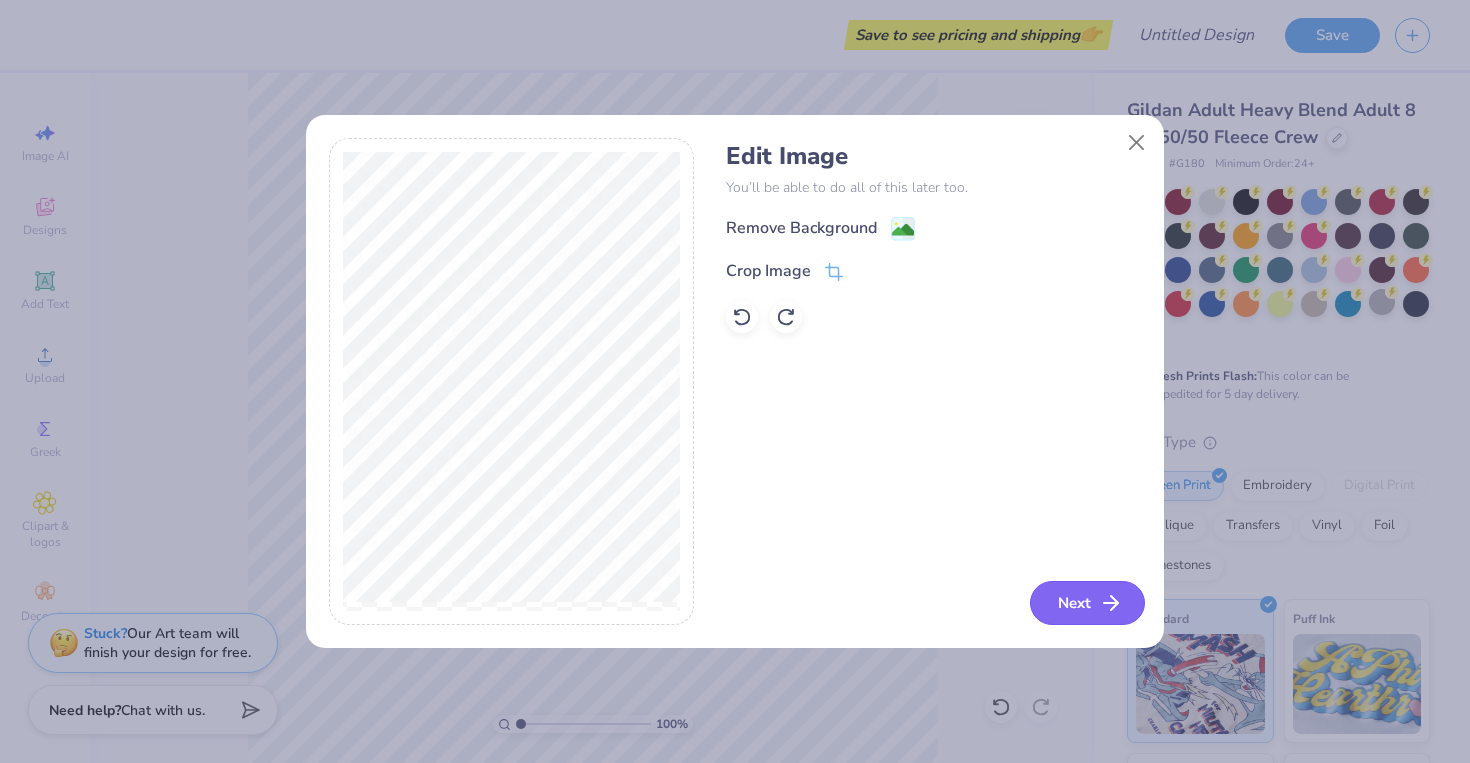 click 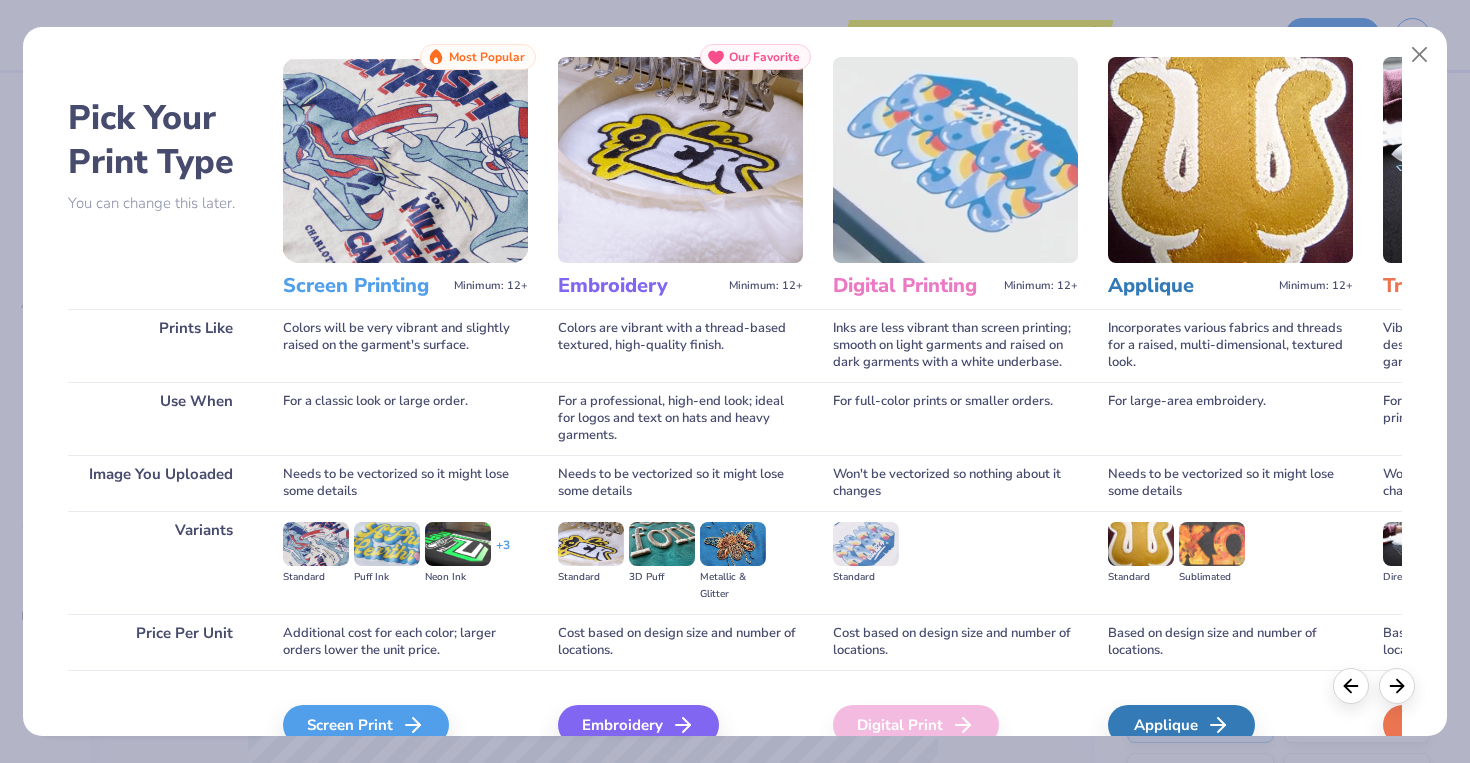 scroll, scrollTop: 134, scrollLeft: 0, axis: vertical 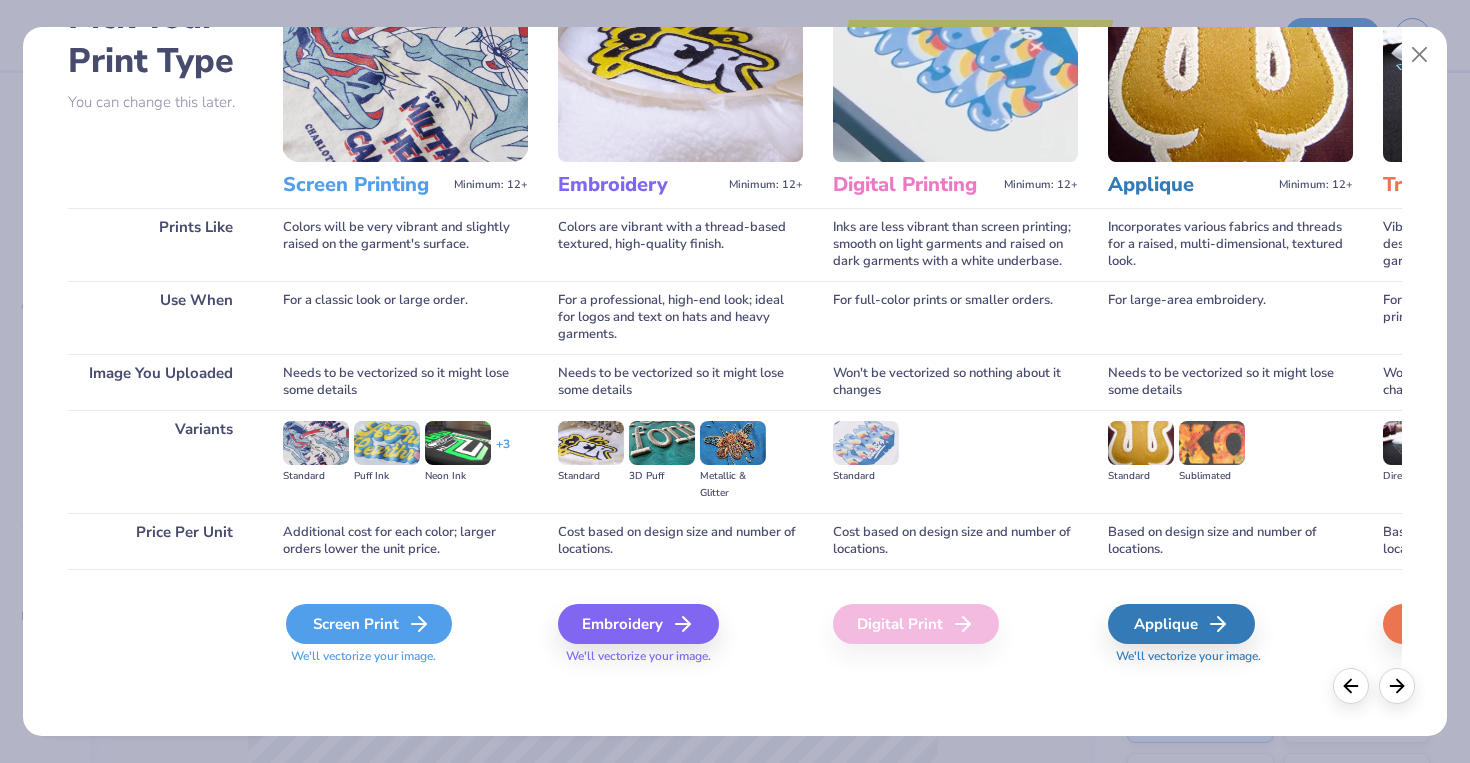 click on "Screen Print" at bounding box center [369, 624] 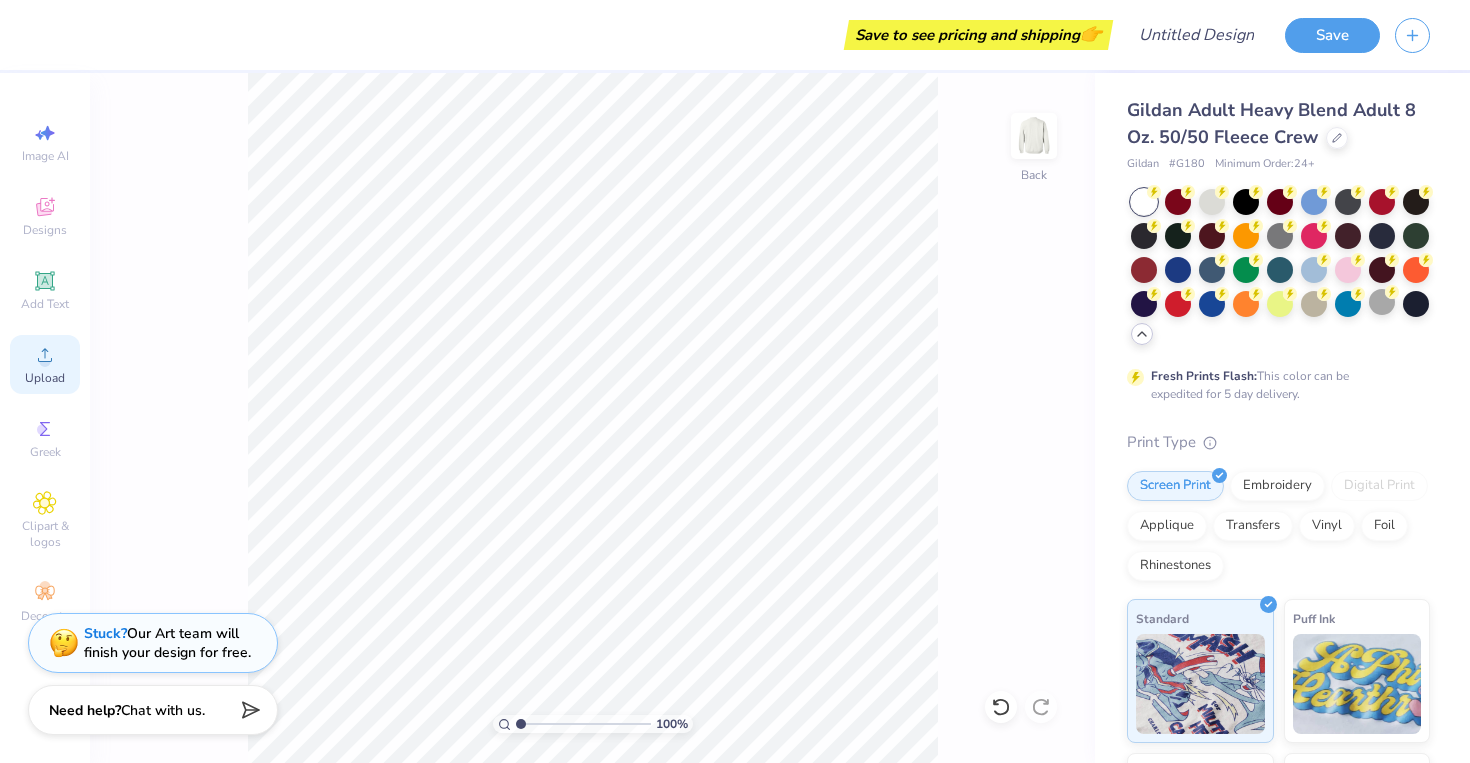 click 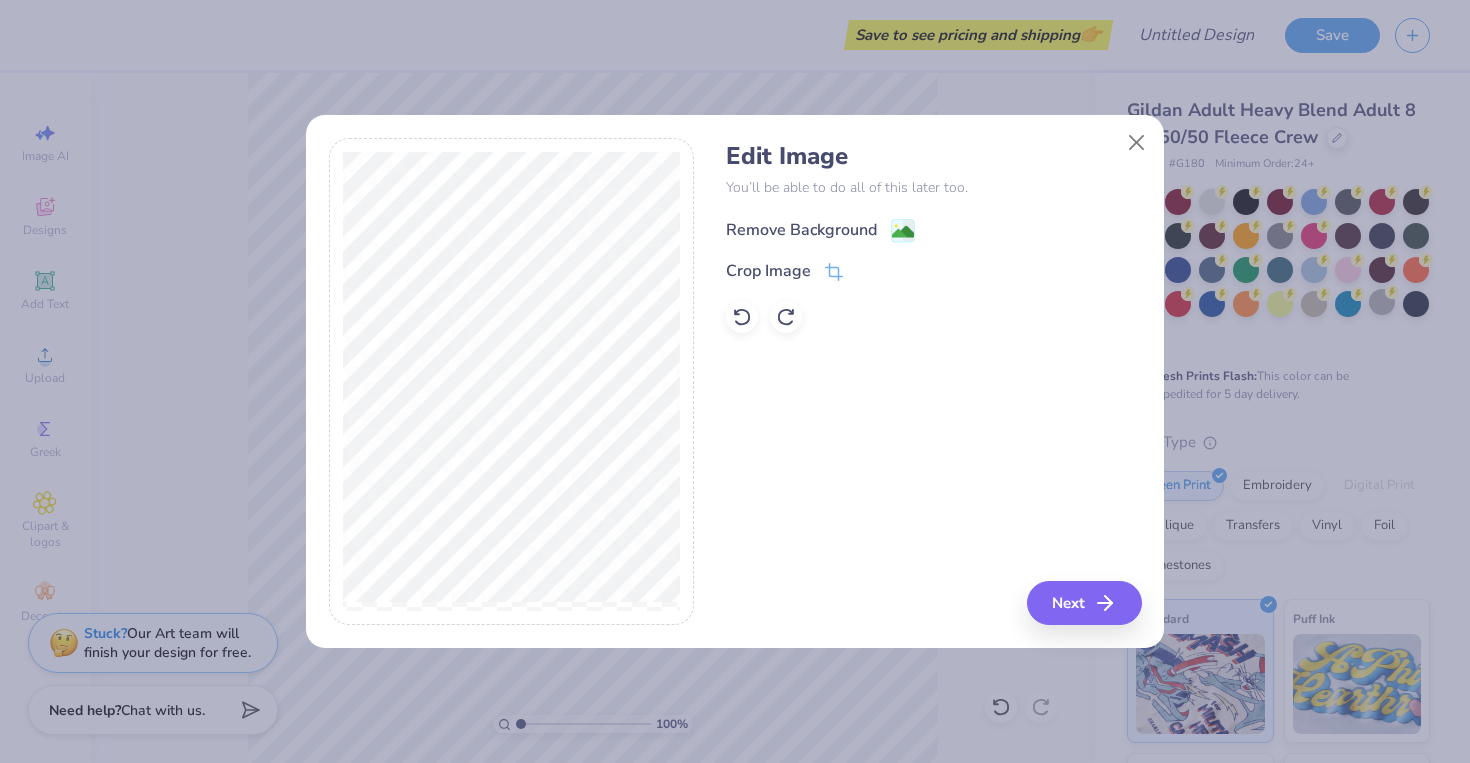 click on "Remove Background" at bounding box center [801, 230] 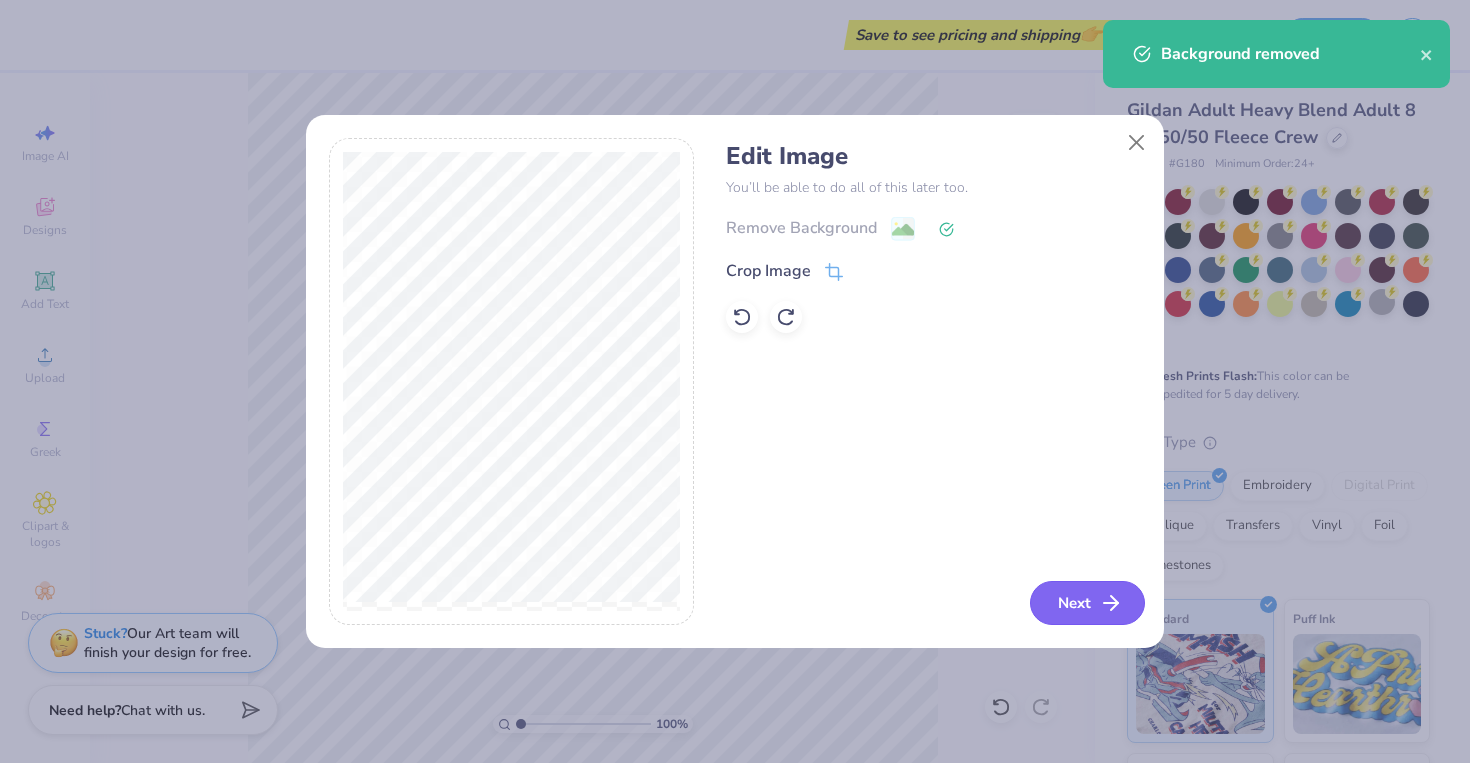 click on "Next" at bounding box center [1087, 603] 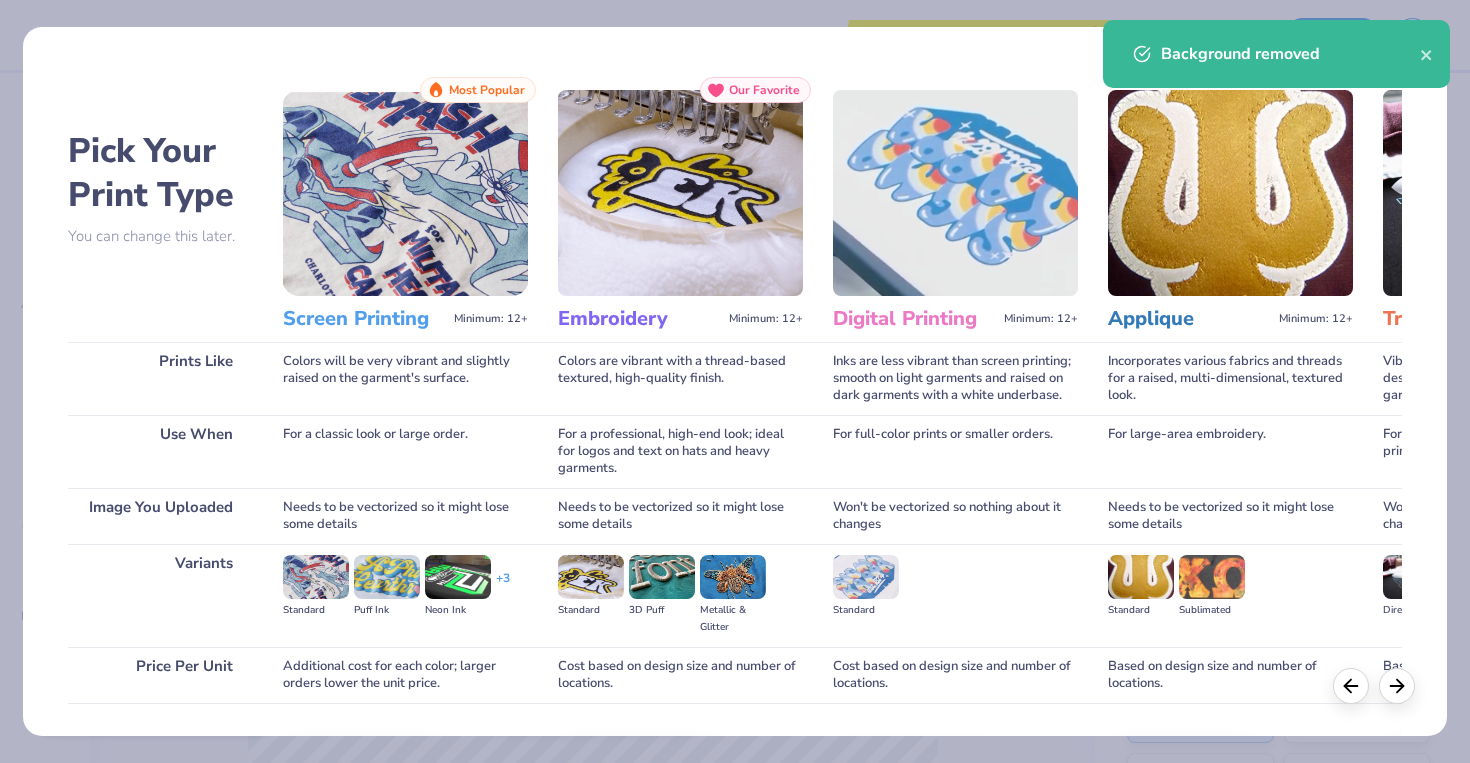 click on "Screen Printing" at bounding box center (364, 319) 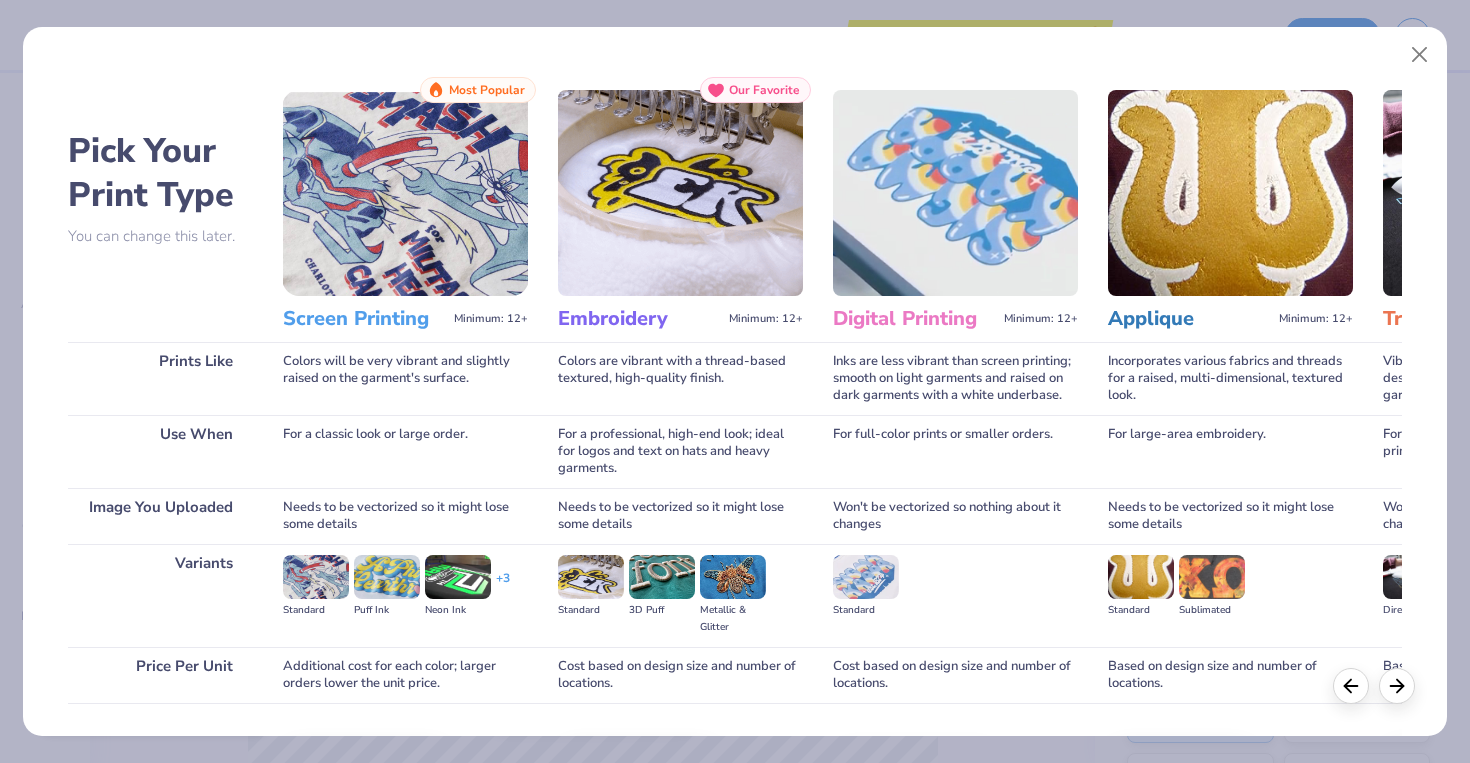 click at bounding box center (405, 193) 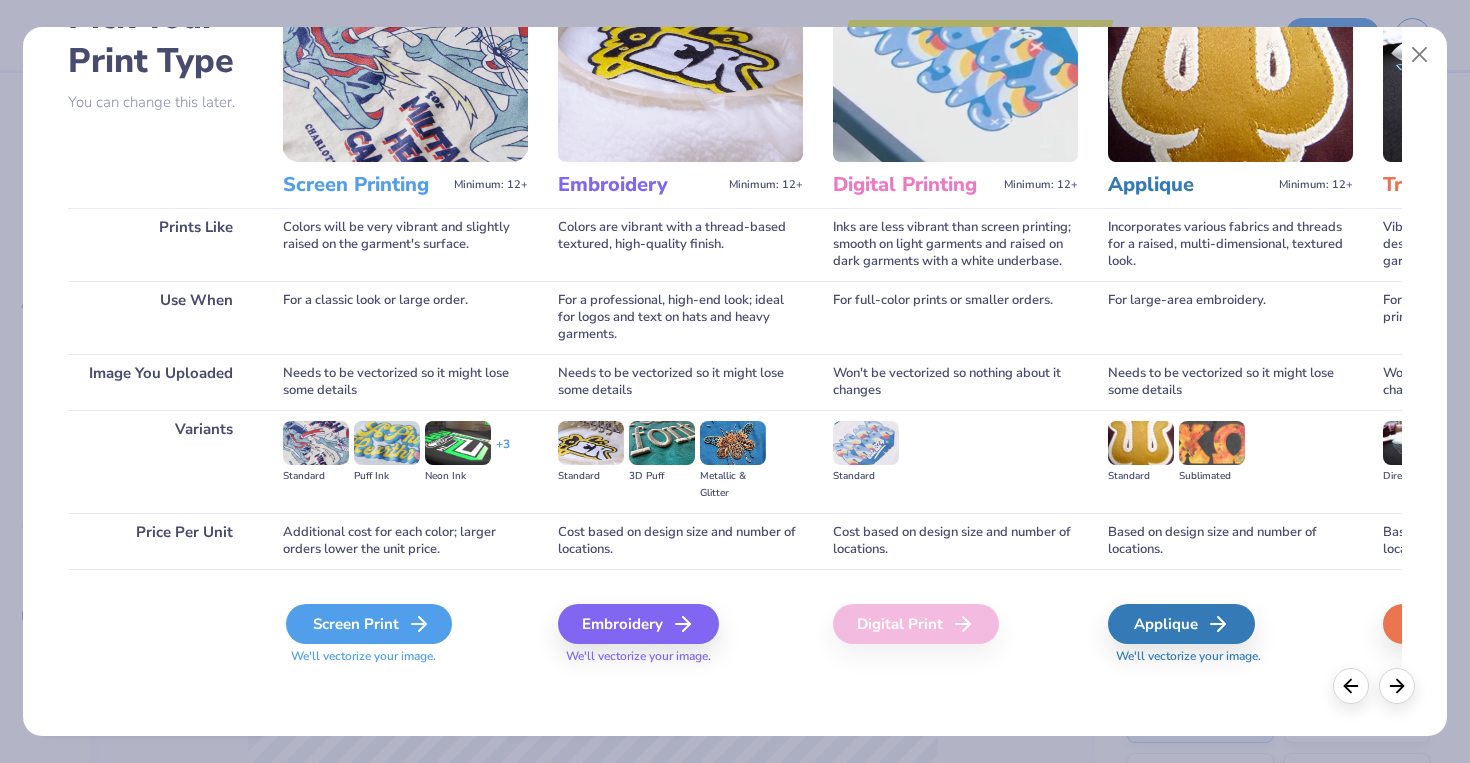 click on "Screen Print" at bounding box center (369, 624) 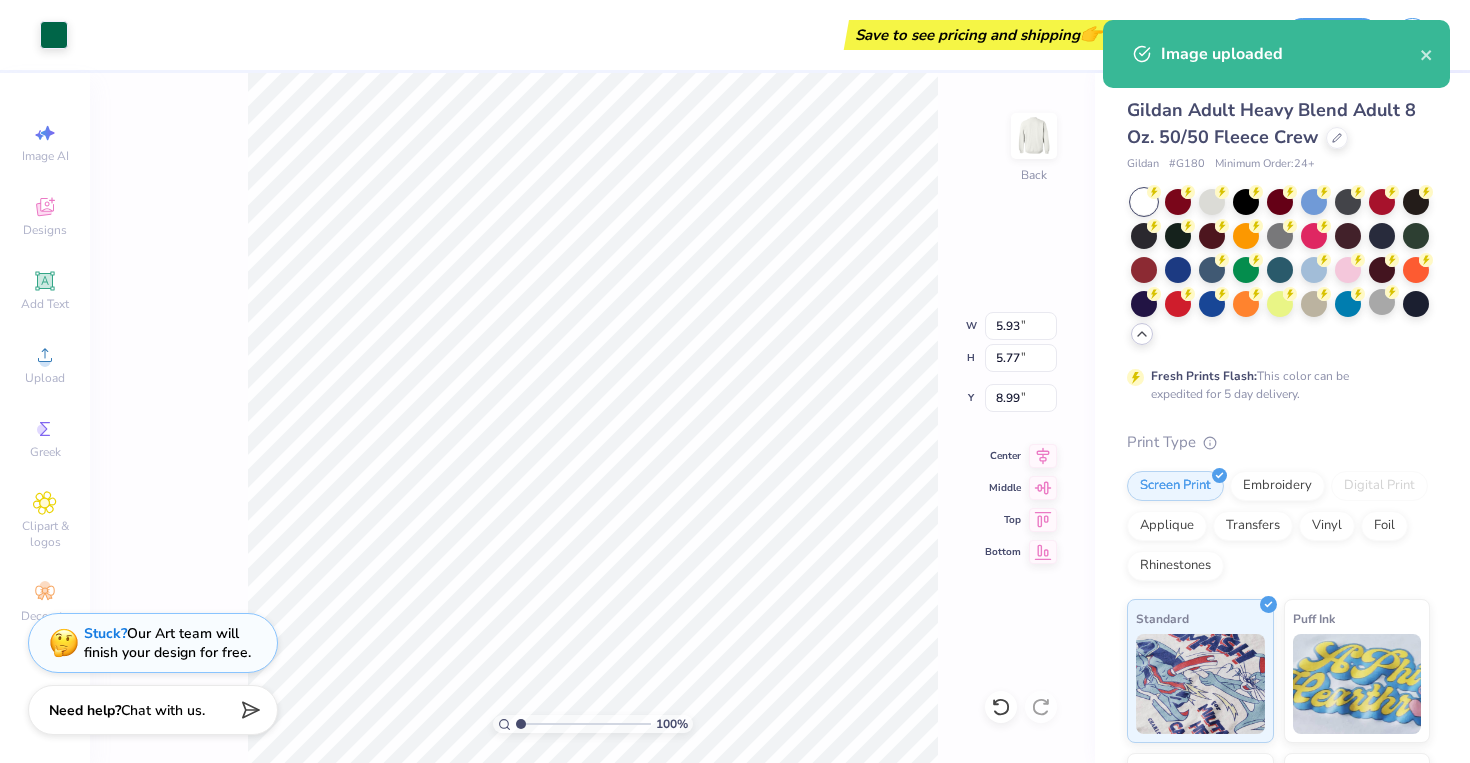 type on "3.86" 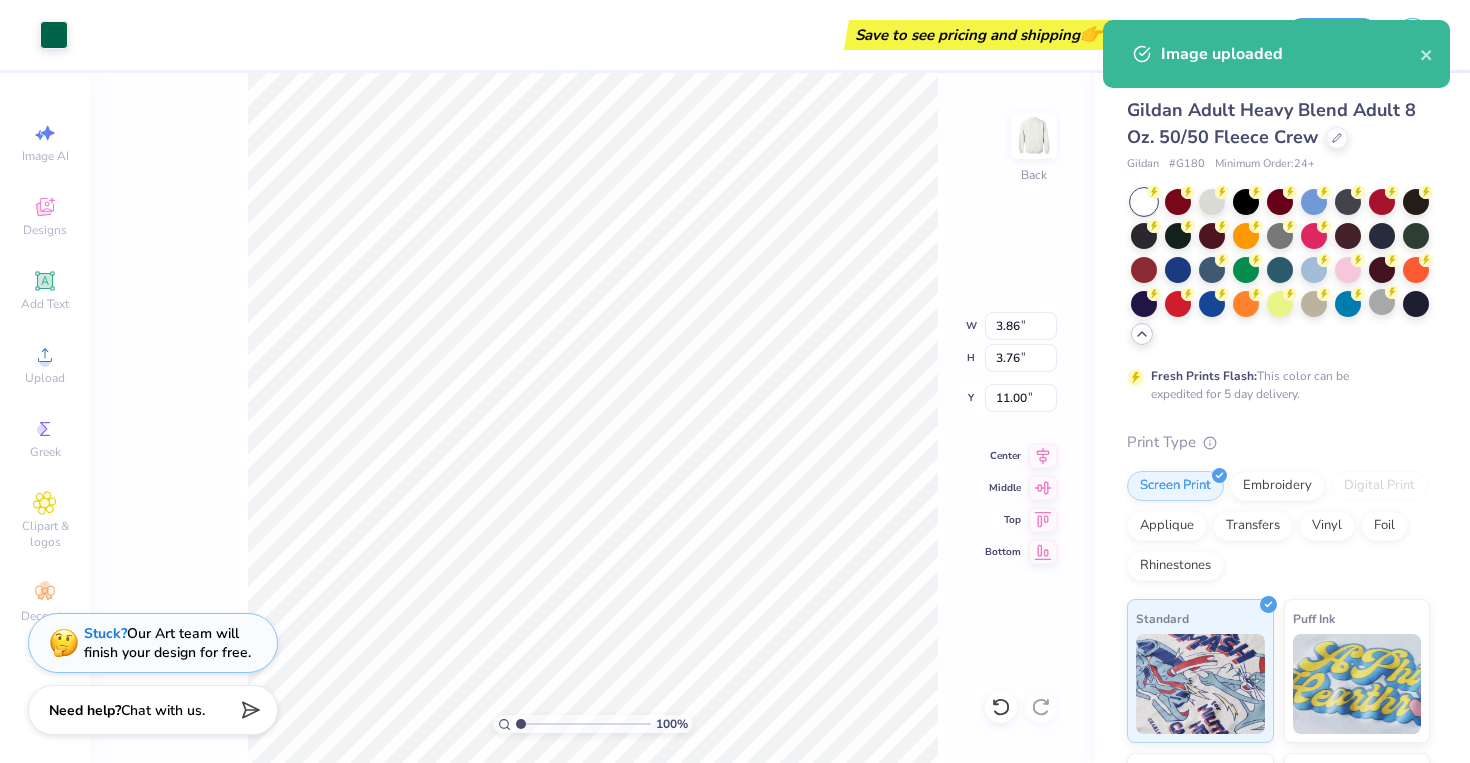 click on "100  % Back W 3.86 3.86 " H 3.76 3.76 " Y 11.00 11.00 " Center Middle Top Bottom" at bounding box center [592, 418] 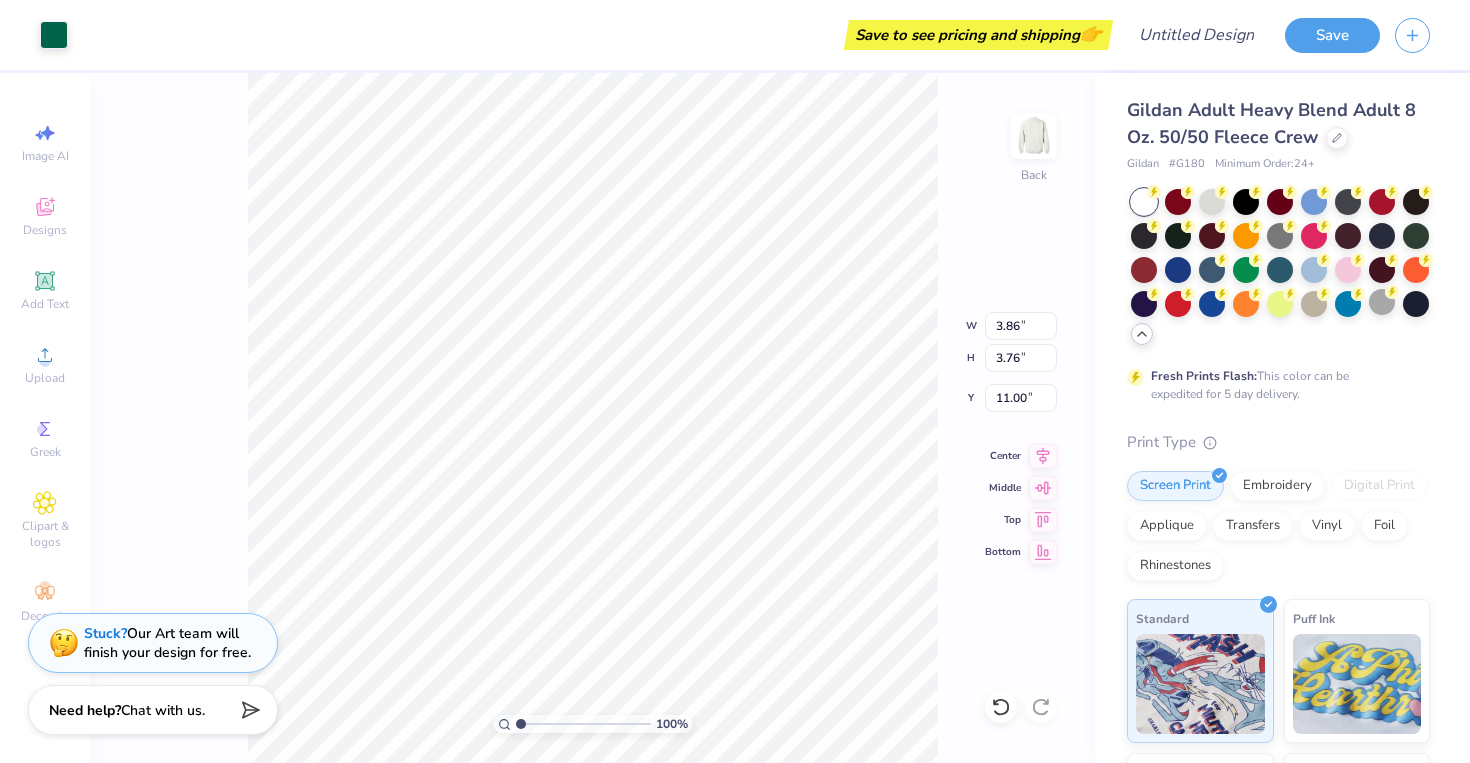 type on "2.59" 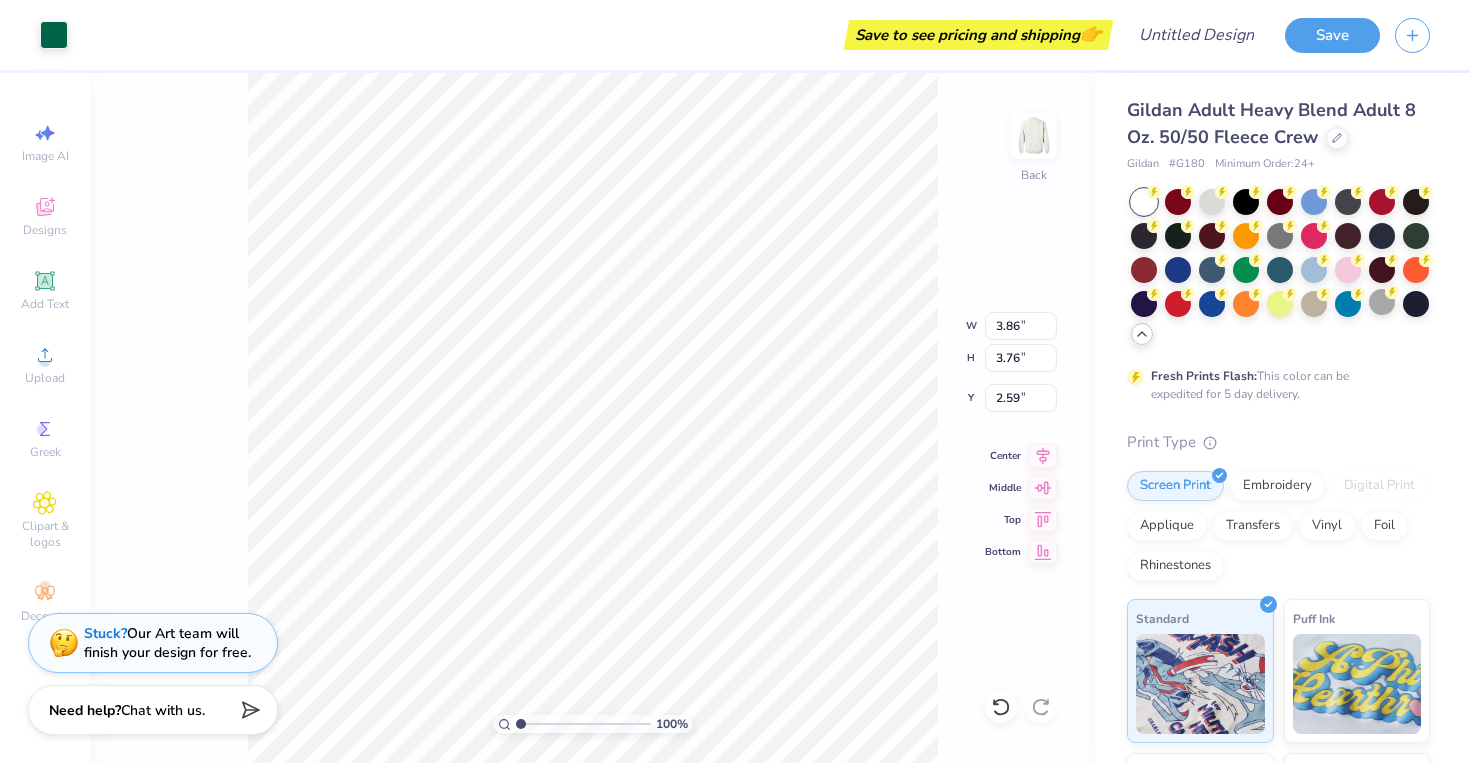 type on "3.08" 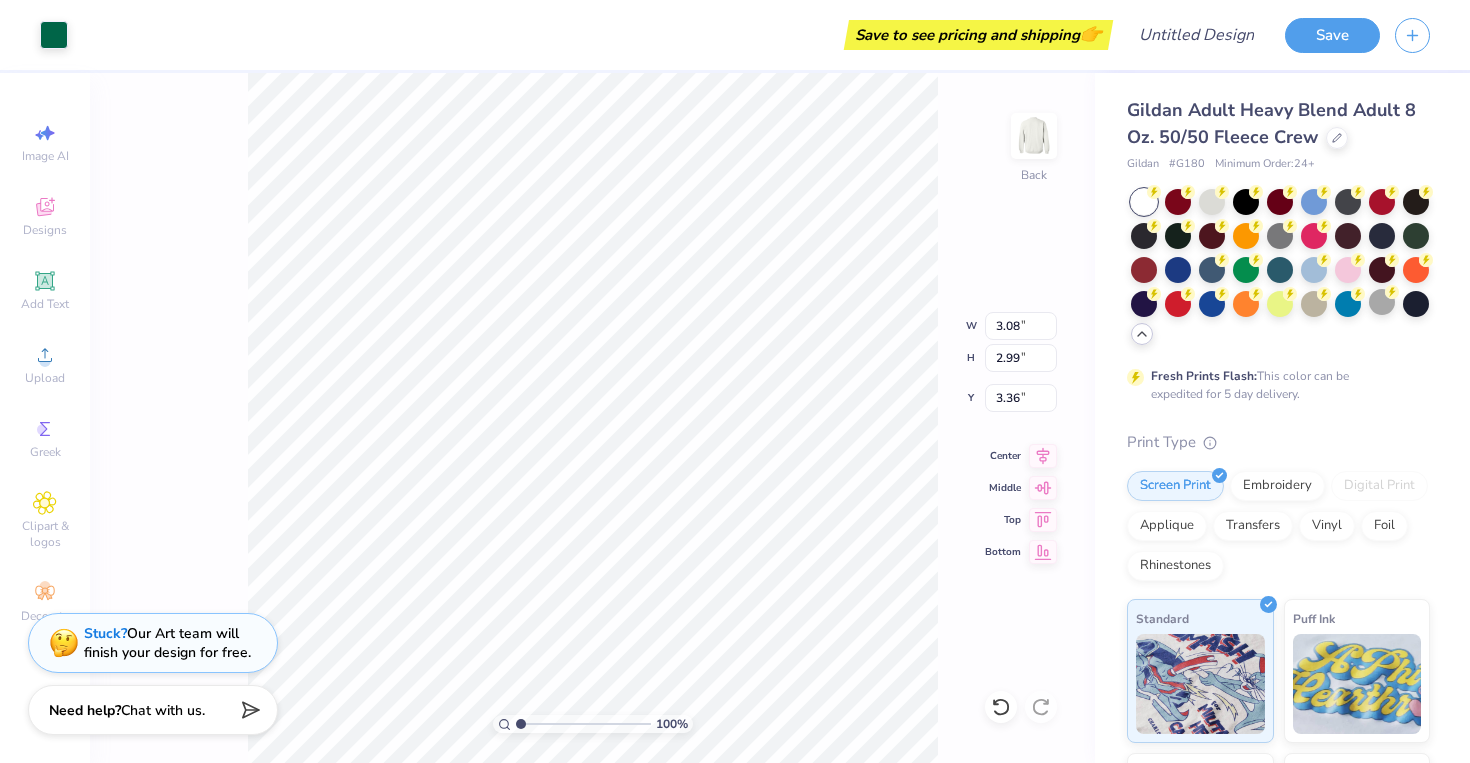 type on "3.37" 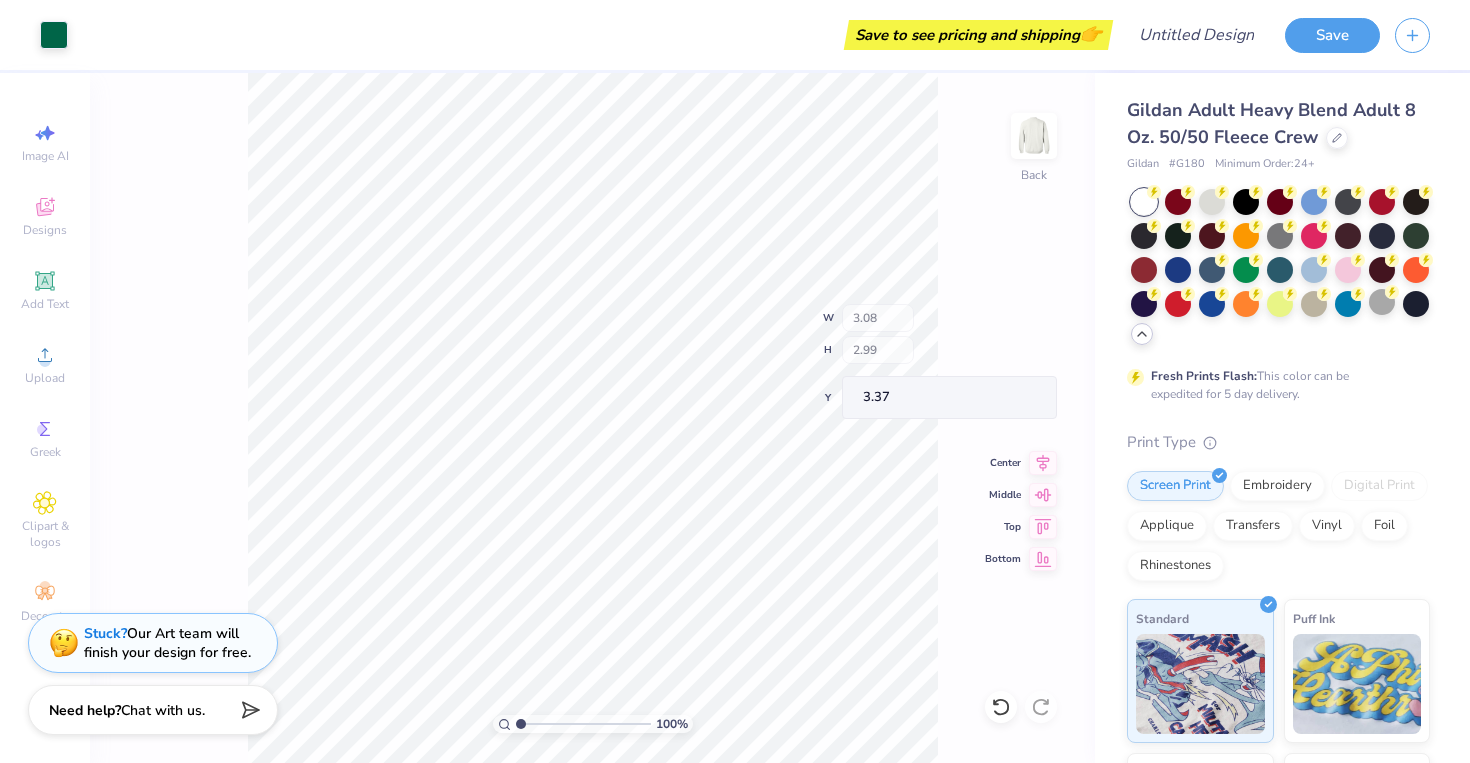 click on "100  % Back W 3.08 H 2.99 Y 3.37 Center Middle Top Bottom" at bounding box center (592, 418) 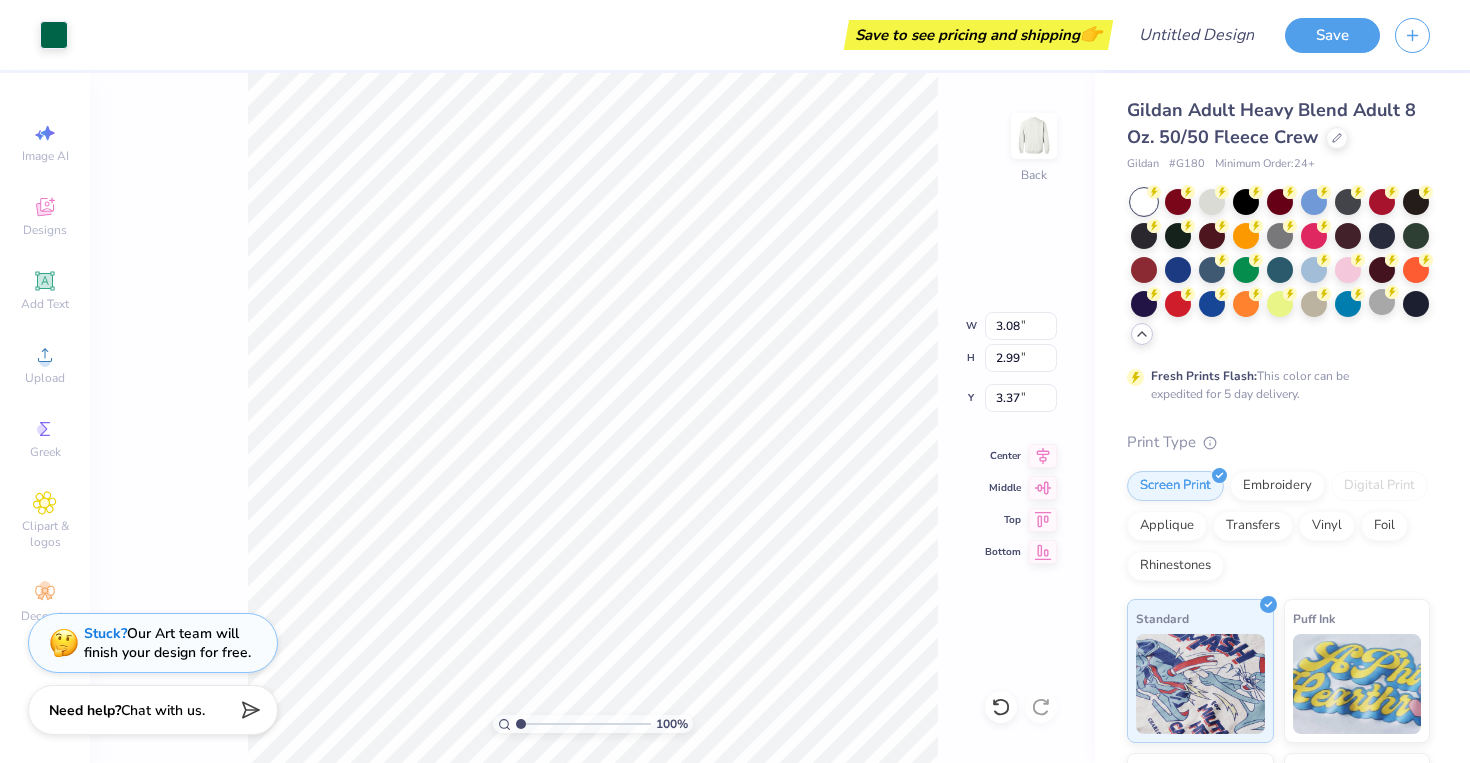 type on "2.33" 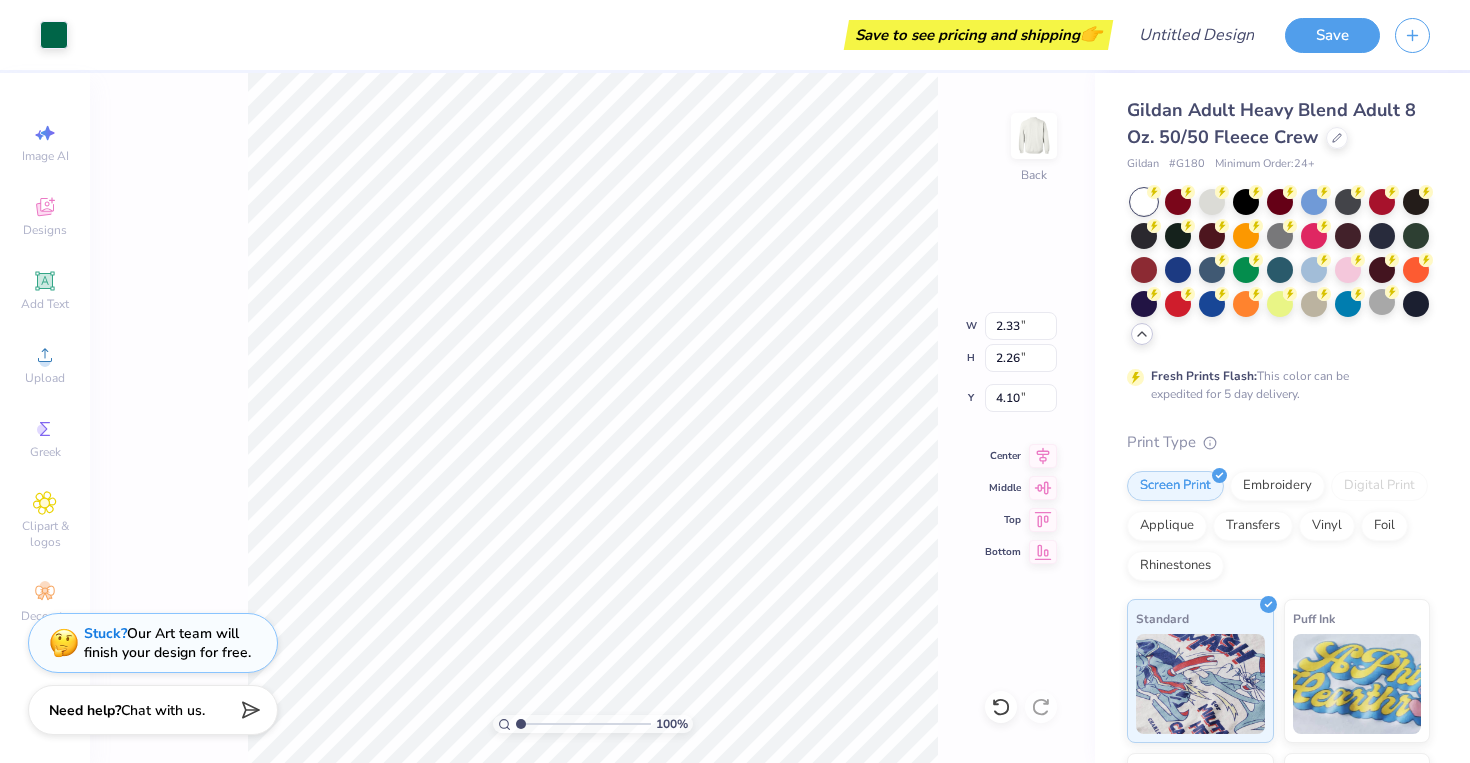 type on "3.52" 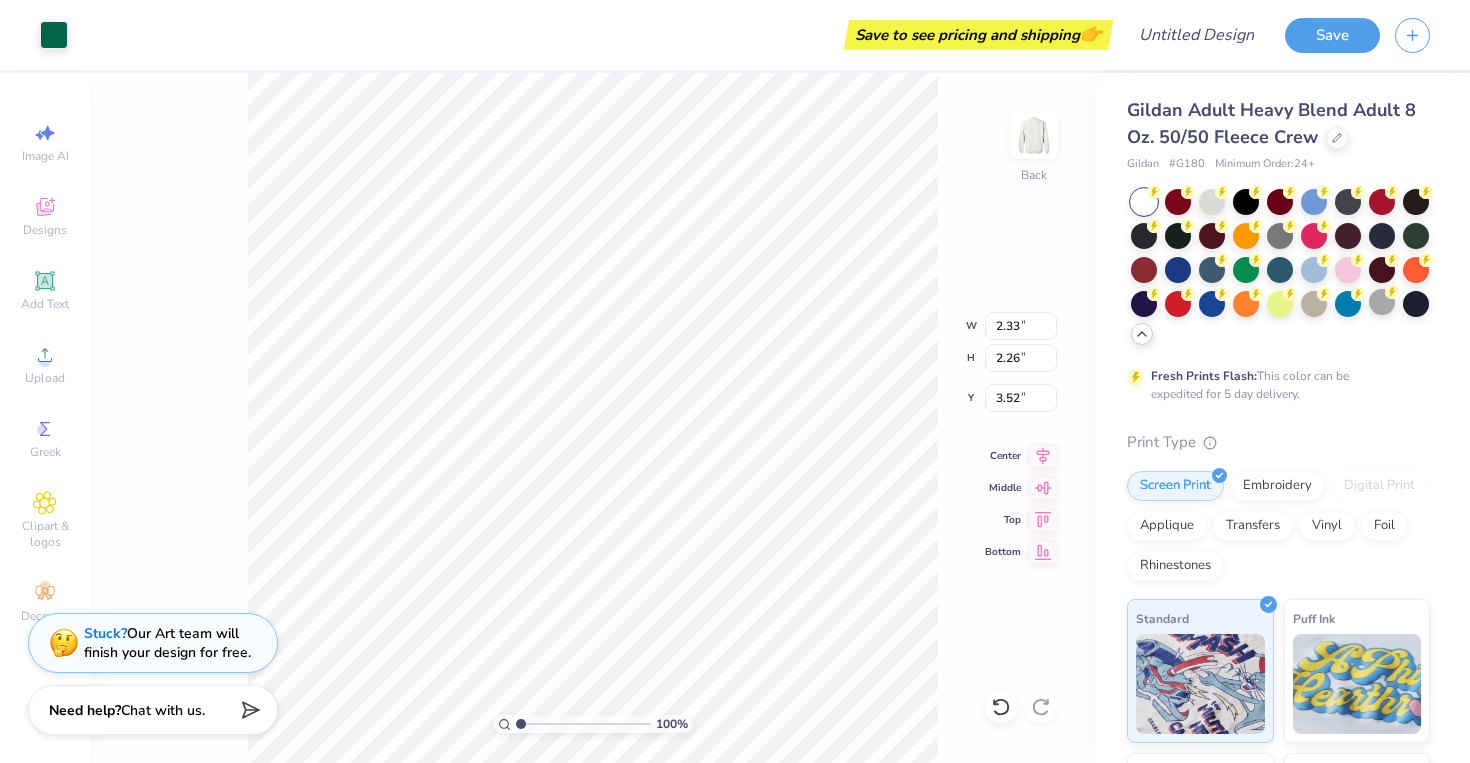 click on "100  % Back W 2.33 2.33 " H 2.26 2.26 " Y 3.52 3.52 " Center Middle Top Bottom" at bounding box center (592, 418) 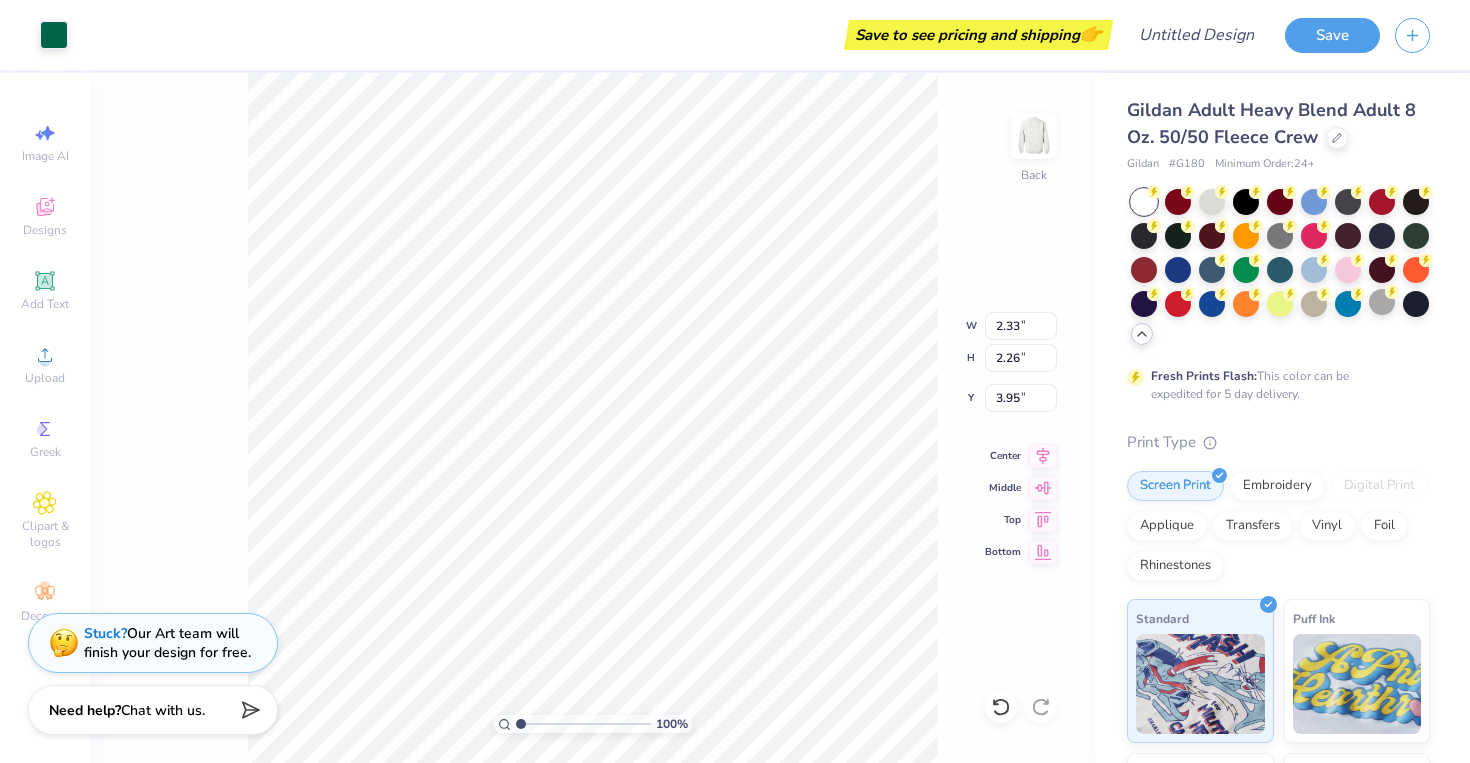 type on "3.95" 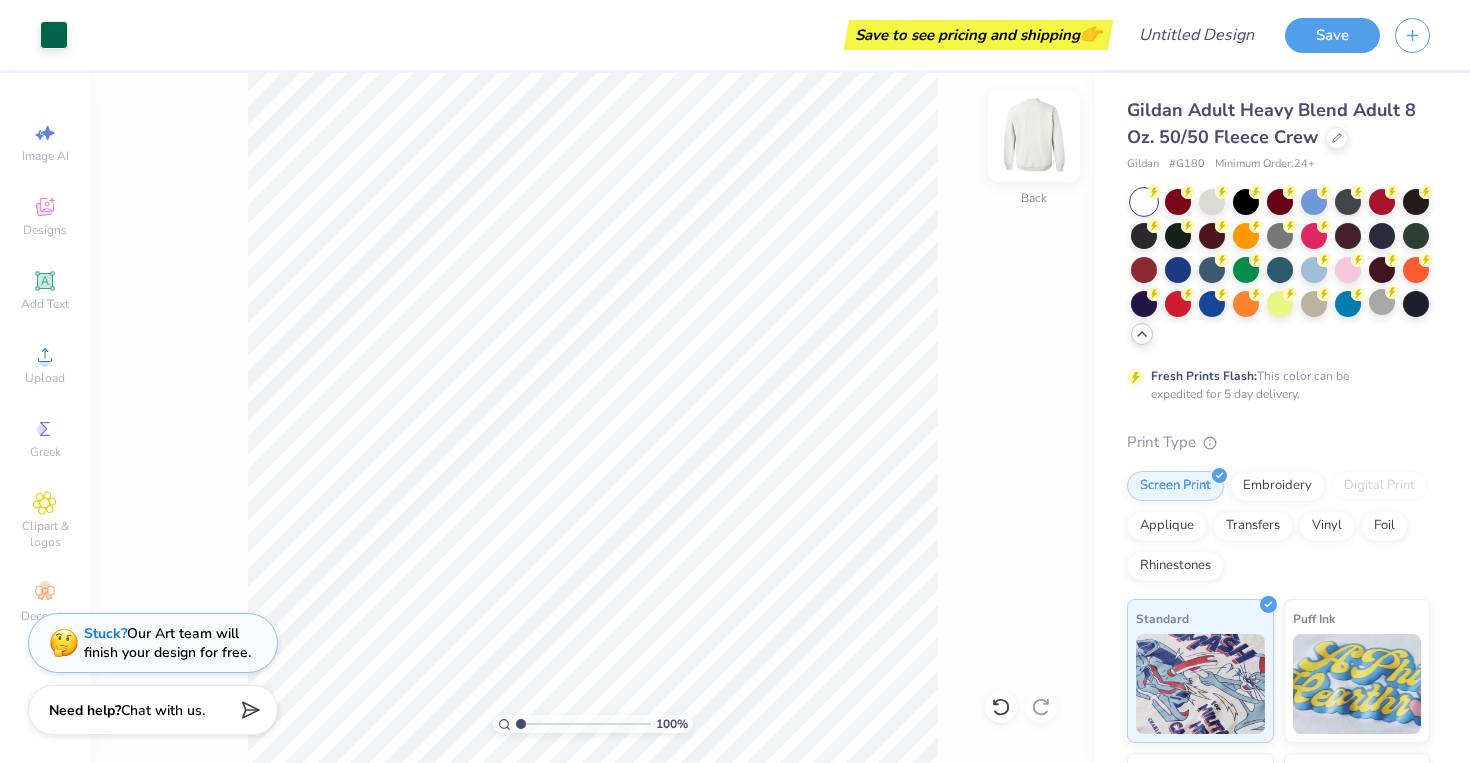 click at bounding box center (1034, 136) 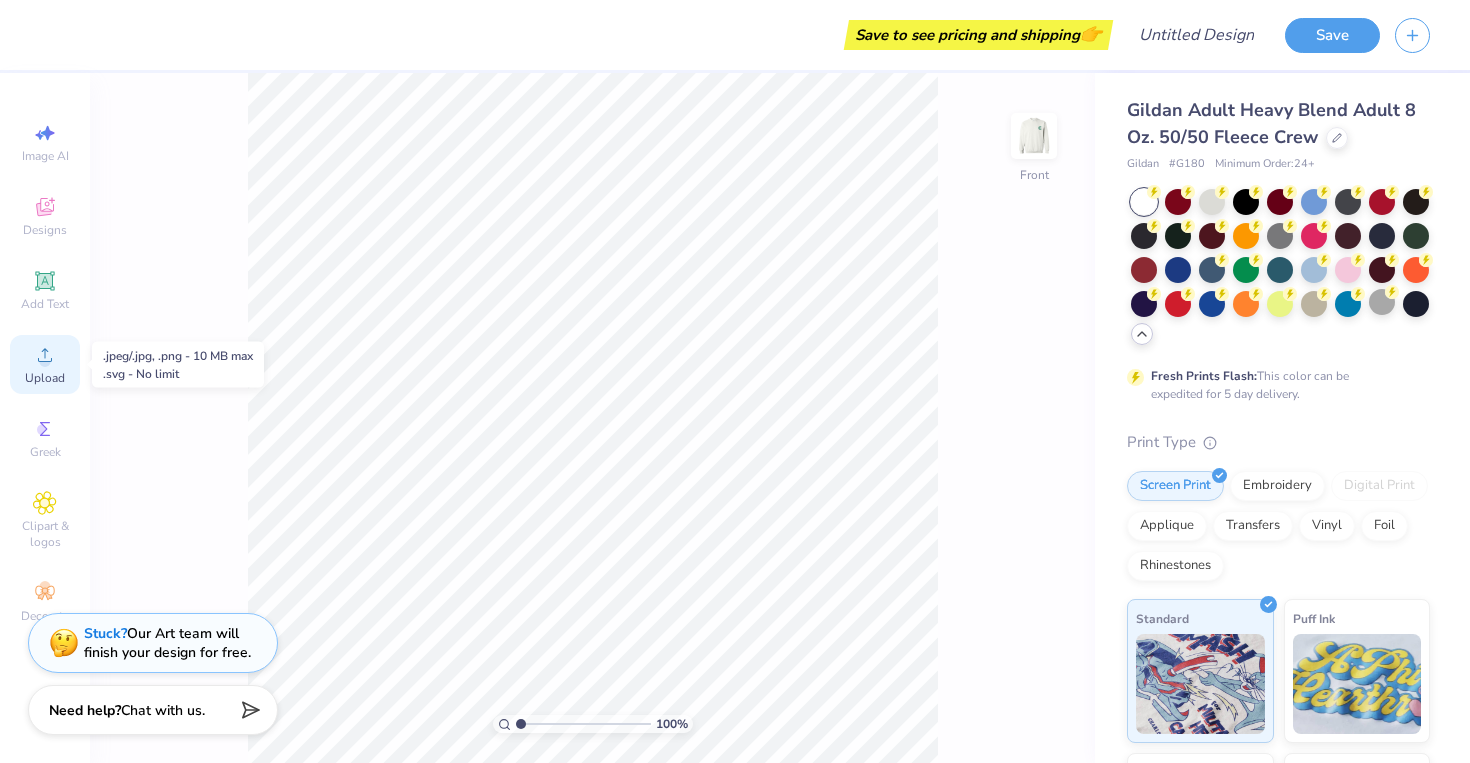 click 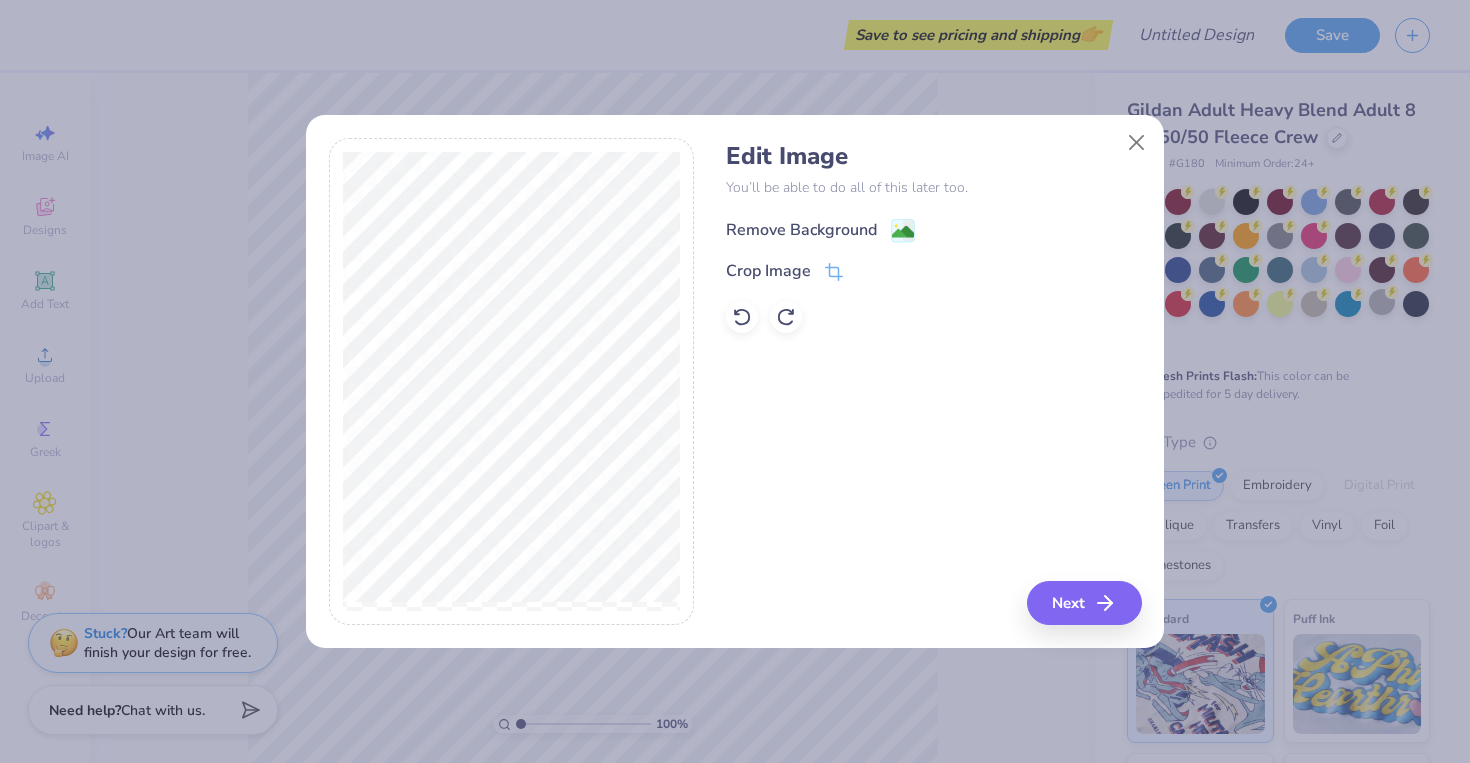 click on "Remove Background" at bounding box center [801, 230] 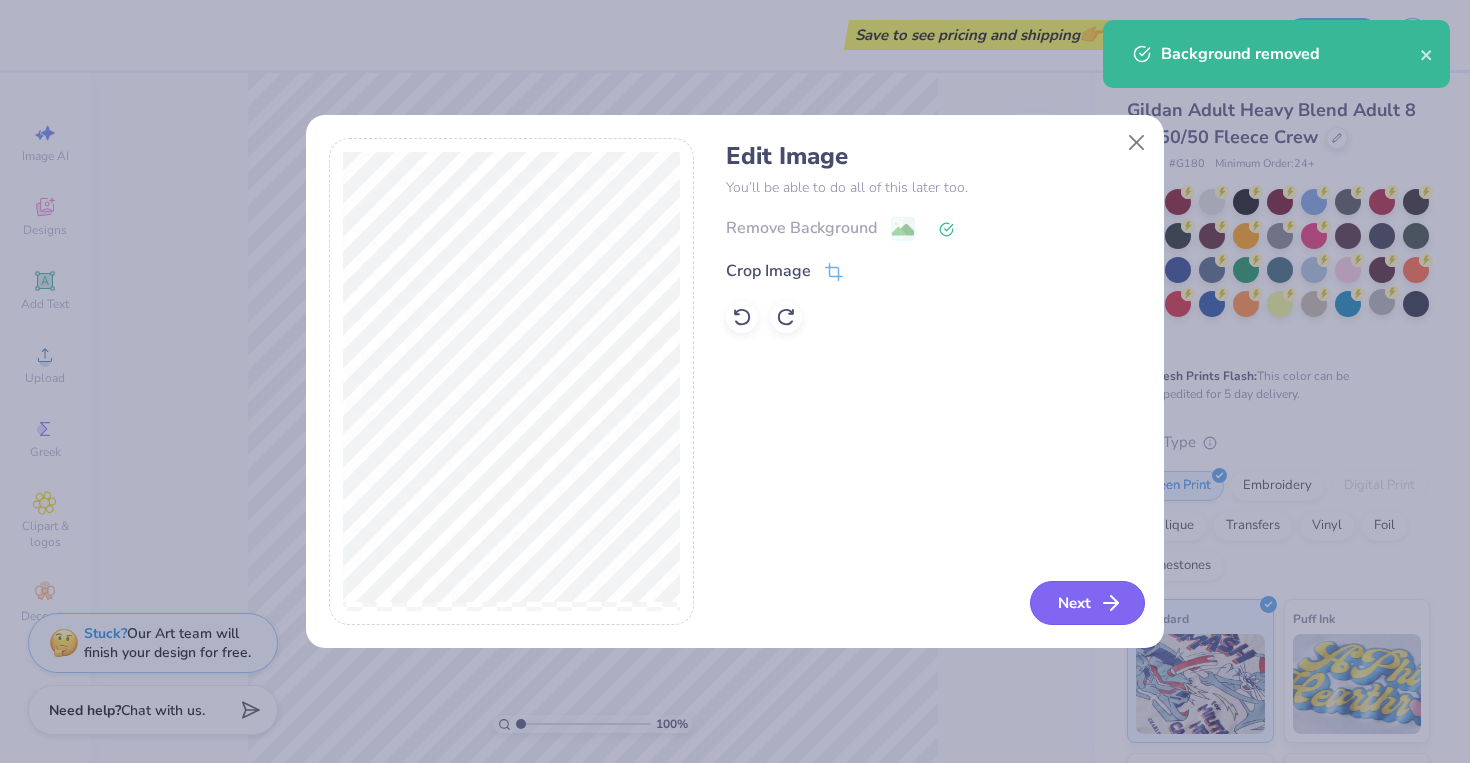 click on "Next" at bounding box center [1087, 603] 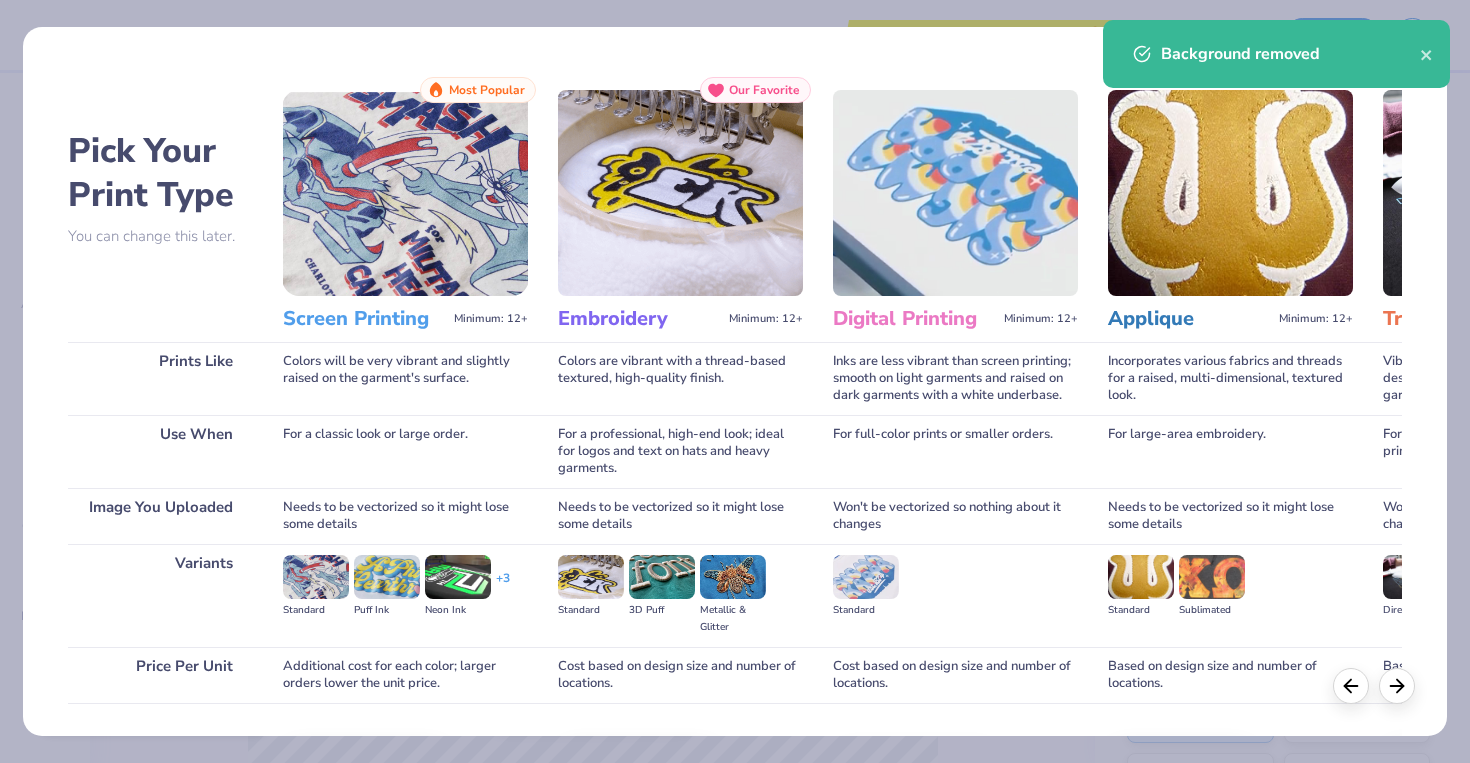scroll, scrollTop: 134, scrollLeft: 0, axis: vertical 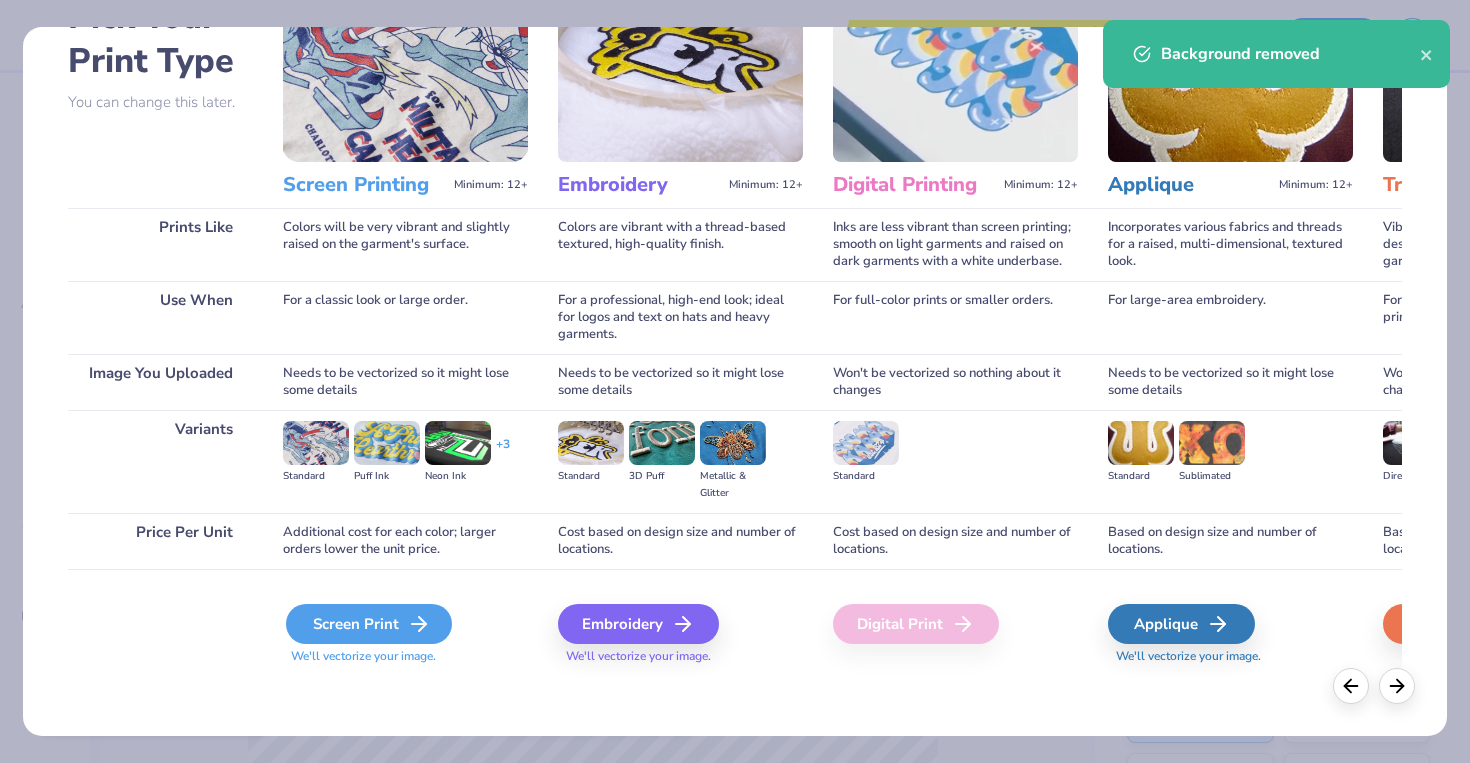 click on "Screen Print" at bounding box center [369, 624] 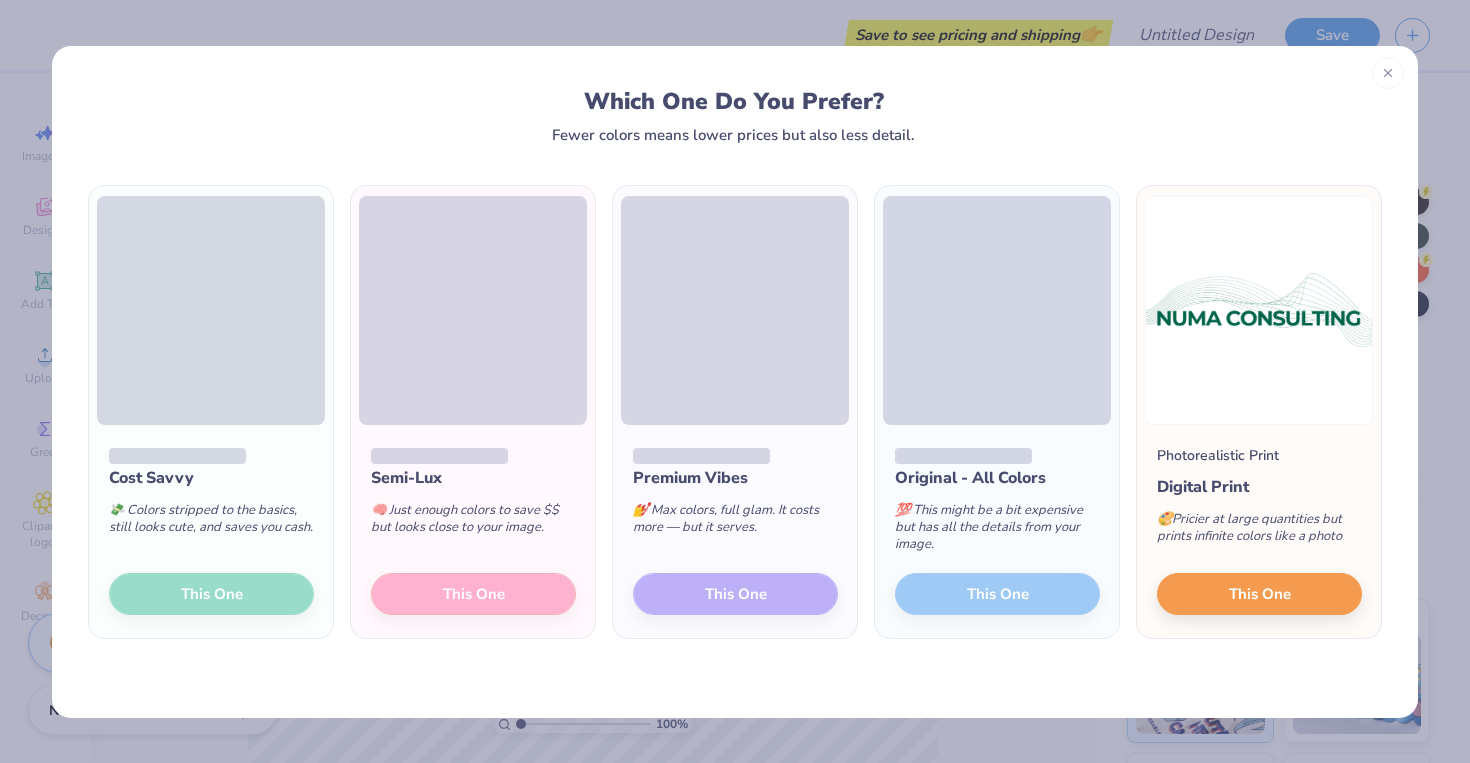 click on "Cost Savvy 💸   Colors stripped to the basics, still looks cute, and saves you cash. This One" at bounding box center (211, 532) 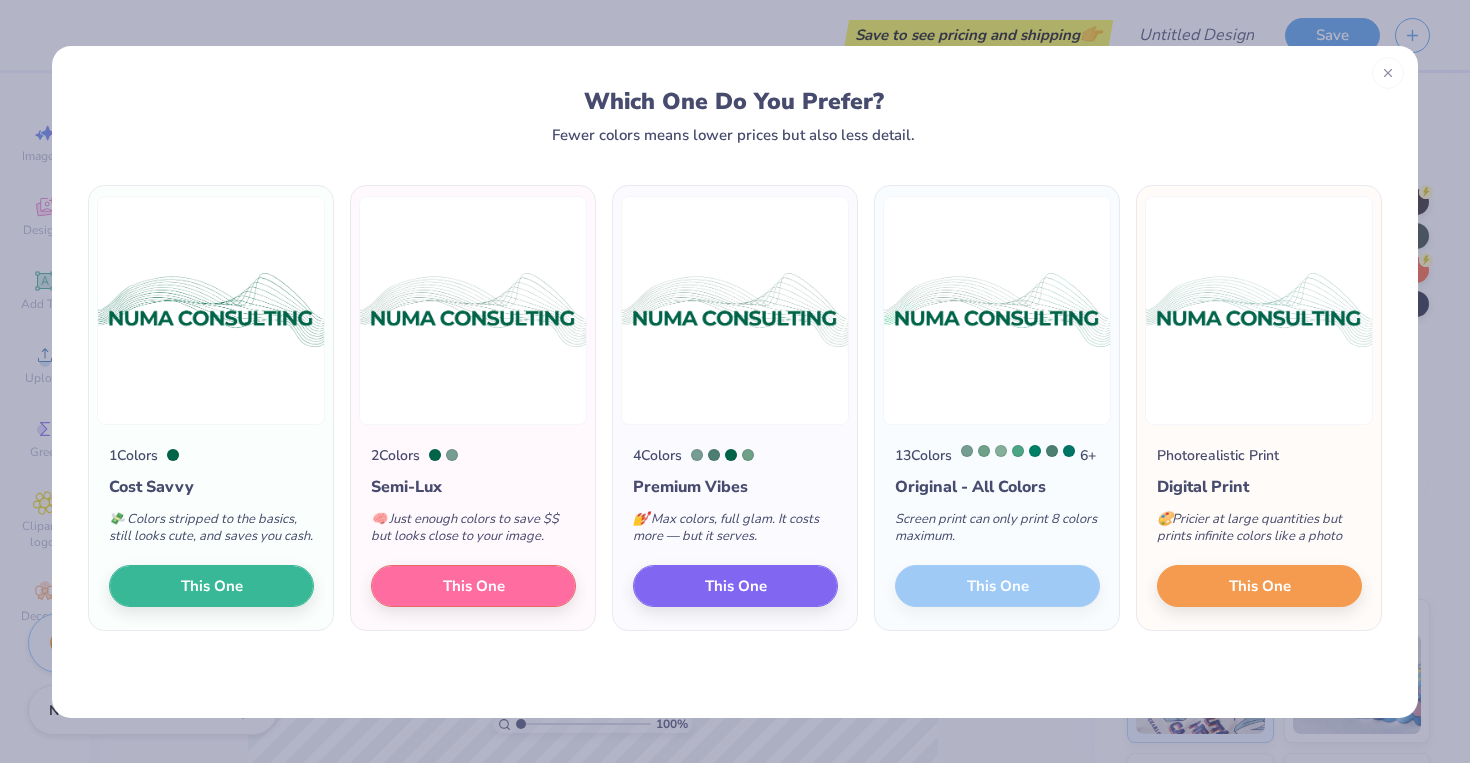click on "13  Colors 6 + Original - All Colors Screen print can only print 8 colors maximum. This One" at bounding box center (997, 528) 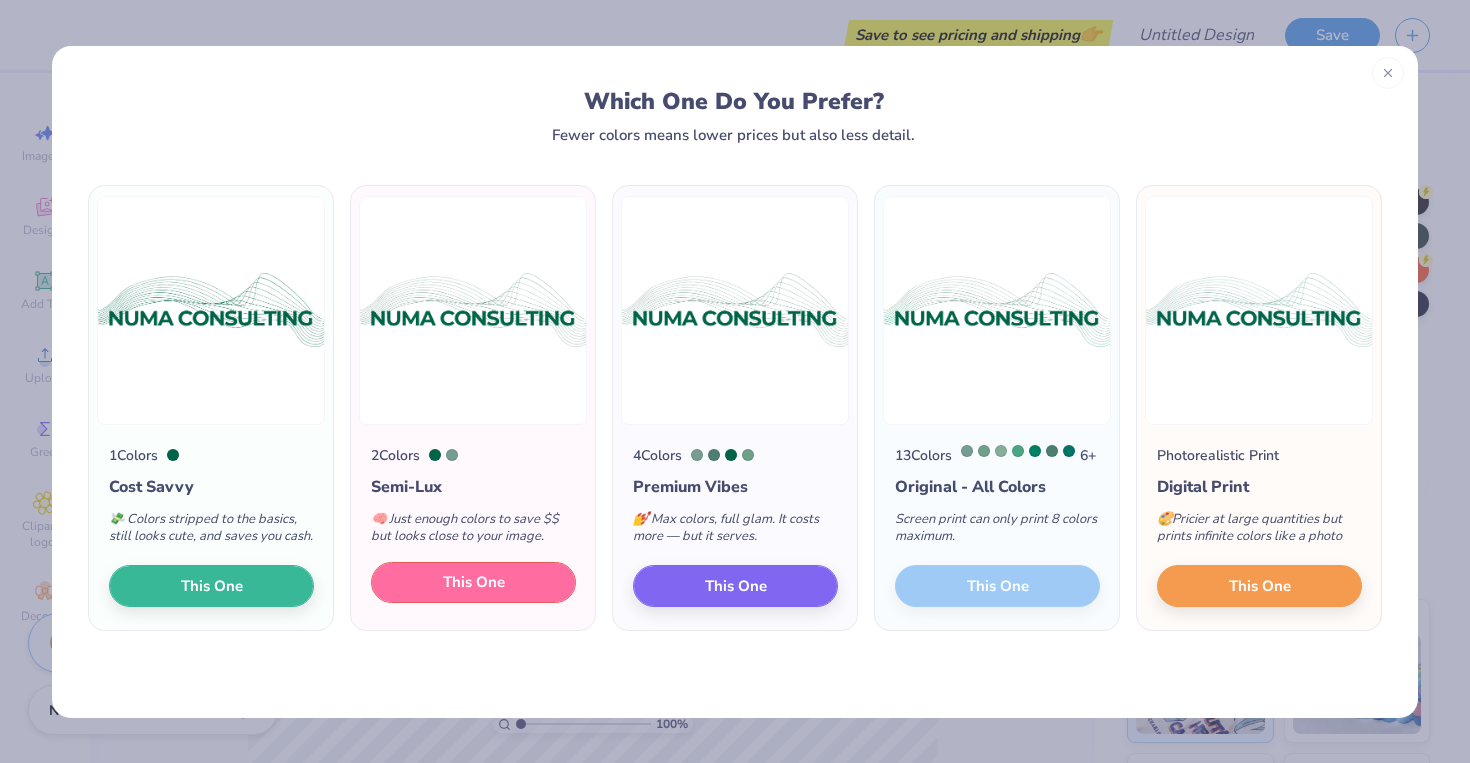 click on "This One" at bounding box center (473, 583) 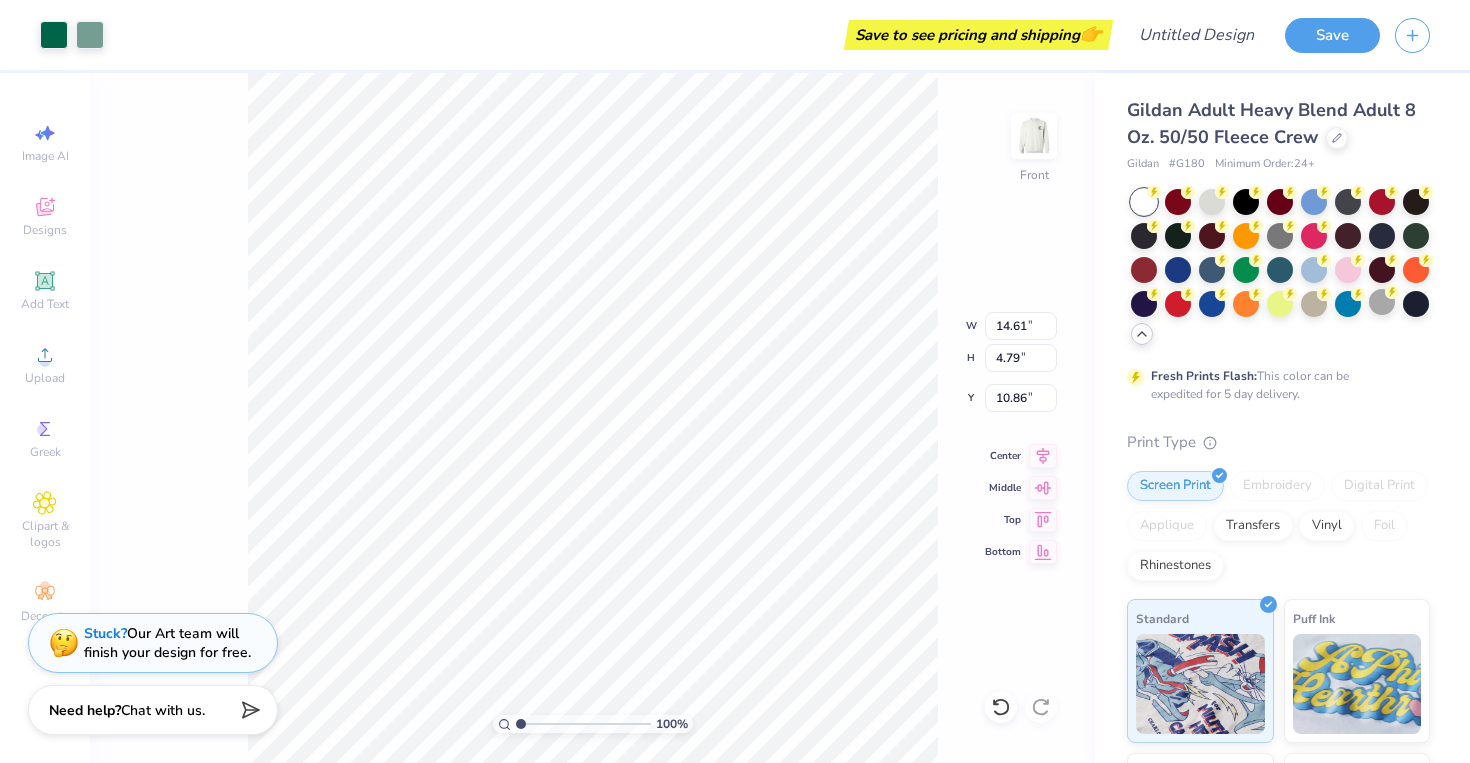 type on "0.61" 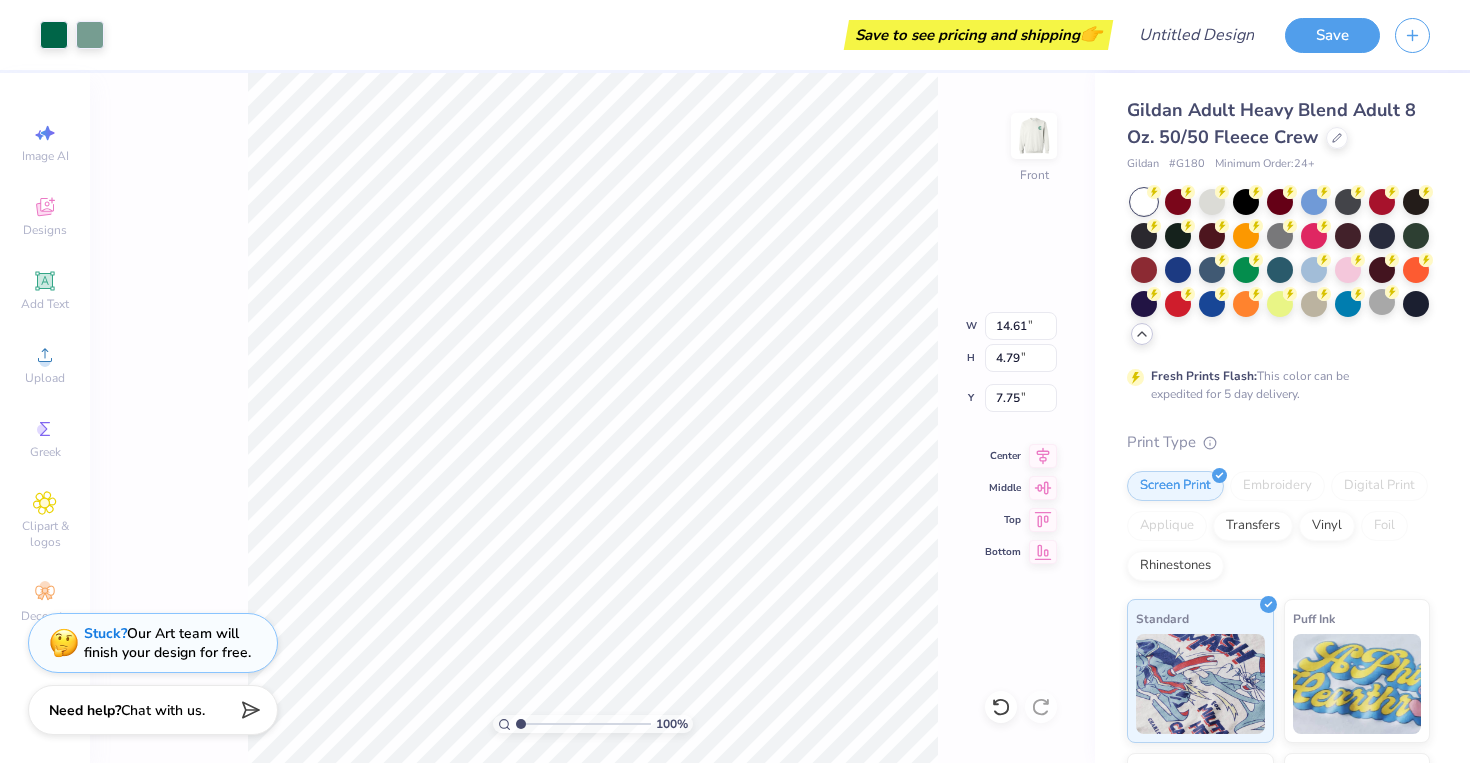 type on "7.75" 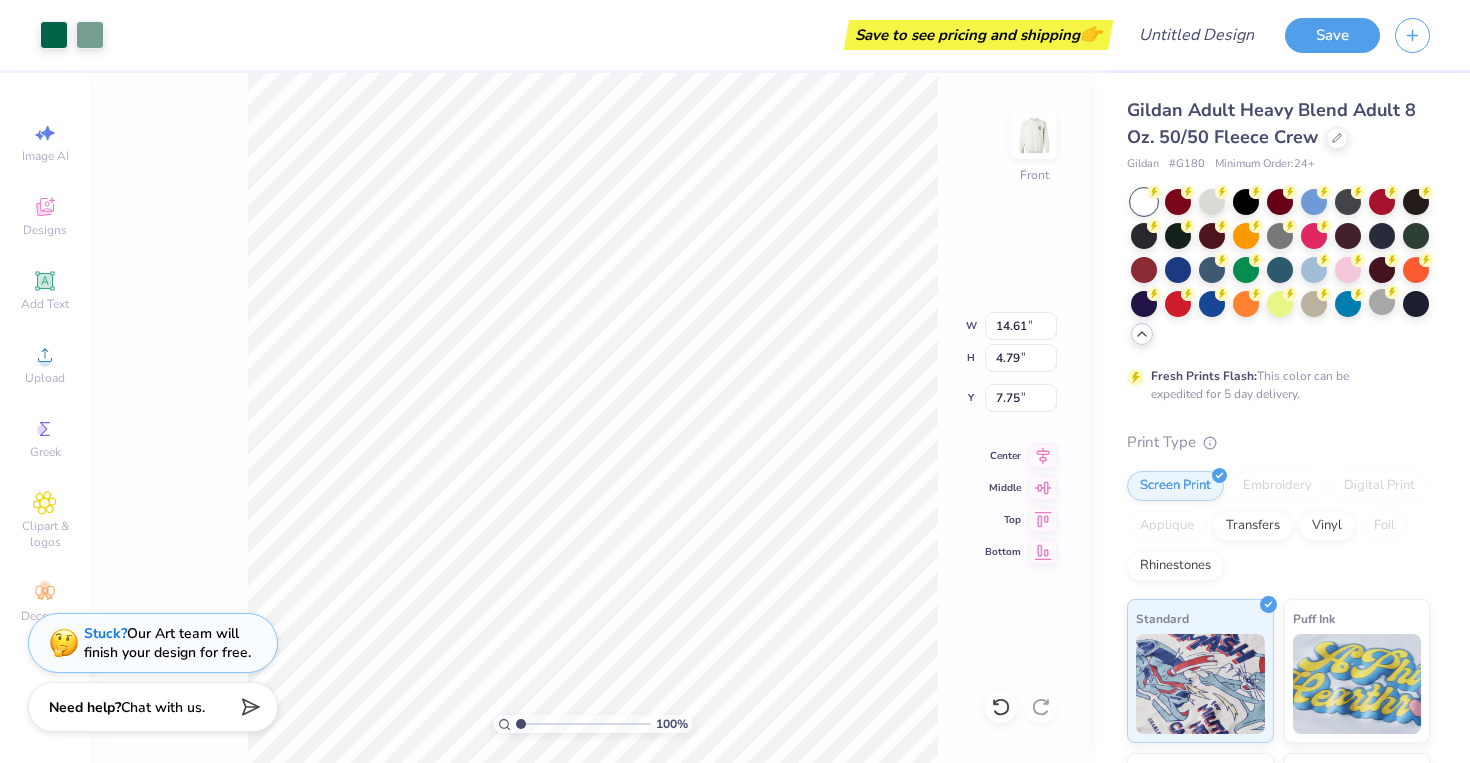 click 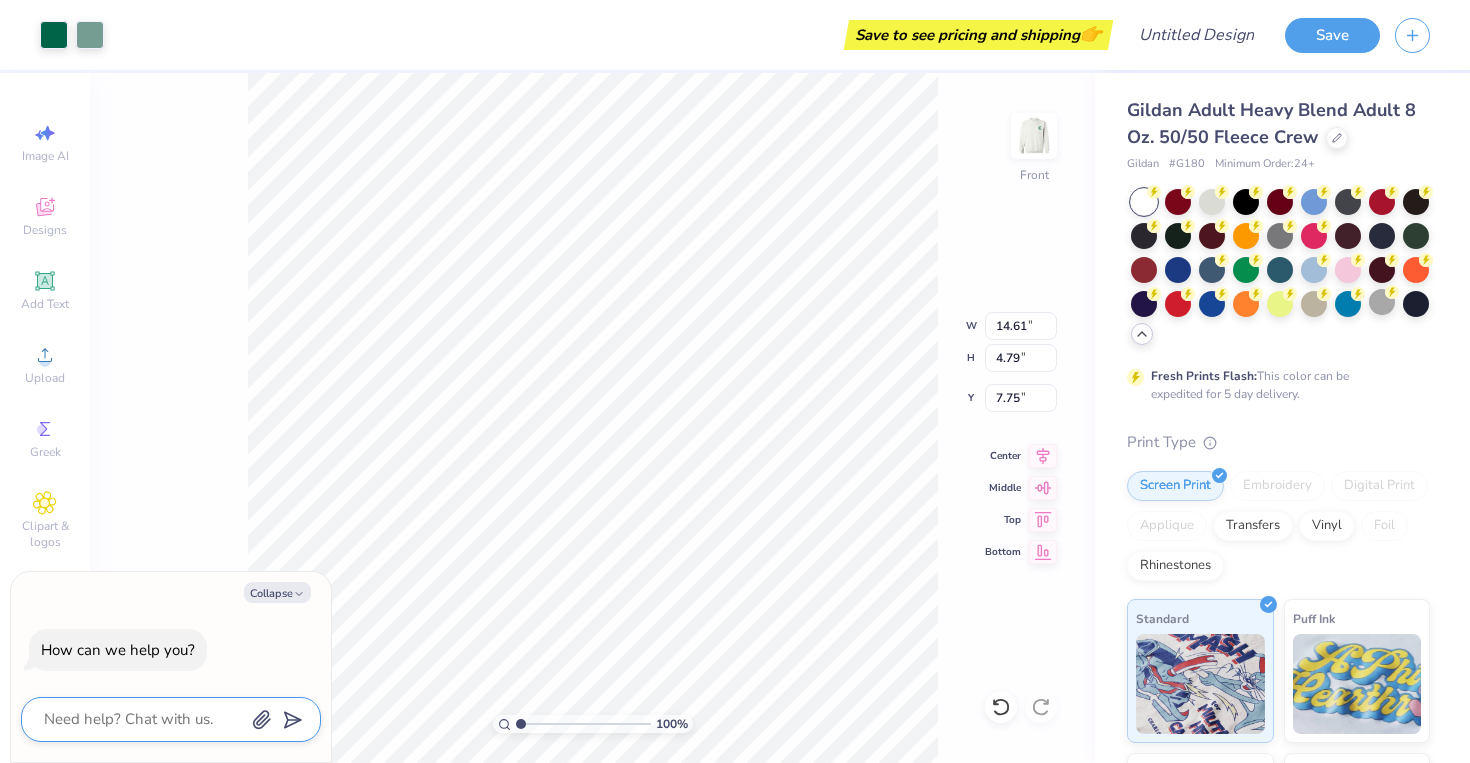 click at bounding box center (143, 719) 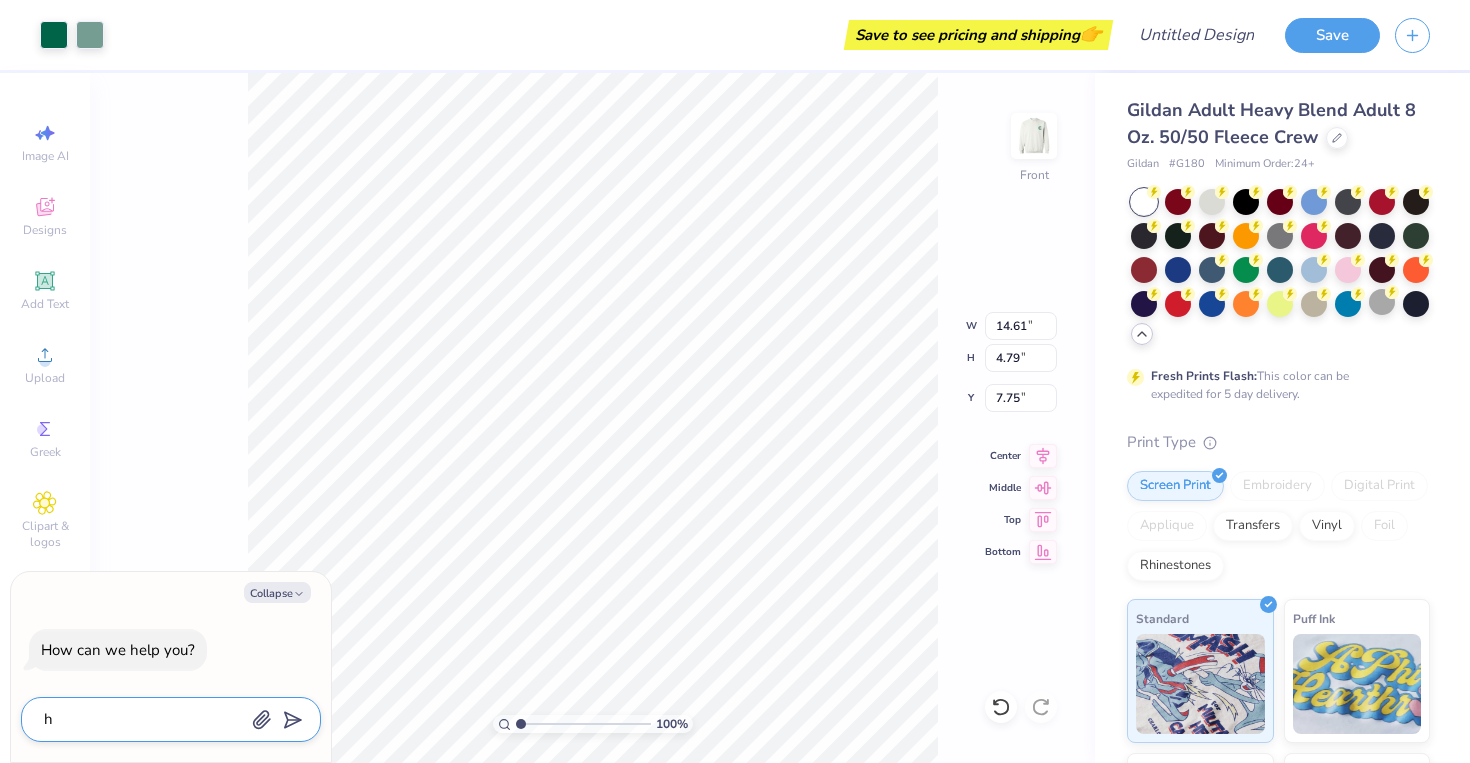 type on "hi" 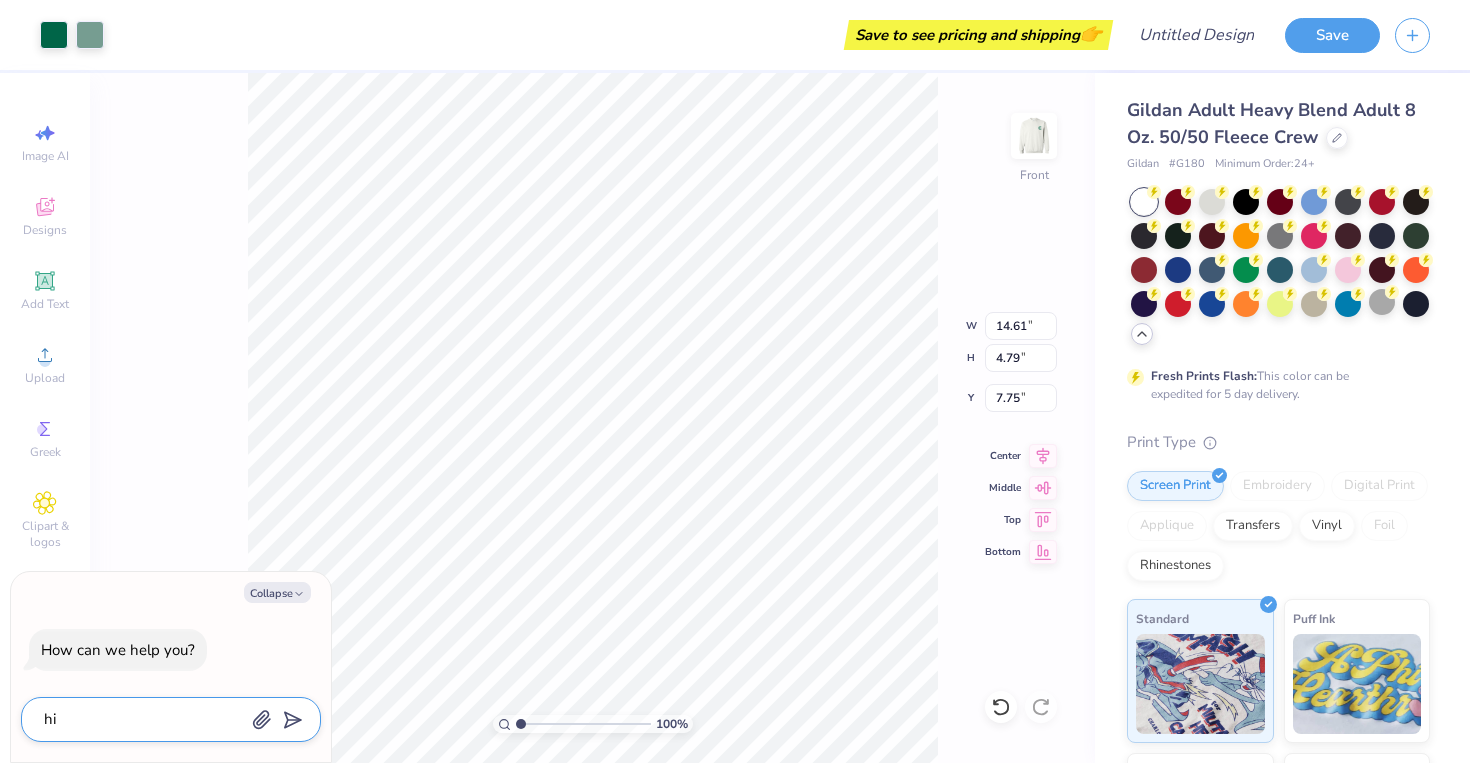 type on "hi!" 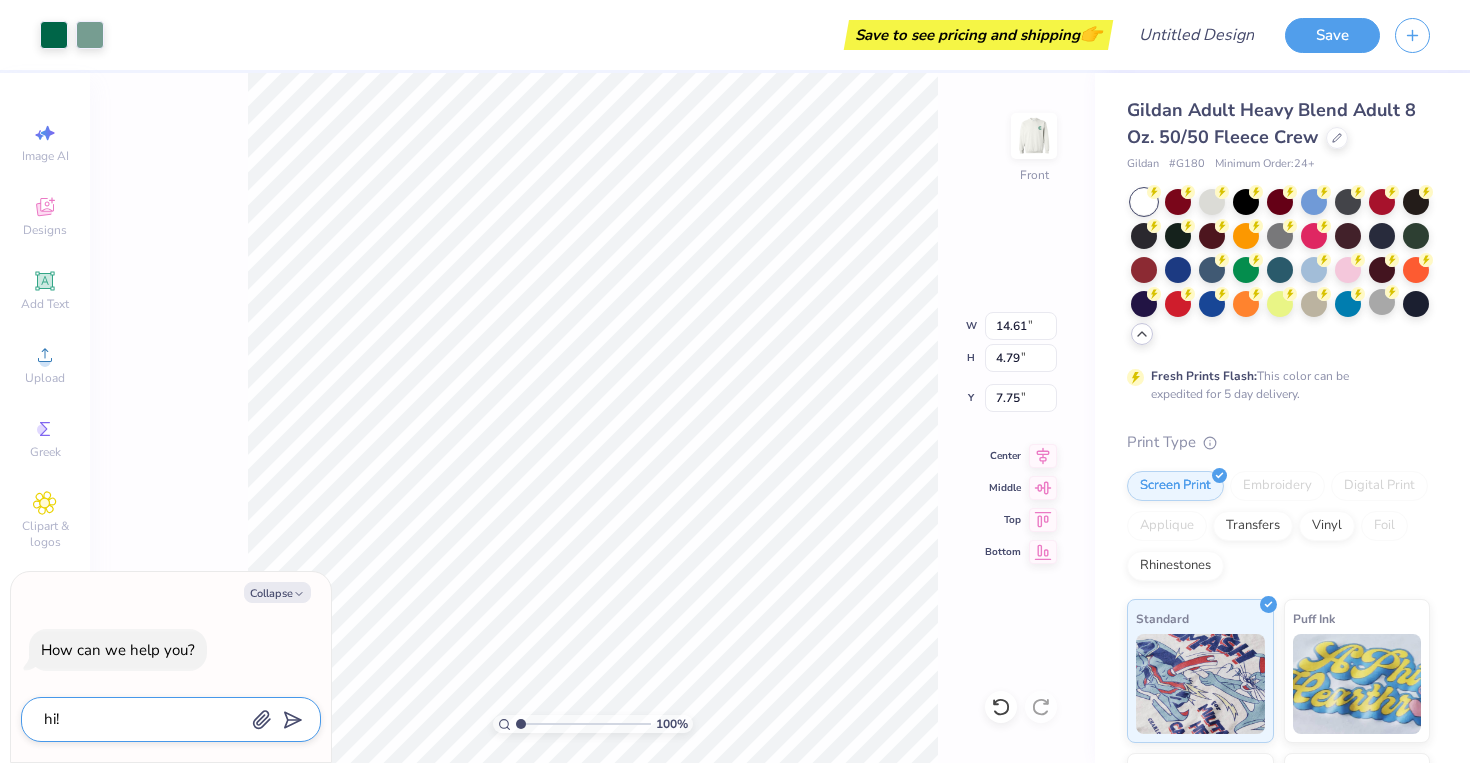 type on "hi!" 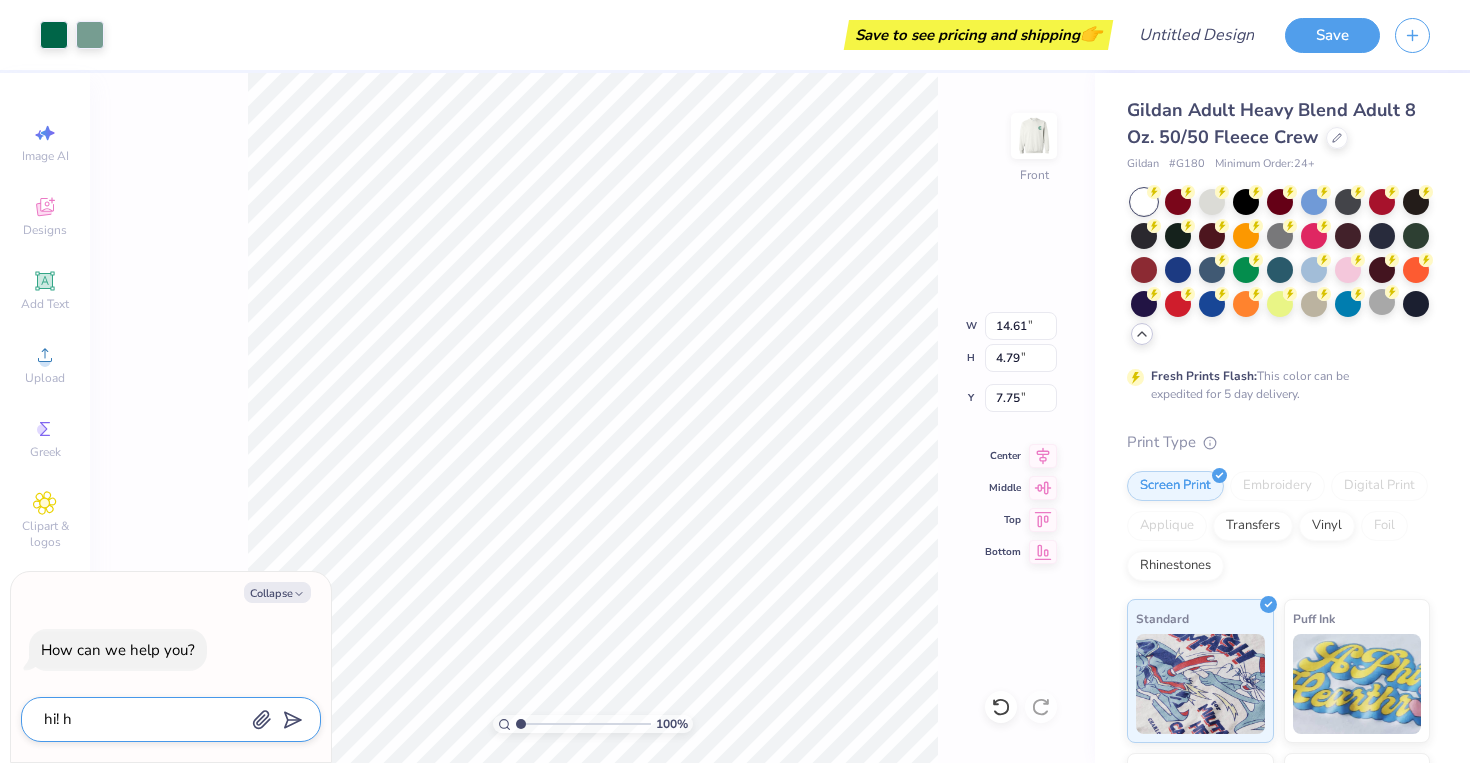 type on "hi! ho" 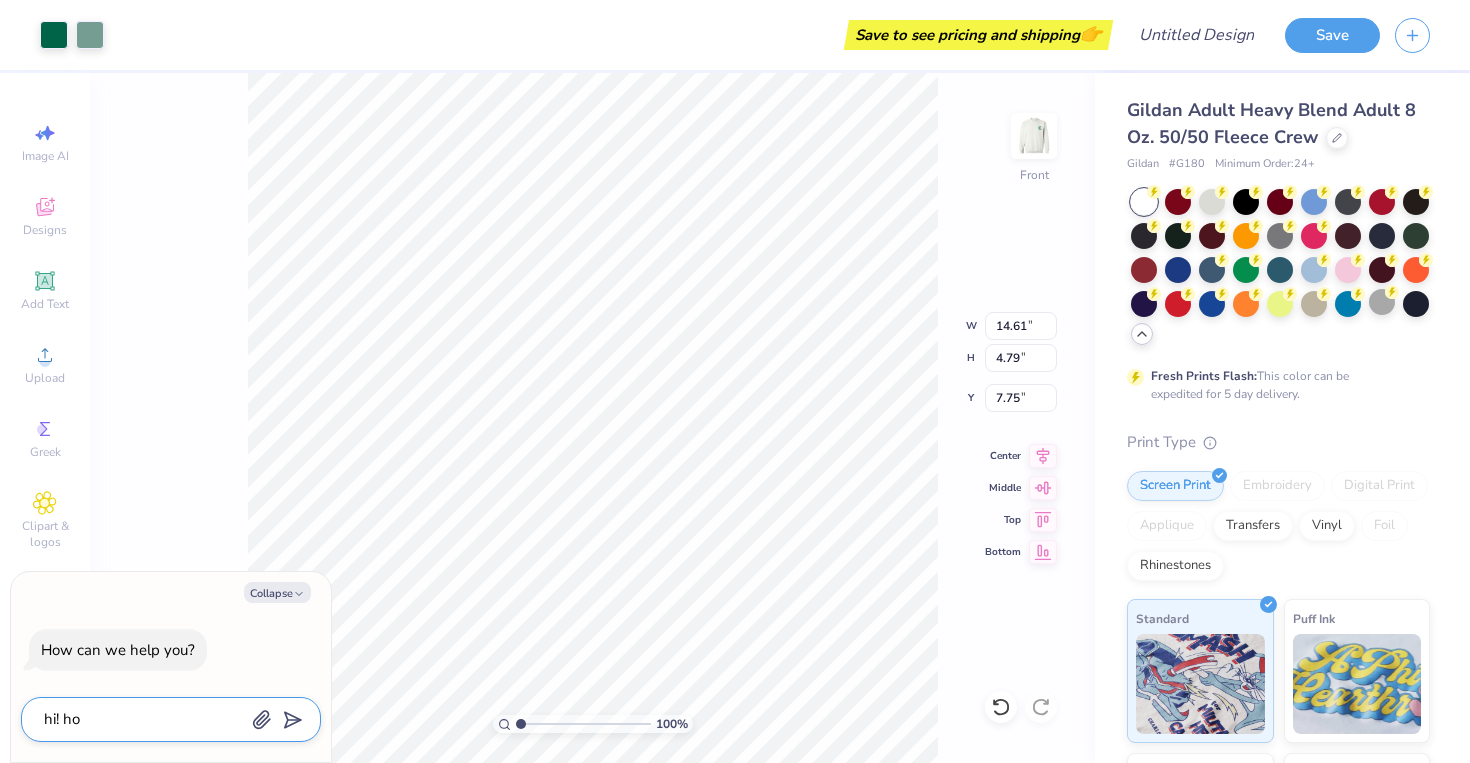 type on "hi! how" 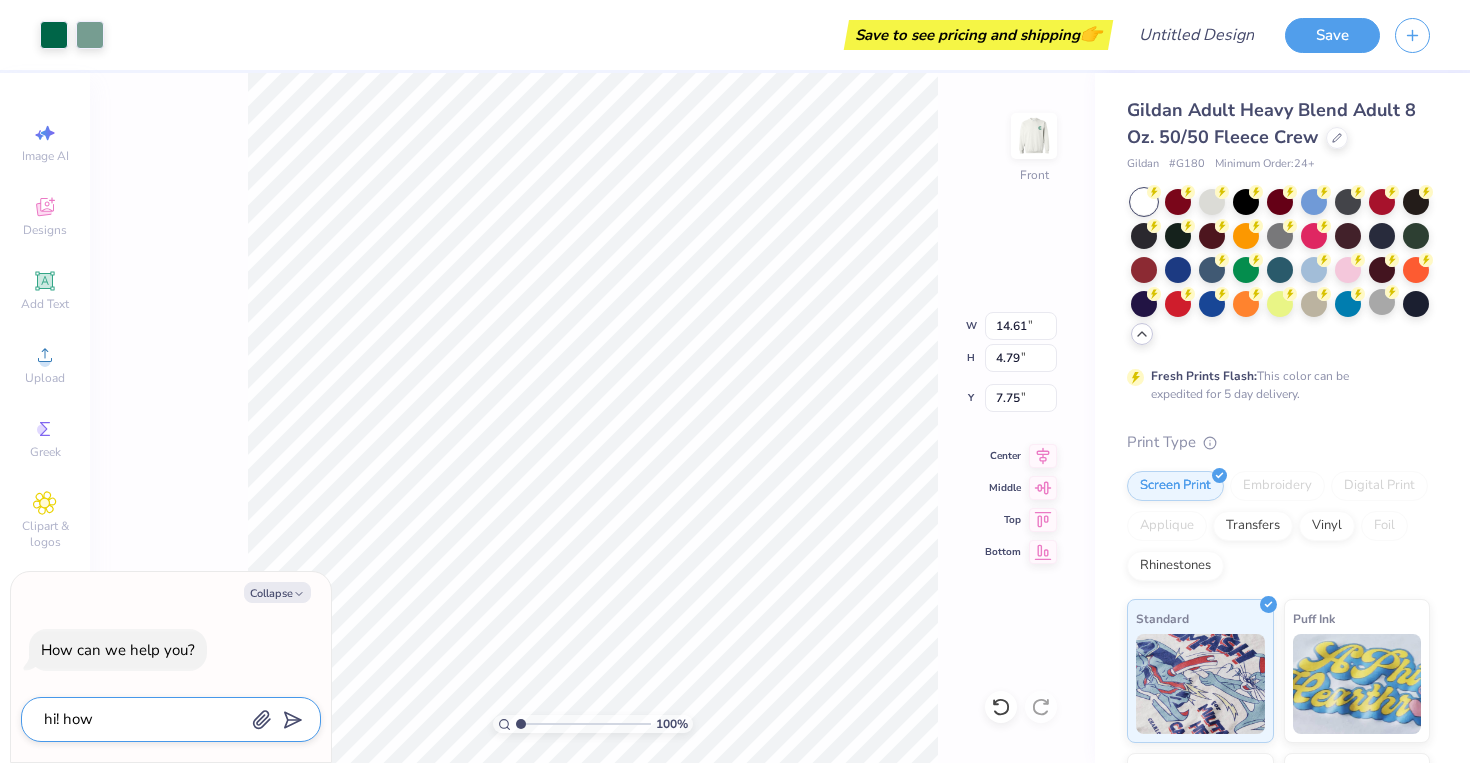 type on "hi! how" 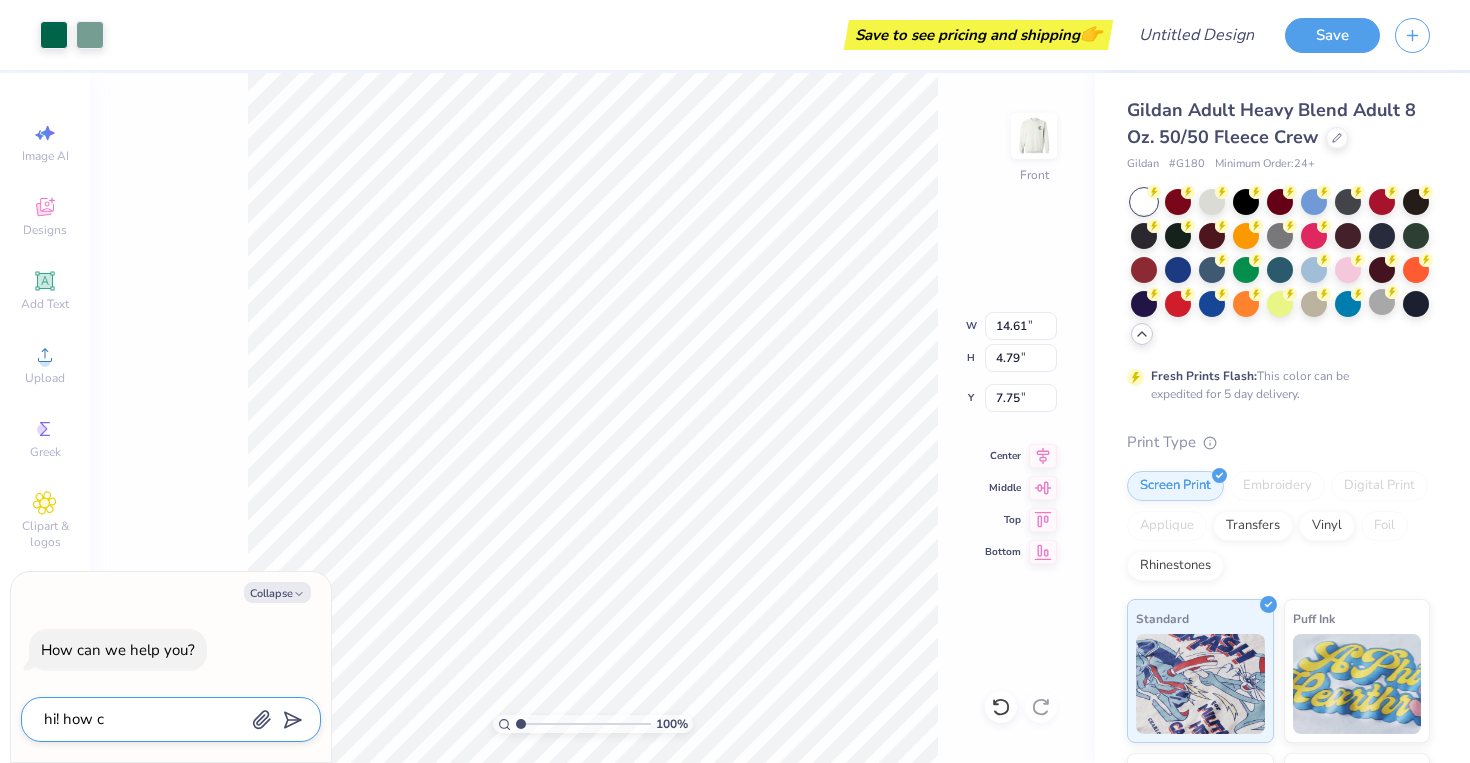 type on "hi! how ca" 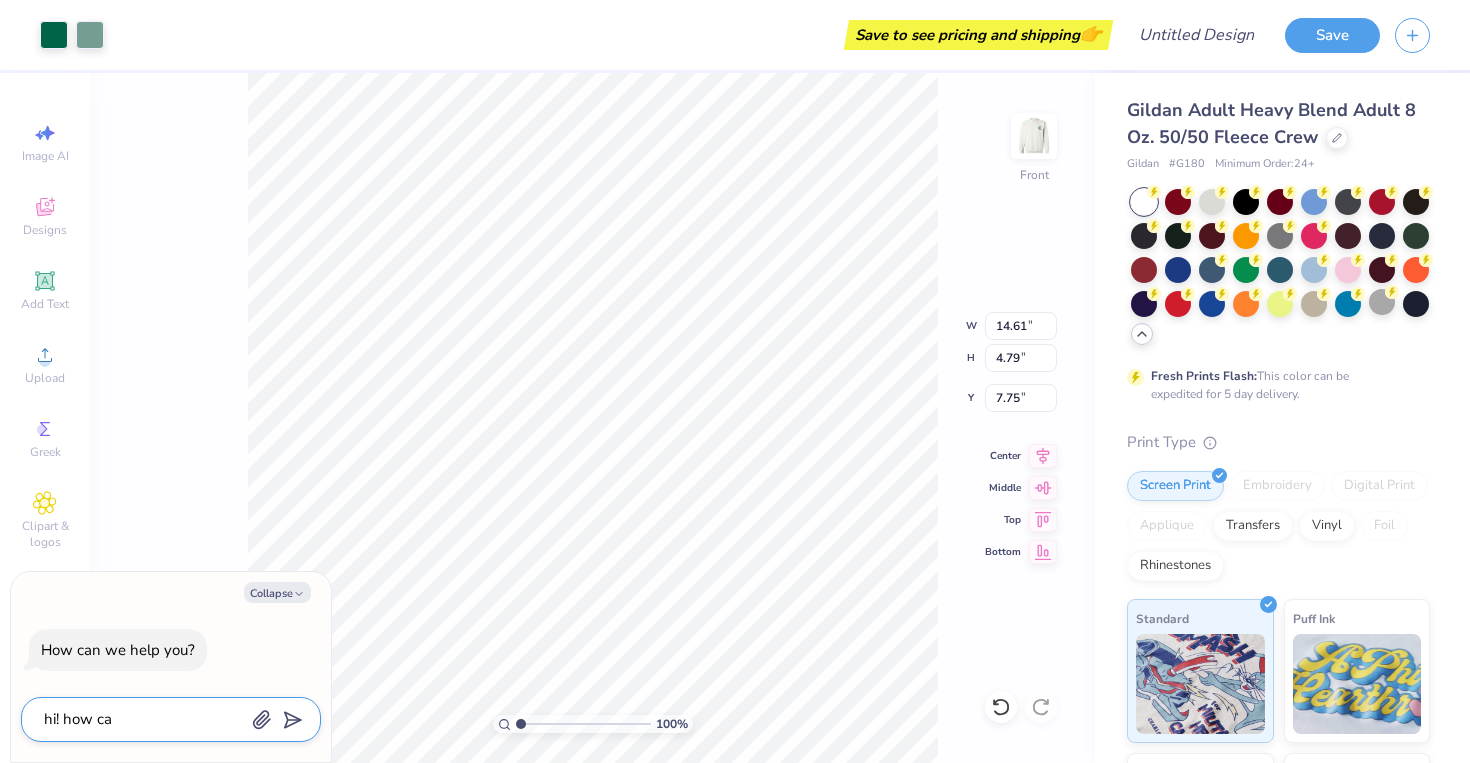 type on "hi! how can" 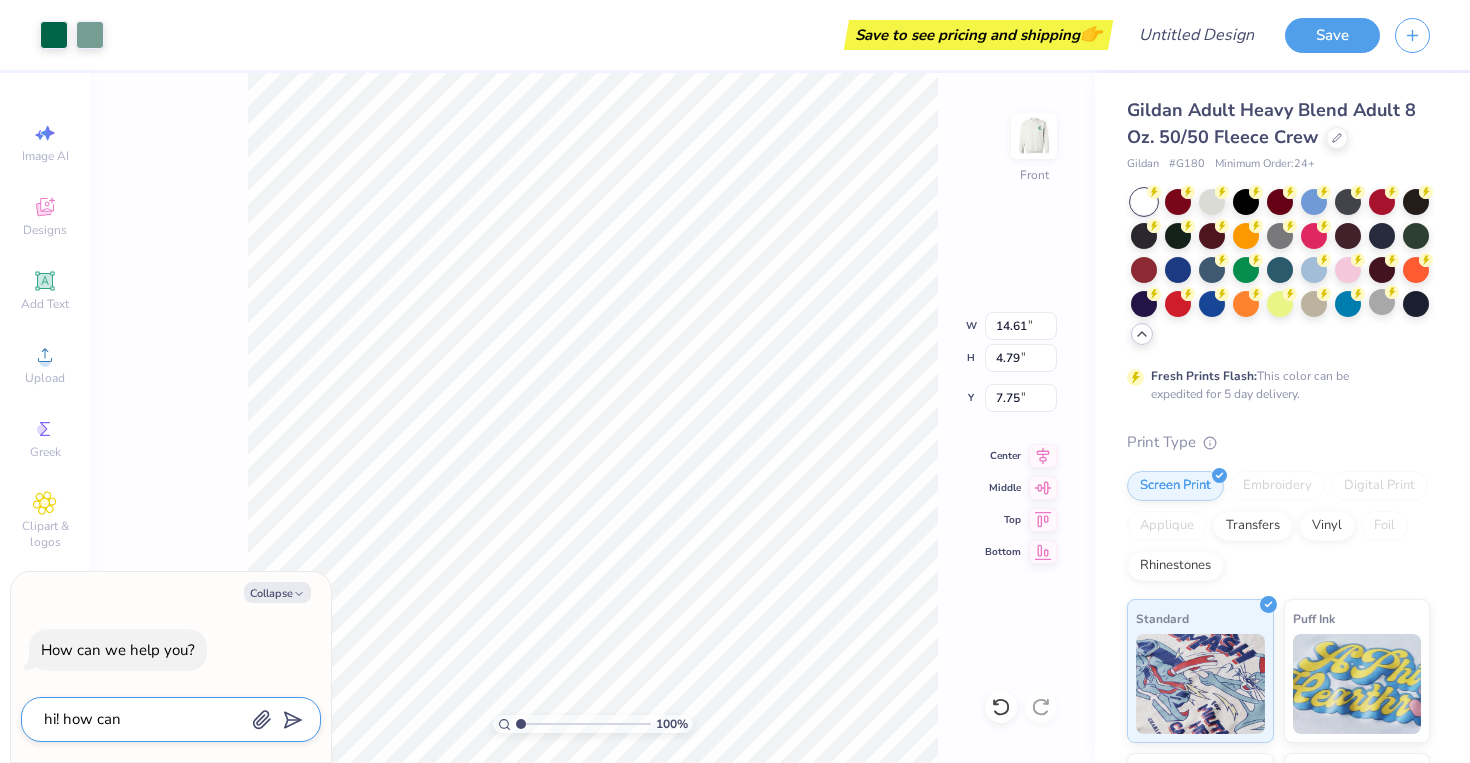 type on "hi! how can" 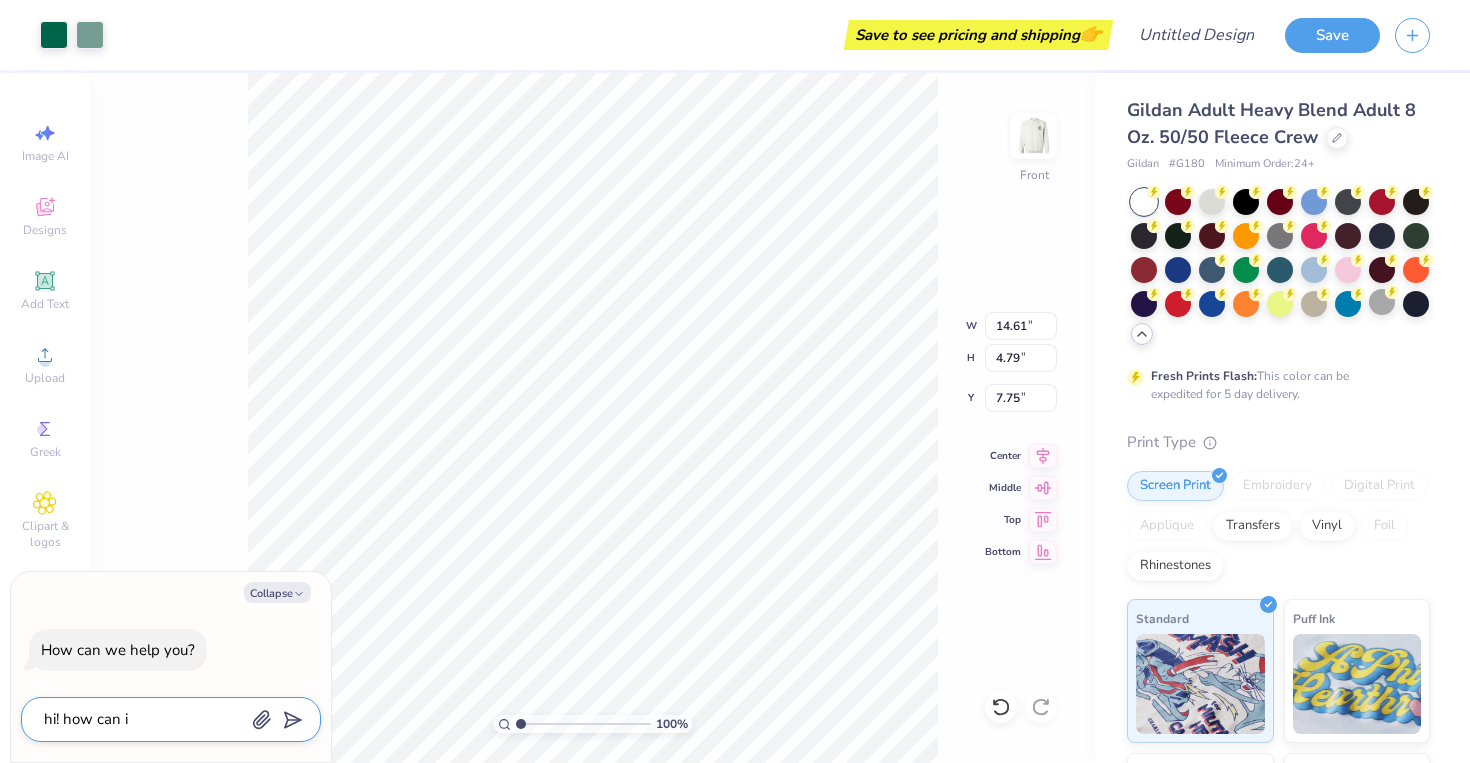 type on "hi! how can i" 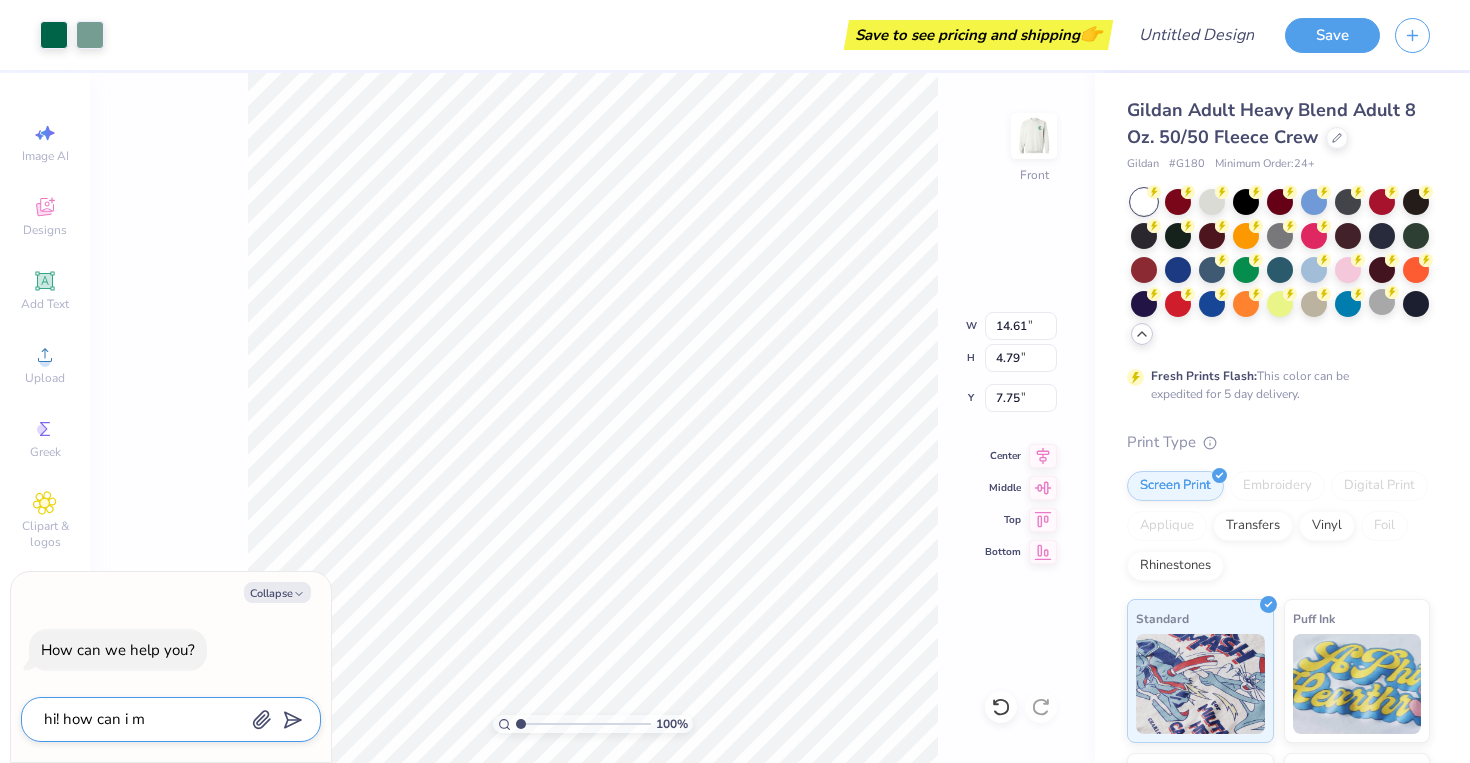 type on "hi! how can i ma" 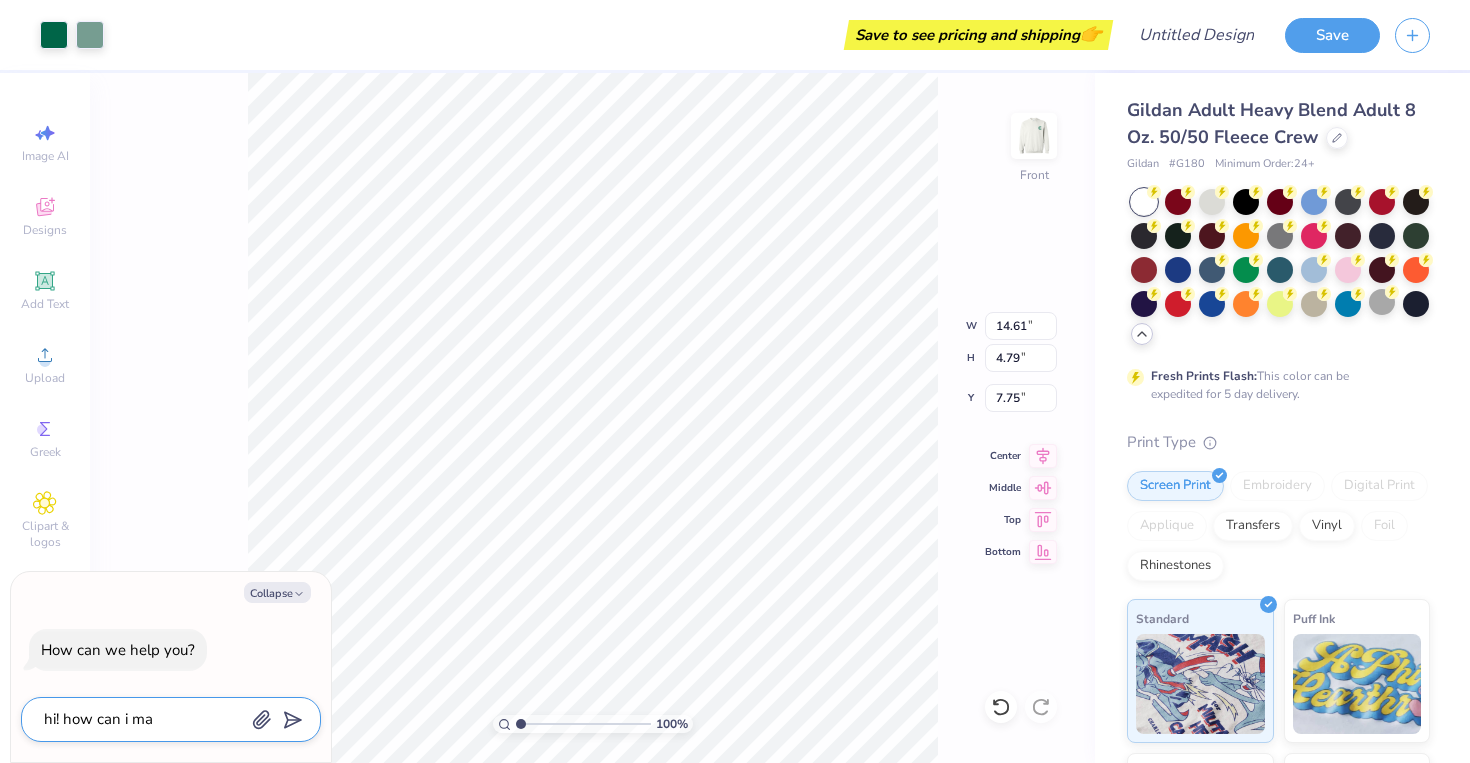 type on "hi! how can i mak" 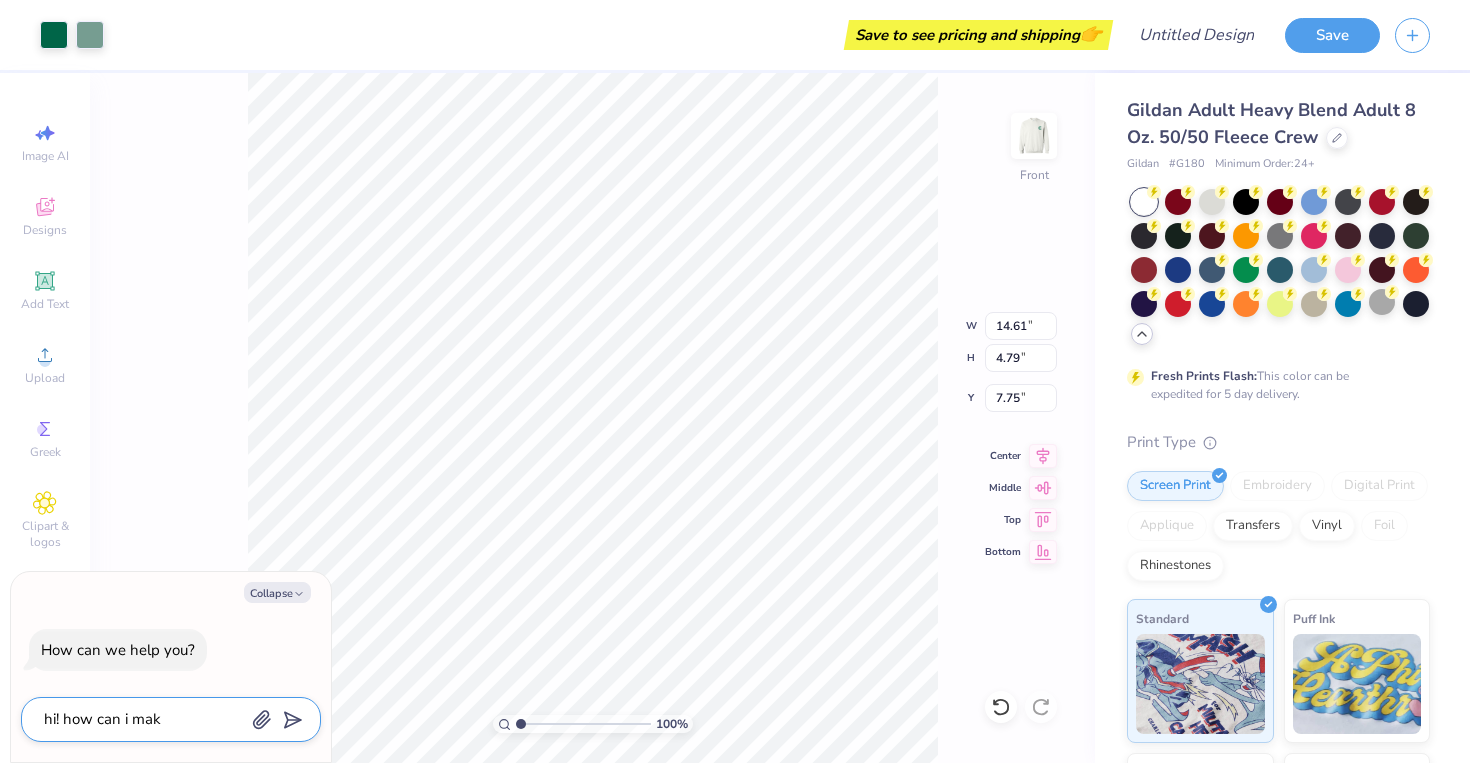 type on "hi! how can i make" 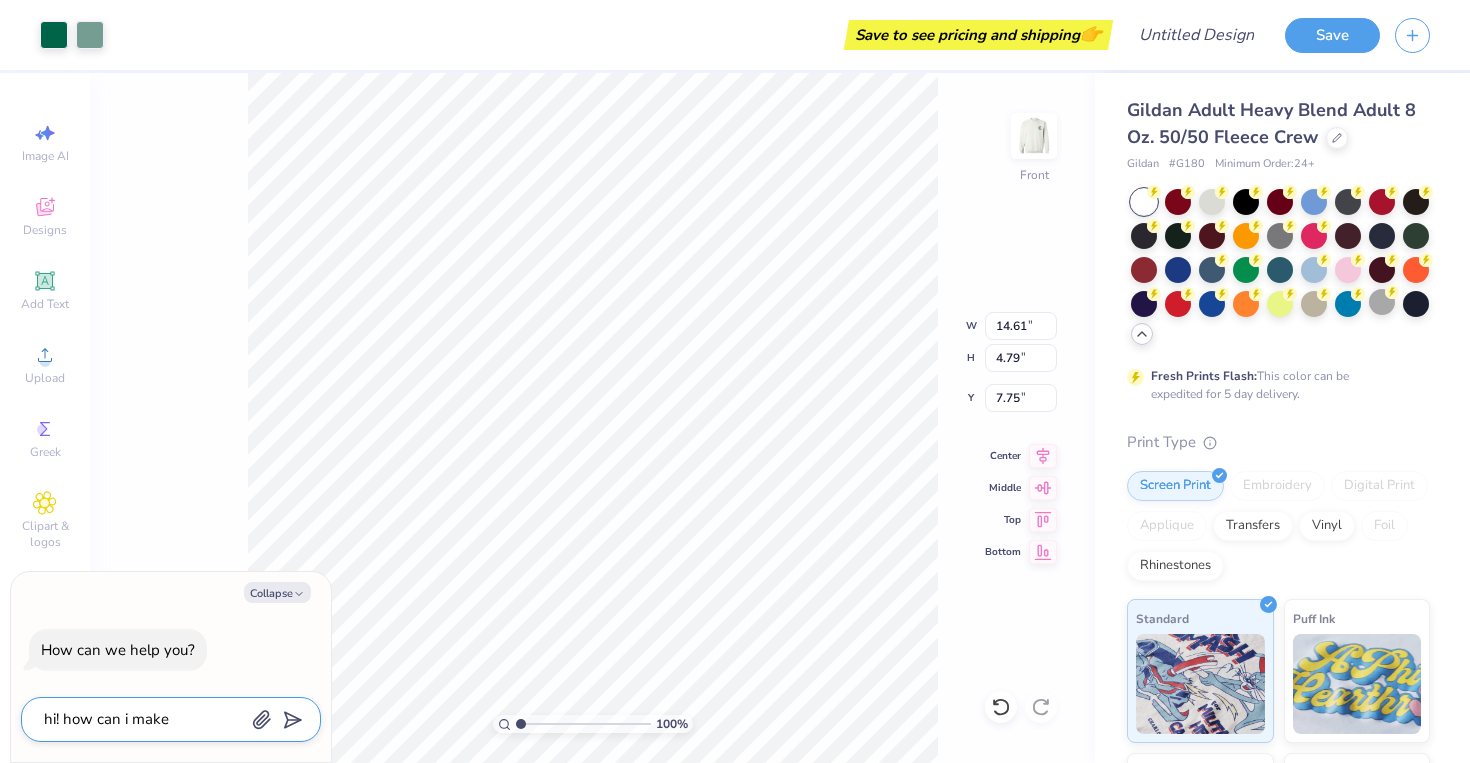type on "hi! how can i make" 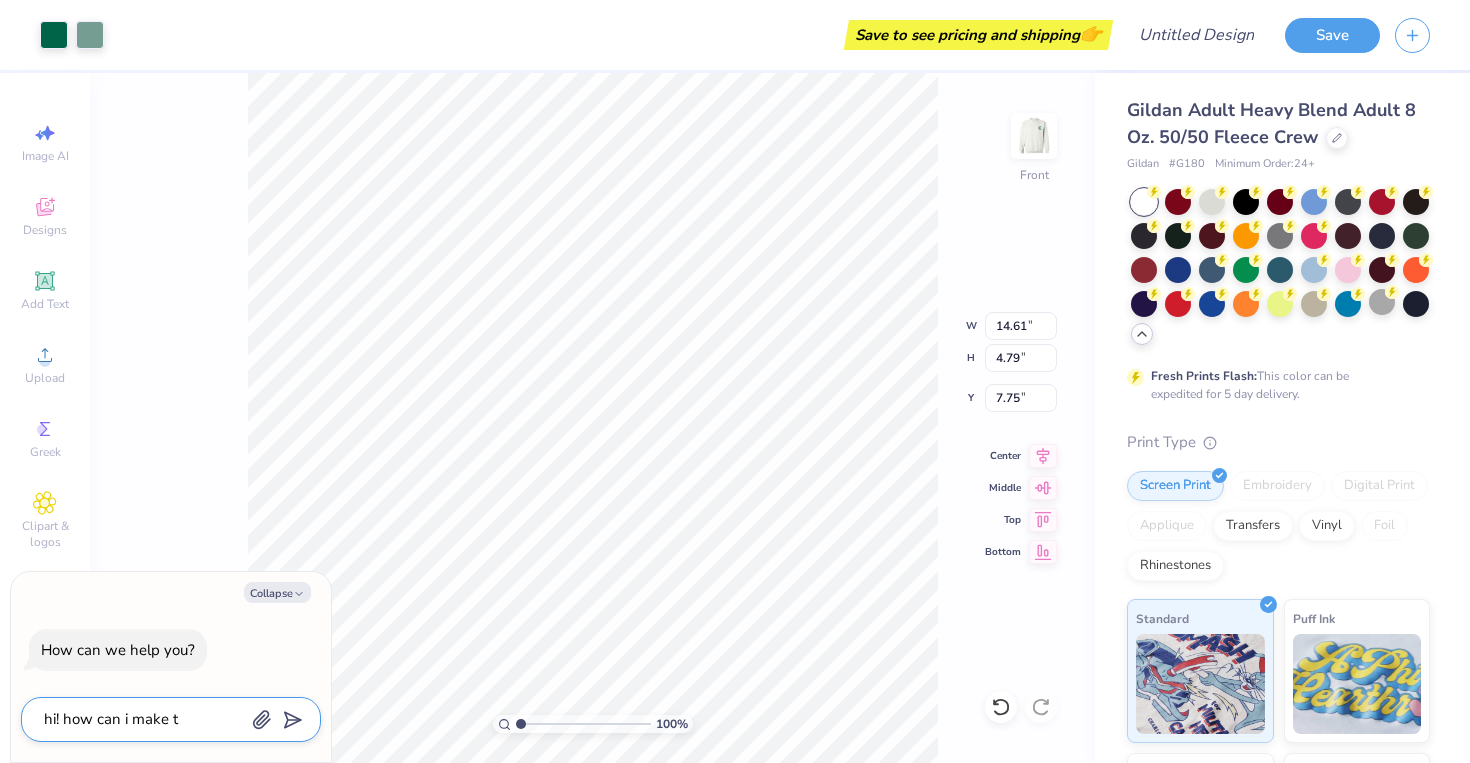 type on "hi! how can i make th" 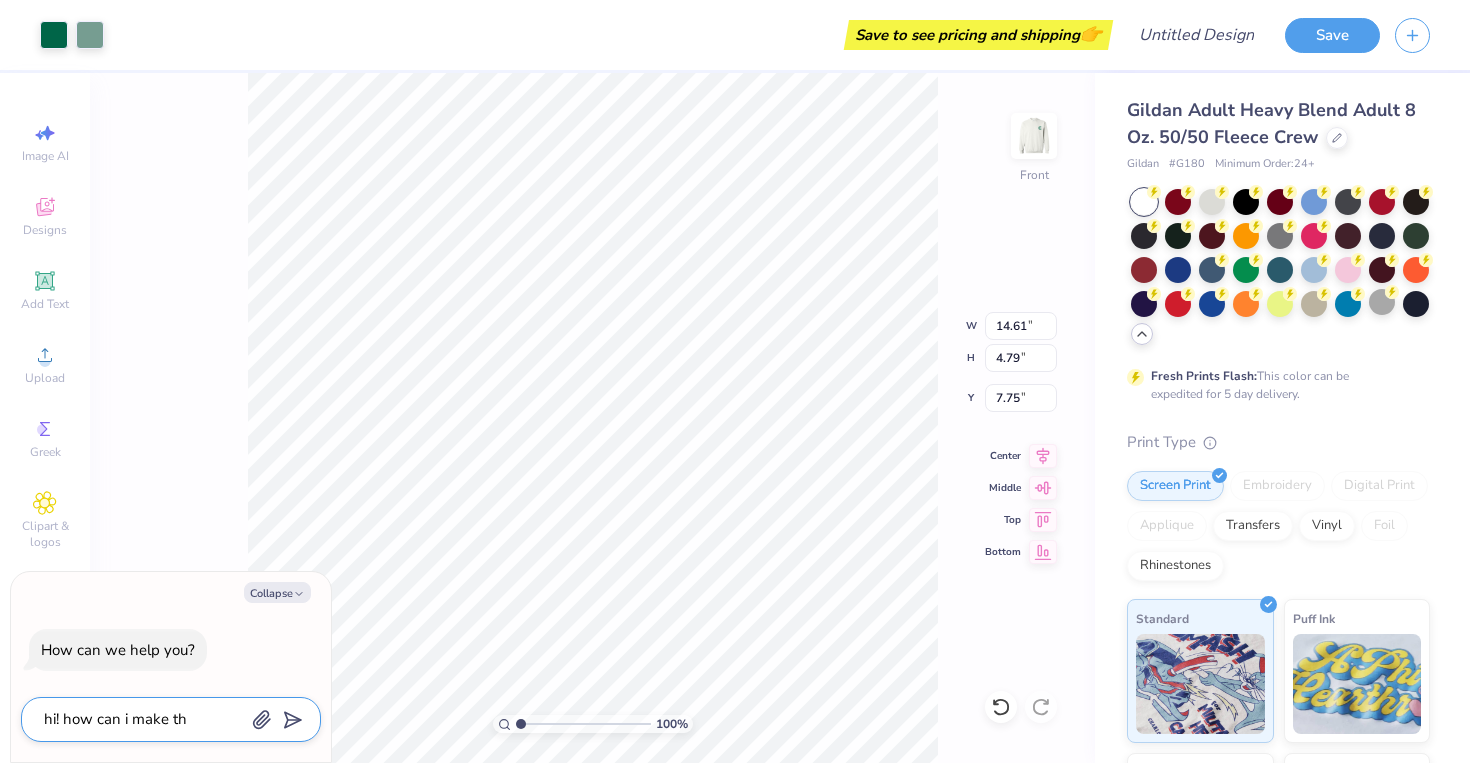 type on "hi! how can i make the" 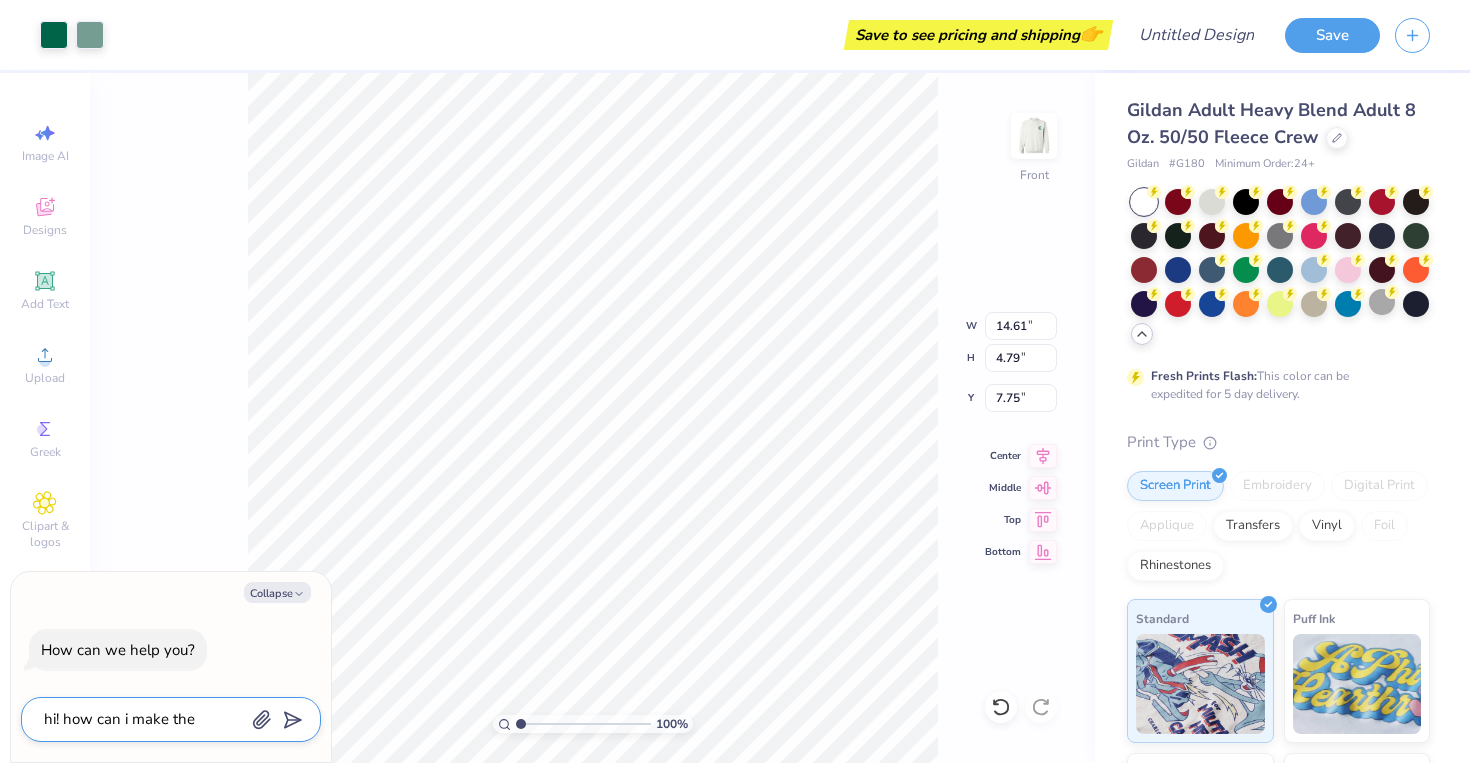 type on "hi! how can i make the" 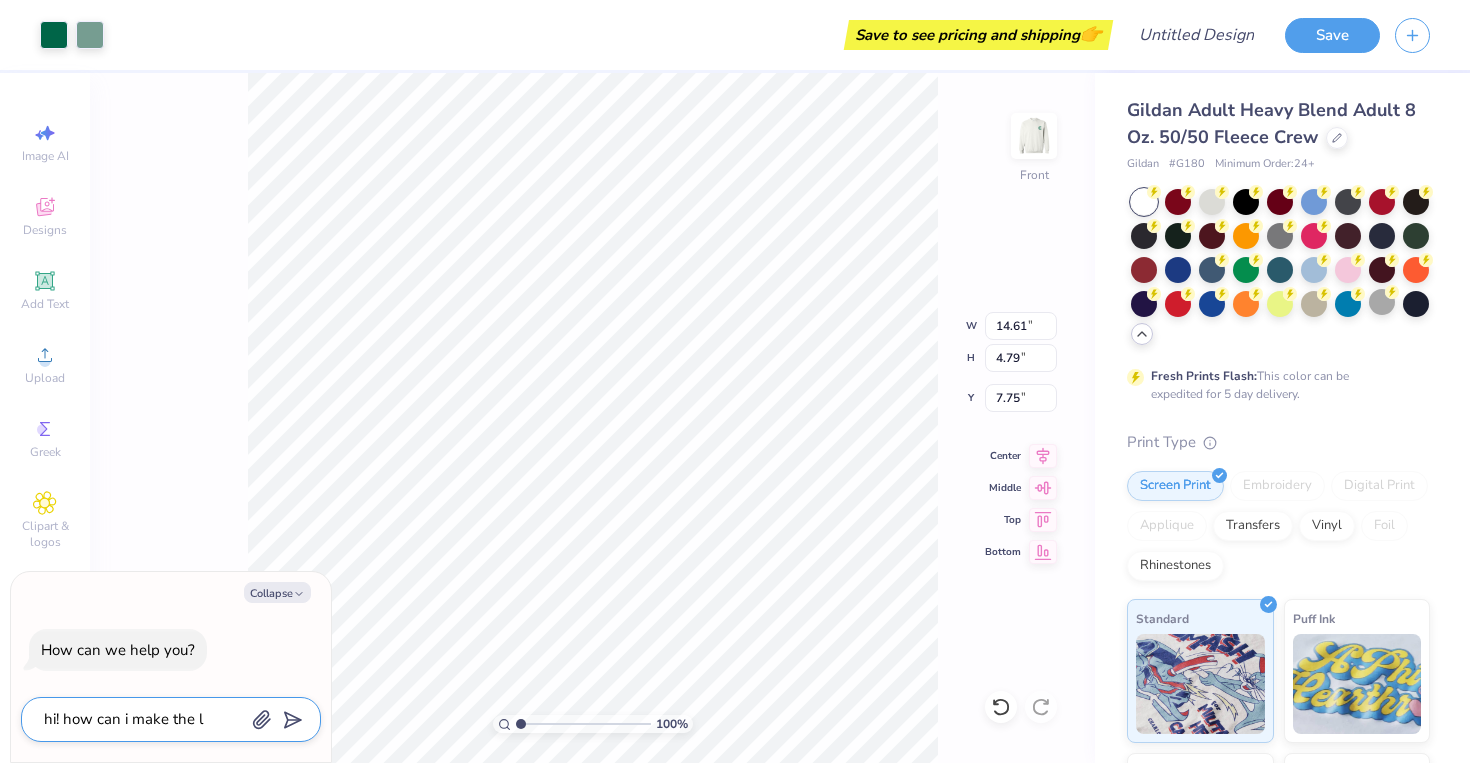 type on "hi! how can i make the li" 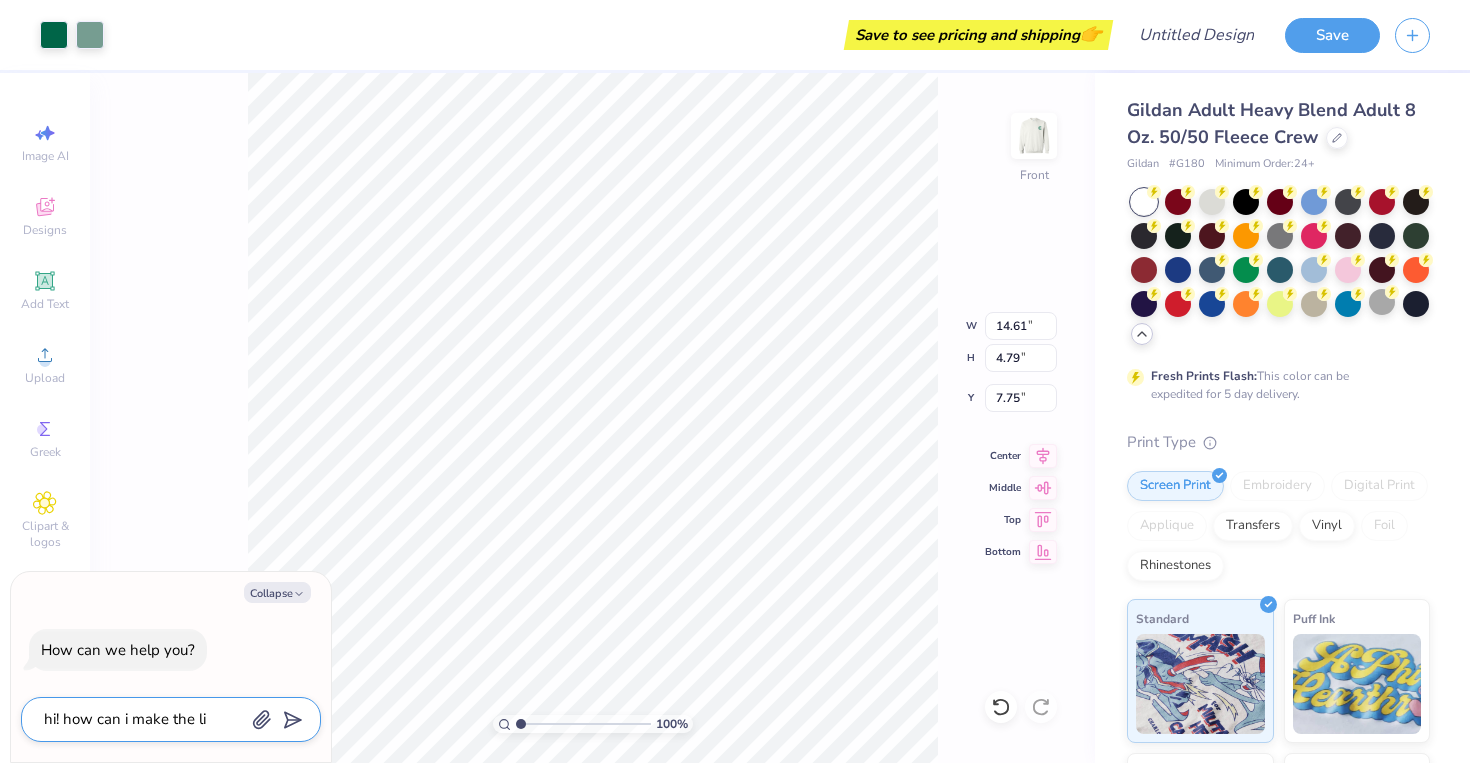 type on "hi! how can i make the lin" 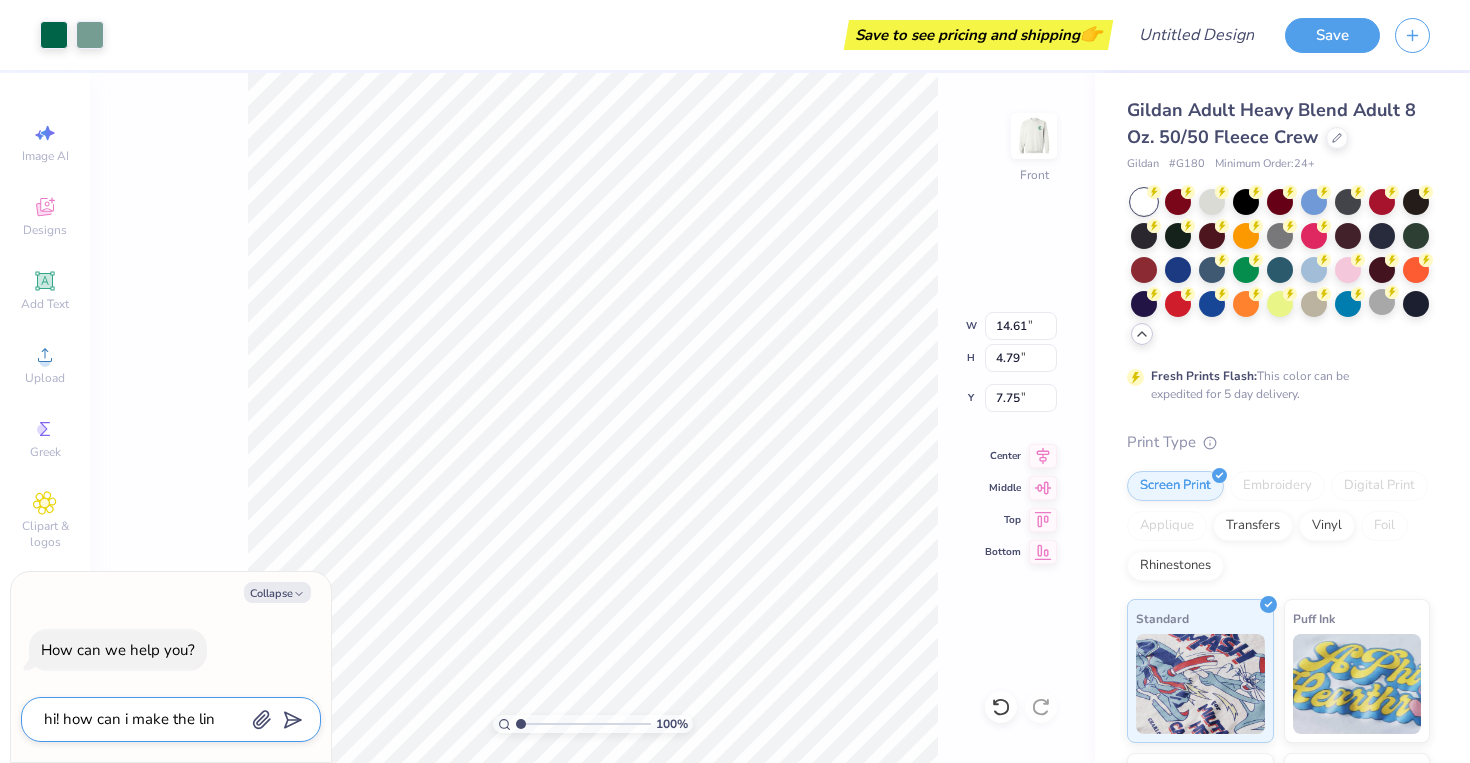 type on "x" 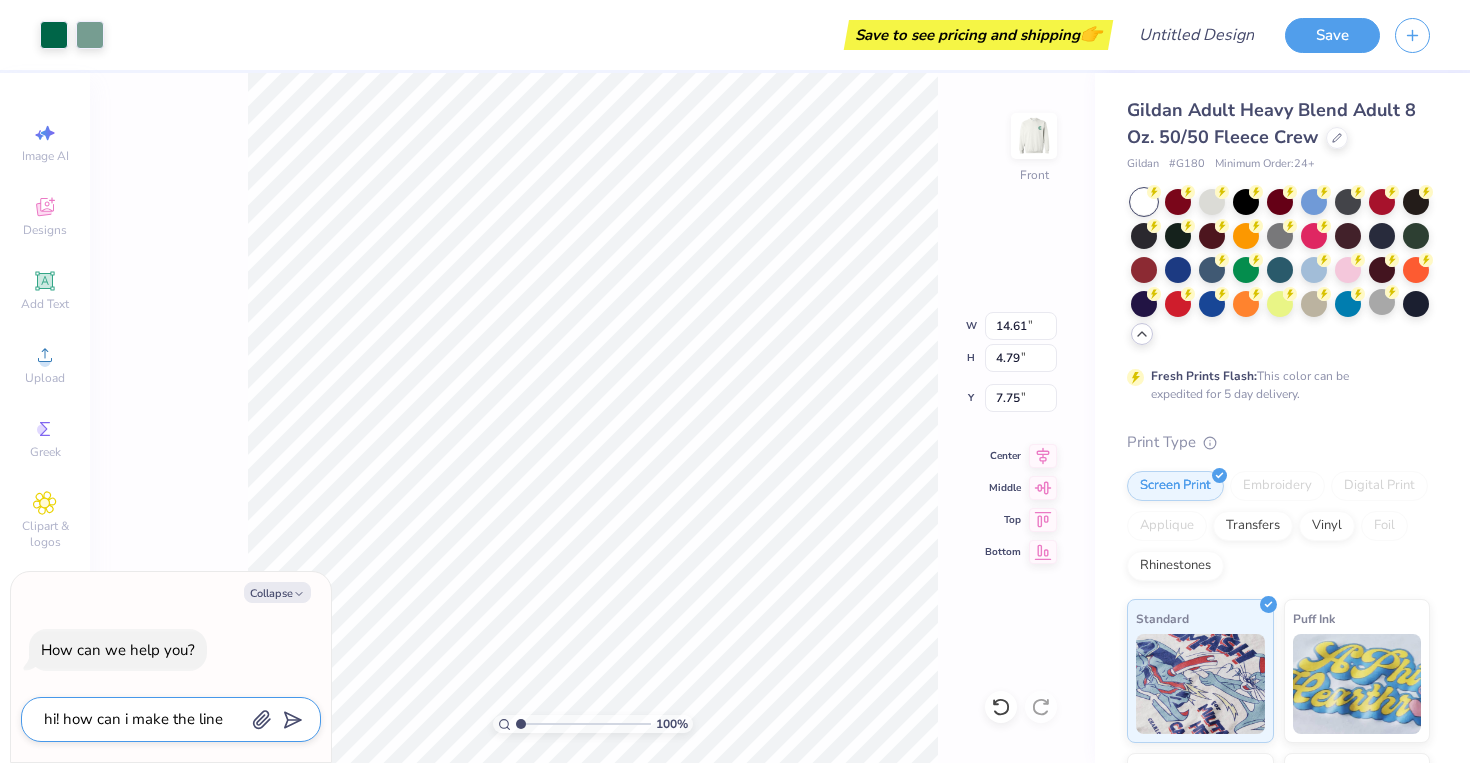 type on "hi! how can i make the lines" 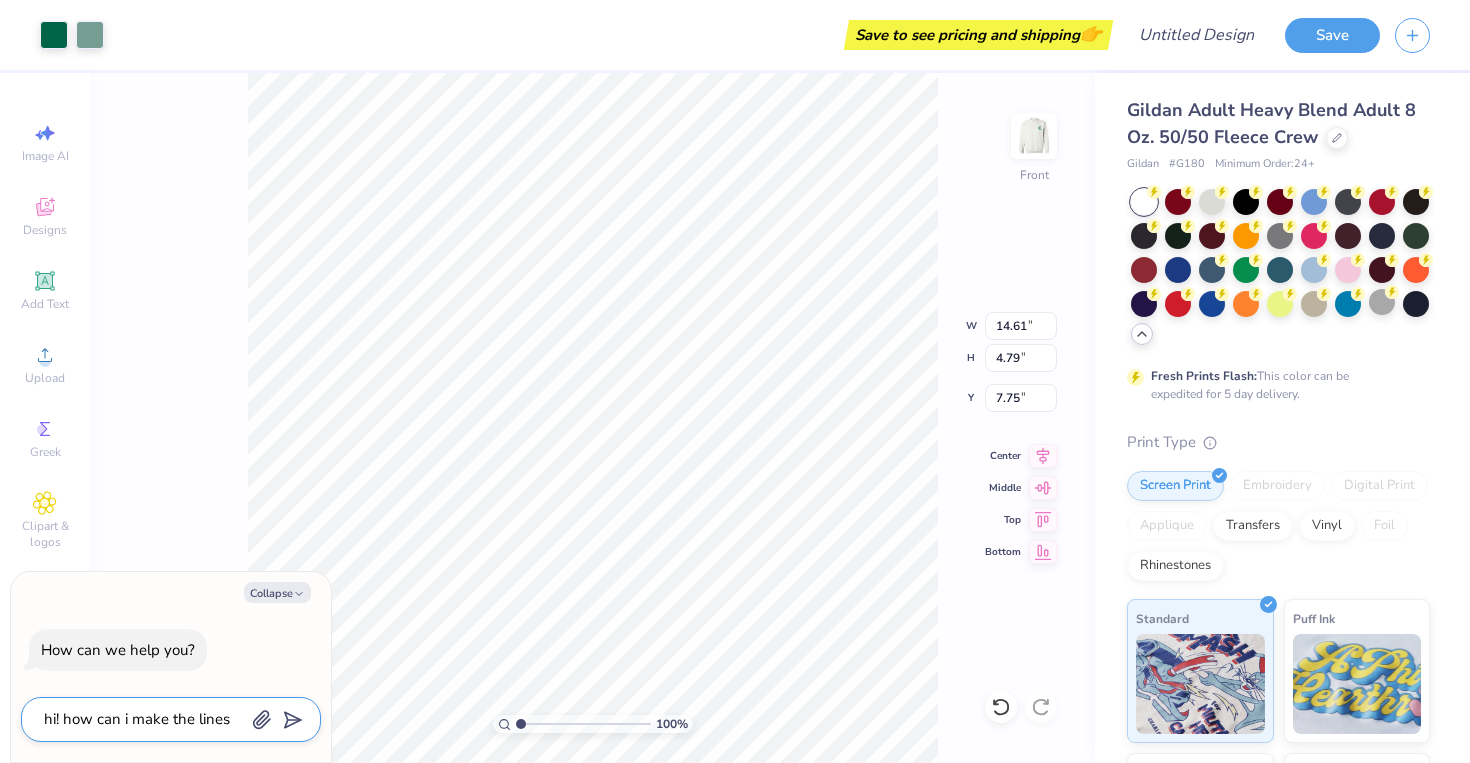 type on "hi! how can i make the lines" 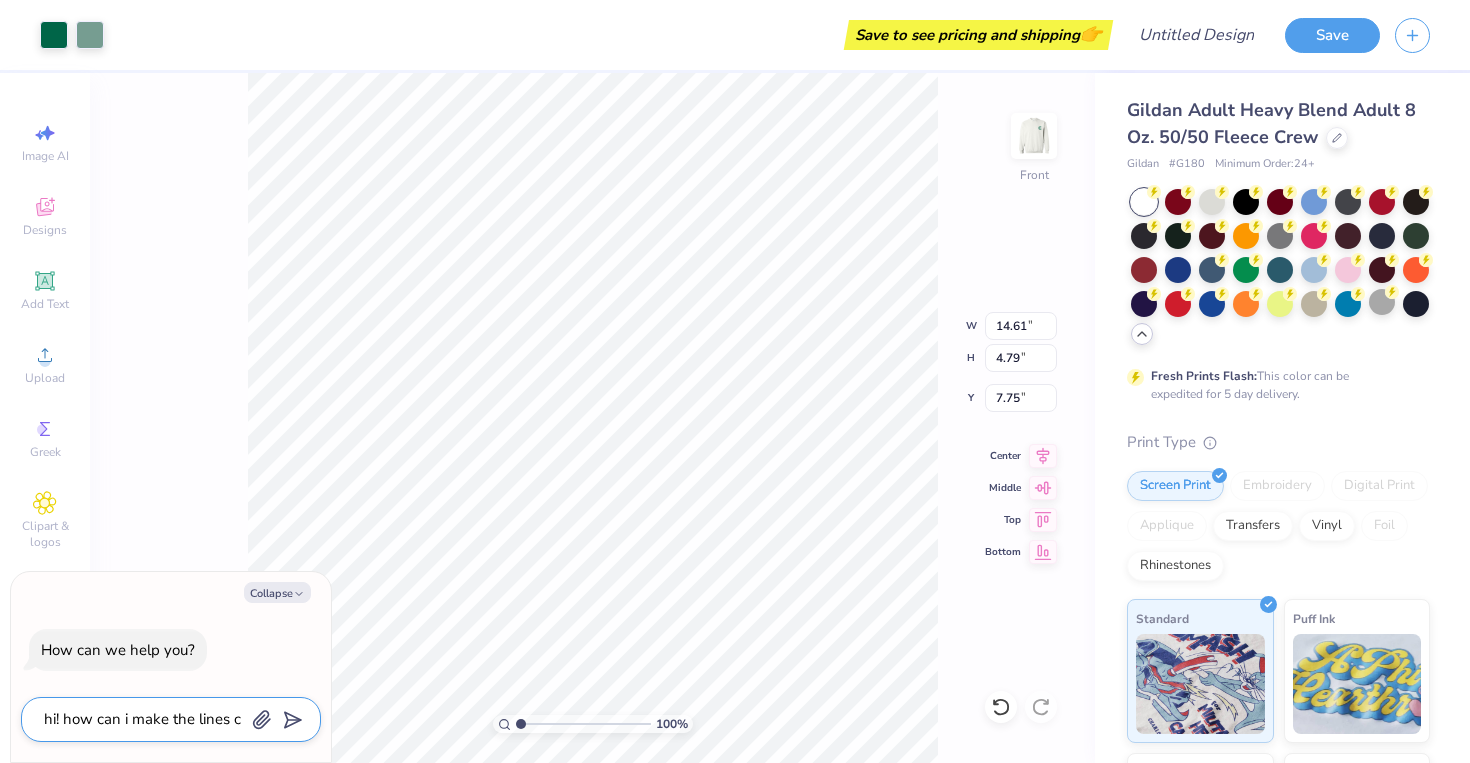 type on "hi! how can i make the lines co" 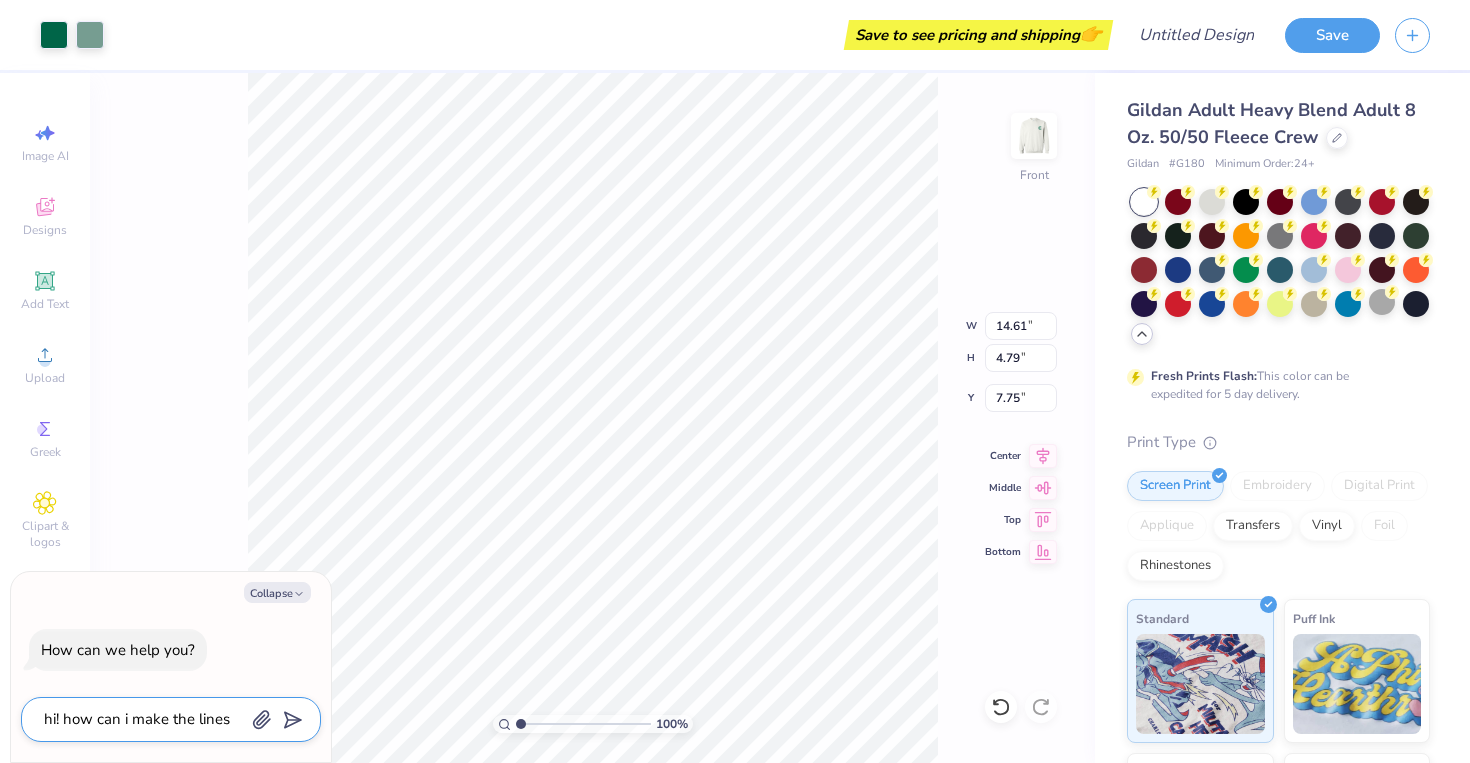 type on "hi! how can i make the lines con" 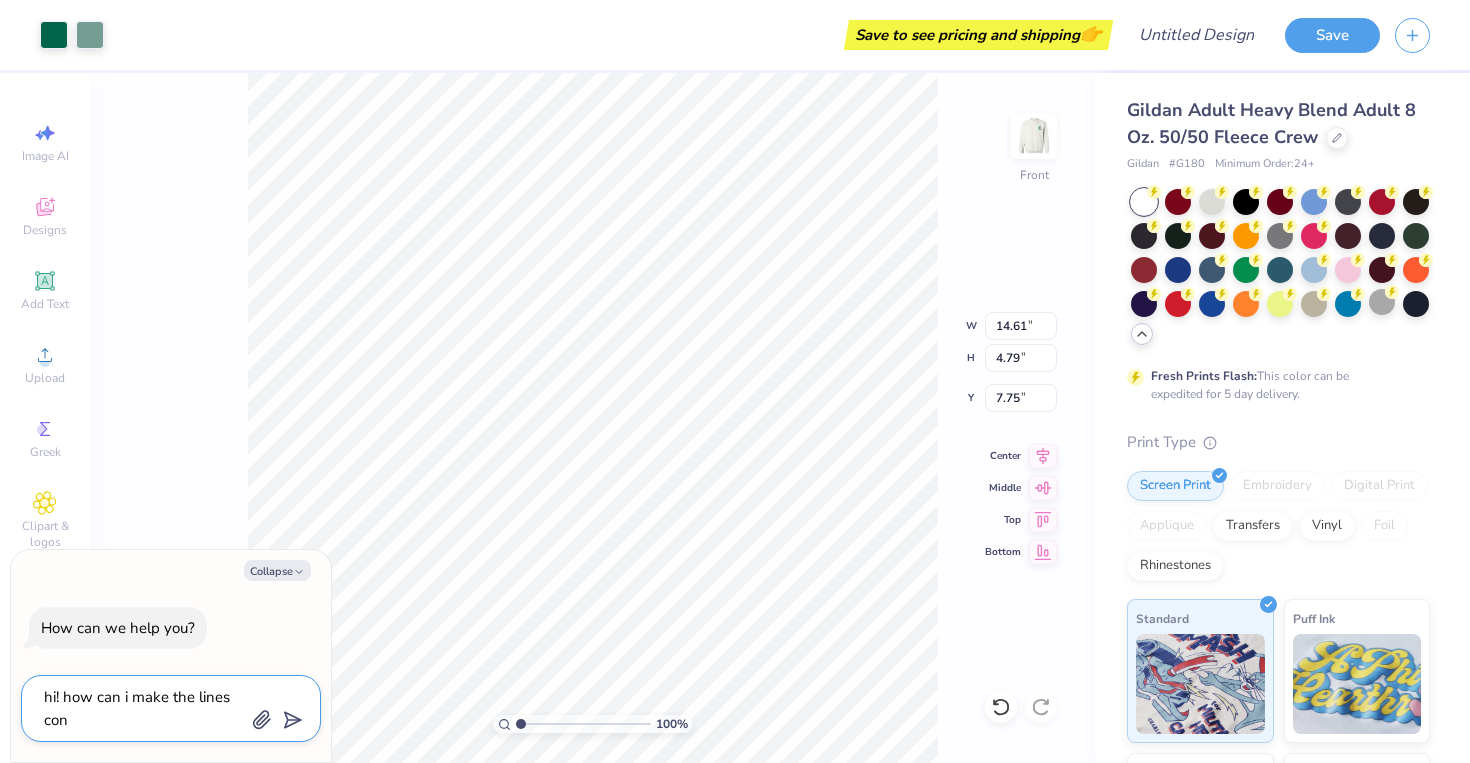 type on "hi! how can i make the lines conn" 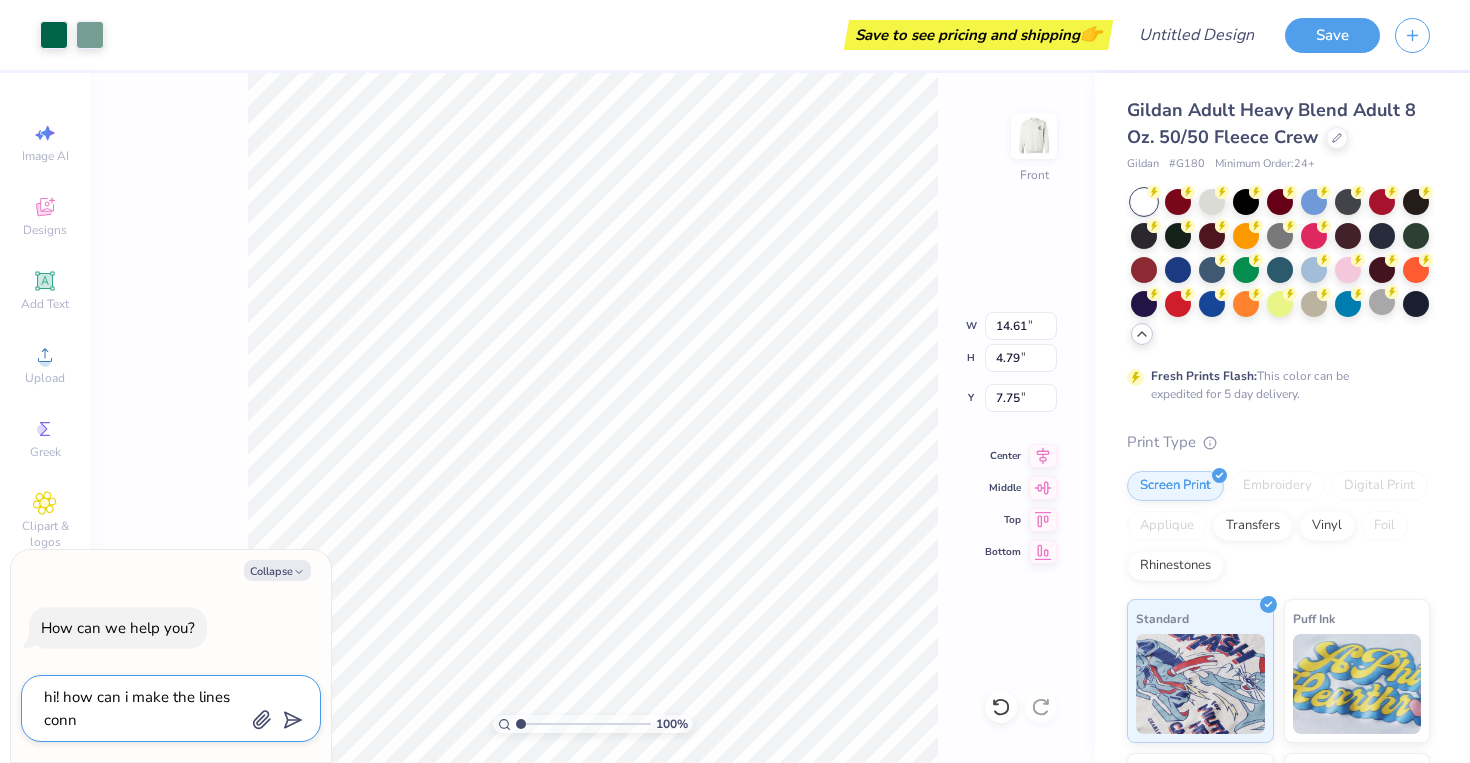 type on "hi! how can i make the lines connw" 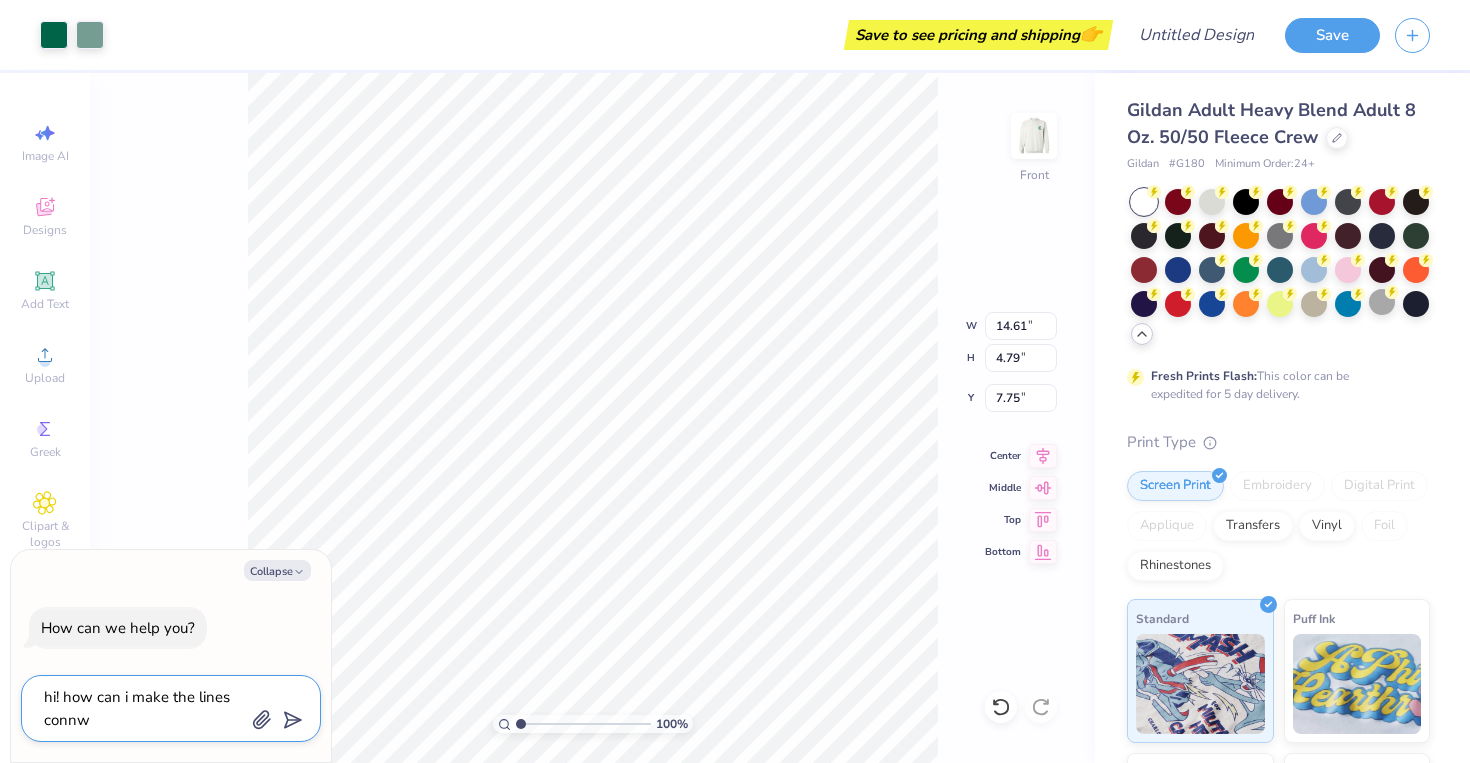 type on "hi! how can i make the lines connwc" 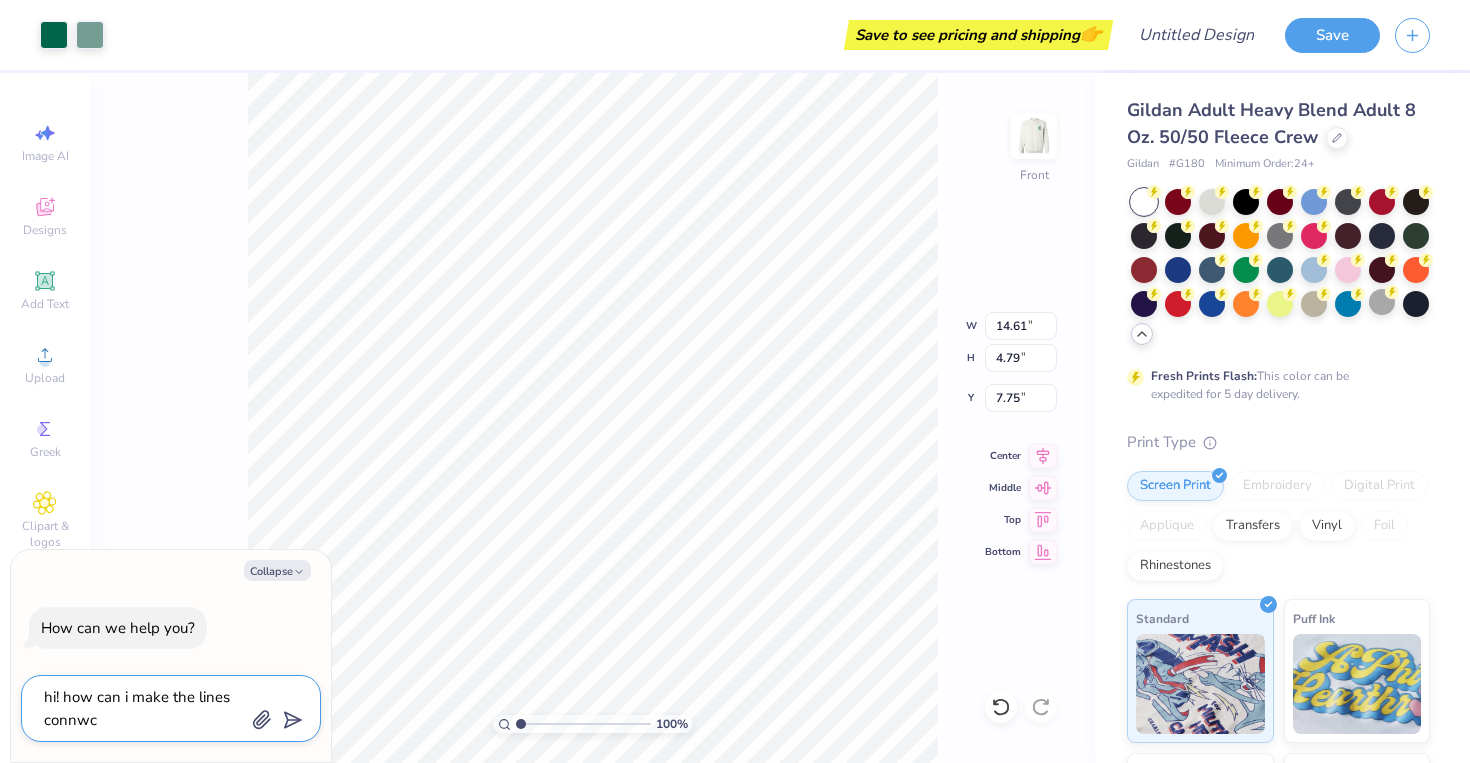 type on "hi! how can i make the lines connwct" 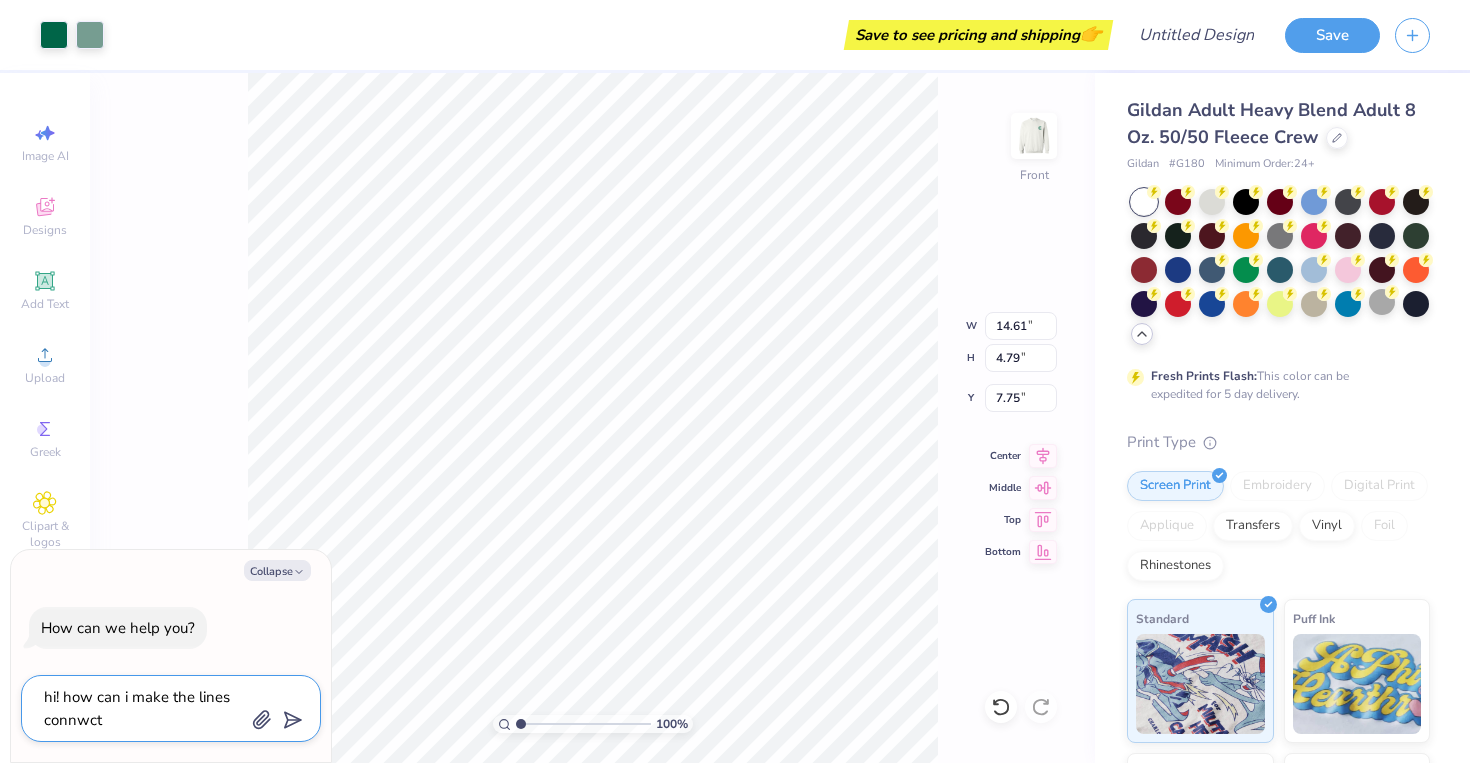 type on "hi! how can i make the lines connwct" 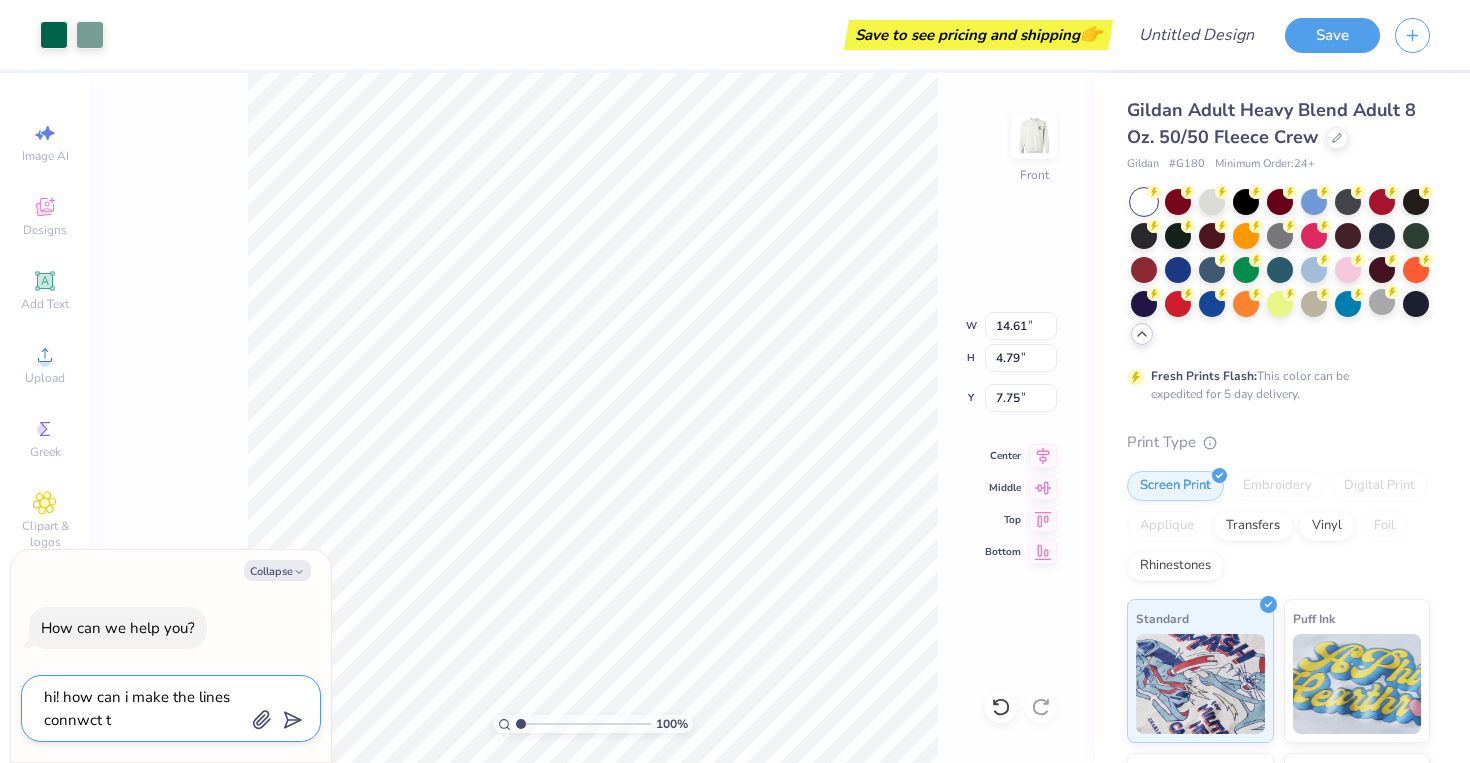 type on "hi! how can i make the lines connwct to" 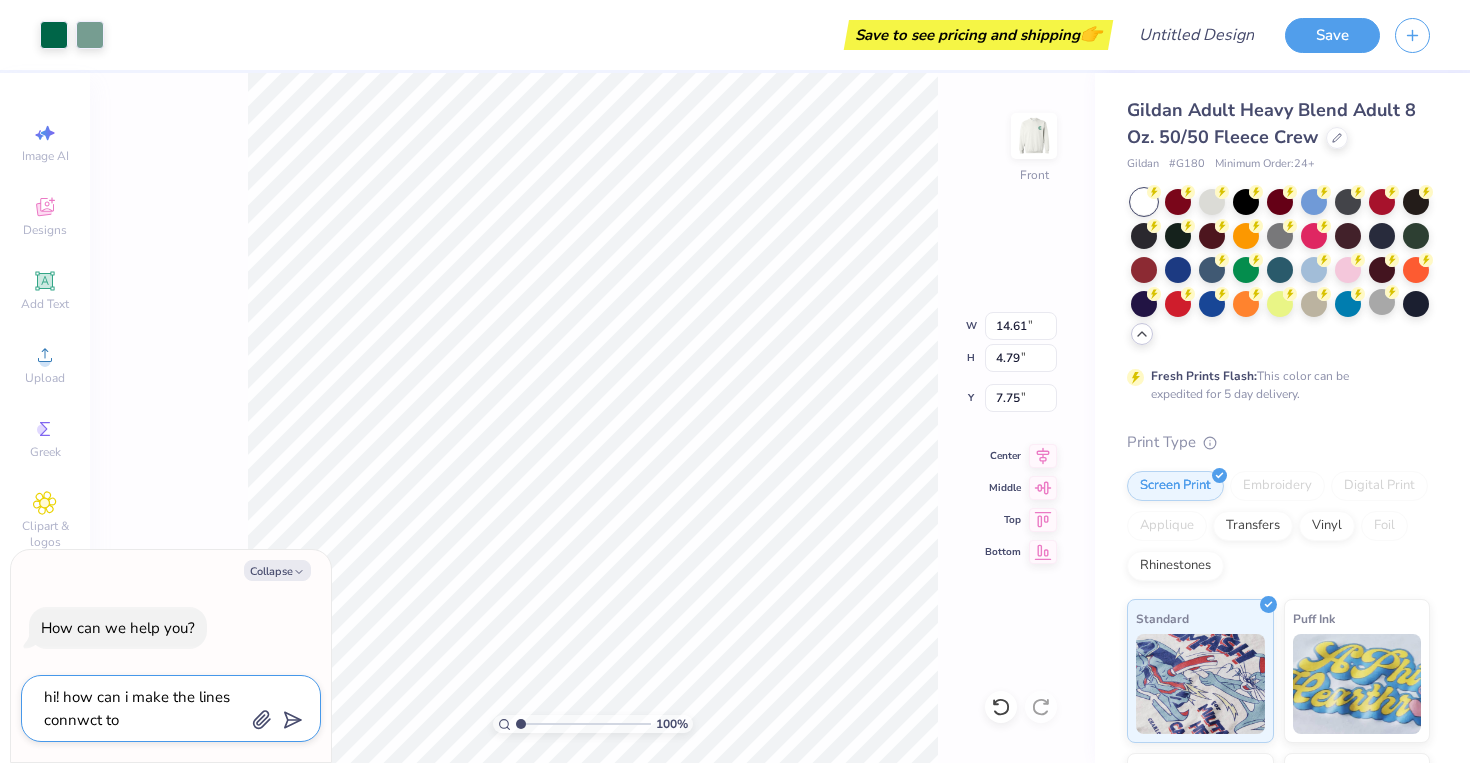type on "hi! how can i make the lines connwct to" 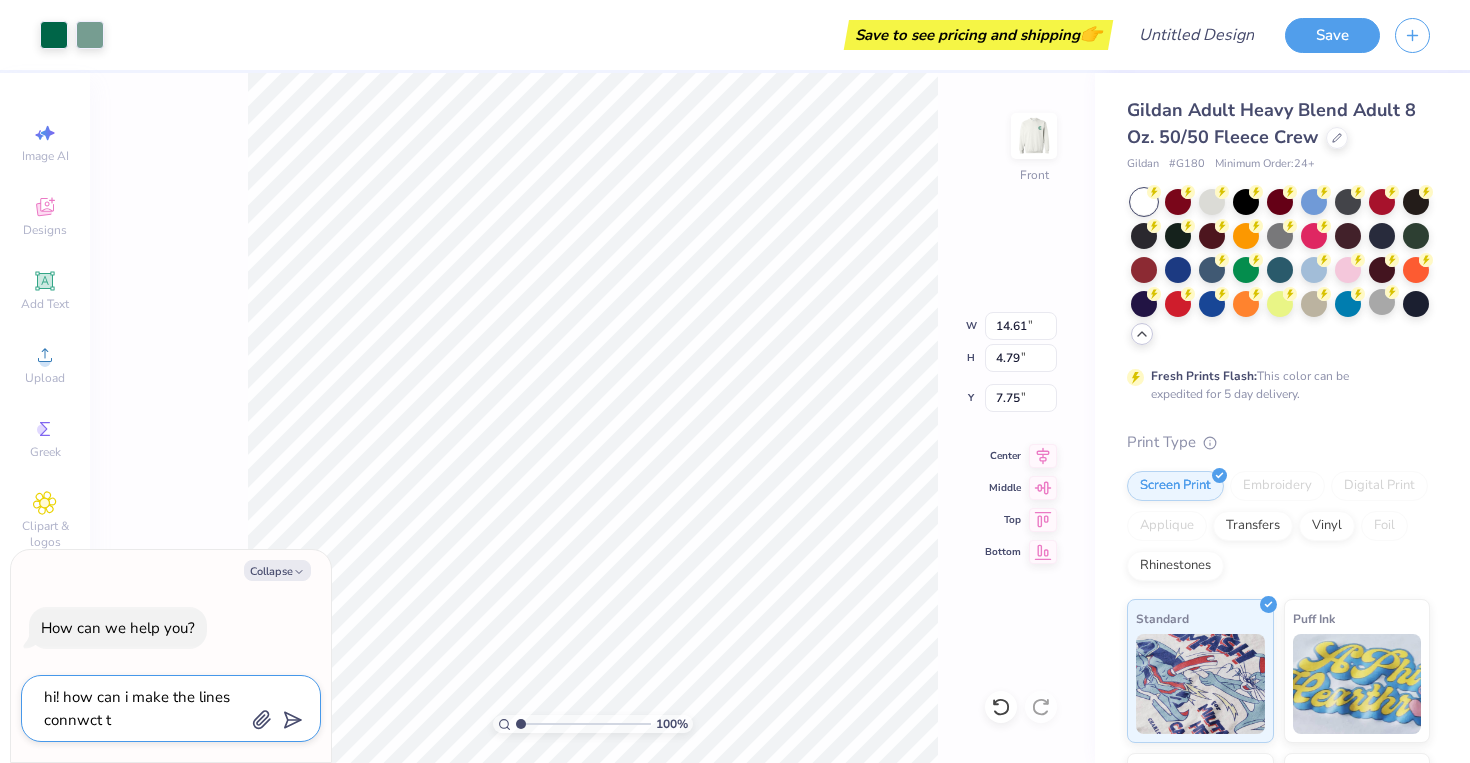 type on "hi! how can i make the lines connwct" 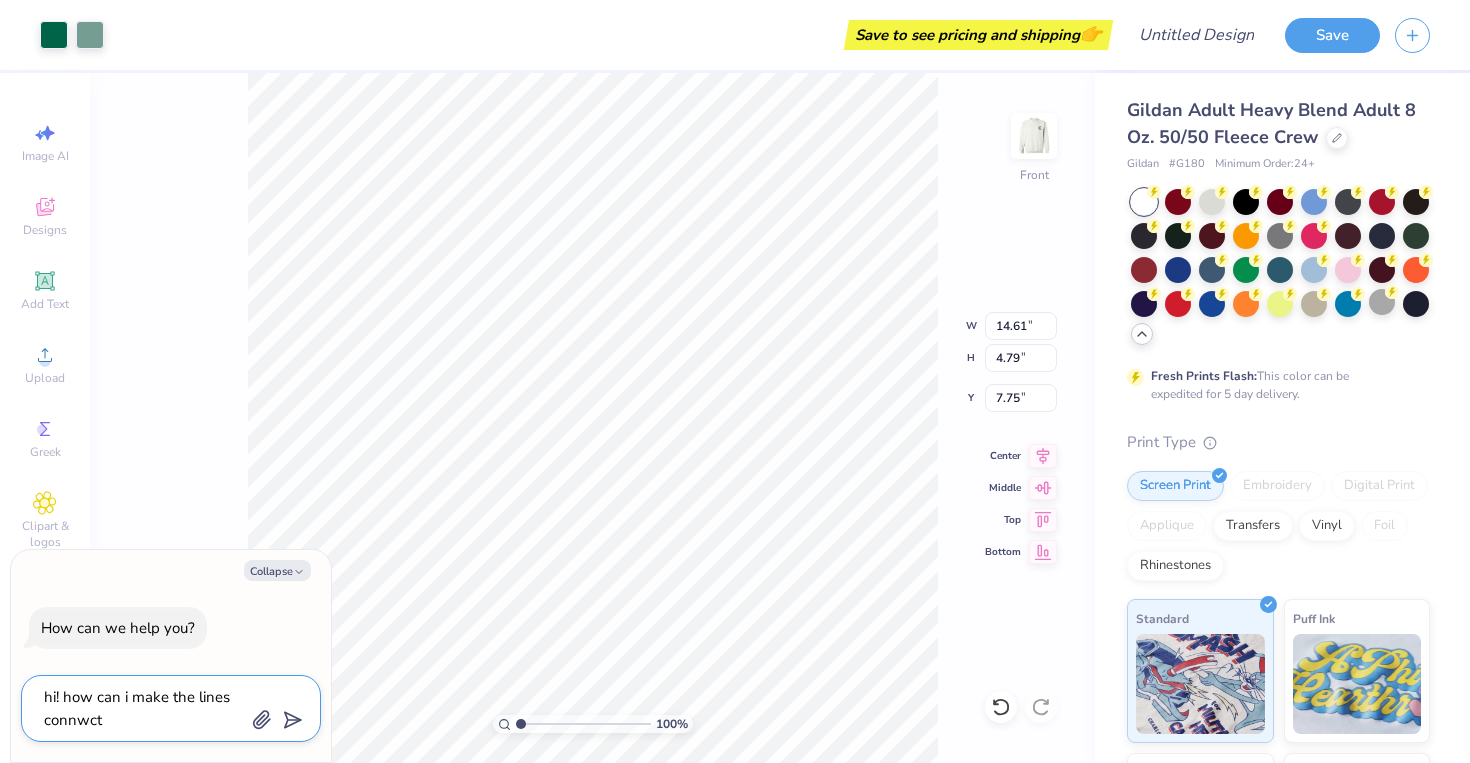 type on "hi! how can i make the lines connwct" 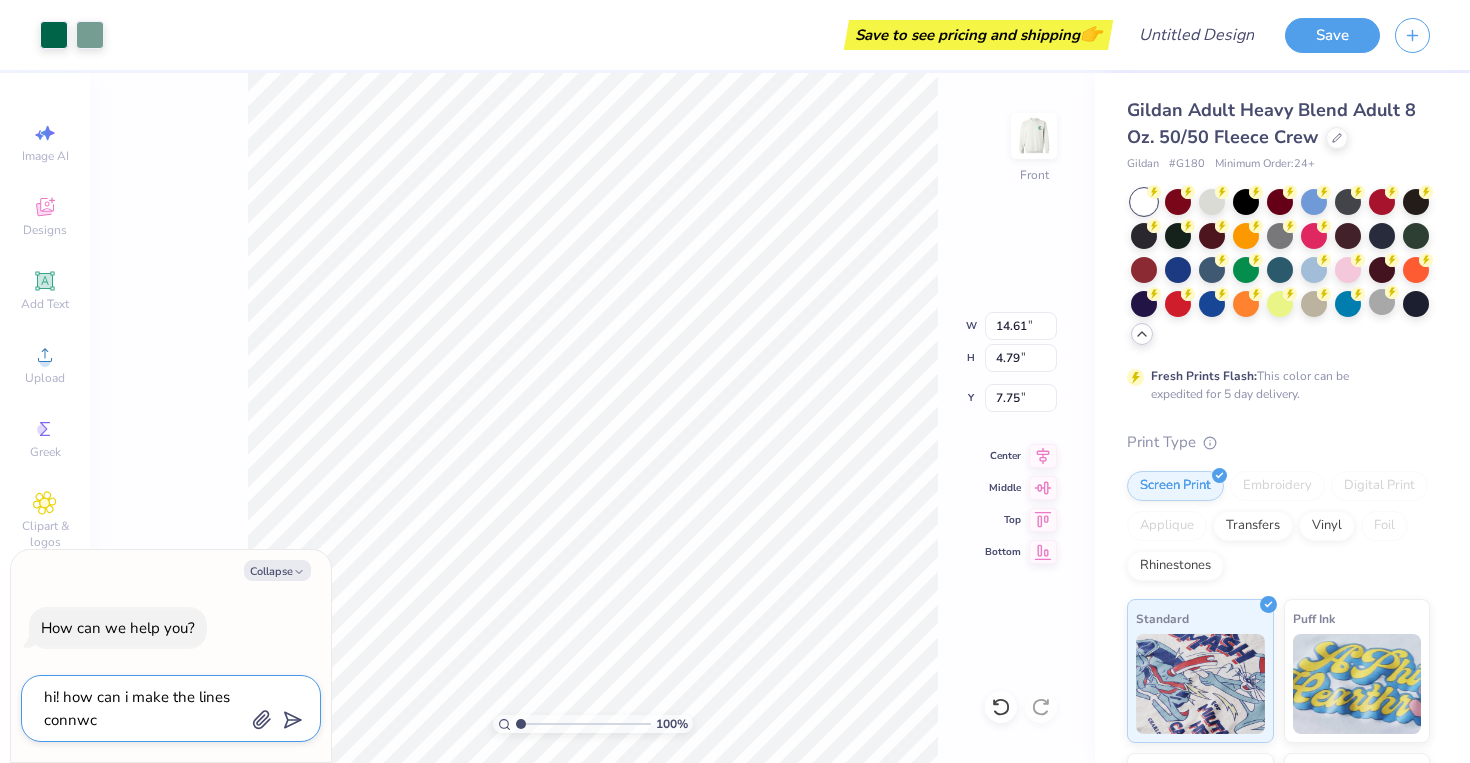 type on "hi! how can i make the lines connw" 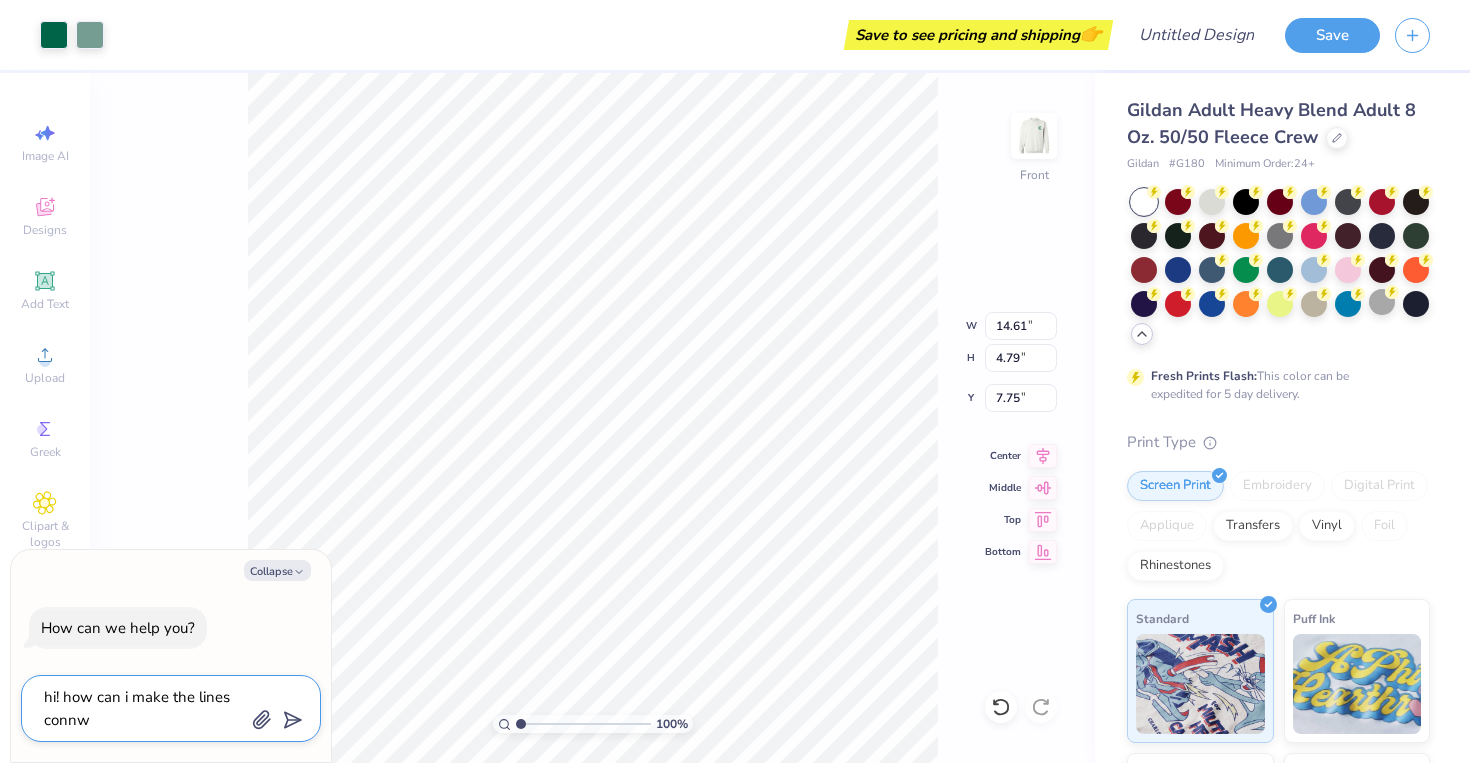 type on "hi! how can i make the lines conn" 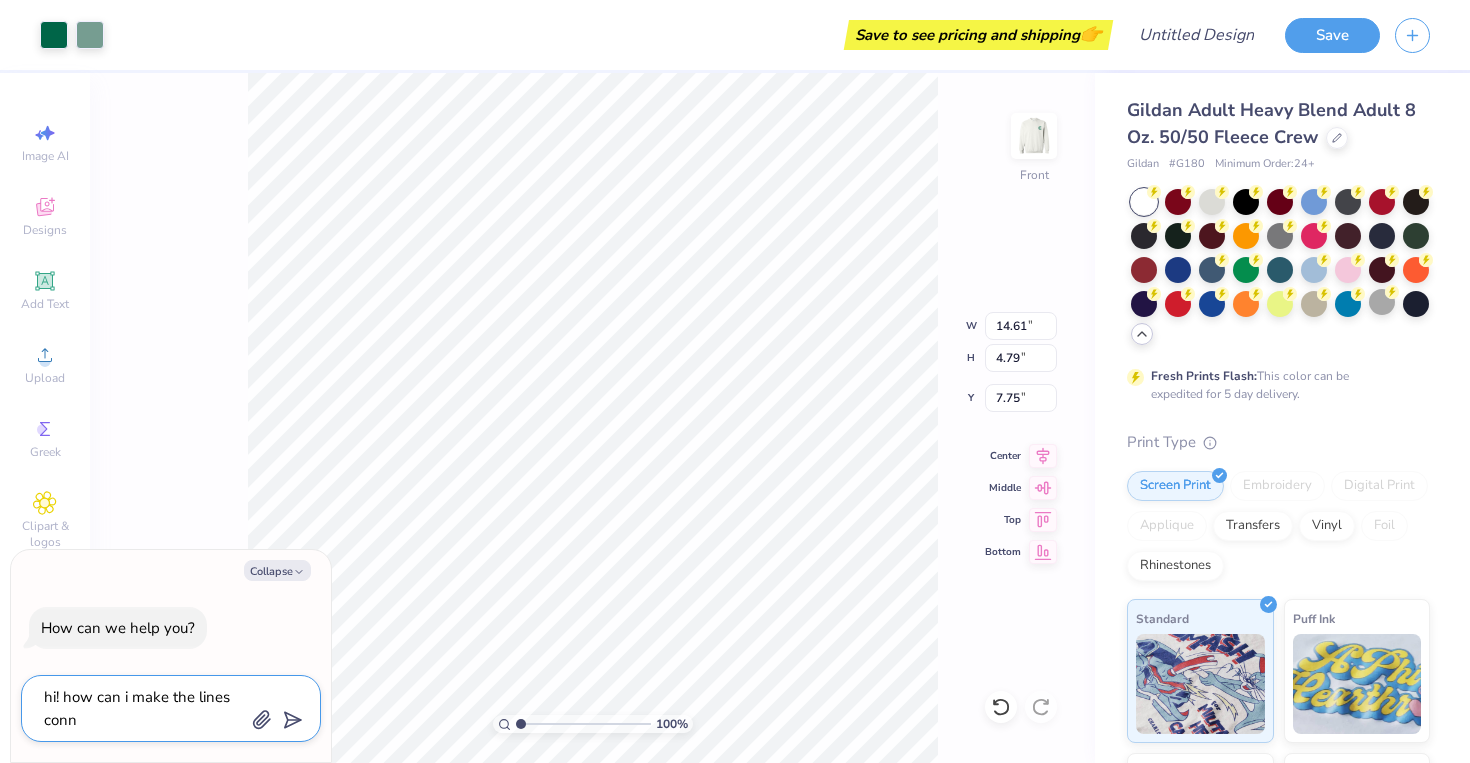 type on "hi! how can i make the lines conne" 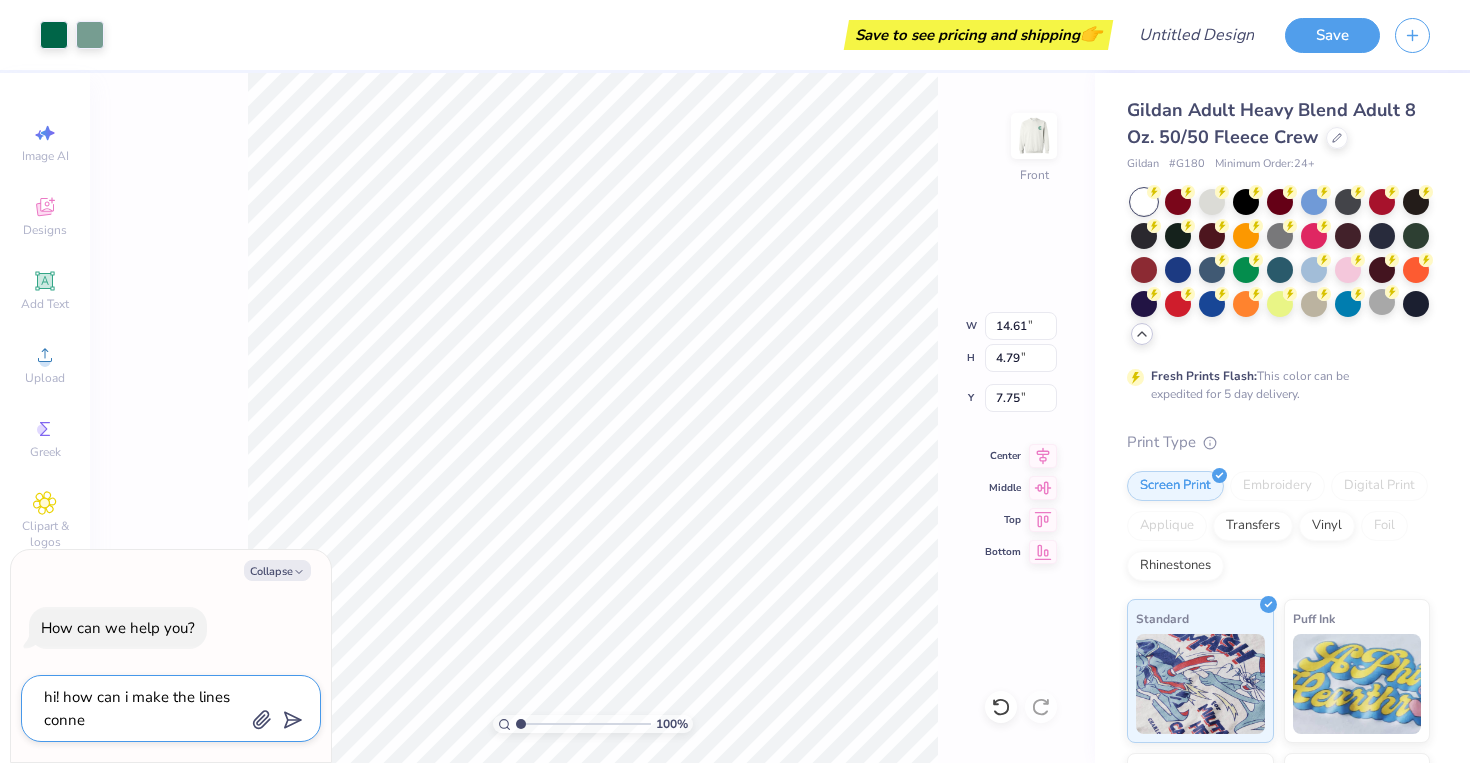 type on "hi! how can i make the lines connet" 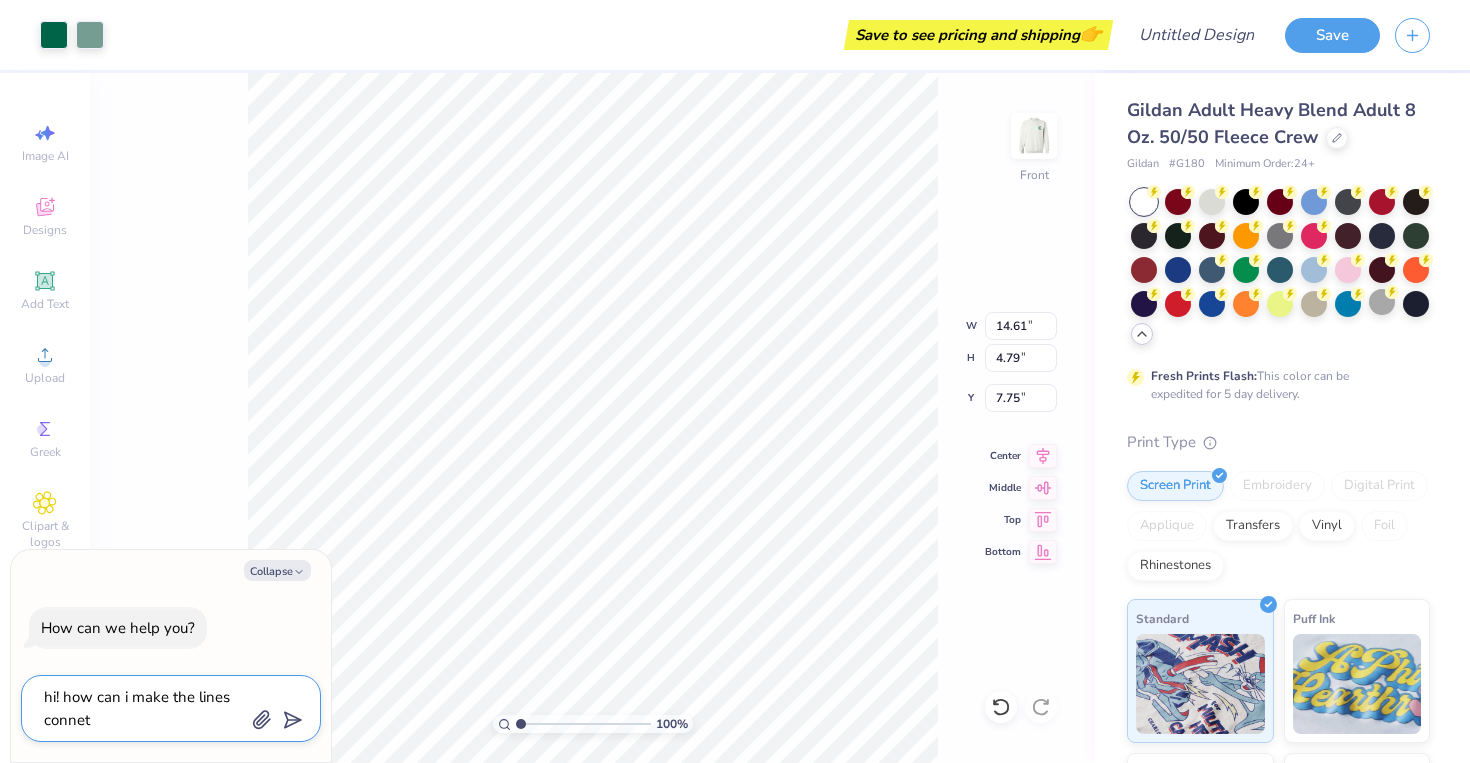 type on "hi! how can i make the lines connet" 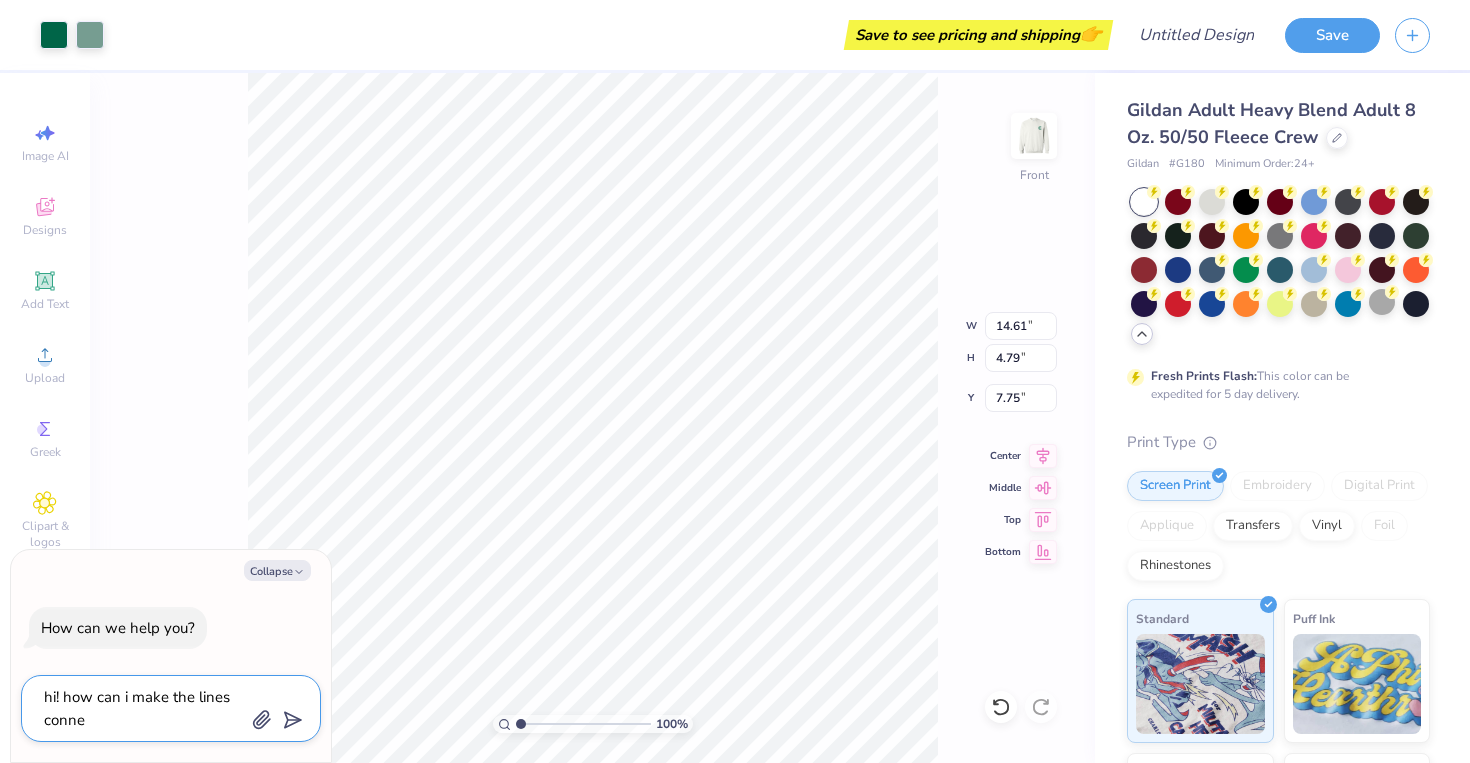 type on "hi! how can i make the lines connec" 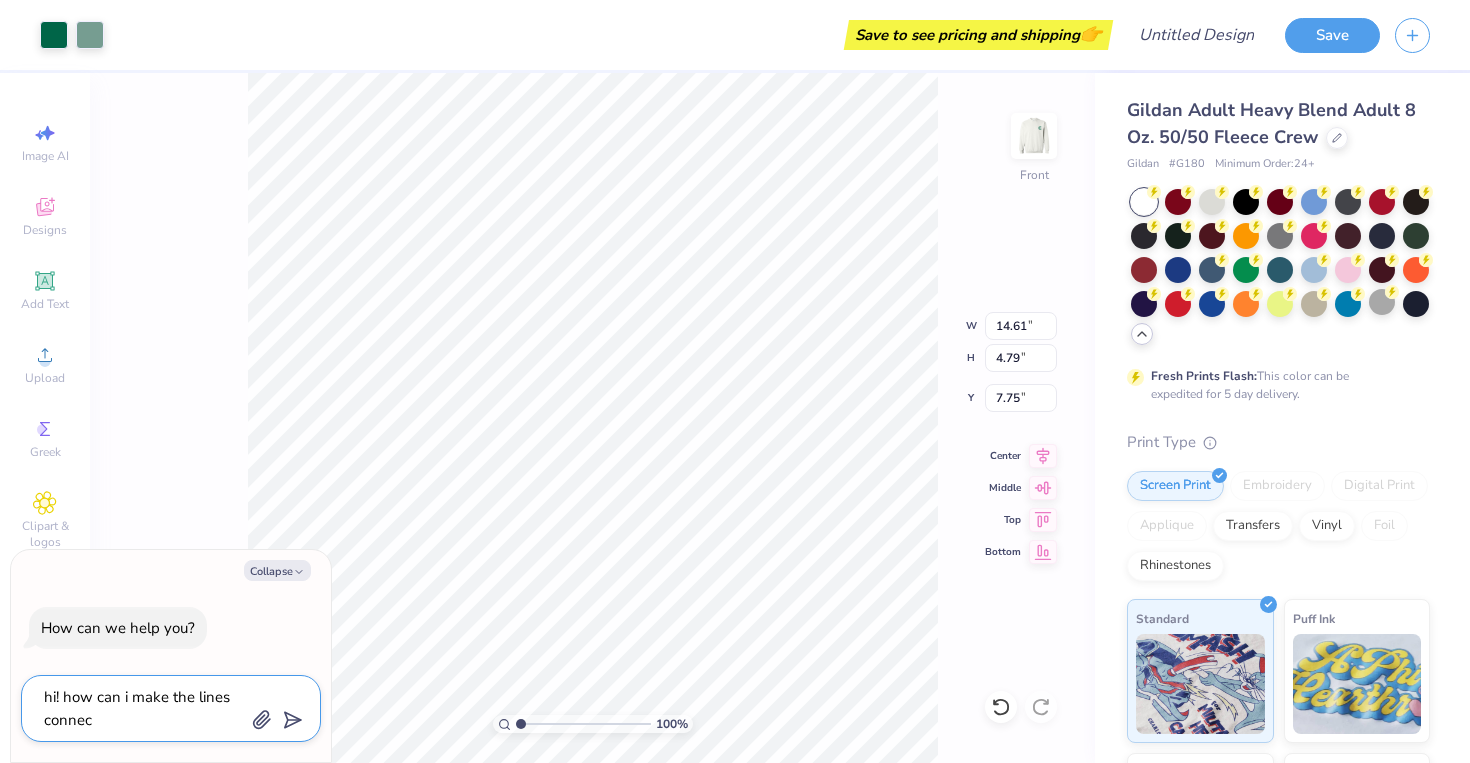 type on "hi! how can i make the lines connect" 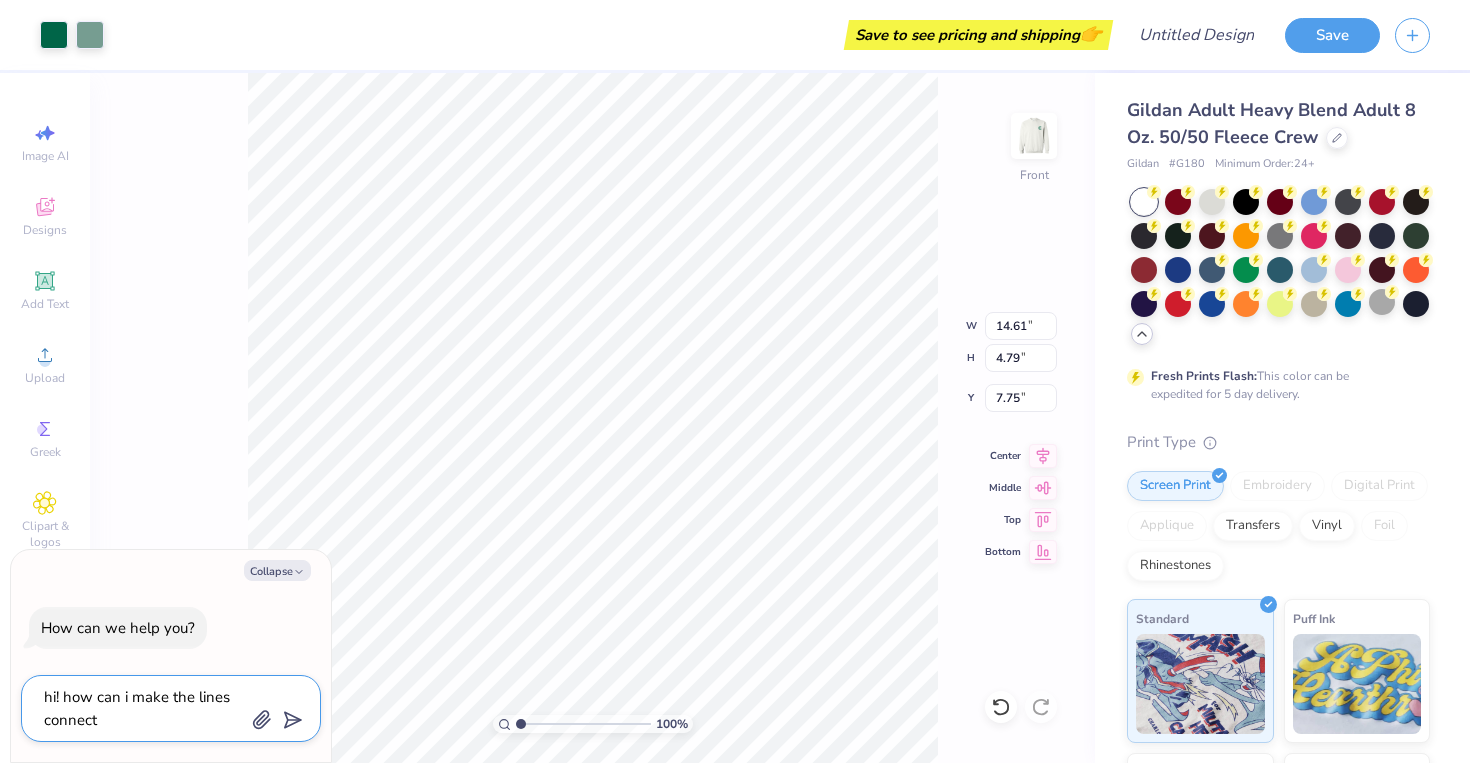 type on "hi! how can i make the lines connect" 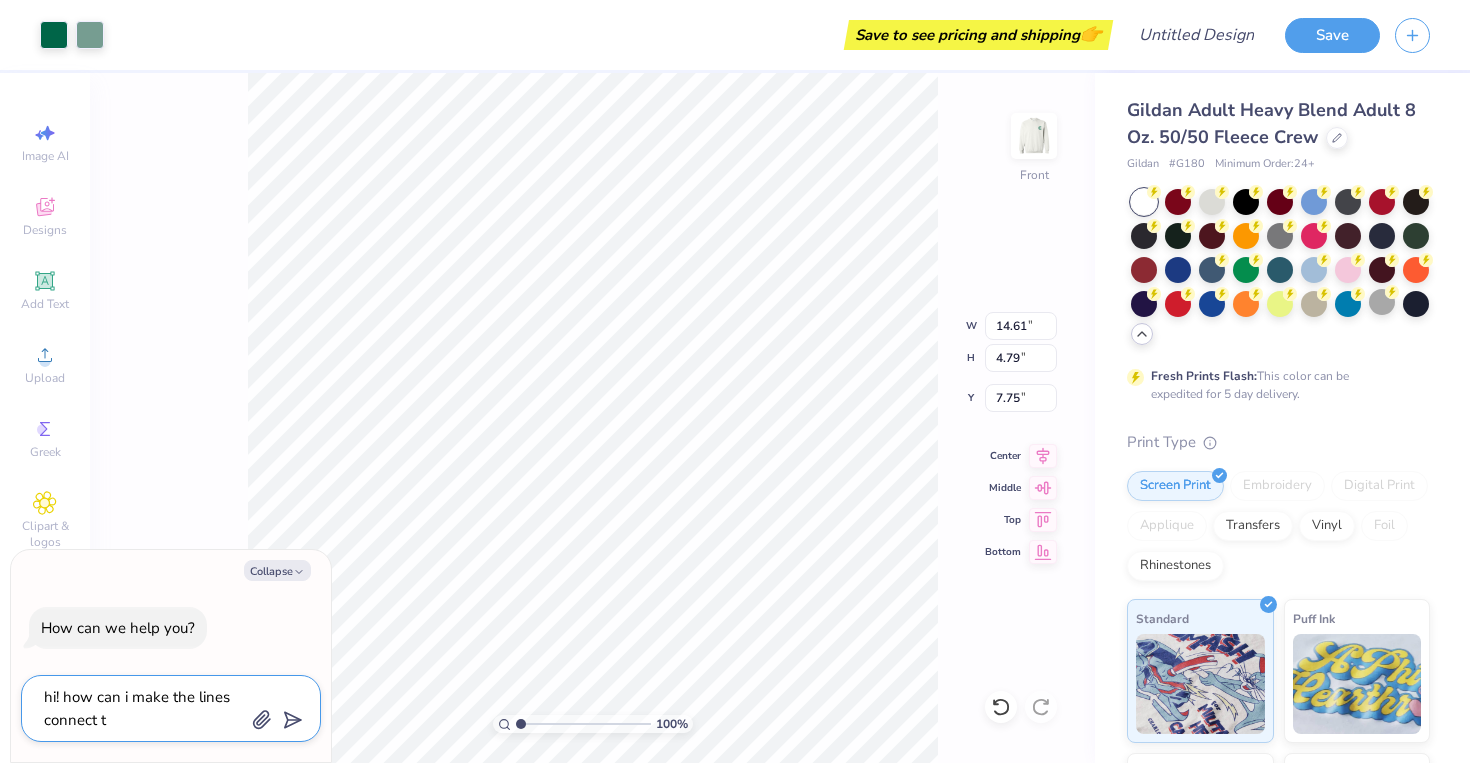 type on "hi! how can i make the lines connect to" 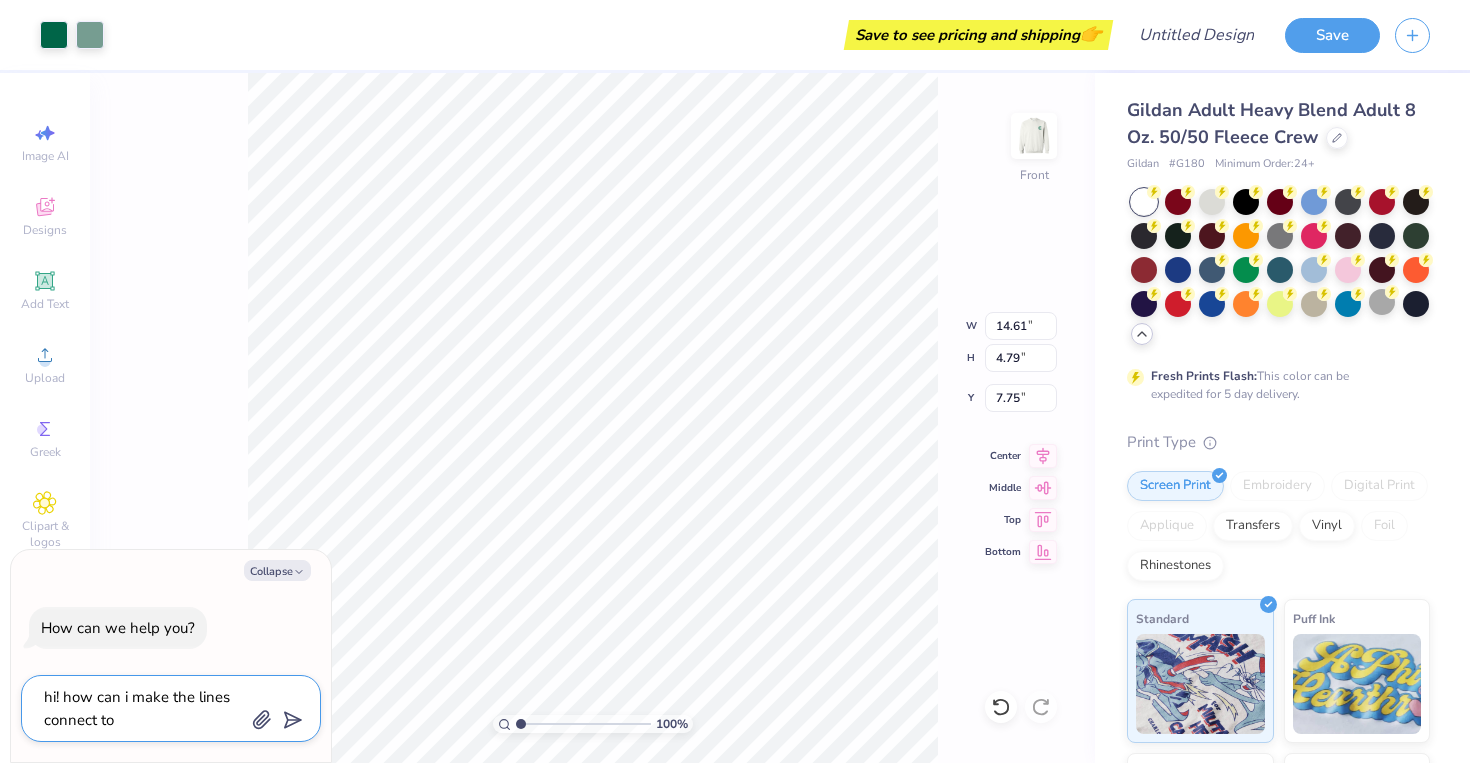 type on "hi! how can i make the lines connect to" 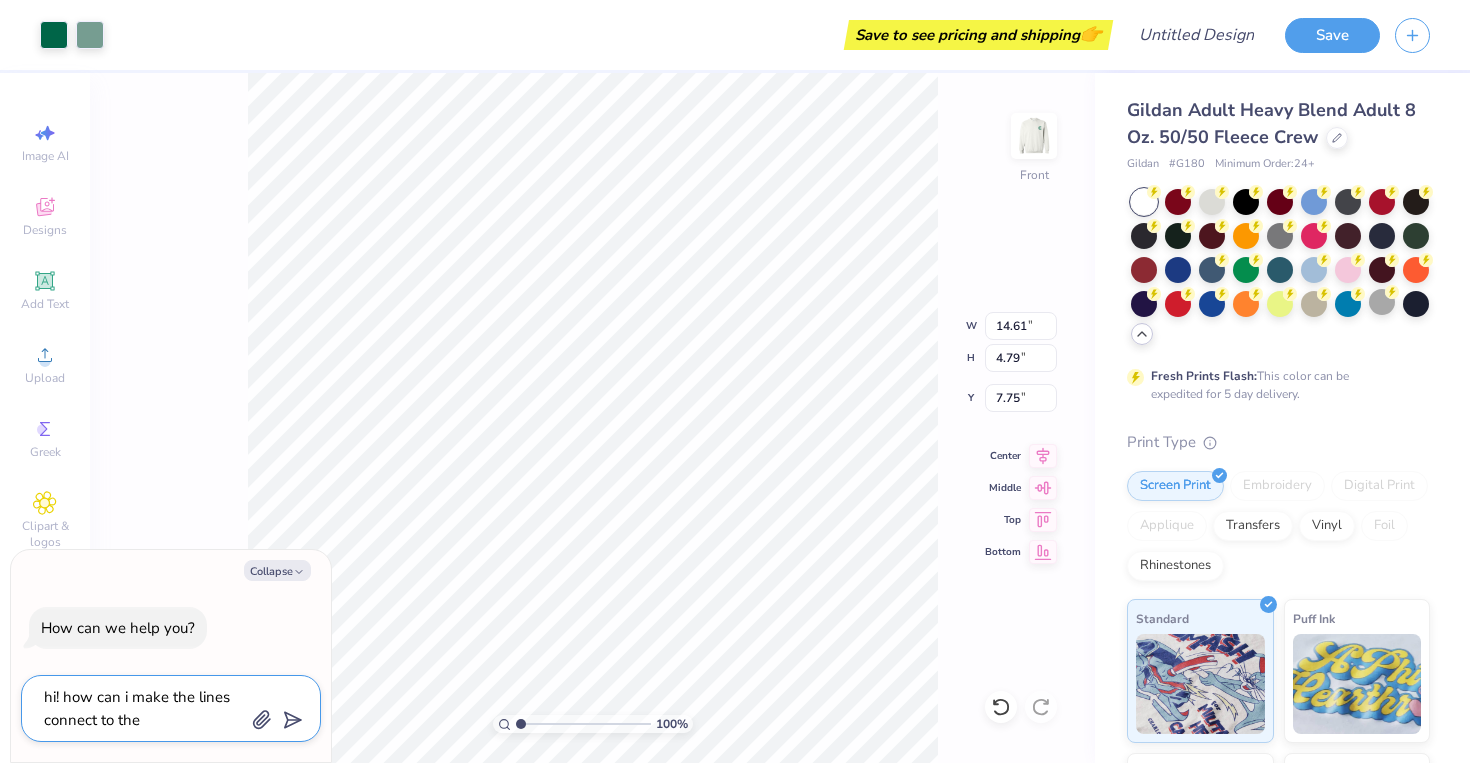 type on "hi! how can i make the lines connect to th" 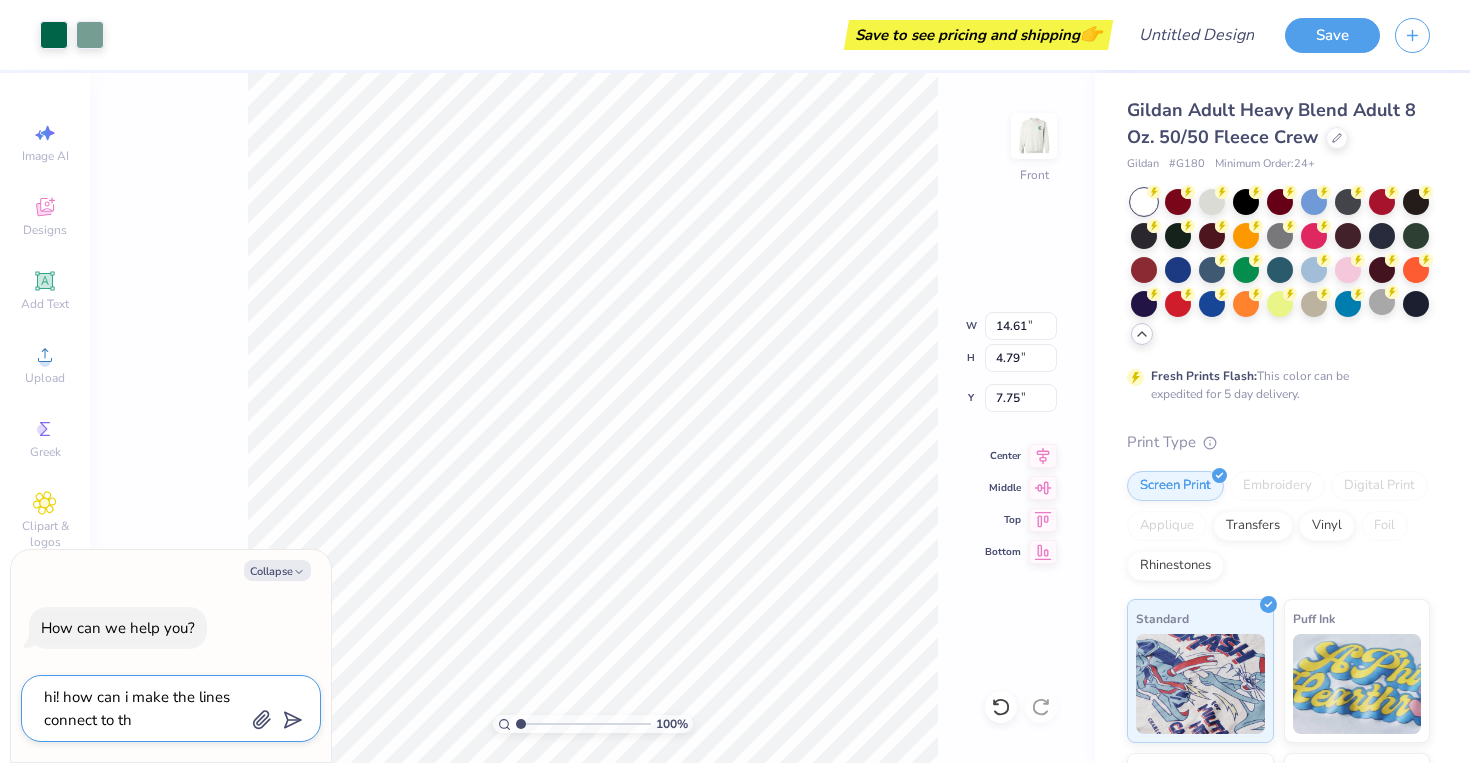 type on "hi! how can i make the lines connect to the" 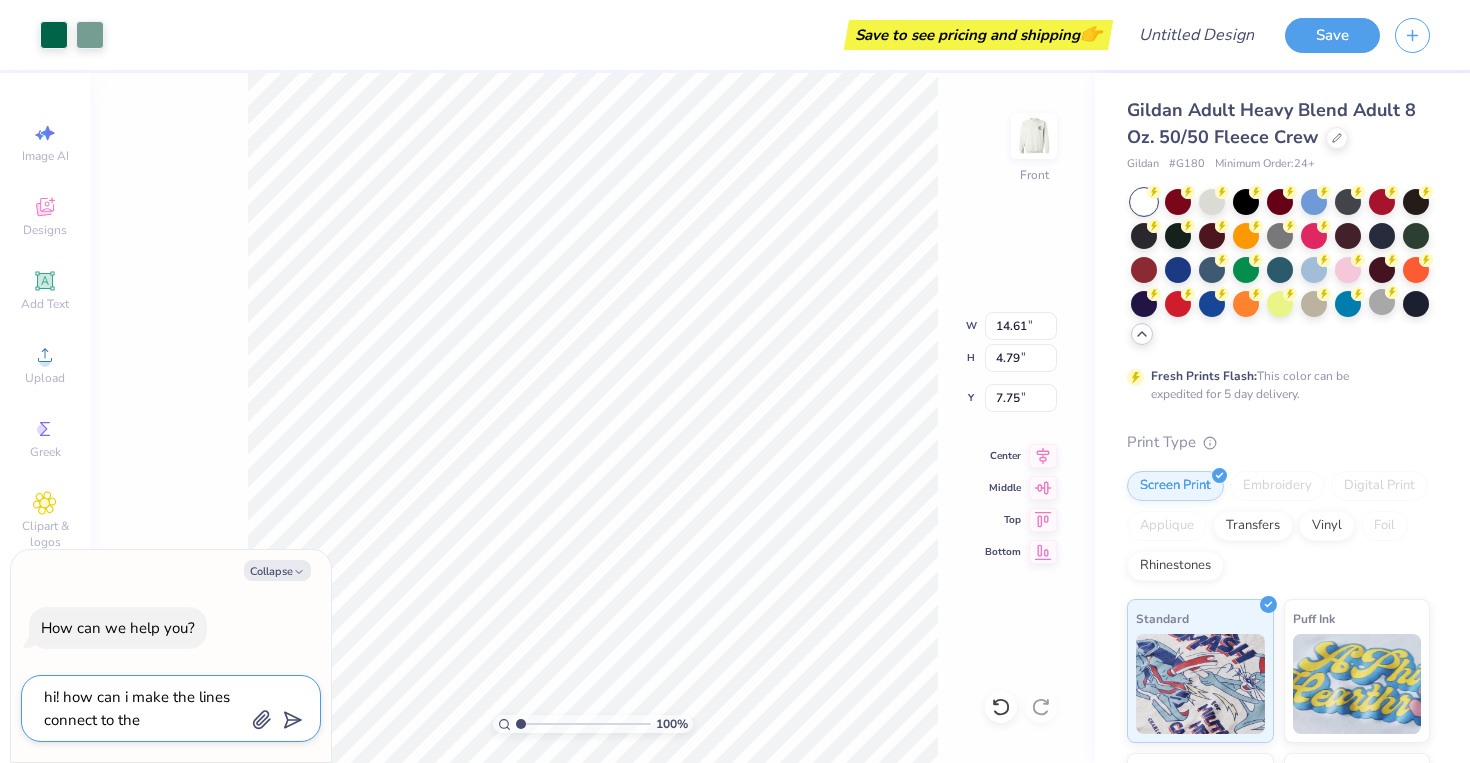 type on "hi! how can i make the lines connect to the" 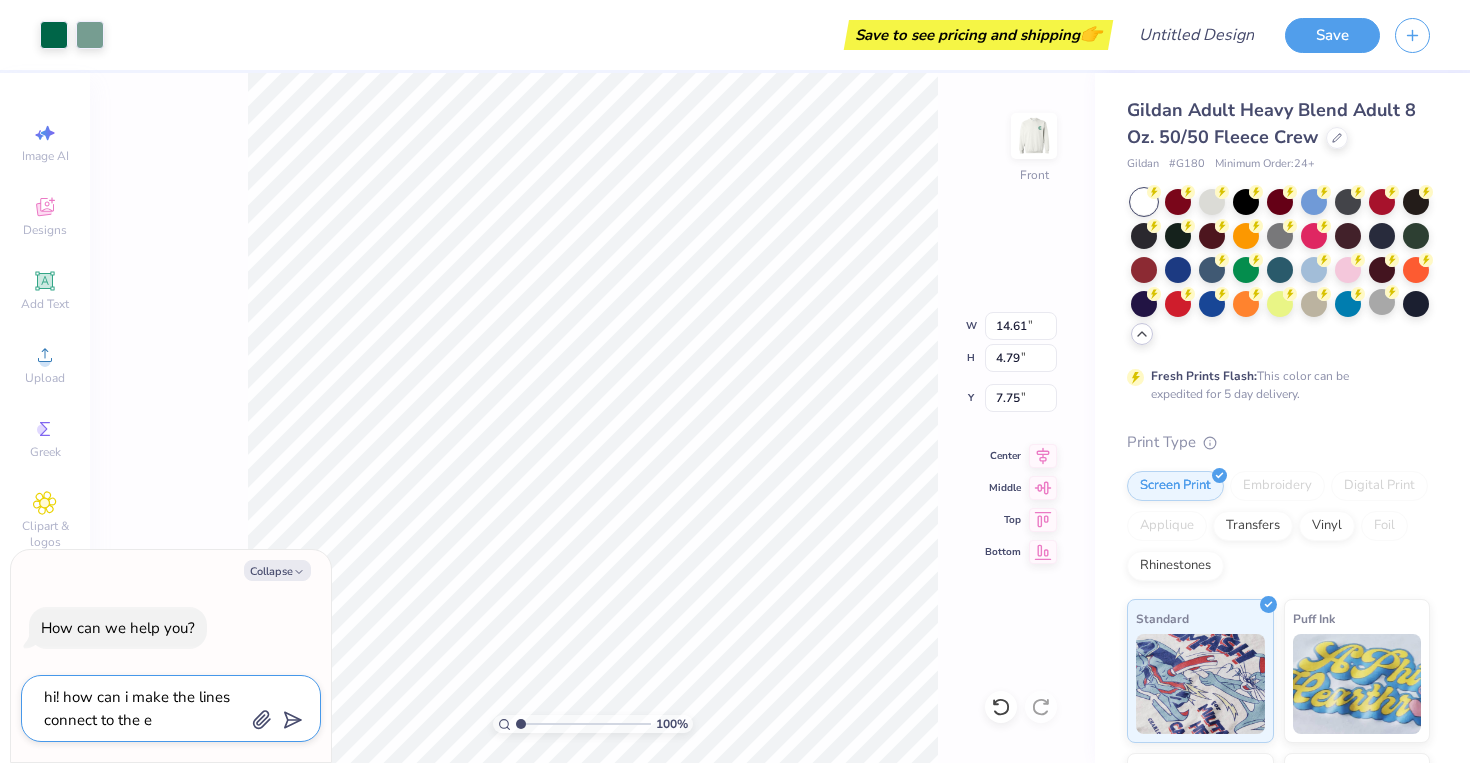 type on "hi! how can i make the lines connect to the en" 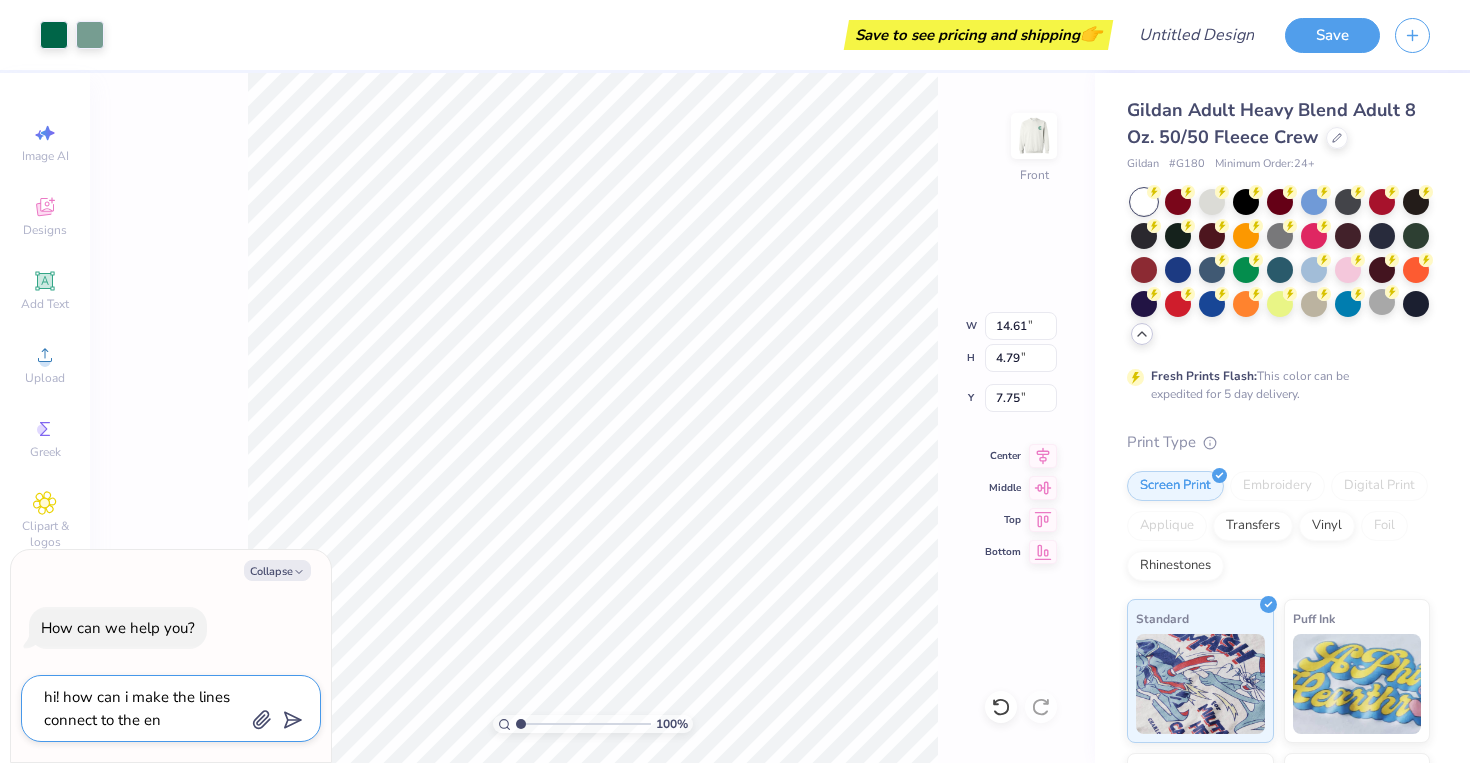 type on "hi! how can i make the lines connect to the end" 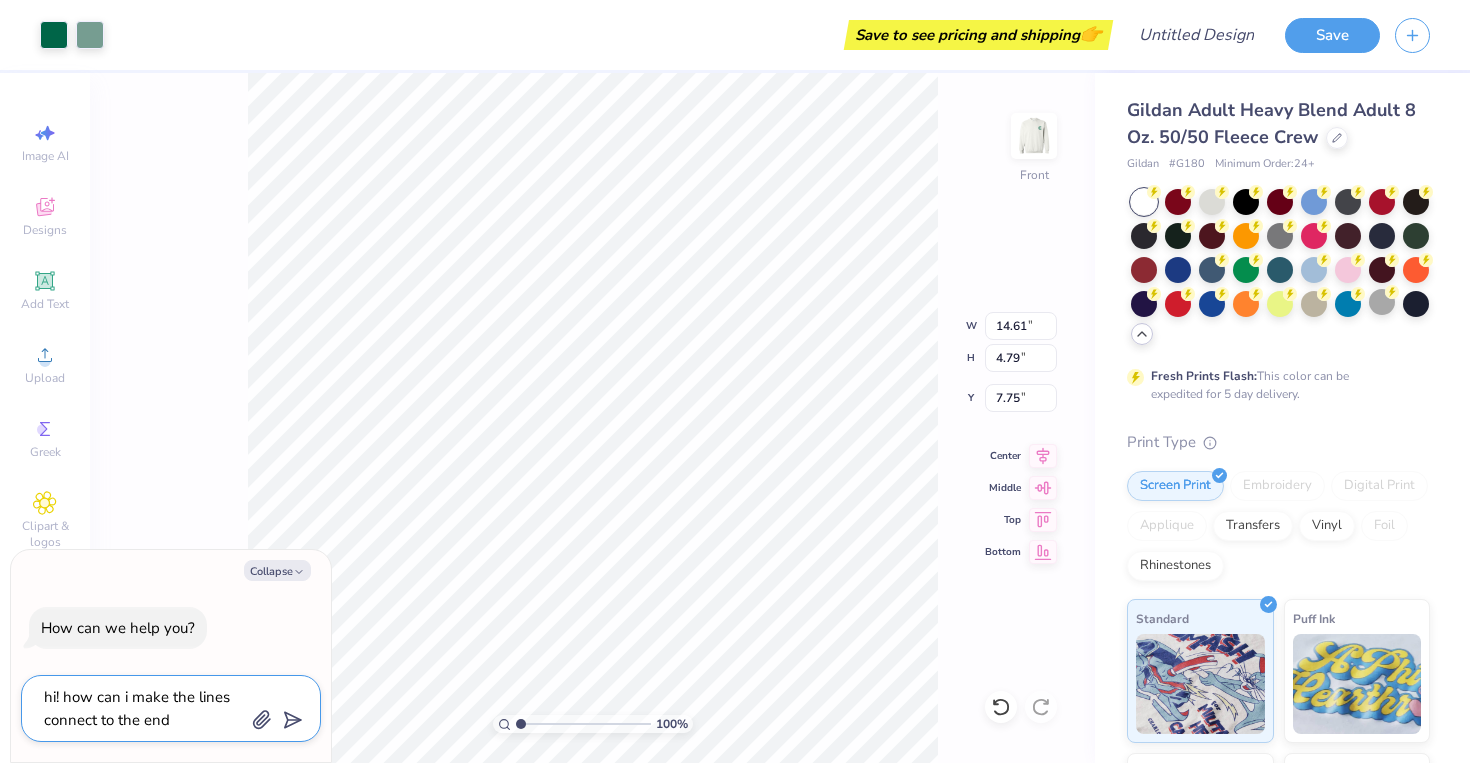 type on "hi! how can i make the lines connect to the end" 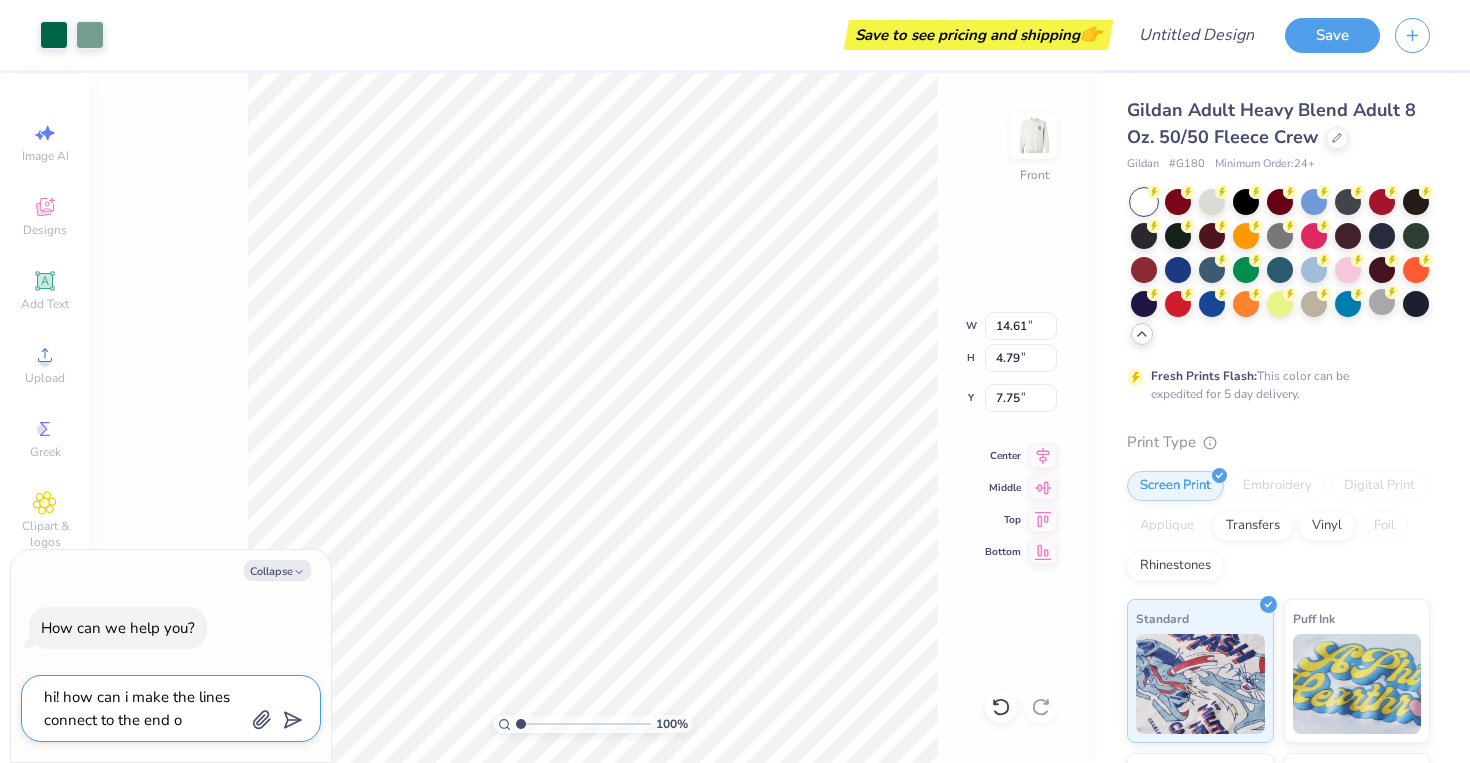 type on "hi! how can i make the lines connect to the end of" 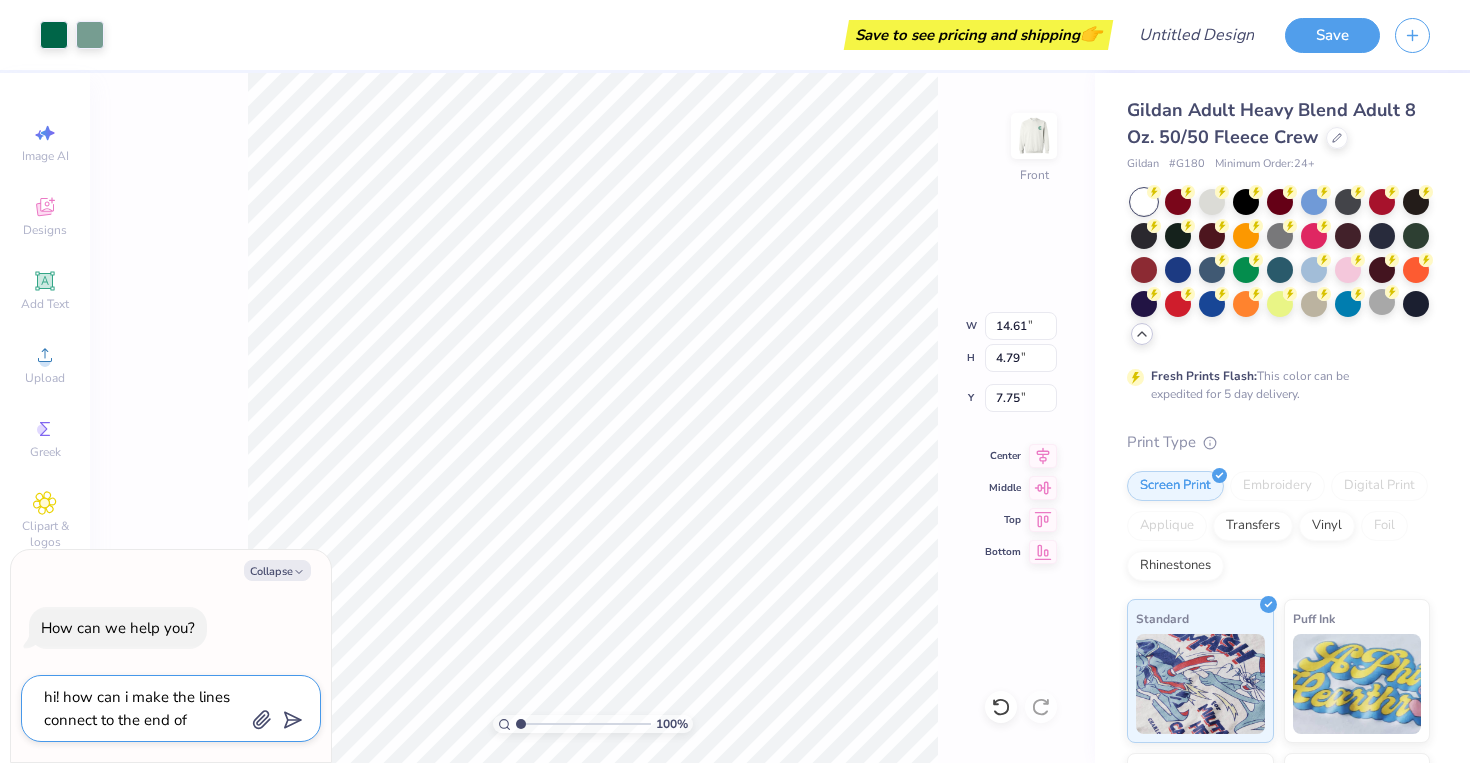 type on "hi! how can i make the lines connect to the end of" 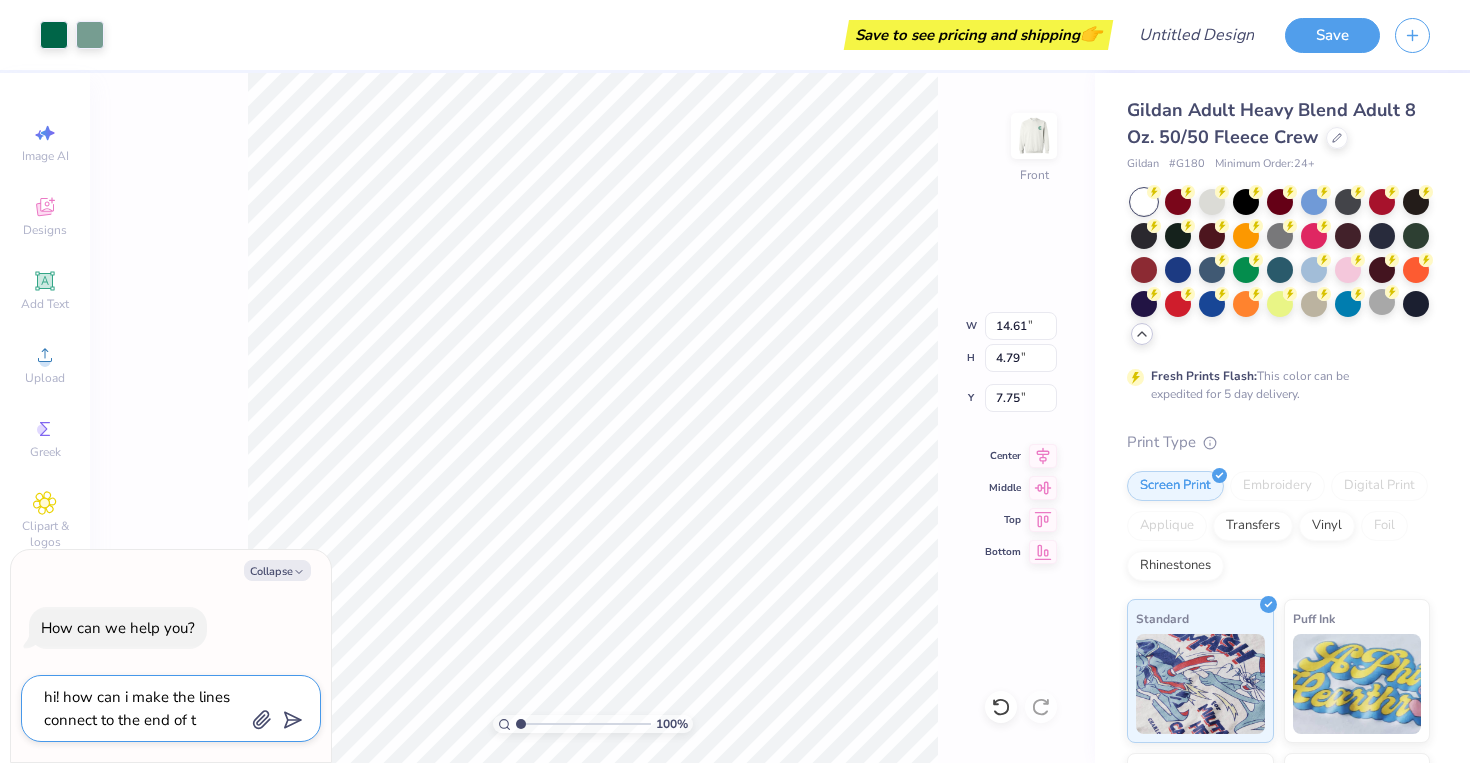 type on "hi! how can i make the lines connect to the end of th" 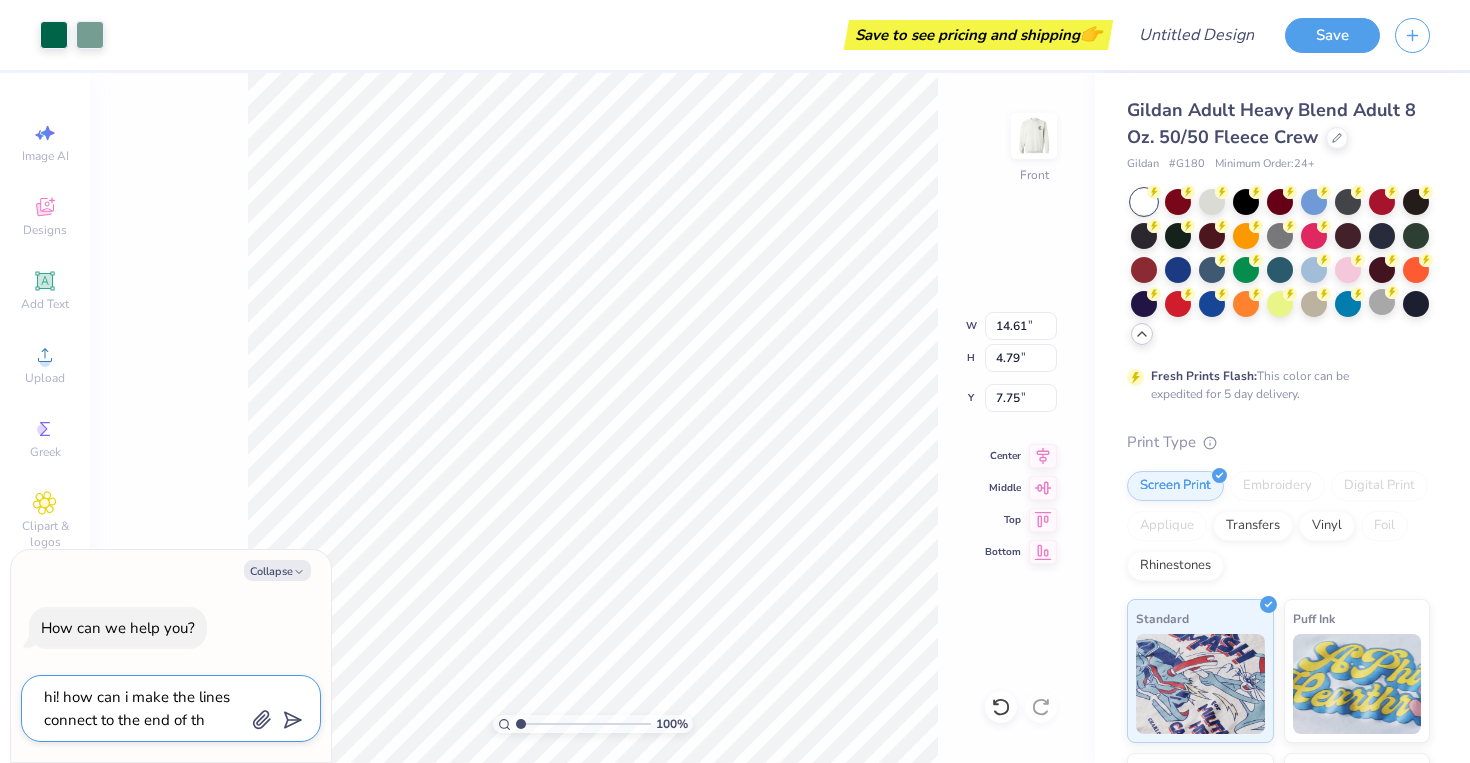 type on "hi! how can i make the lines connect to the end of the" 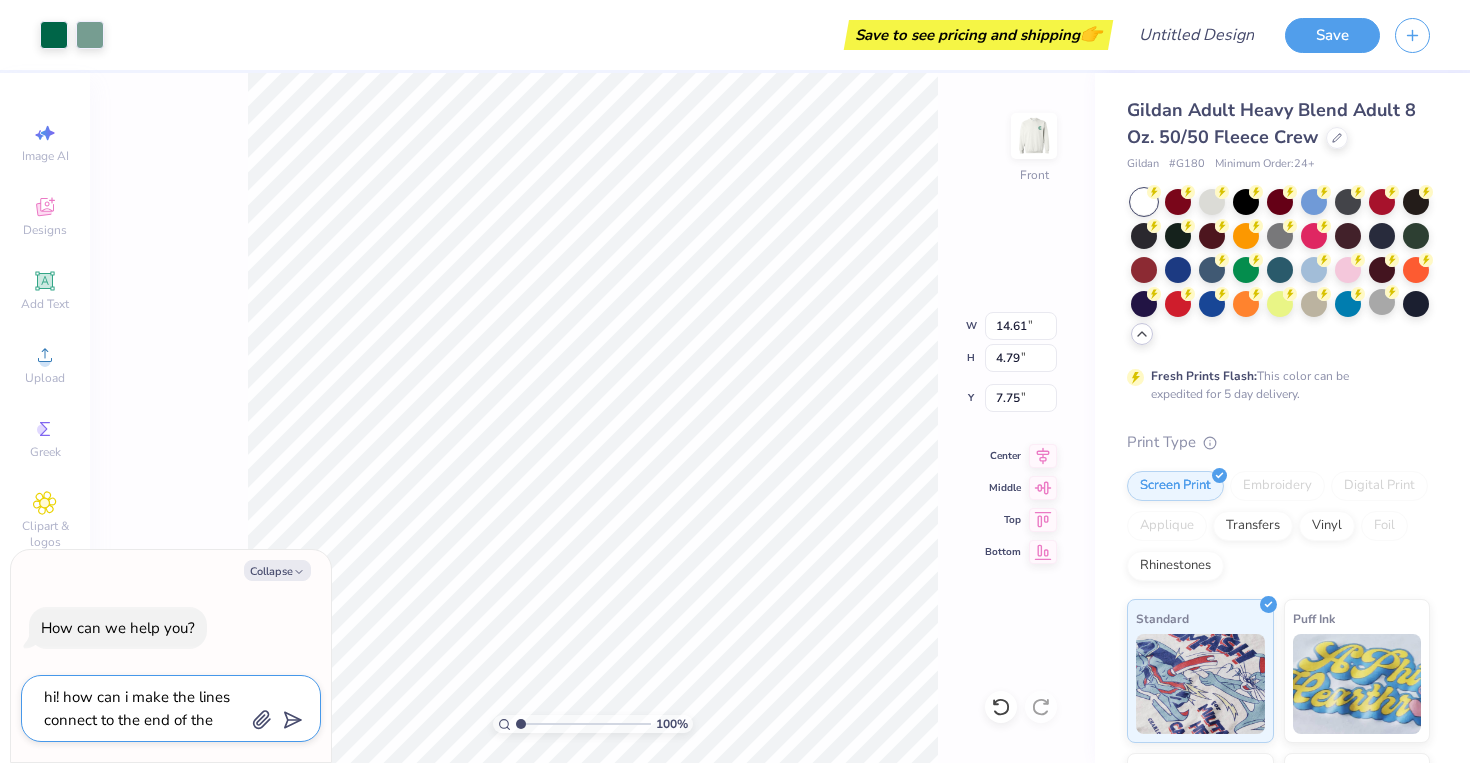 type on "hi! how can i make the lines connect to the end of the" 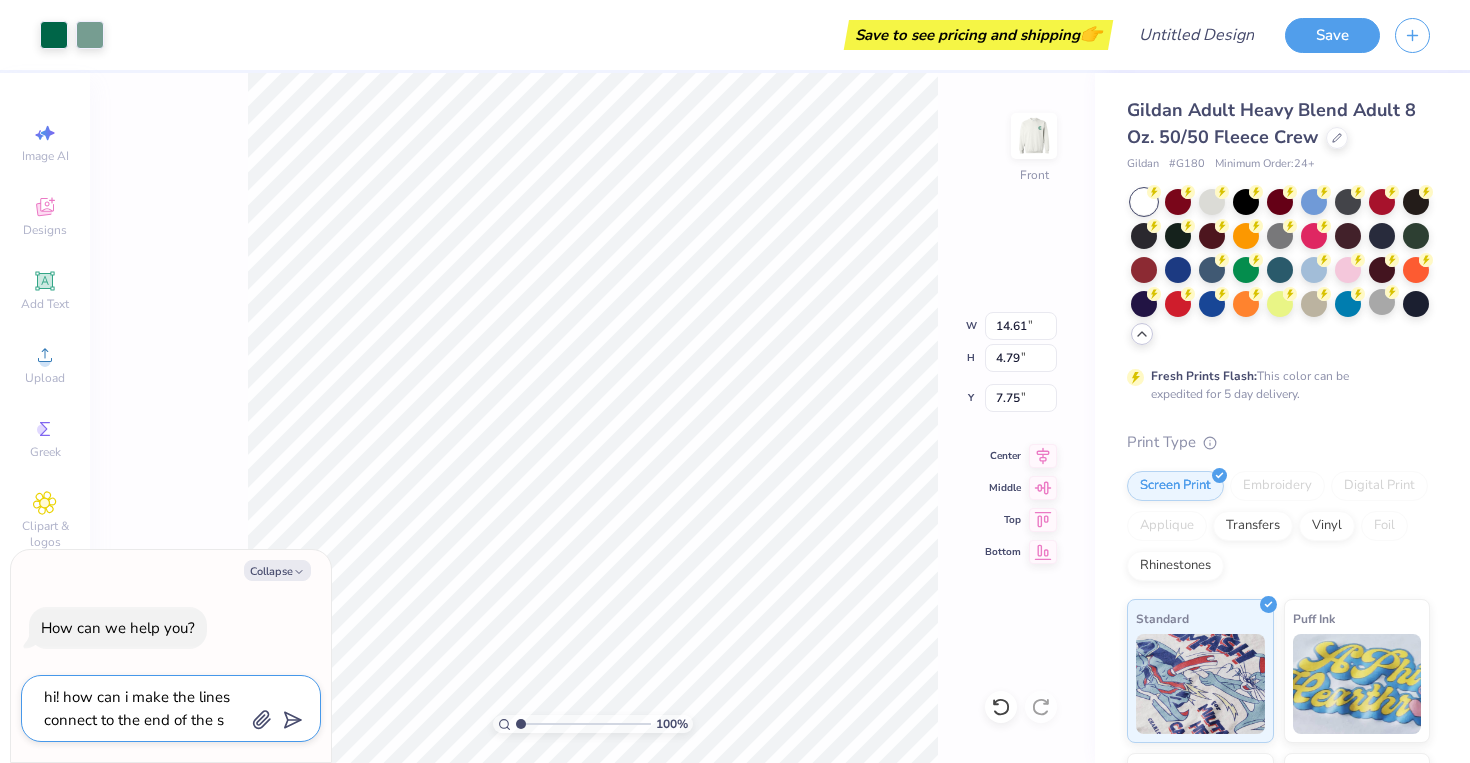 type on "hi! how can i make the lines connect to the end of the sh" 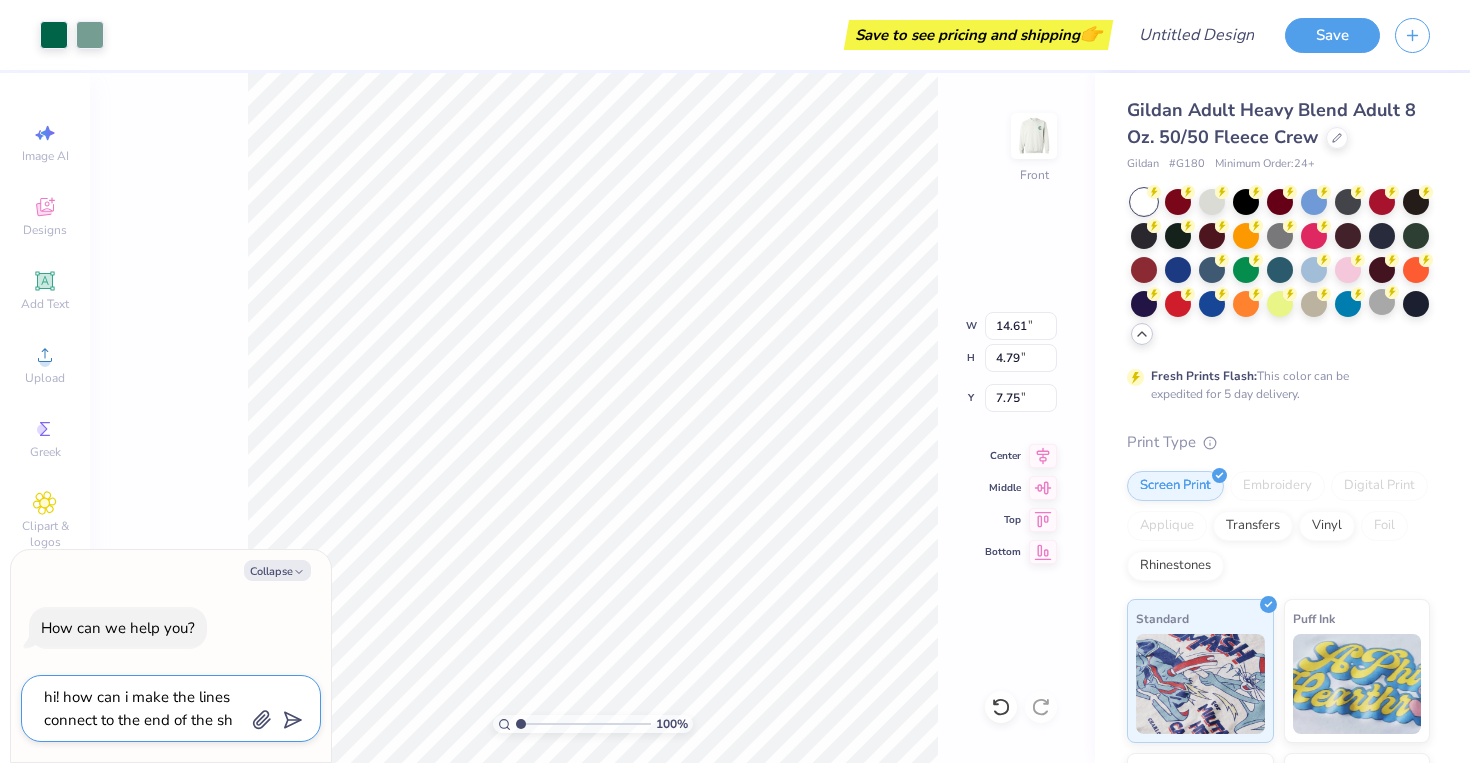 type on "hi! how can i make the lines connect to the end of the shi" 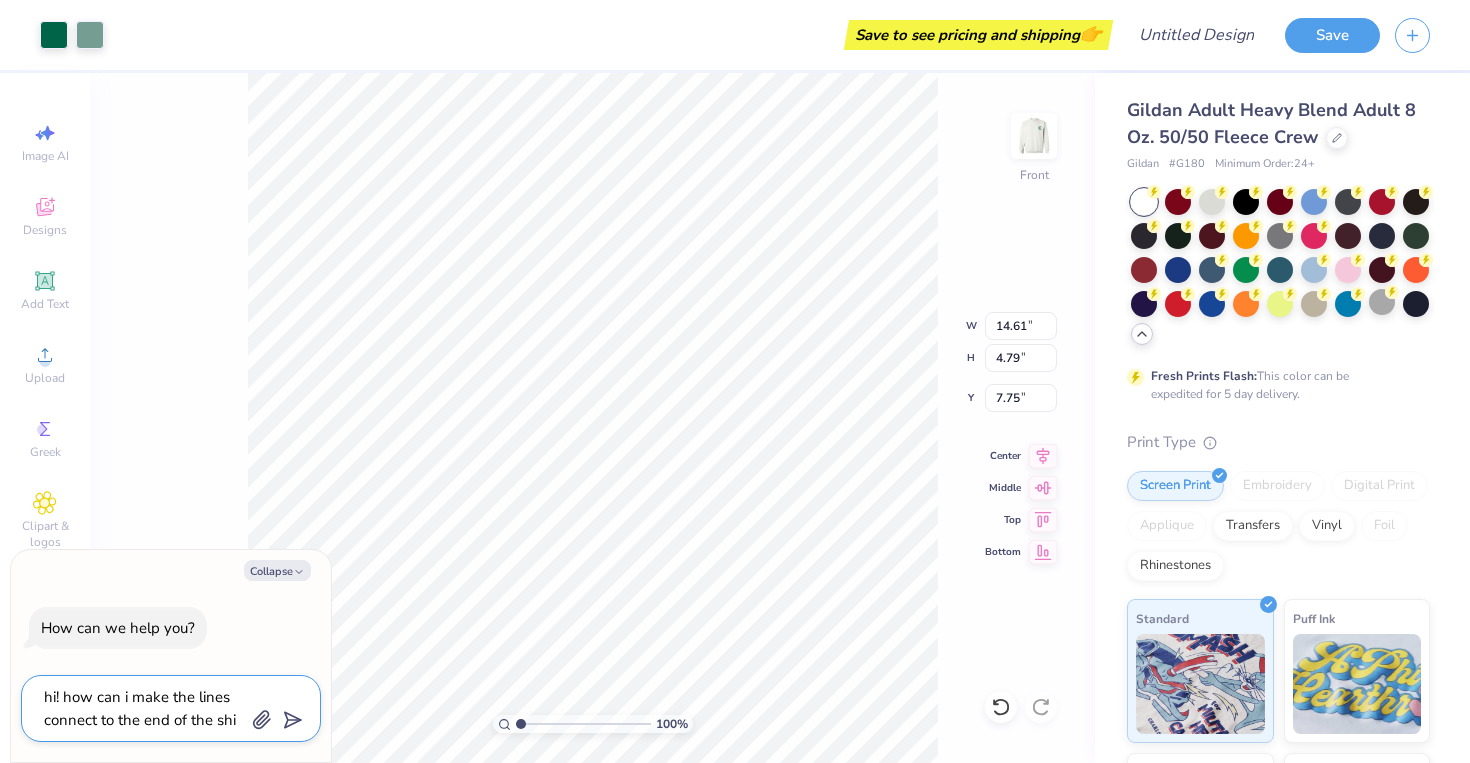 type on "hi! how can i make the lines connect to the end of the shir" 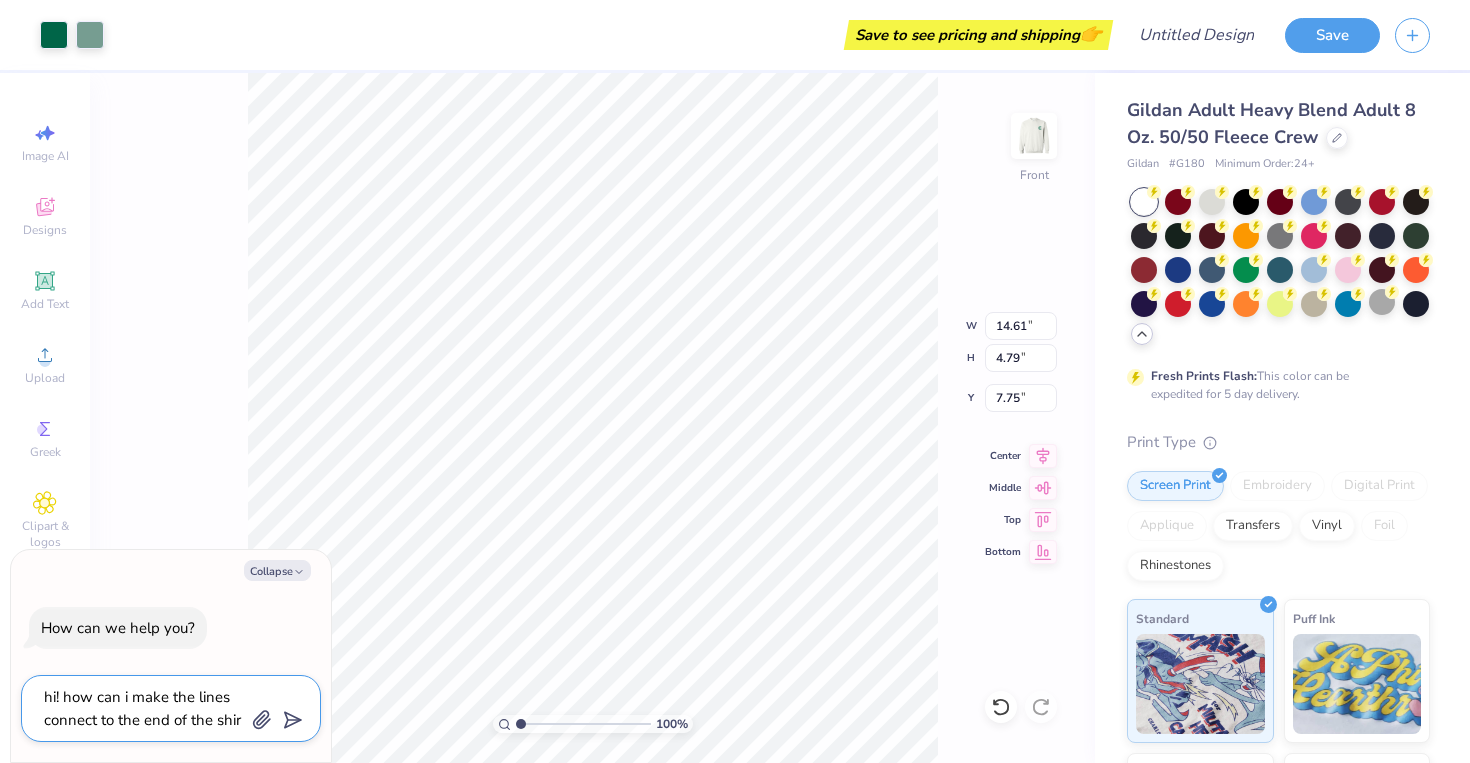 type on "hi! how can i make the lines connect to the end of the shirt" 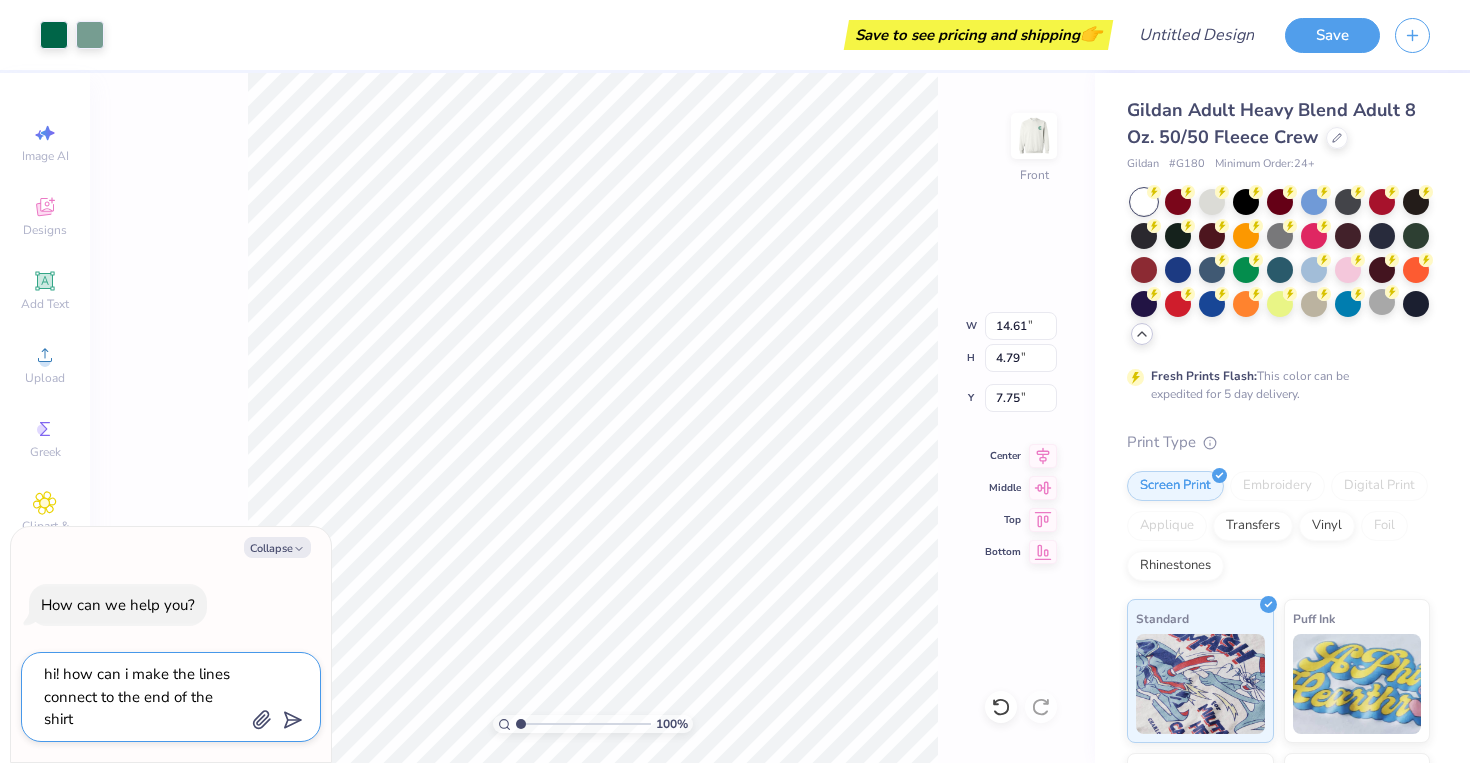 type on "hi! how can i make the lines connect to the end of the shirt?" 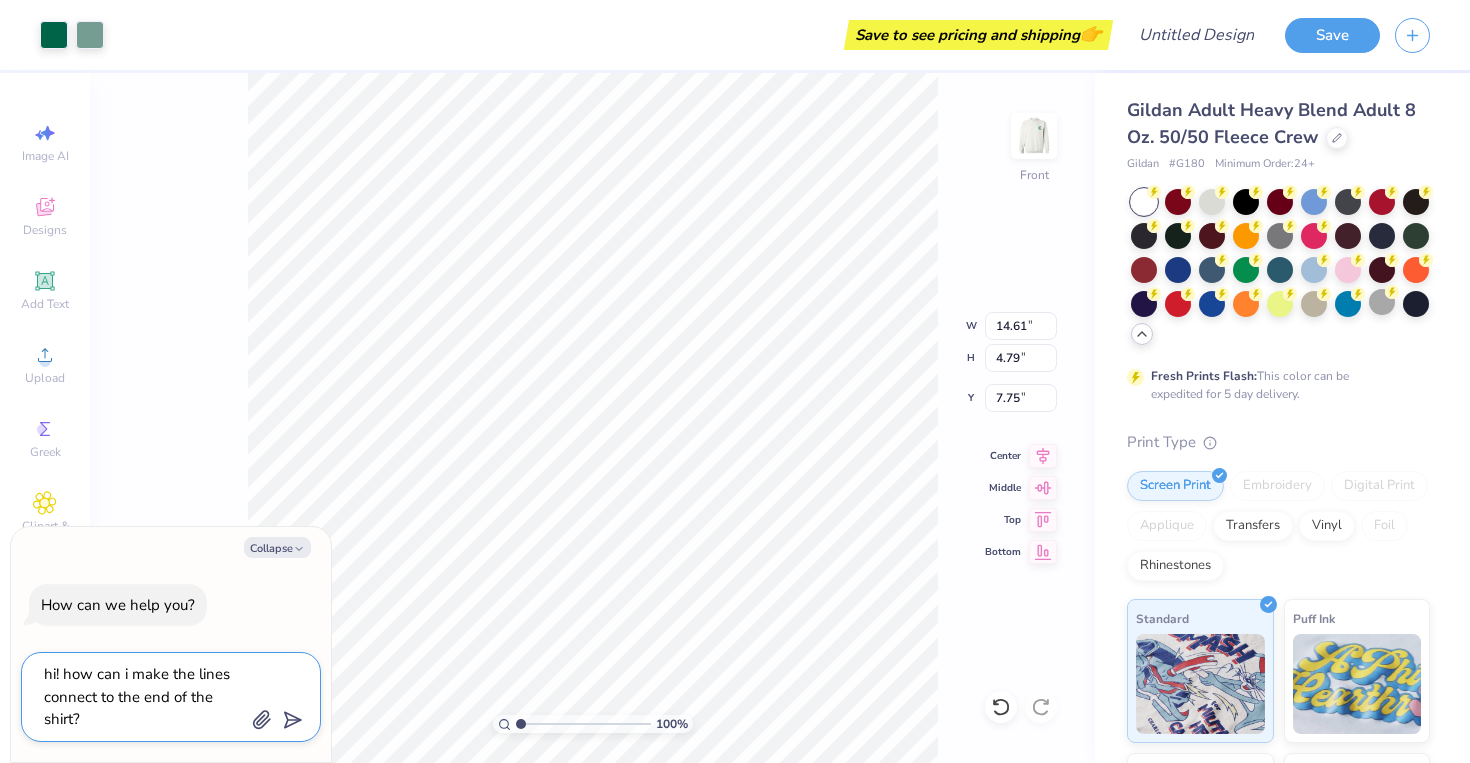 type on "hi! how can i make the lines connect to the end of the shirt?" 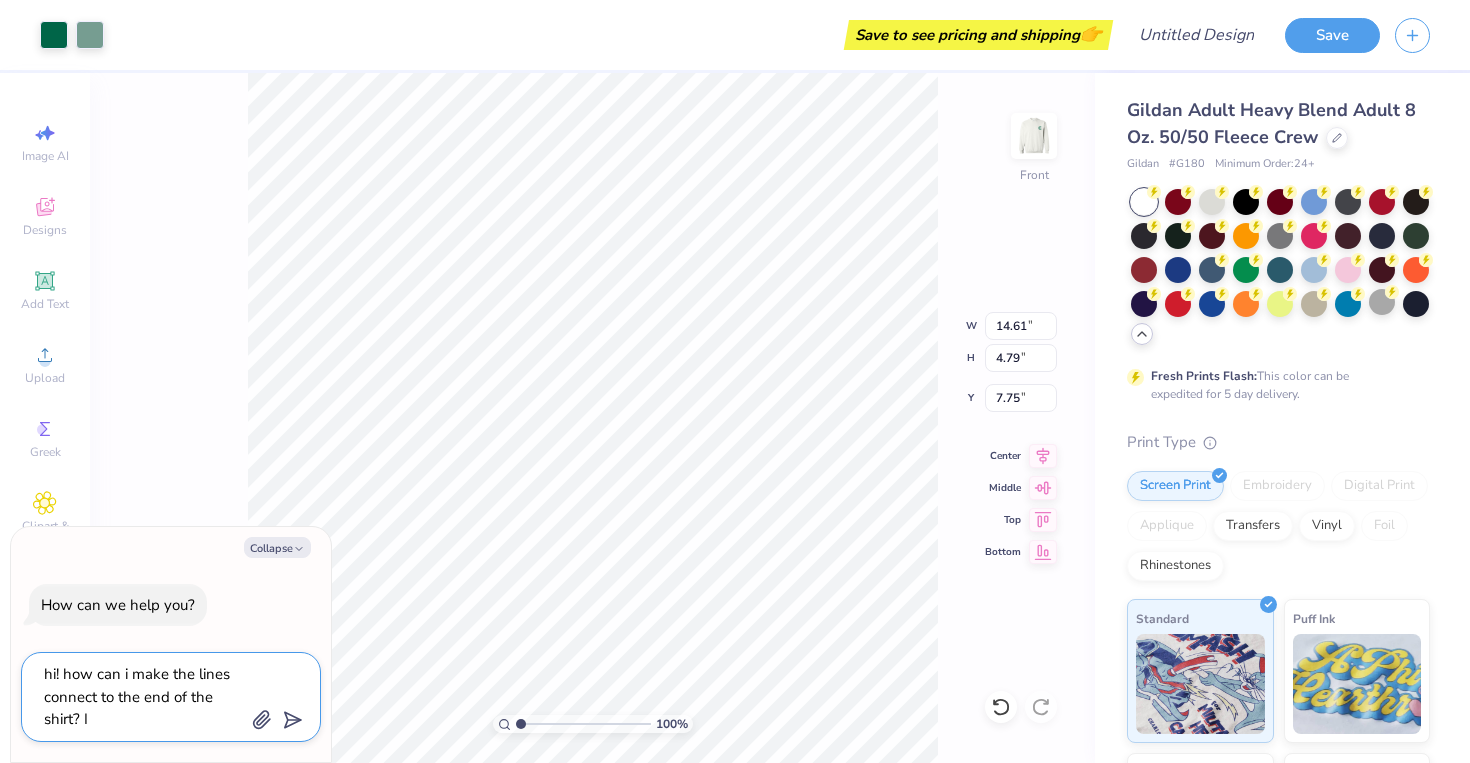 type on "hi! how can i make the lines connect to the end of the shirt? Im" 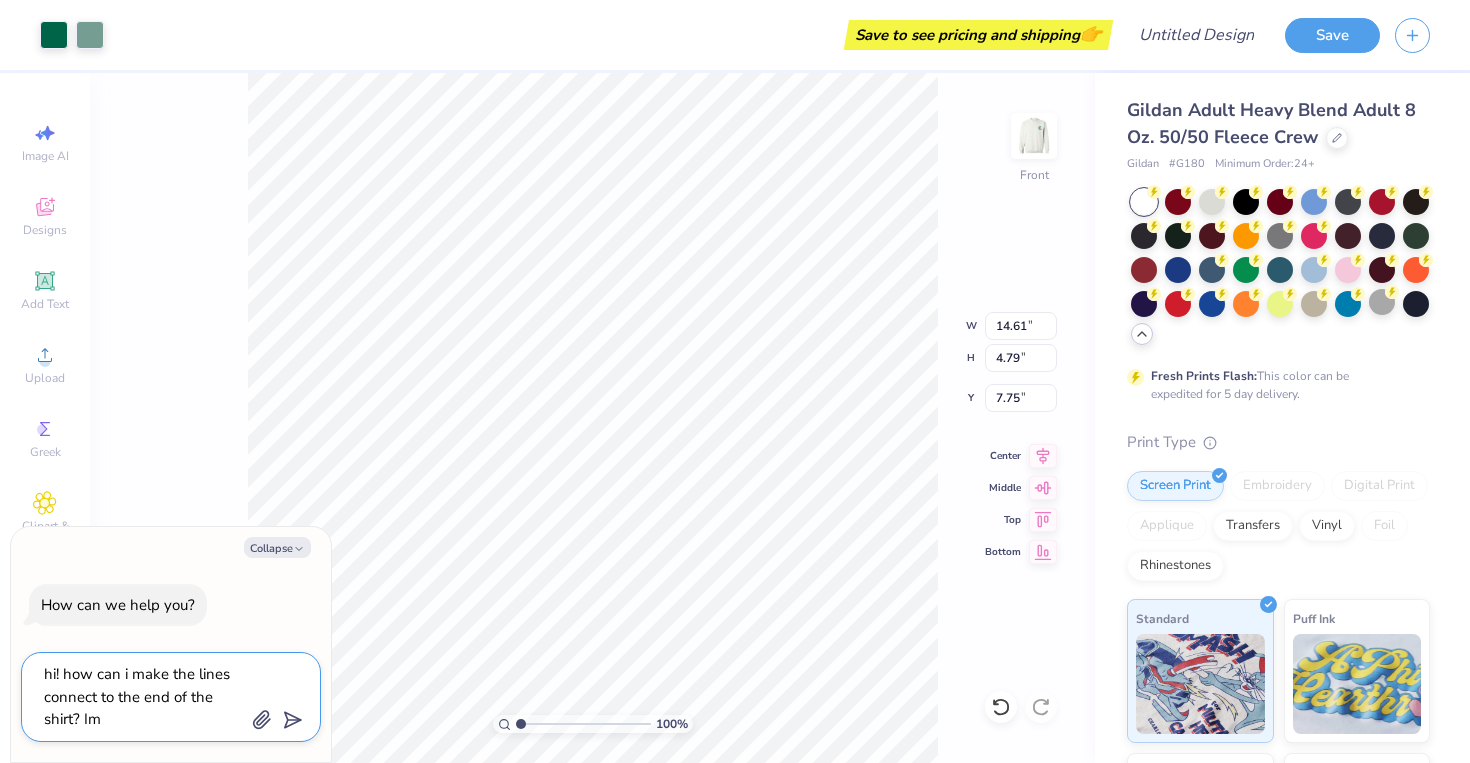 type on "hi! how can i make the lines connect to the end of the shirt? Im" 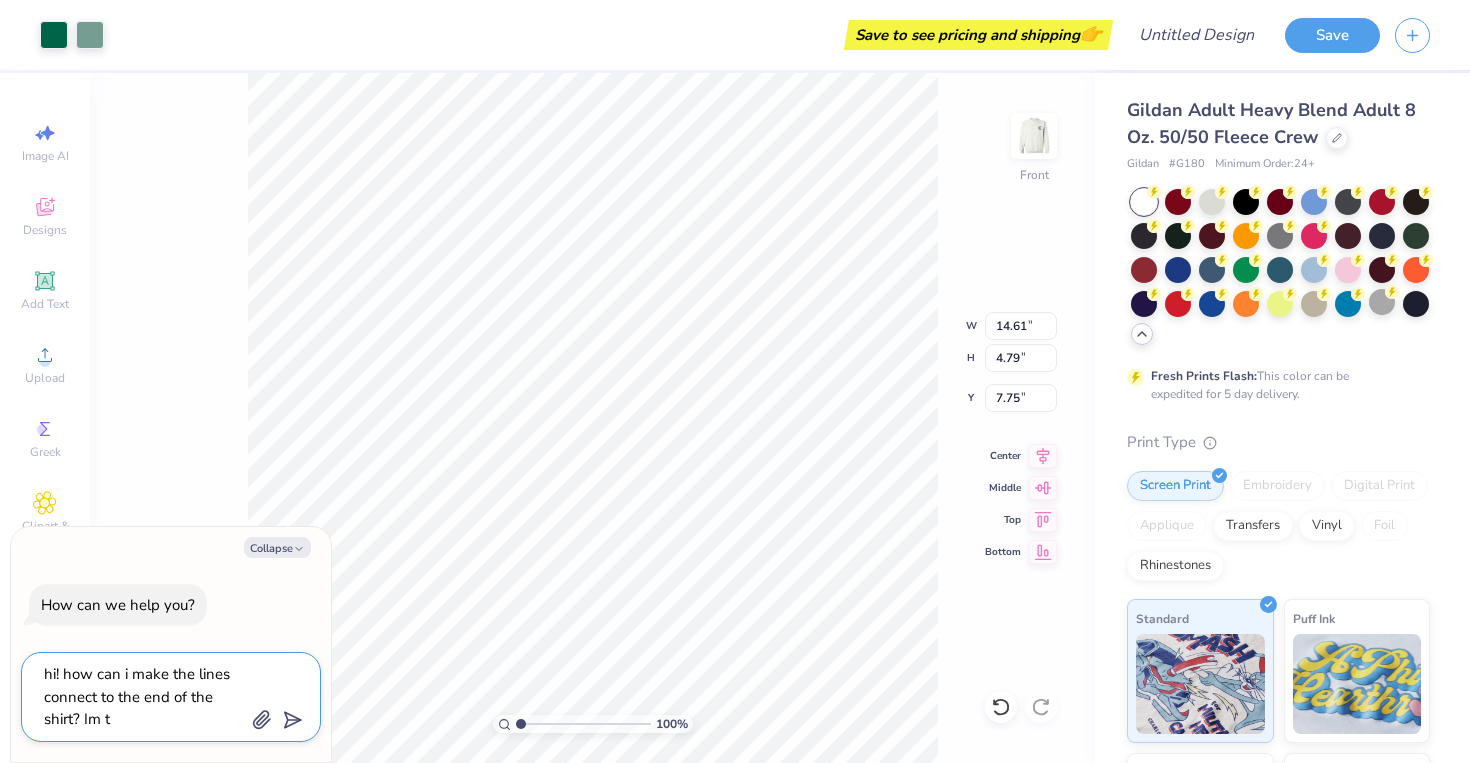 type on "hi! how can i make the lines connect to the end of the shirt? Im tr" 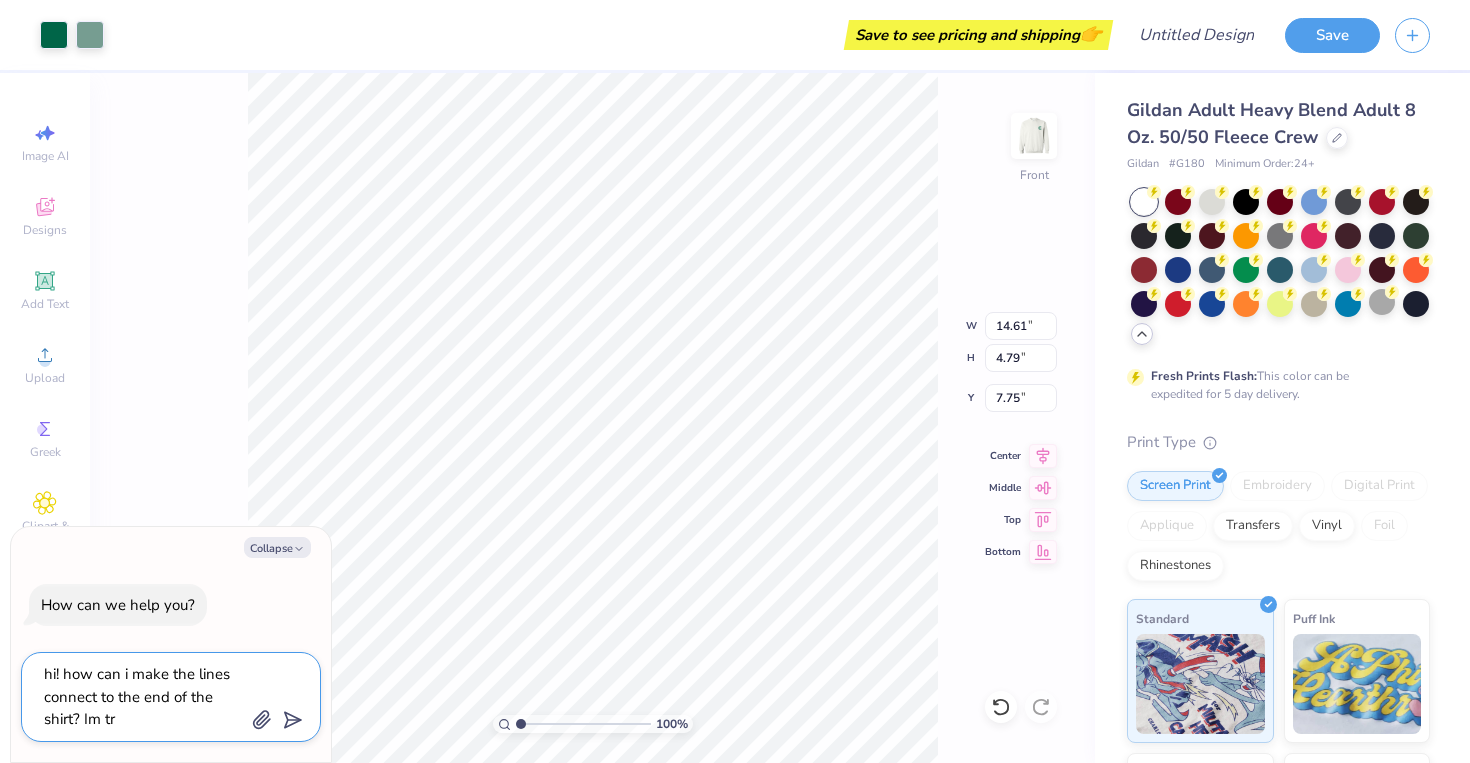 type on "hi! how can i make the lines connect to the end of the shirt? Im try" 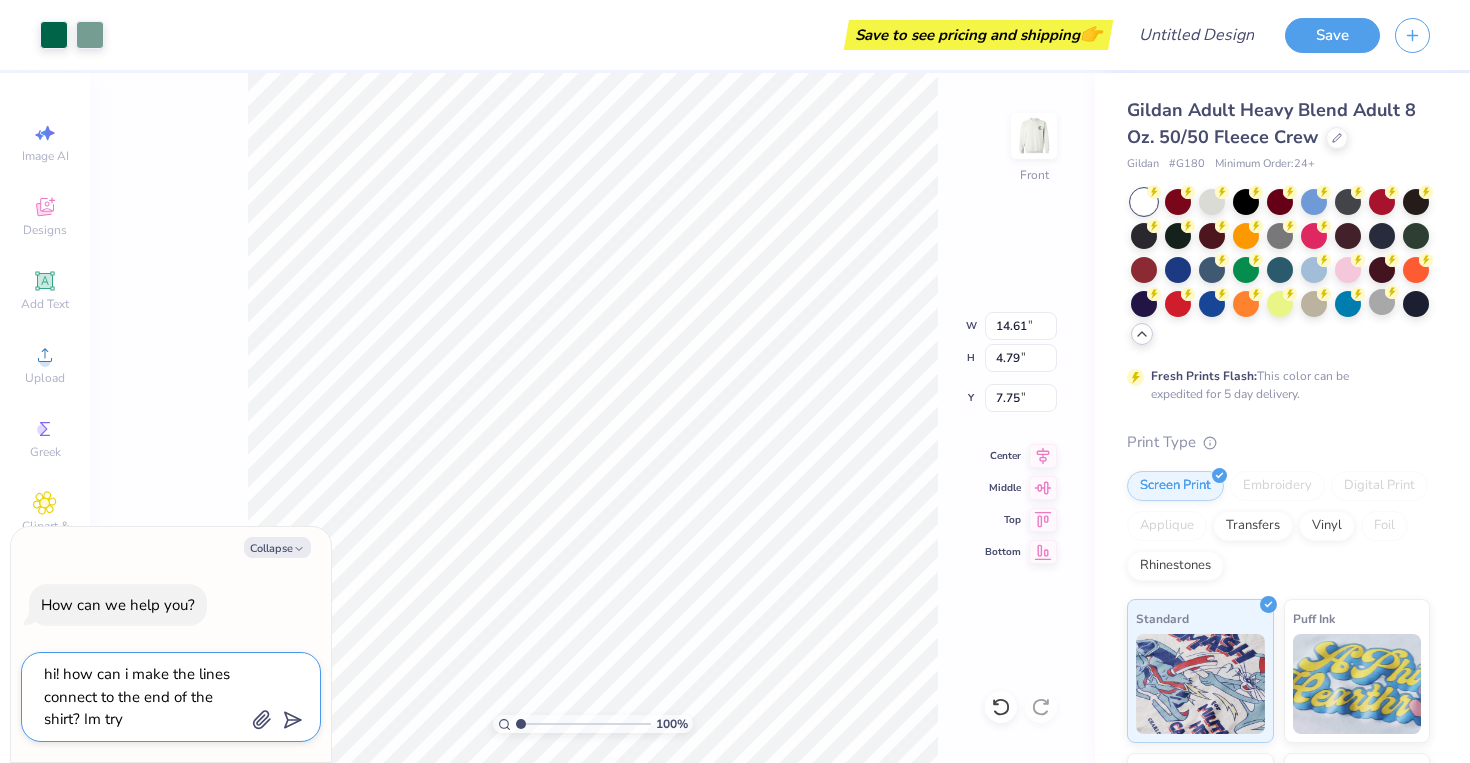 type on "hi! how can i make the lines connect to the end of the shirt? Im tryi" 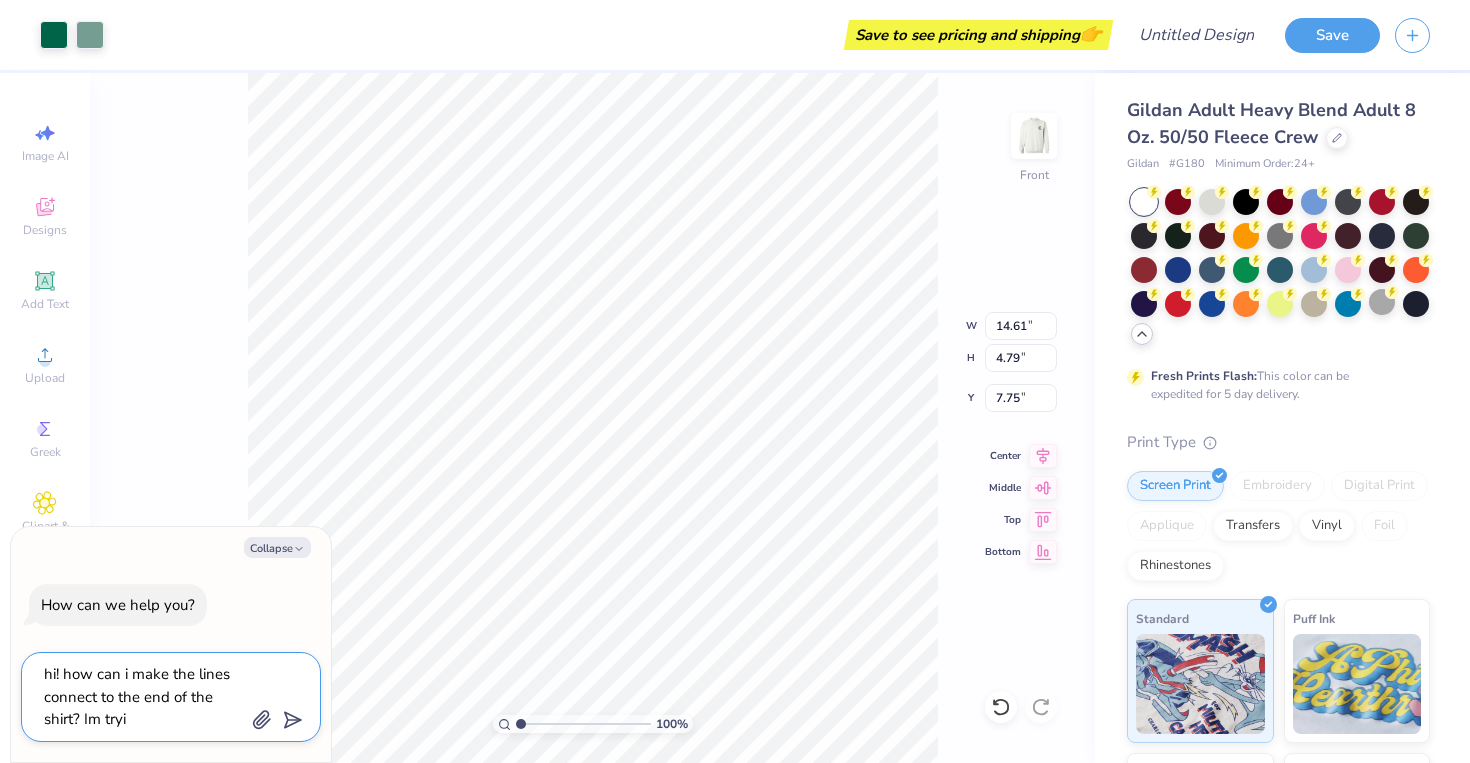 type on "hi! how can i make the lines connect to the end of the shirt? Im tryin" 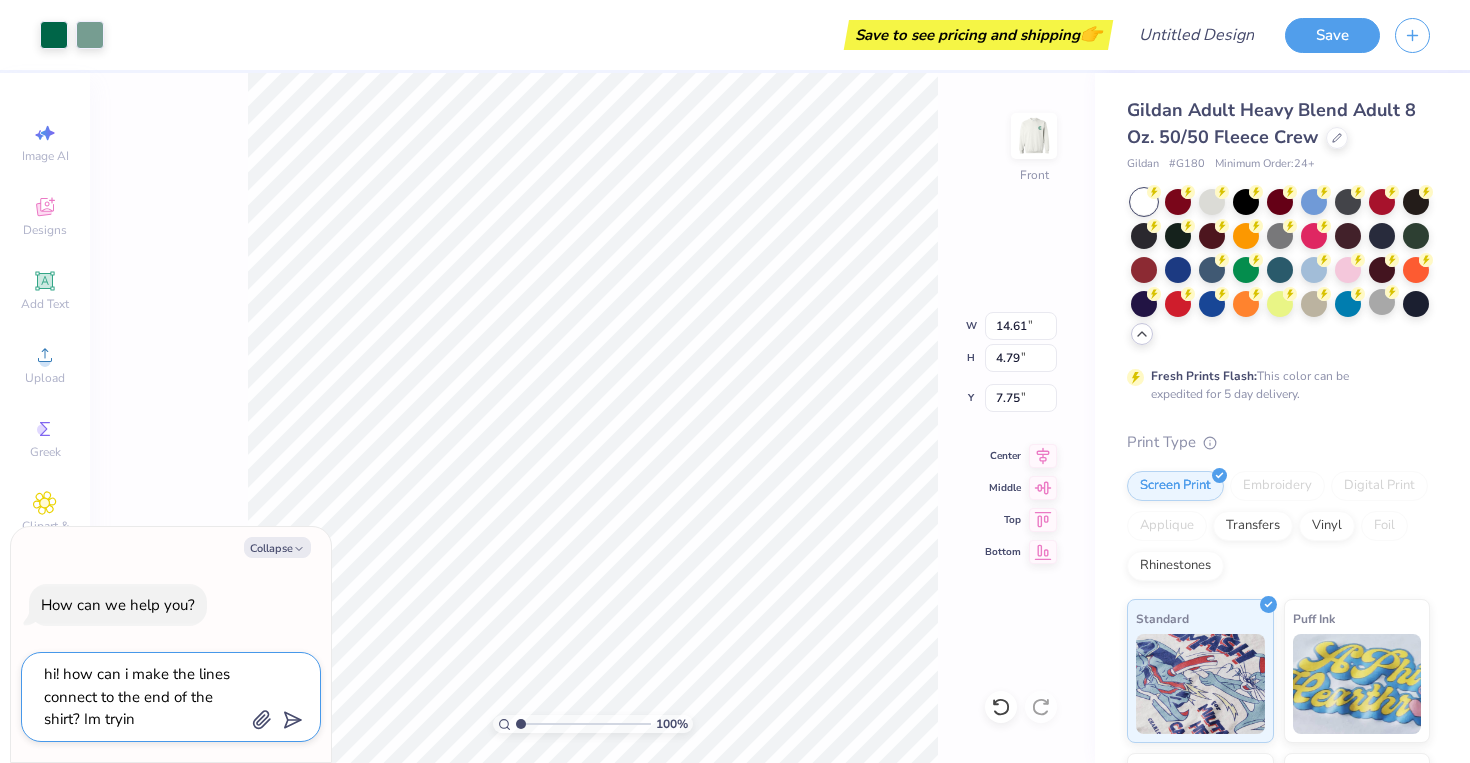 type on "hi! how can i make the lines connect to the end of the shirt? Im trying" 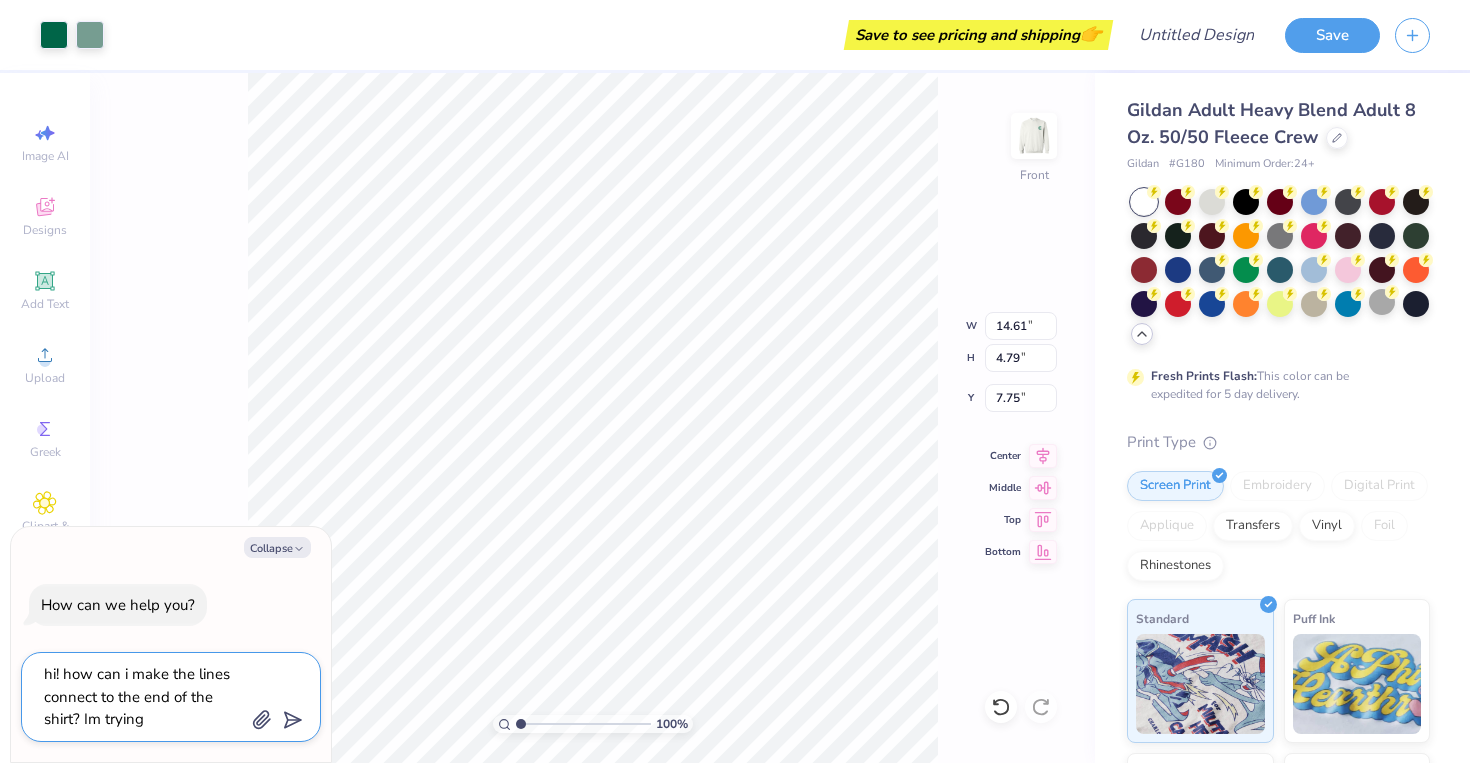 type on "hi! how can i make the lines connect to the end of the shirt? Im trying" 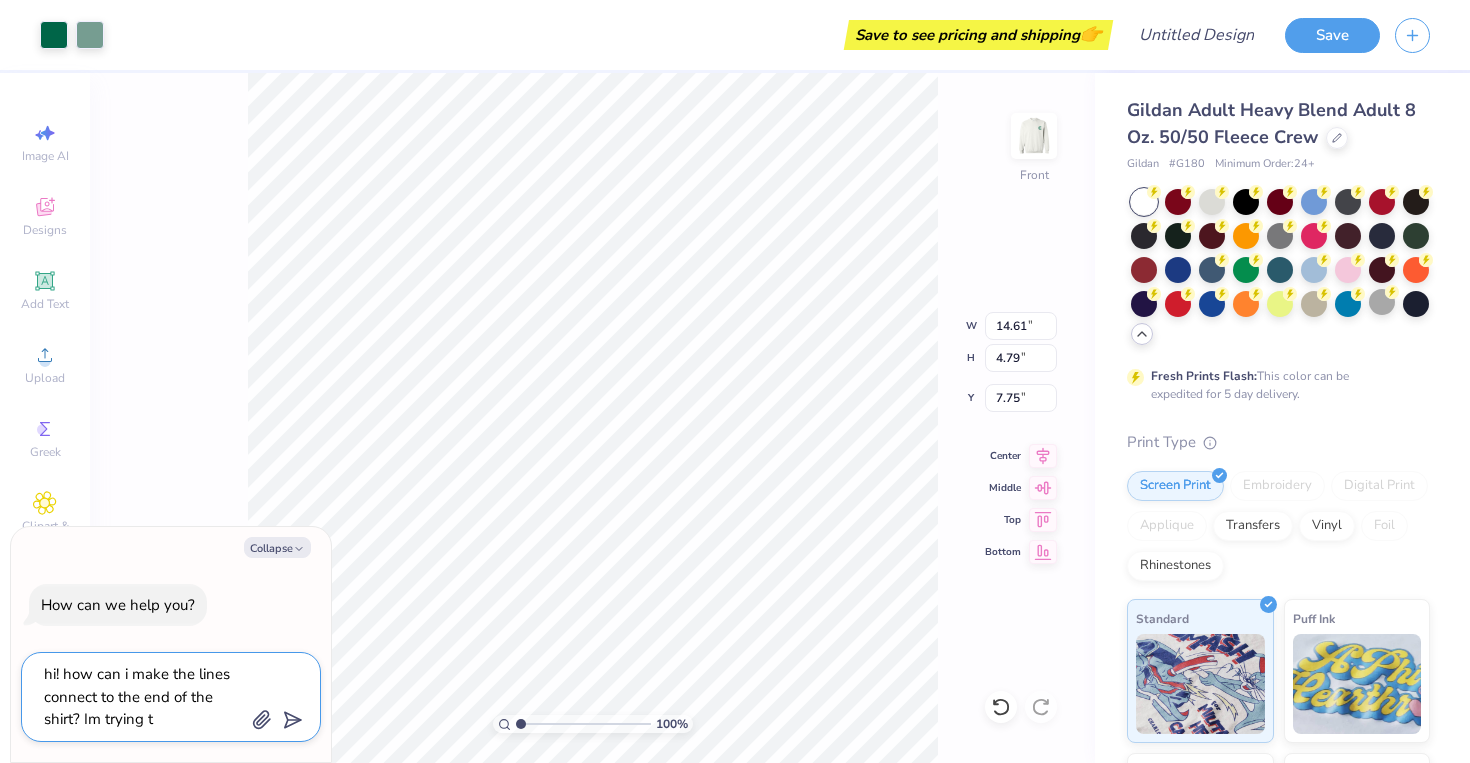 type on "hi! how can i make the lines connect to the end of the shirt? Im trying to" 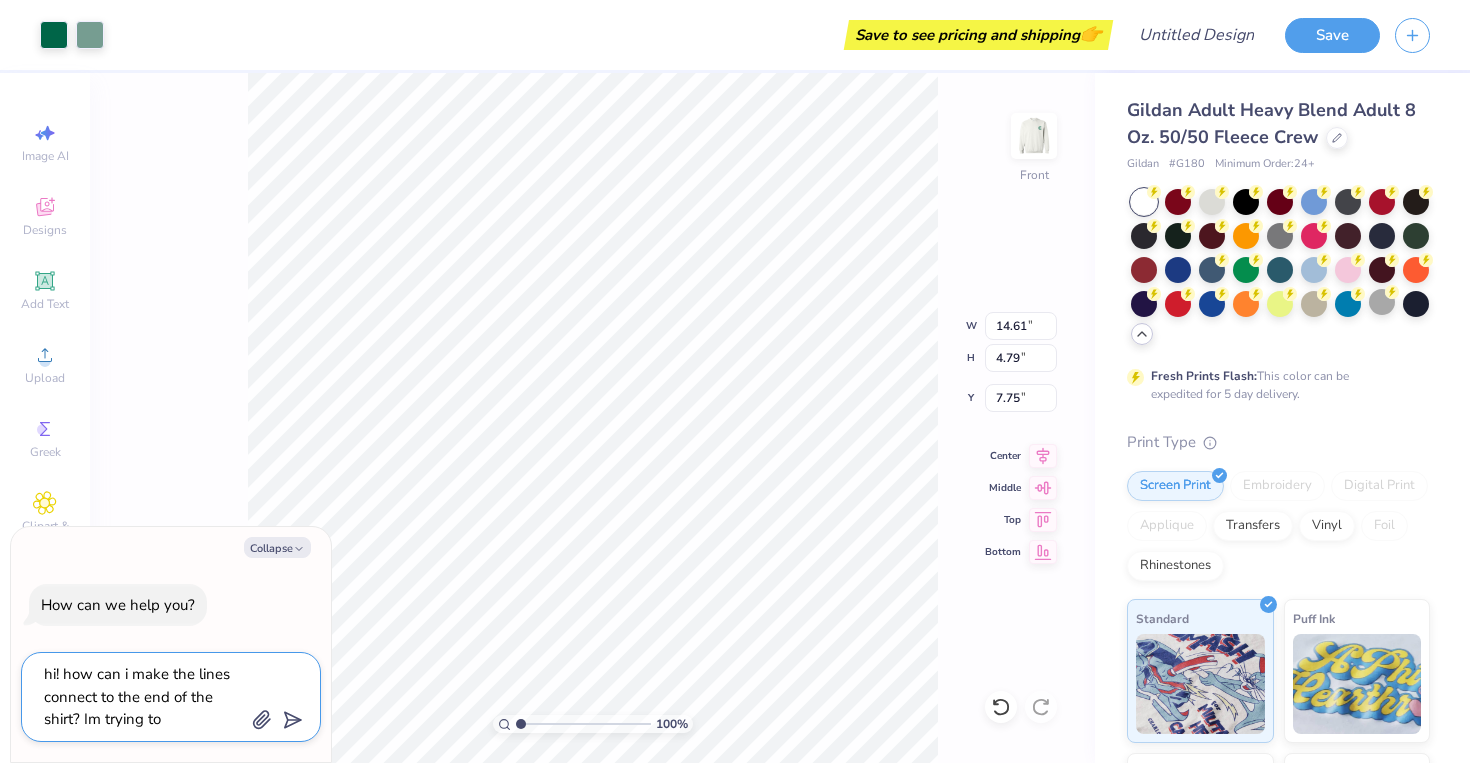 type on "hi! how can i make the lines connect to the end of the shirt? Im trying to" 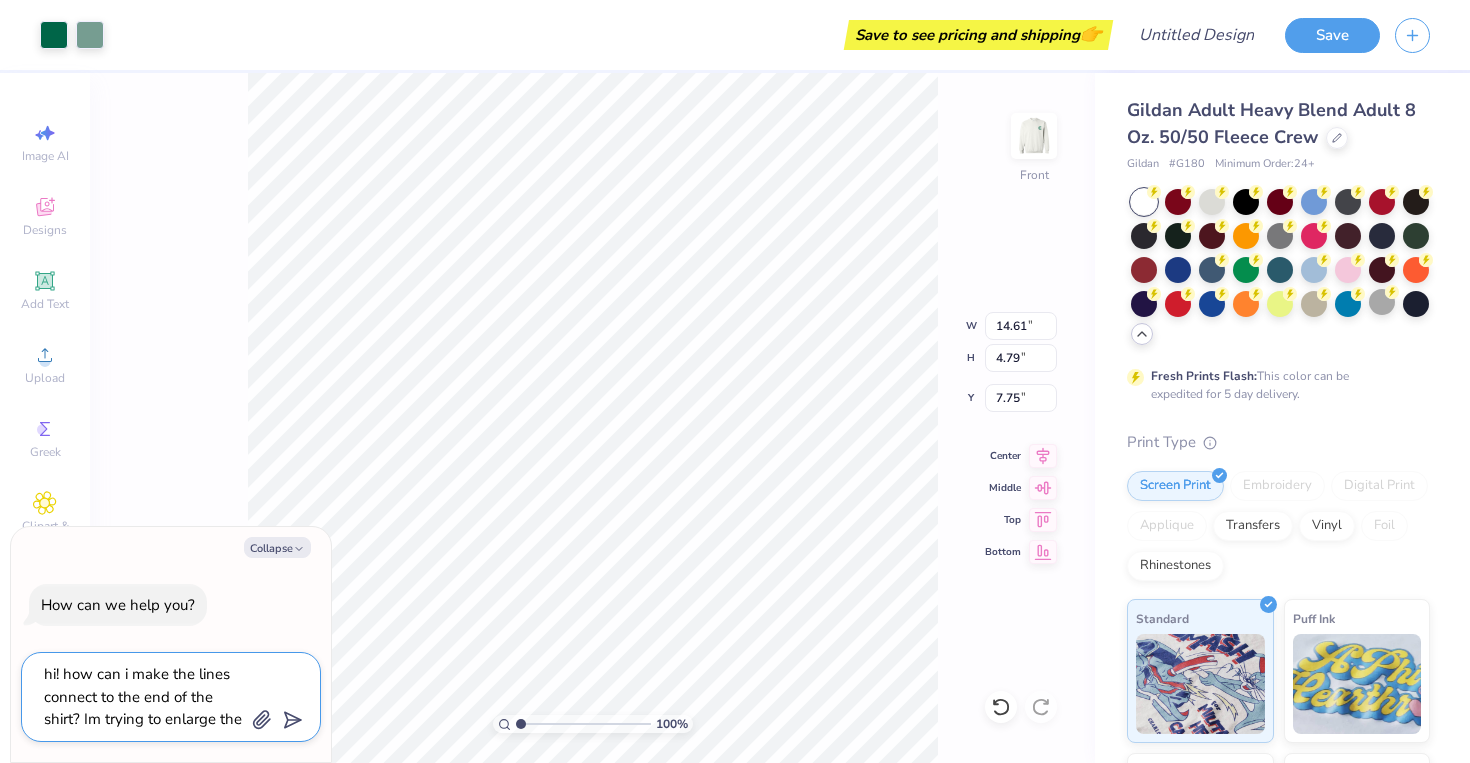 scroll, scrollTop: 18, scrollLeft: 0, axis: vertical 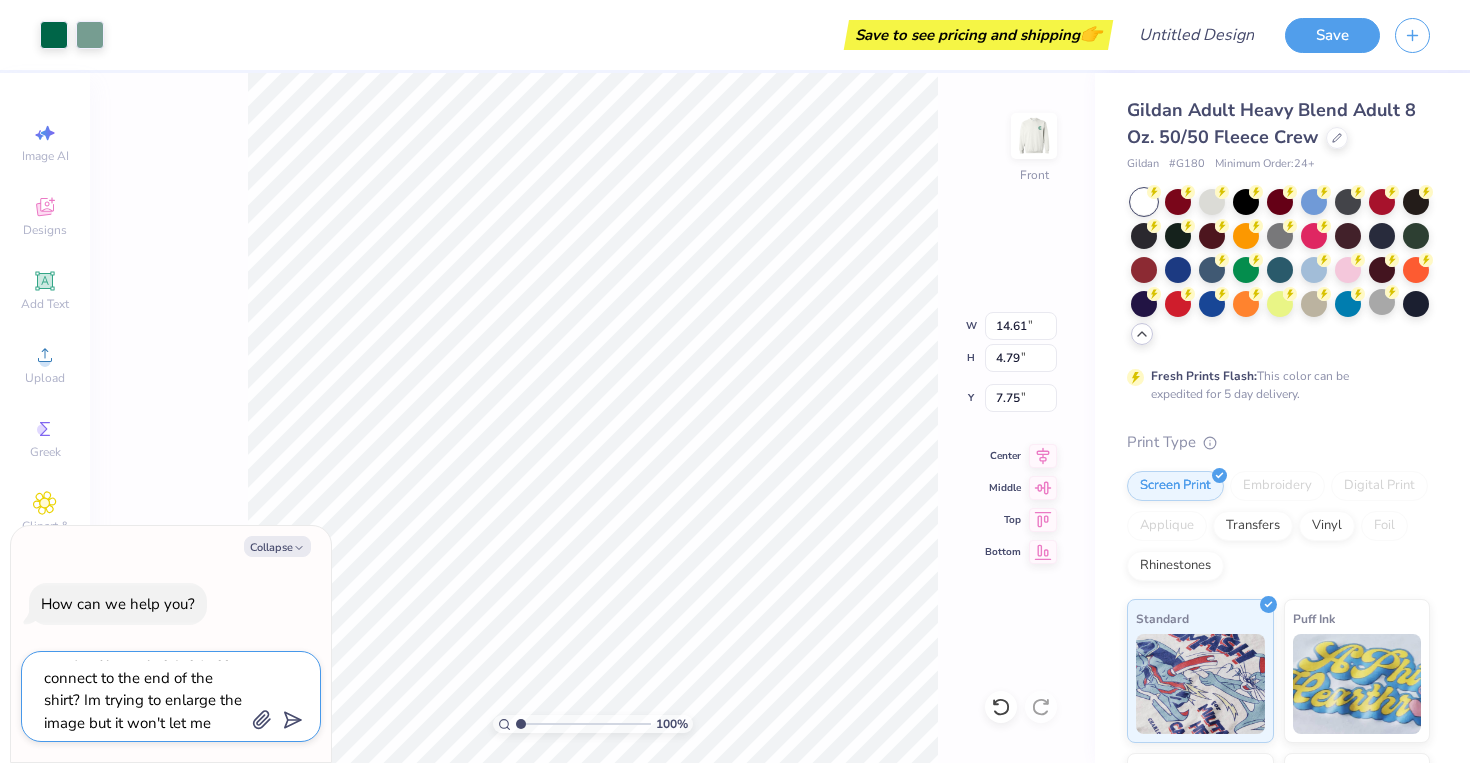 click on "hi! how can i make the lines connect to the end of the shirt? Im trying to enlarge the image but it won't let me" at bounding box center (143, 696) 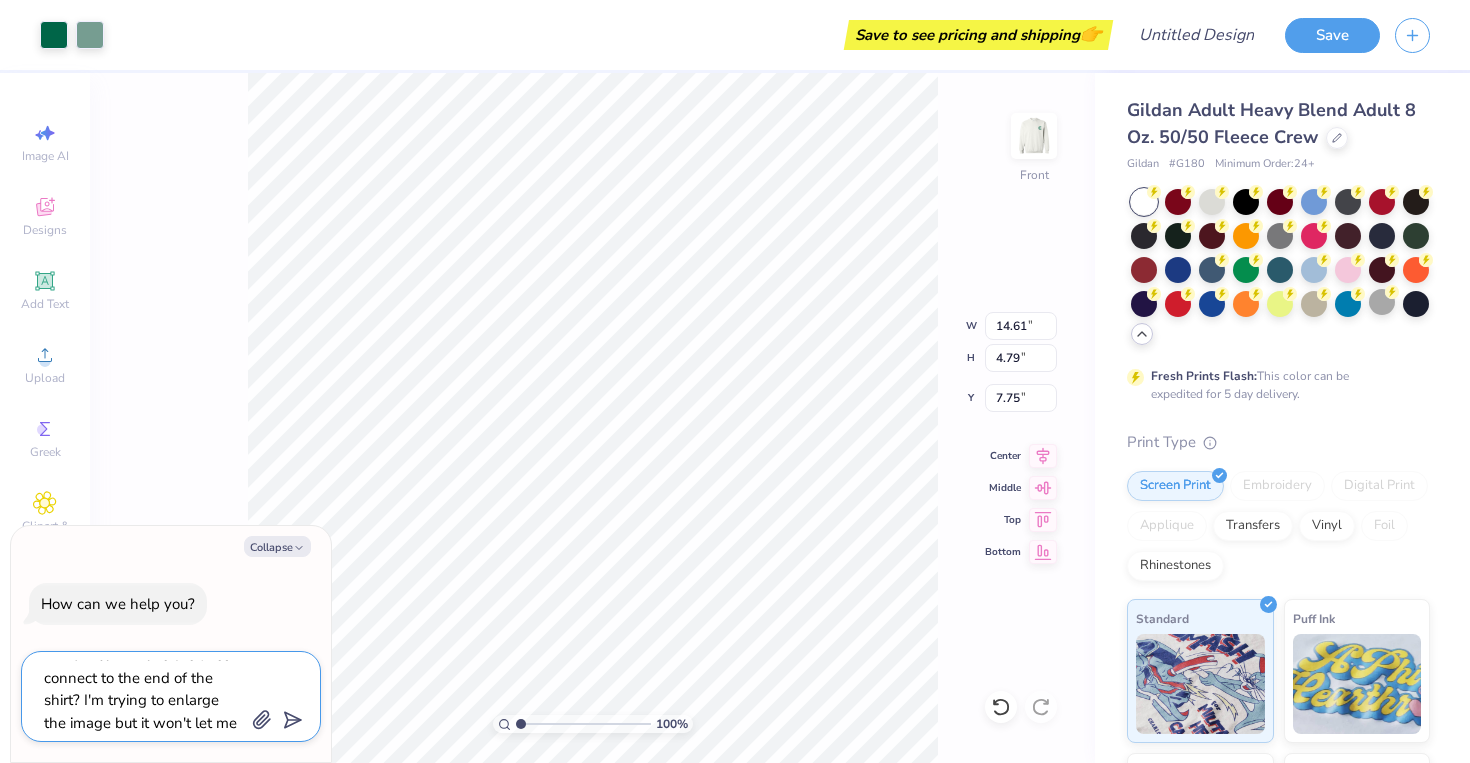 scroll, scrollTop: 0, scrollLeft: 0, axis: both 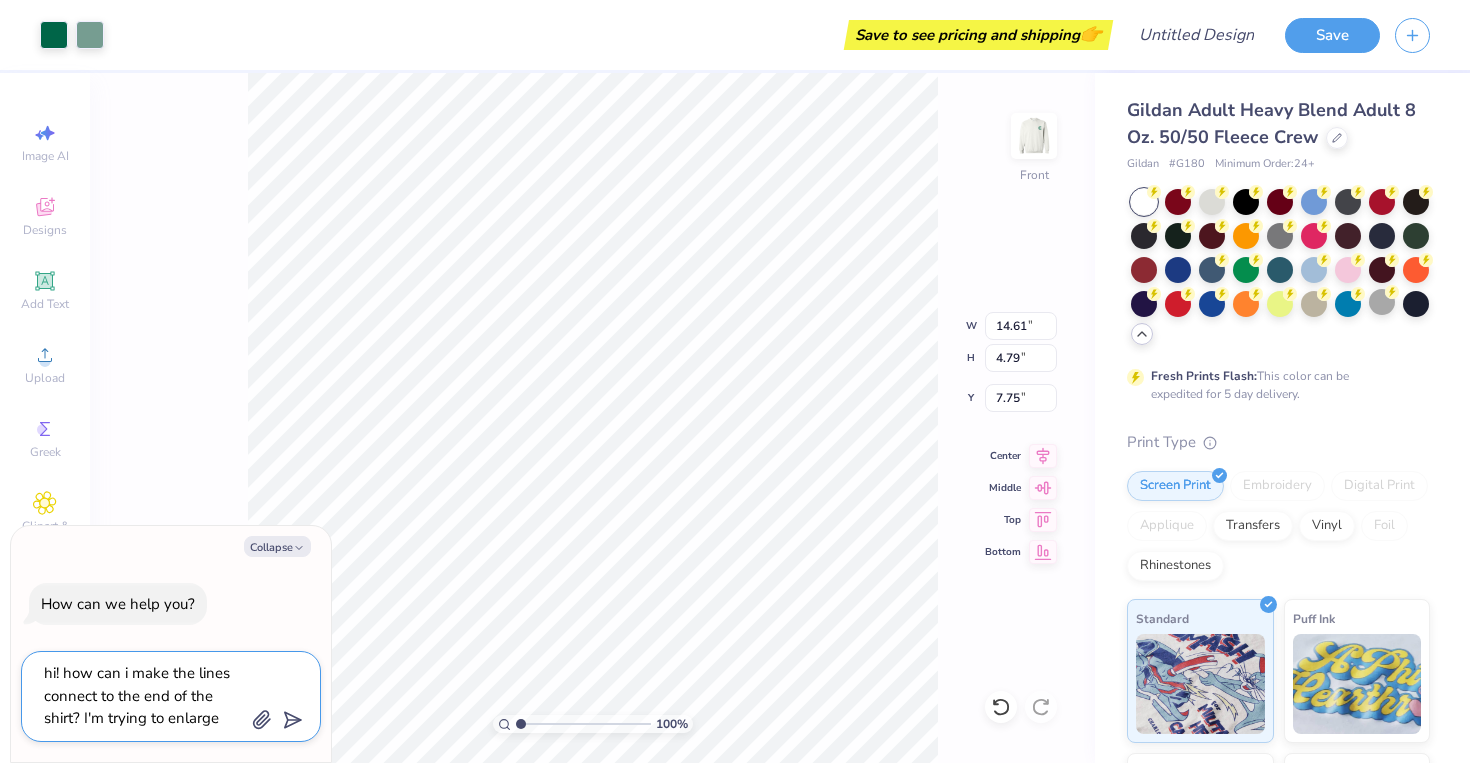 drag, startPoint x: 50, startPoint y: 675, endPoint x: 19, endPoint y: 675, distance: 31 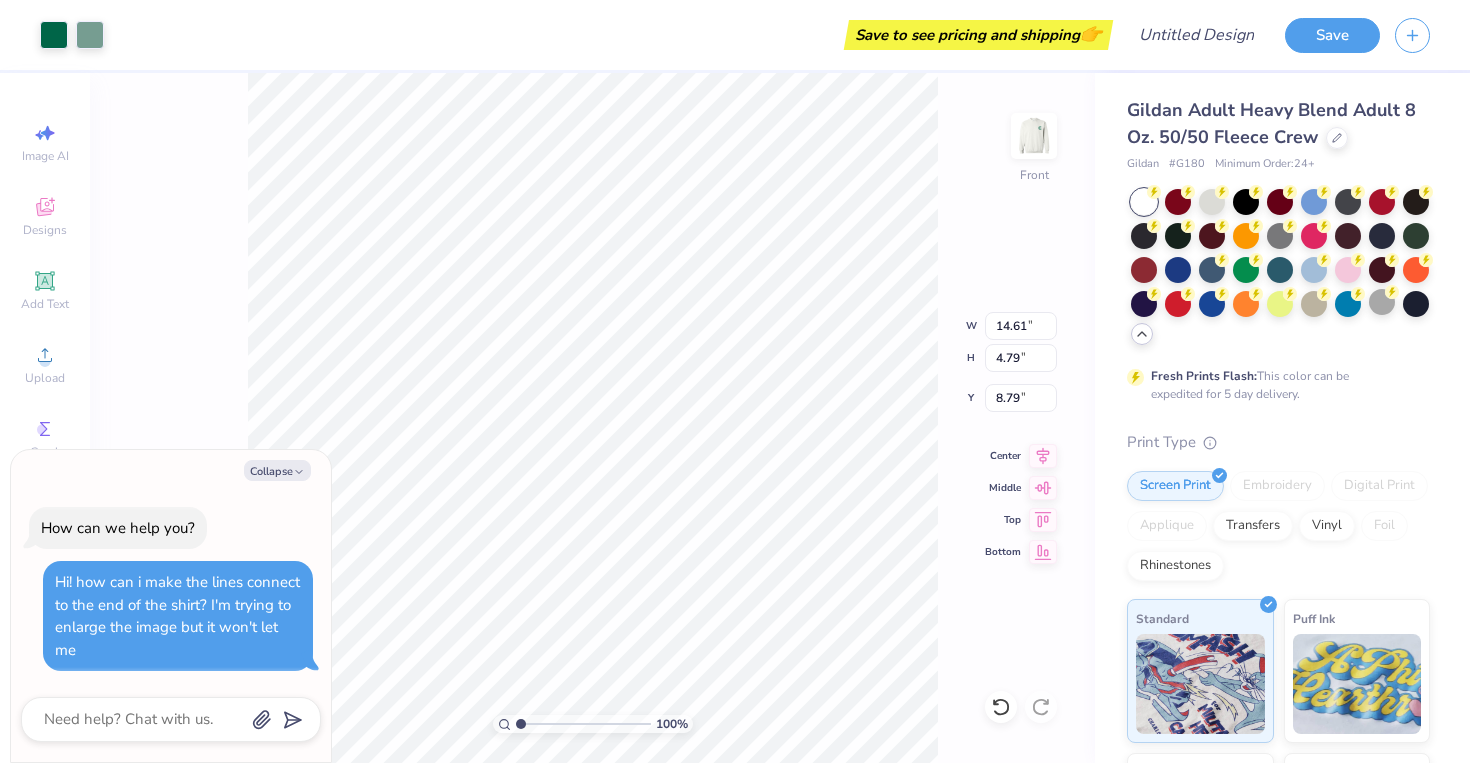 click on "100 % Front W 14.61 14.61 " H 4.79 4.79 " Y 8.79 8.79 " Center Middle Top Bottom" at bounding box center (592, 418) 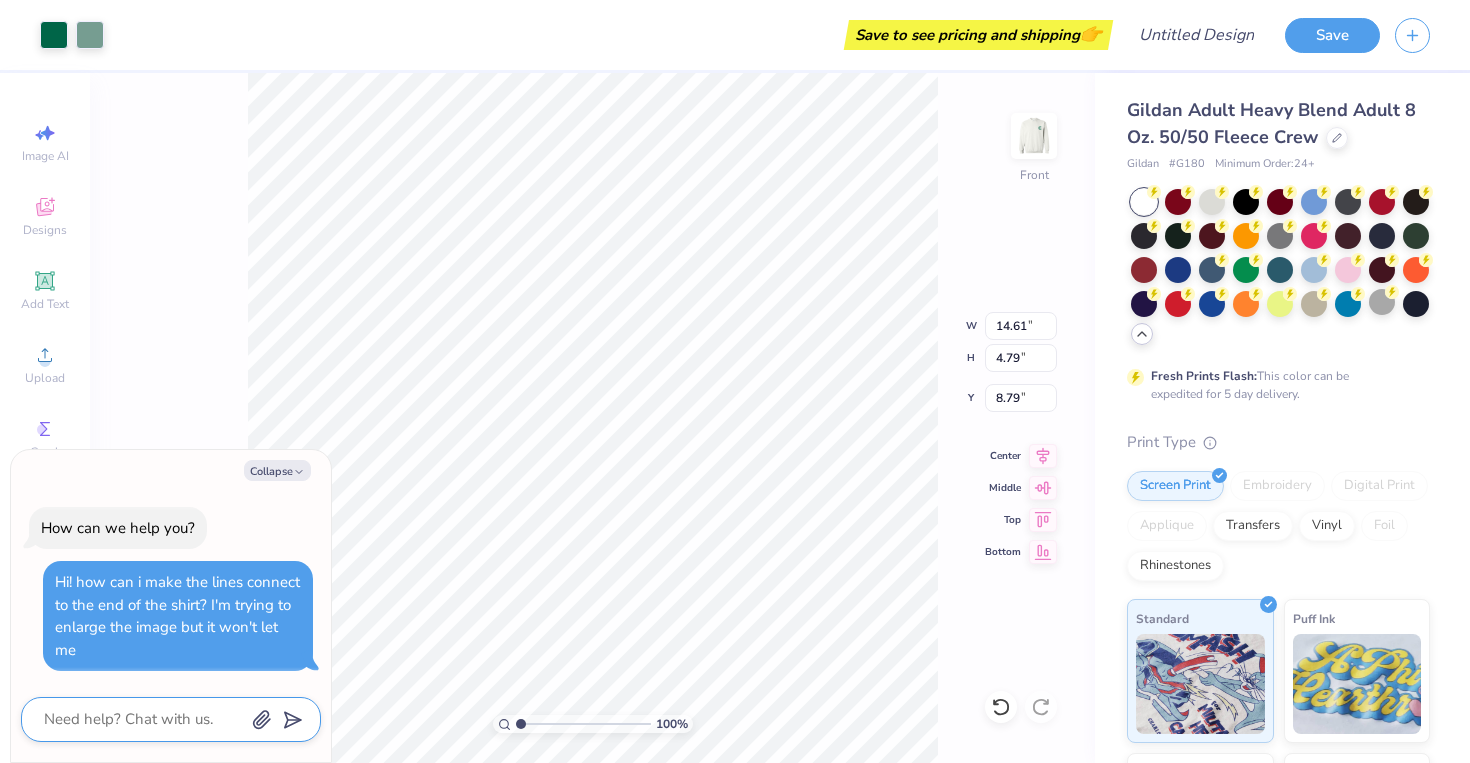 click at bounding box center [143, 719] 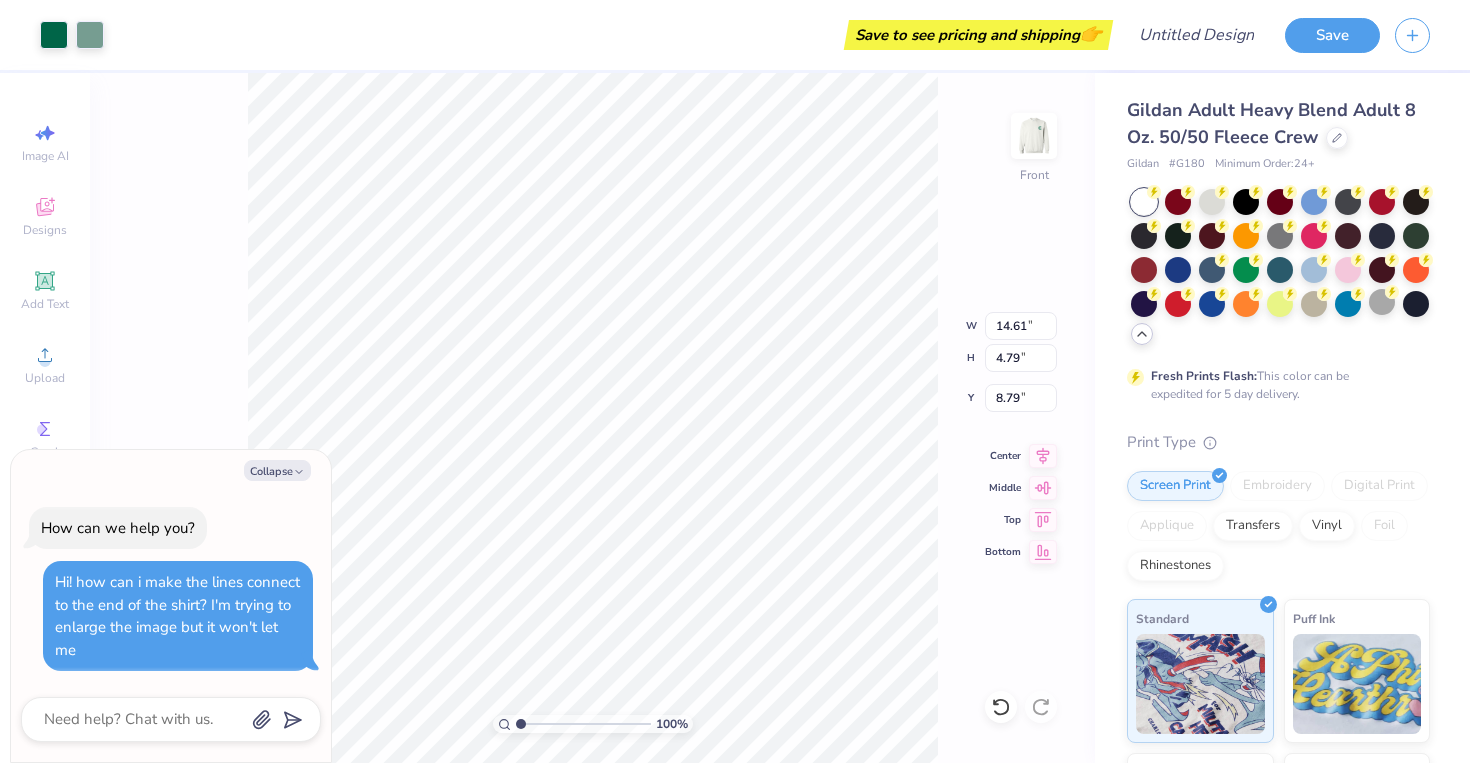 click on "100 % Front W 14.61 14.61 " H 4.79 4.79 " Y 8.79 8.79 " Center Middle Top Bottom" at bounding box center (592, 418) 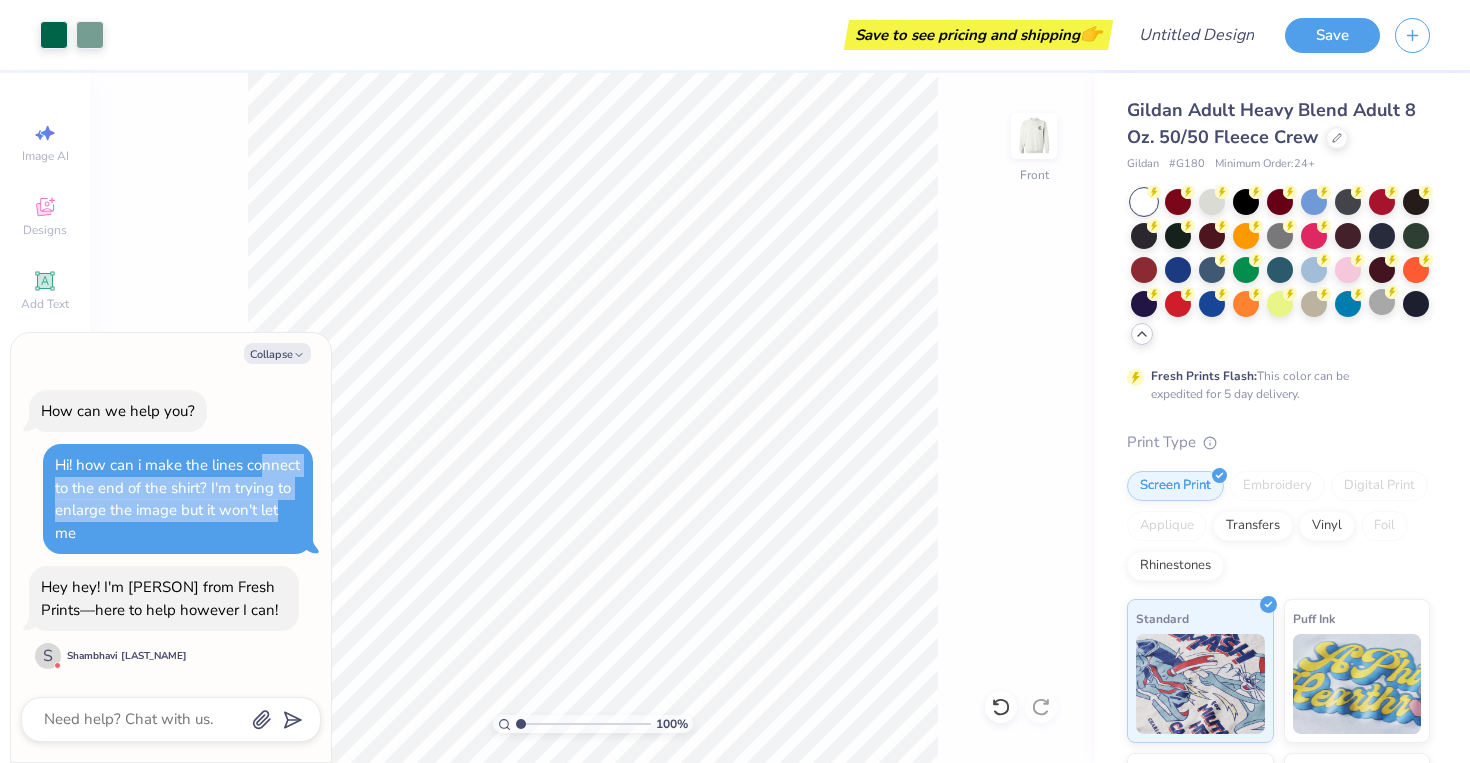 click on "How can we help you? Hi! how can i make the lines connect to the end of the shirt? I'm trying to enlarge the image but it won't let me  Hey hey! I'm [PERSON] from Fresh Prints—here to help however I can!  S [LAST_NAME] T" at bounding box center [735, 381] 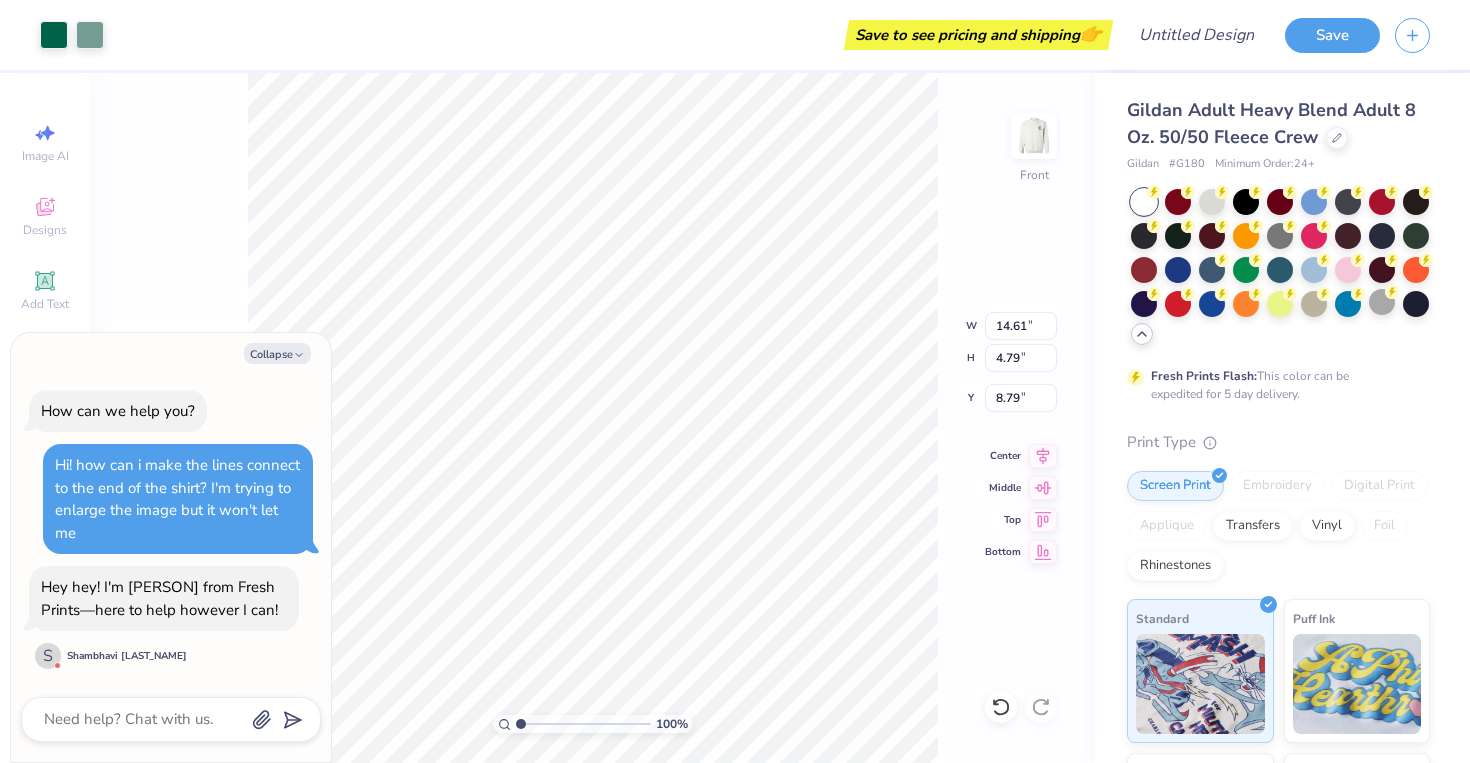 click on "How can we help you? Hi! how can i make the lines connect to the end of the shirt? I'm trying to enlarge the image but it won't let me  Hey hey! I'm [PERSON] from Fresh Prints—here to help however I can!  S [LAST_NAME] T" at bounding box center (171, 531) 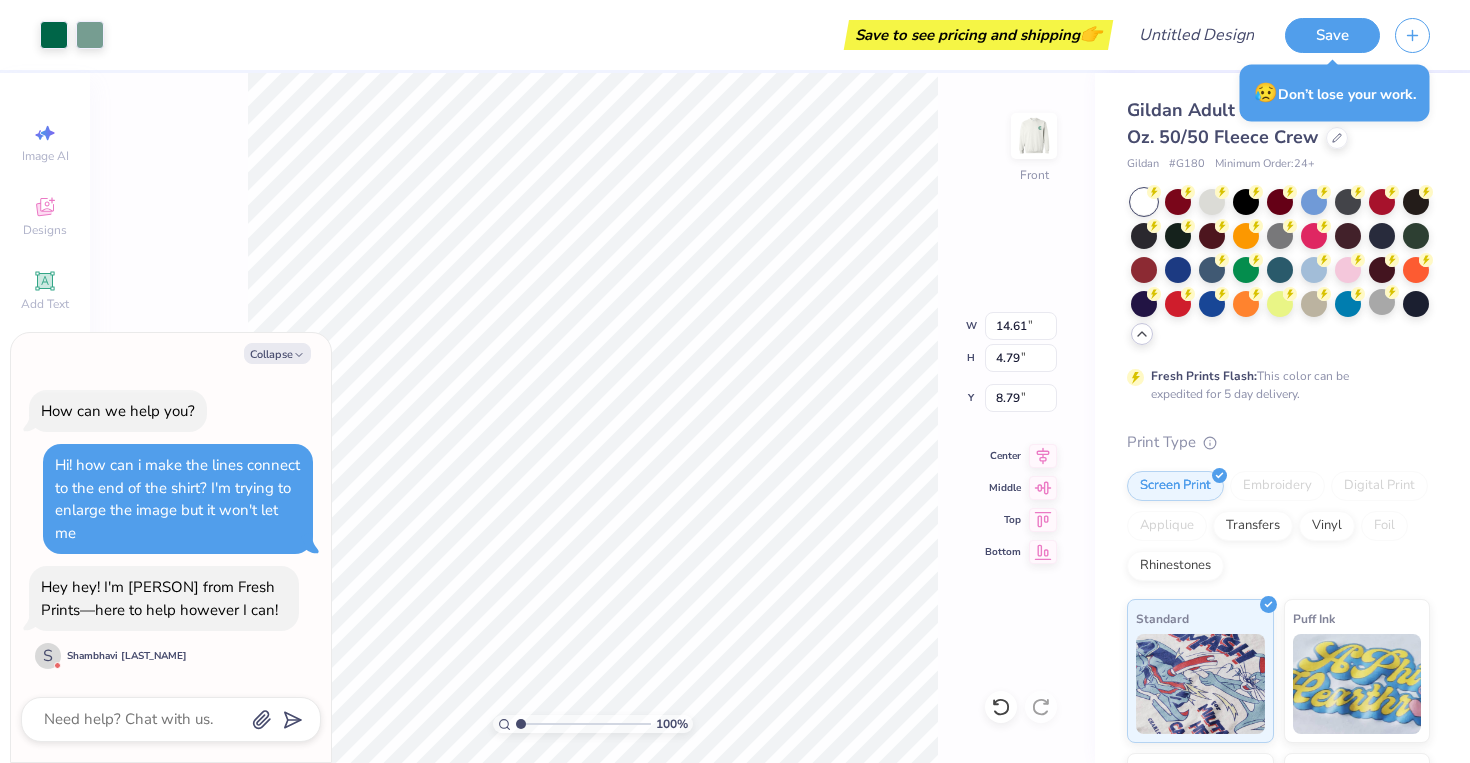 click on "100 % Front W 14.61 14.61 " H 4.79 4.79 " Y 8.79 8.79 " Center Middle Top Bottom" at bounding box center [592, 418] 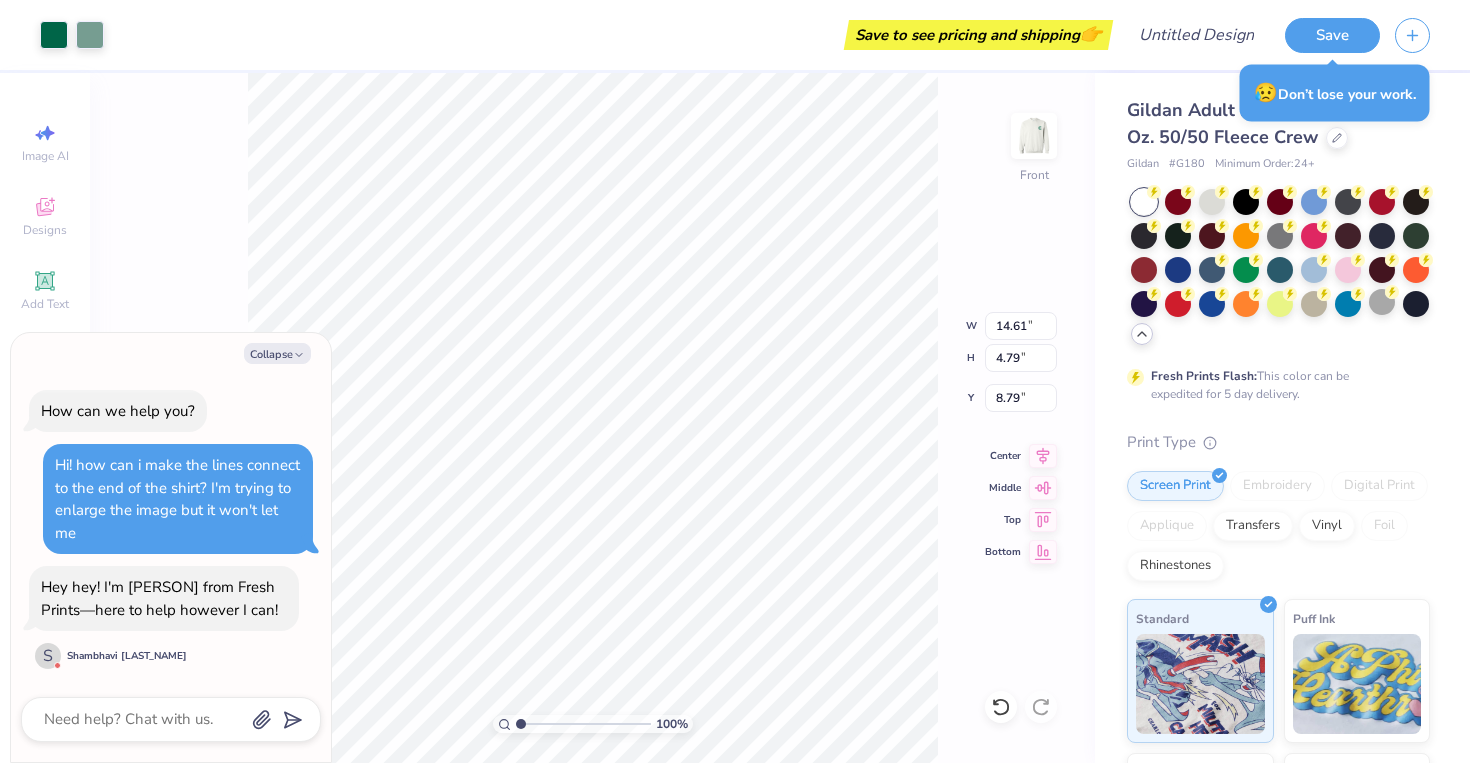 click on "100 % Front W 14.61 14.61 " H 4.79 4.79 " Y 8.79 8.79 " Center Middle Top Bottom" at bounding box center [592, 418] 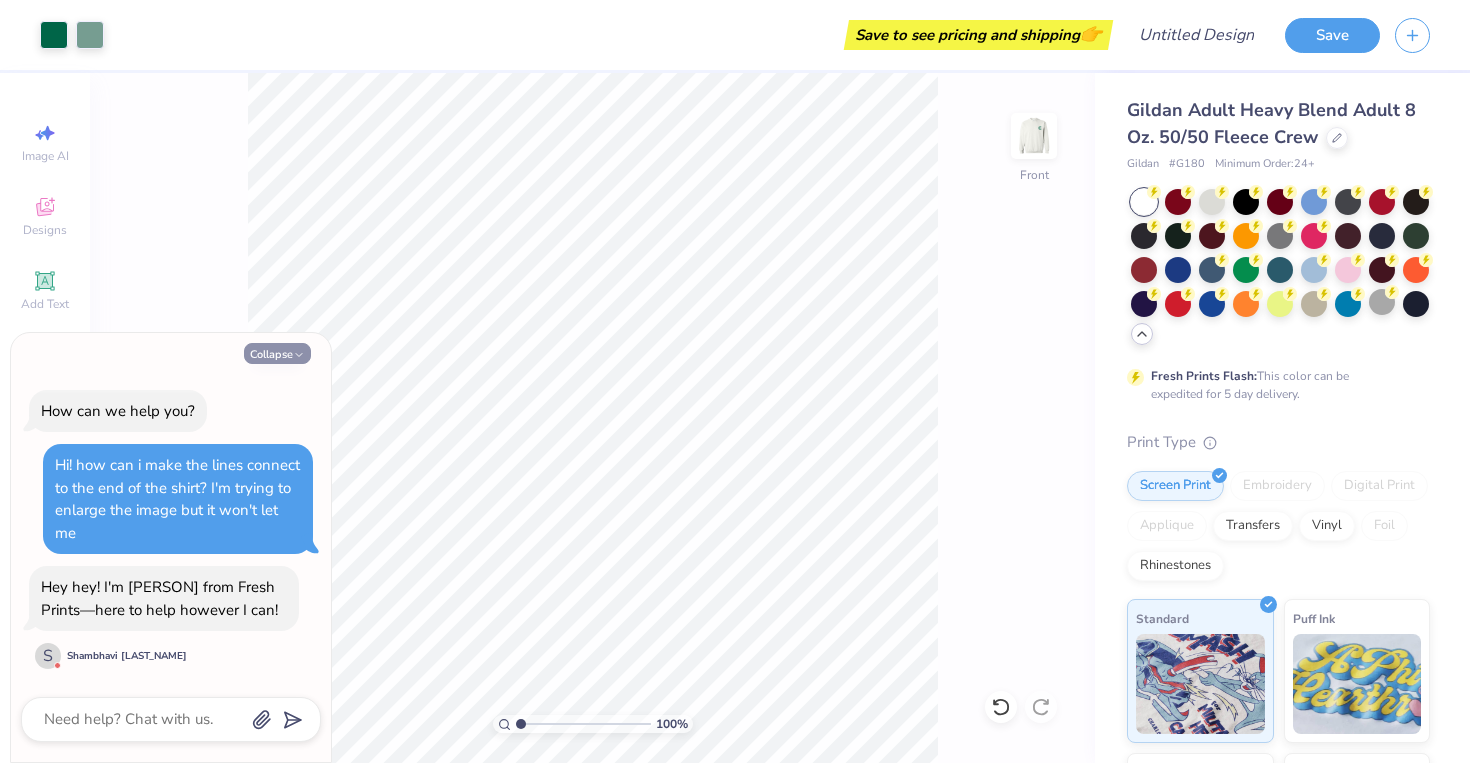 click on "Collapse" at bounding box center [277, 353] 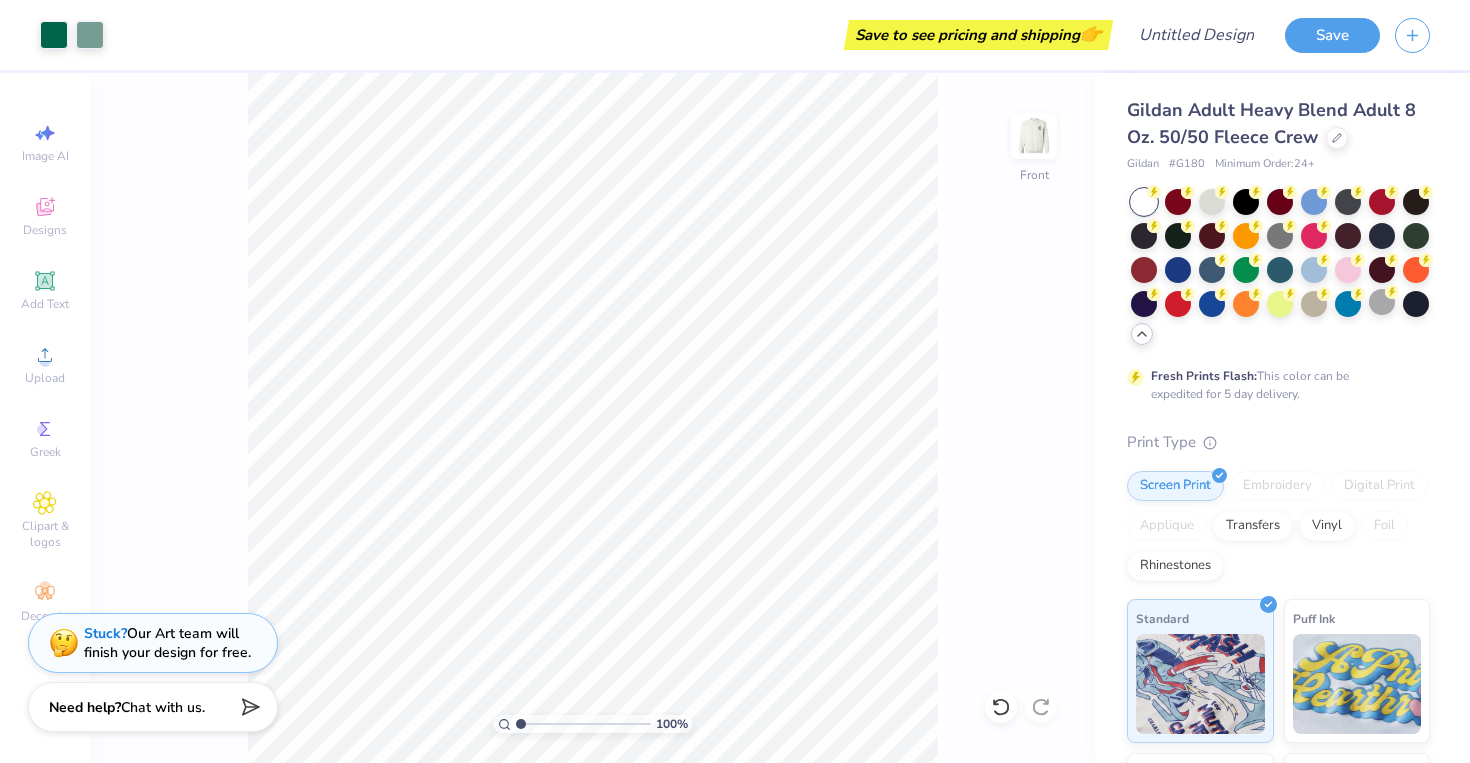 click on "Chat with us." at bounding box center [163, 707] 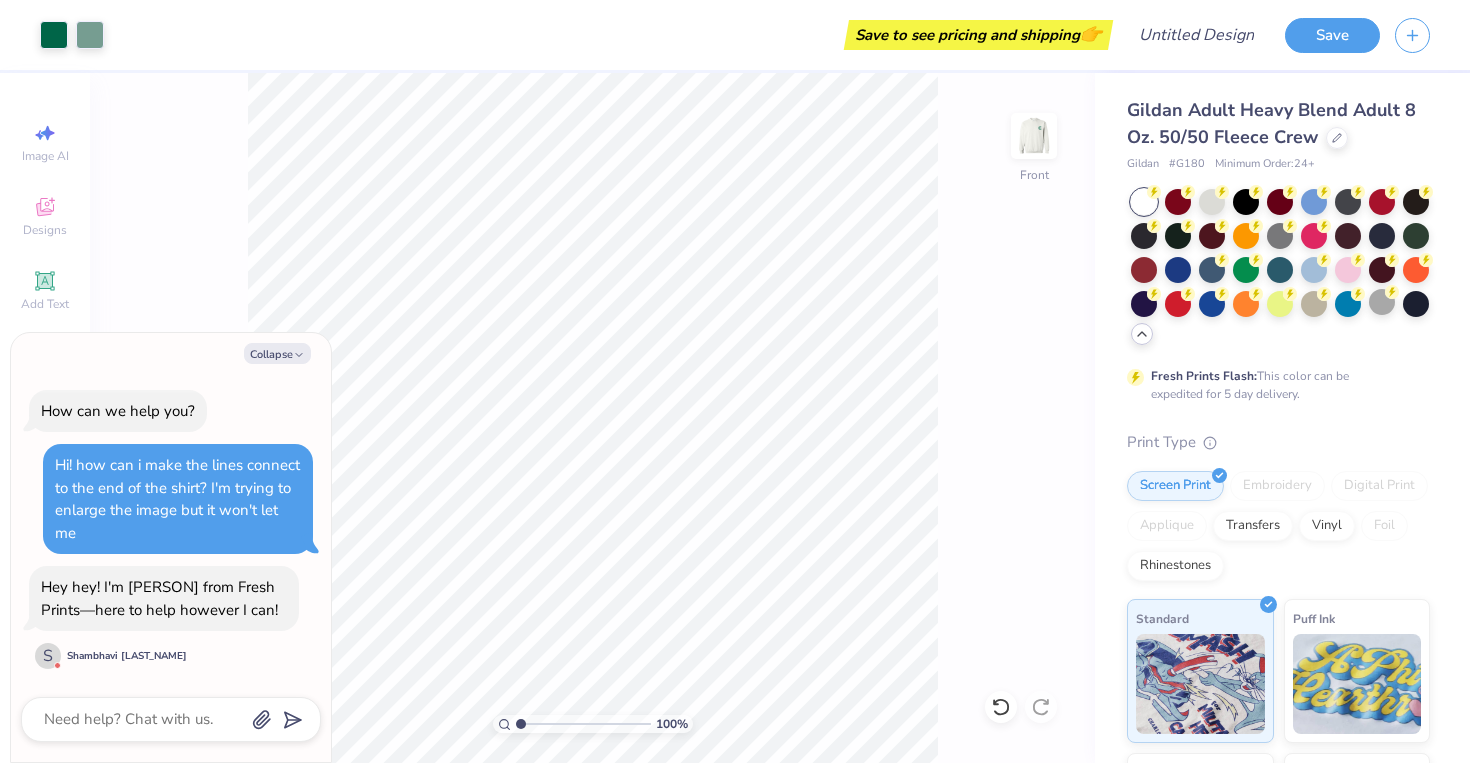 click on "S" at bounding box center [48, 656] 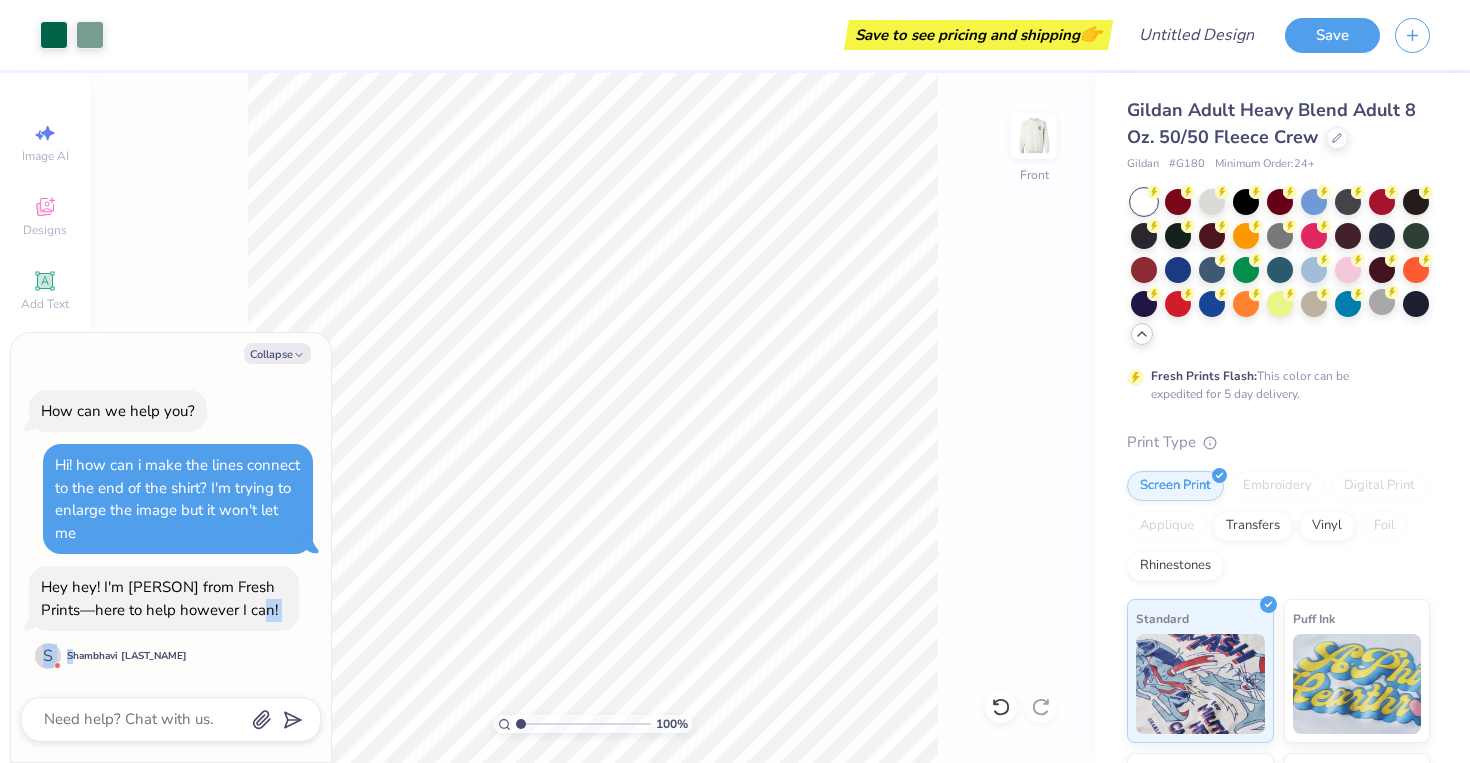 drag, startPoint x: 72, startPoint y: 653, endPoint x: 179, endPoint y: 653, distance: 107 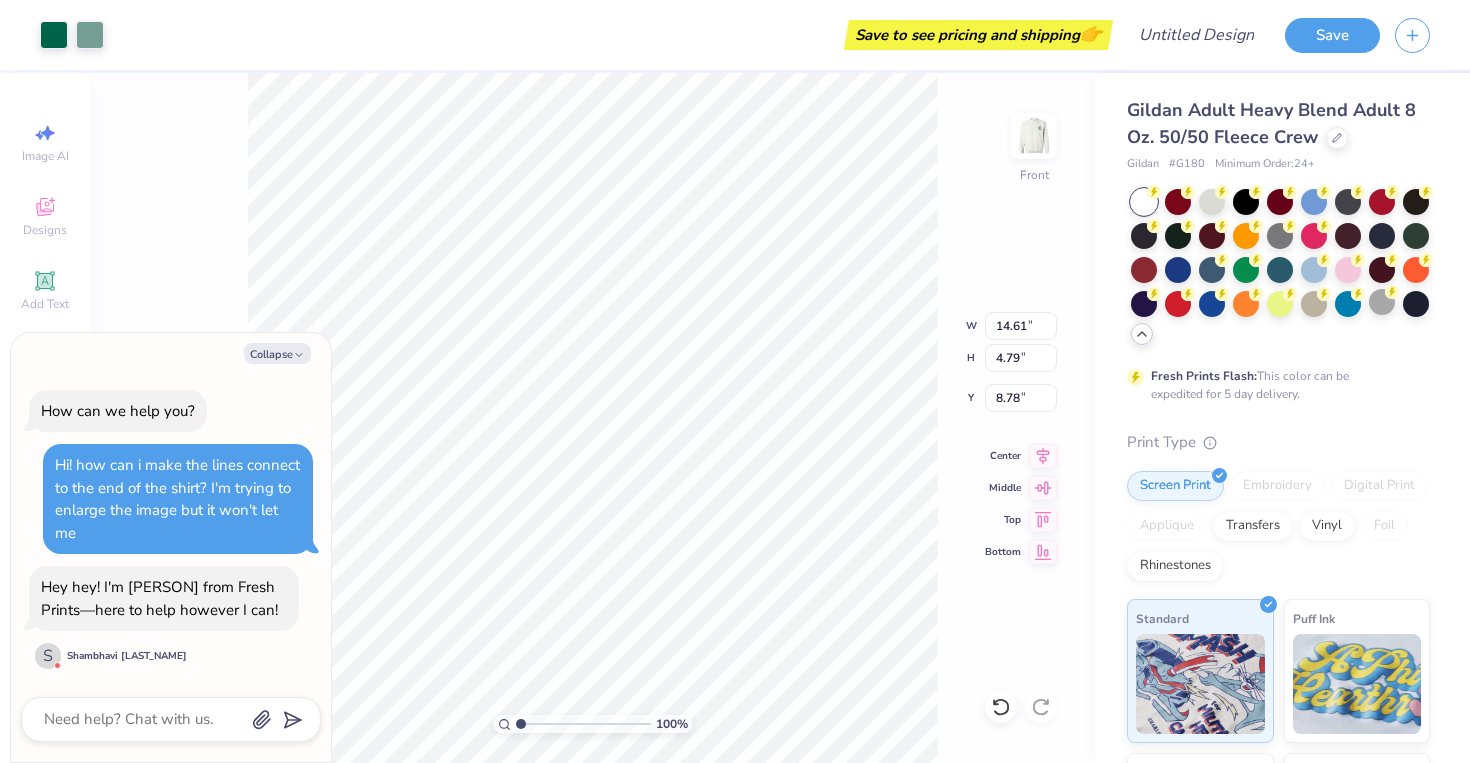 click on "Art colors Save to see pricing and shipping 👉 Design Title Save Image AI Designs Add Text Upload Greek Clipart & logos Decorate 100 % Front W 14.61 14.61 " H 4.79 4.79 " Y 8.78 8.78 " Center Middle Top Bottom Gildan Adult Heavy Blend Adult 8 Oz. 50/50 Fleece Crew Gildan # G180 Minimum Order: 24 + Fresh Prints Flash: This color can be expedited for 5 day delivery. Print Type Screen Print Embroidery Digital Print Applique Transfers Vinyl Foil Rhinestones Standard Puff Ink Neon Ink Metallic & Glitter Ink Glow in the Dark Ink Water based Ink Stuck? Our Art team will finish your design for free. Need help? Chat with us.
x Collapse How can we help you? Hi! how can i make the lines connect to the end of the shirt? I'm trying to enlarge the image but it won't let me Hey hey! I'm Shavi from Fresh Prints—here to help however I can! S Shambhavi T" at bounding box center [735, 381] 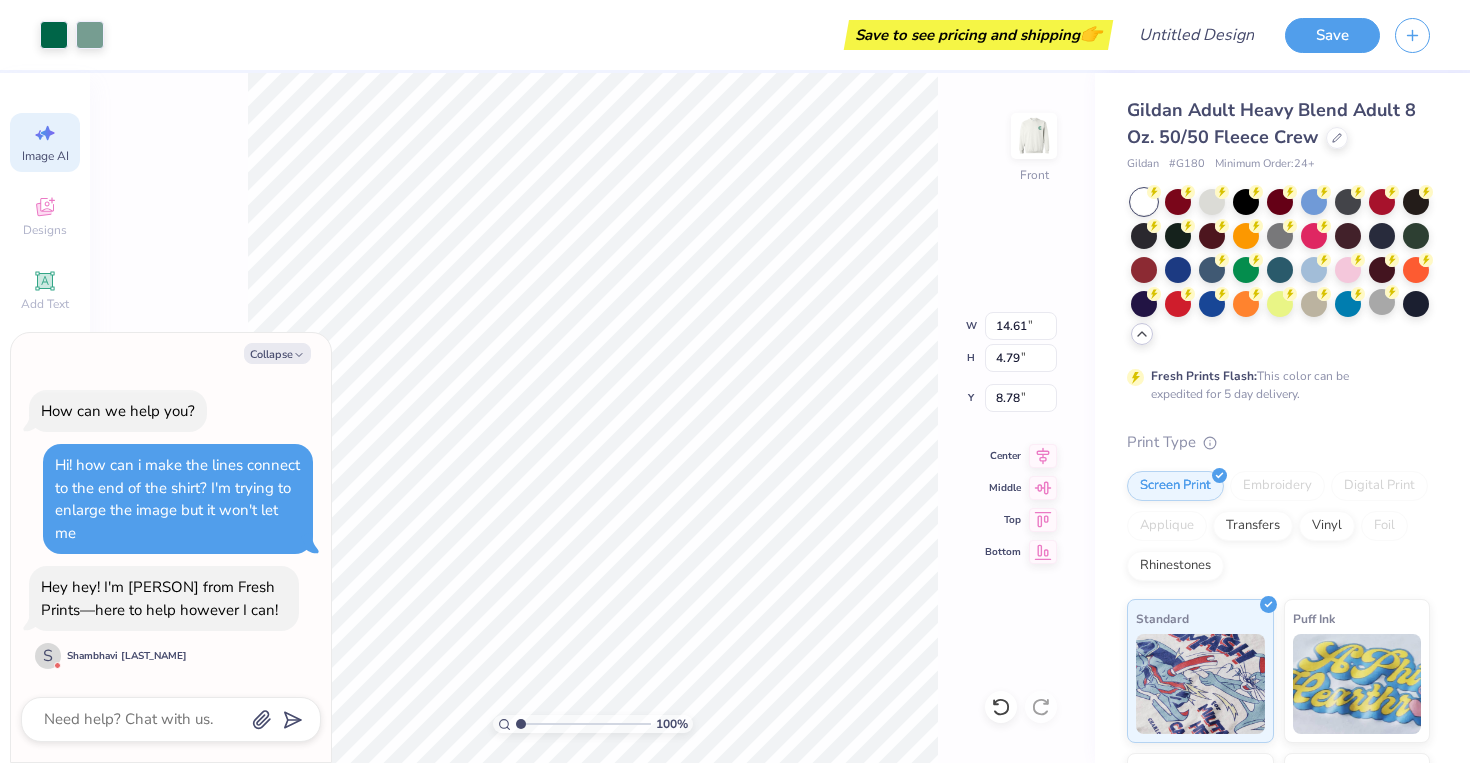 click 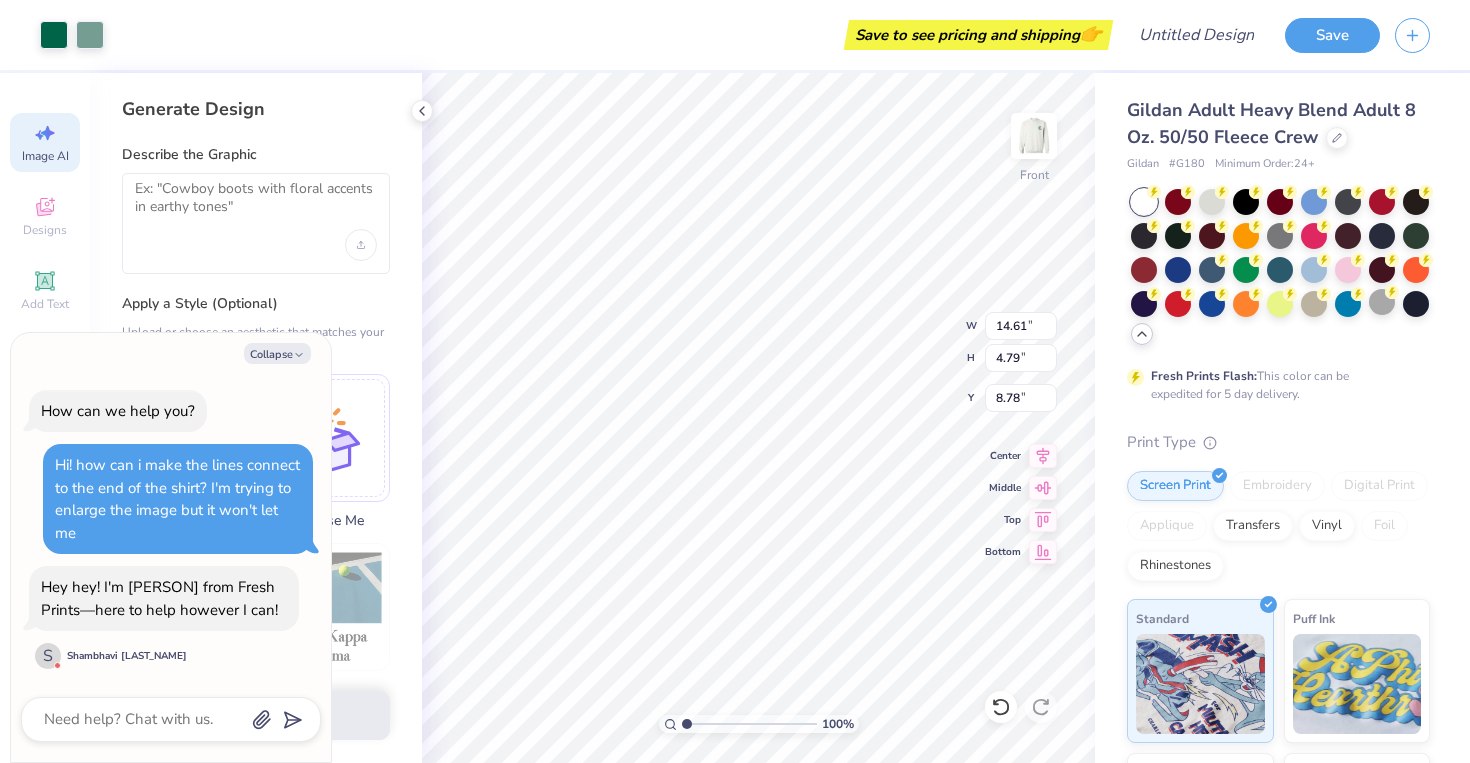 click on "Collapse How can we help you? Hi! how can i make the lines connect to the end of the shirt? I'm trying to enlarge the image but it won't let me Hey hey! I'm [NAME] from Fresh Prints—here to help however I can! S [NAME]" at bounding box center (171, 548) 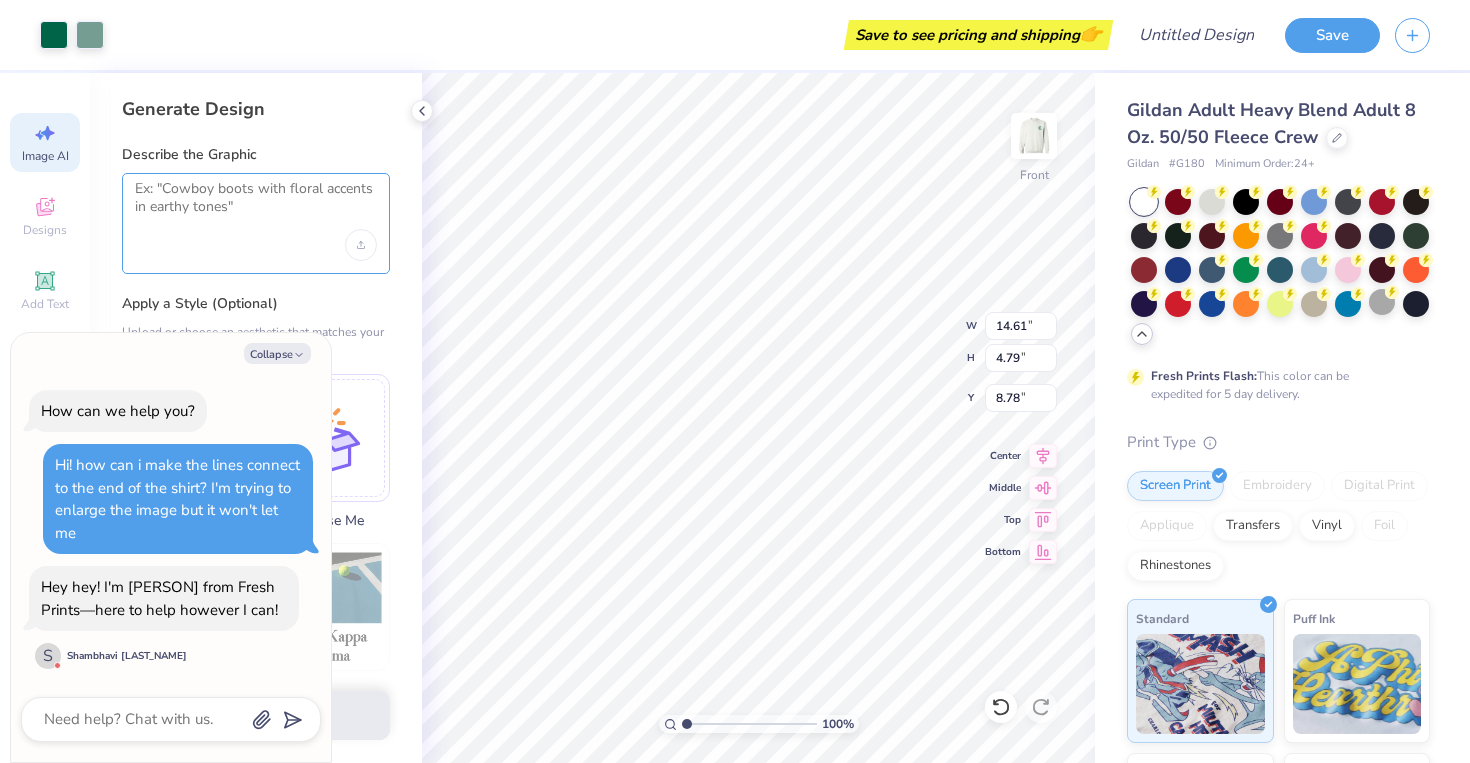 click at bounding box center (256, 205) 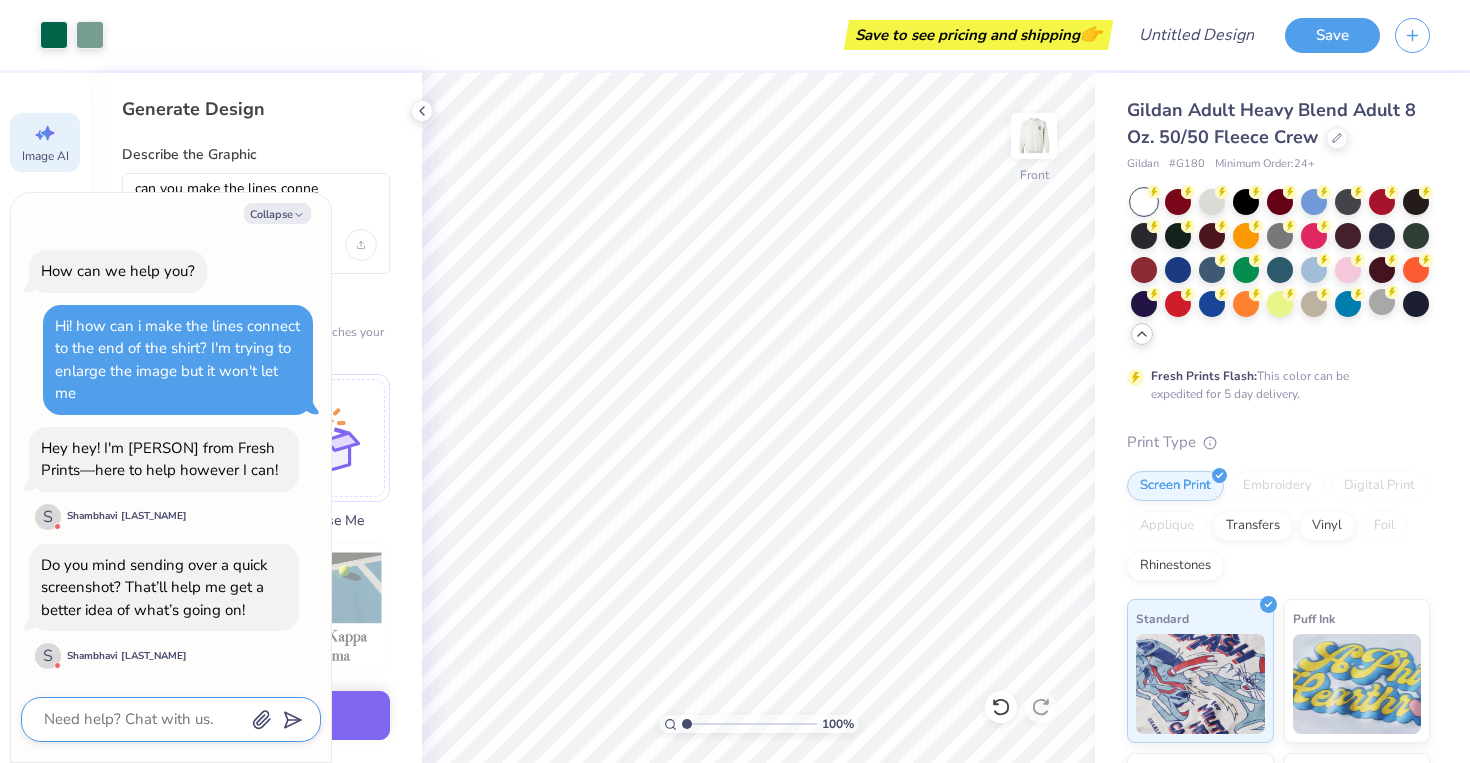 click 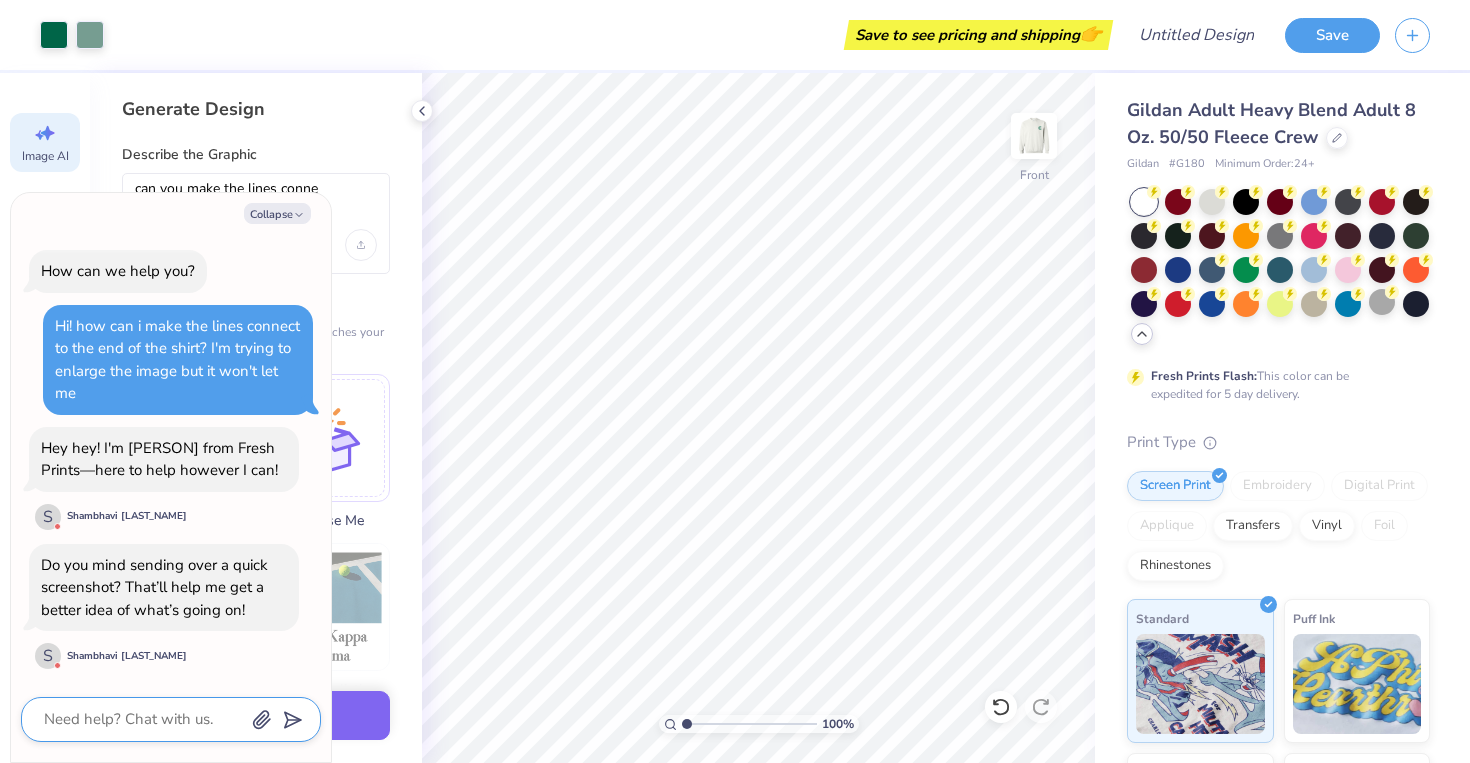 click at bounding box center [143, 719] 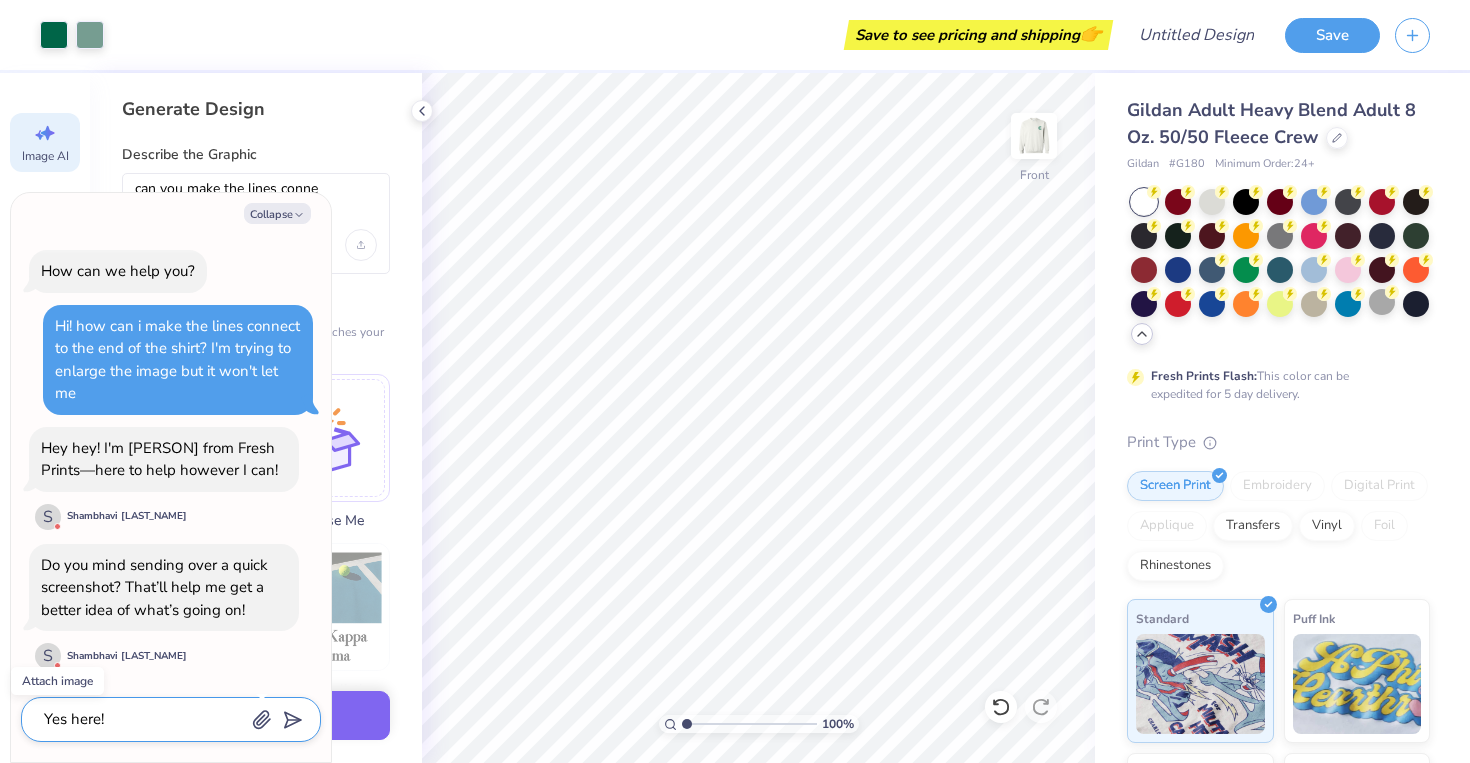 click 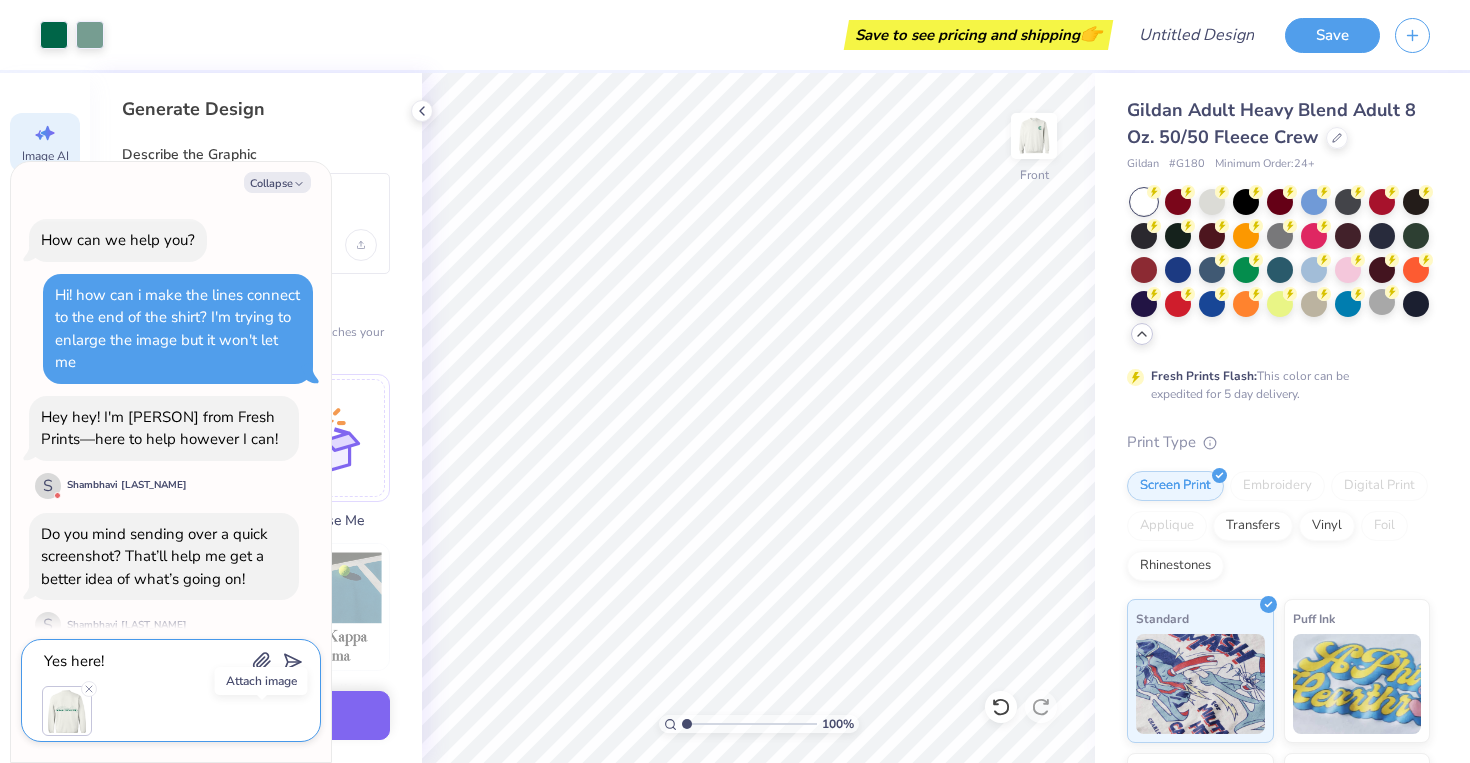 click on "Yes here!" at bounding box center [143, 661] 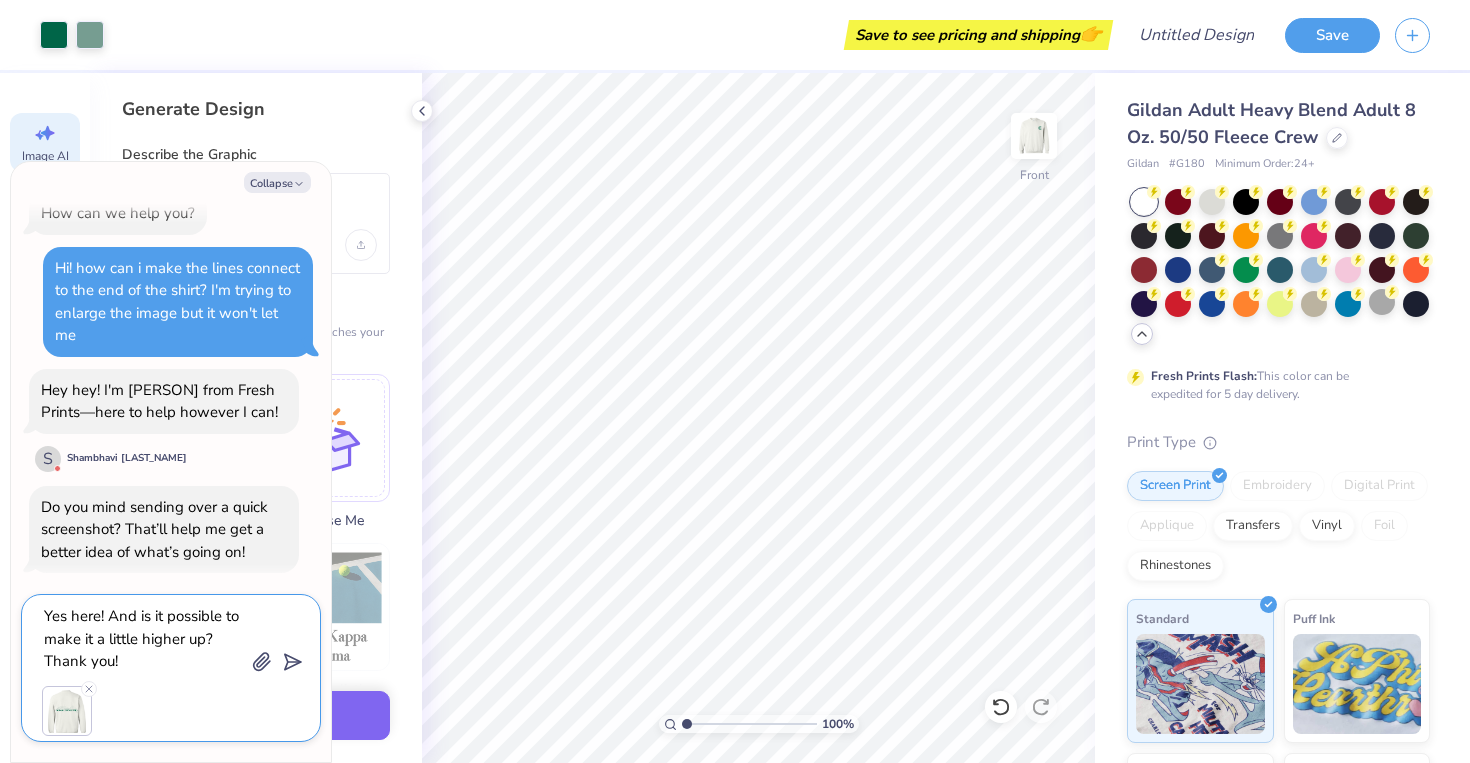 scroll, scrollTop: 72, scrollLeft: 0, axis: vertical 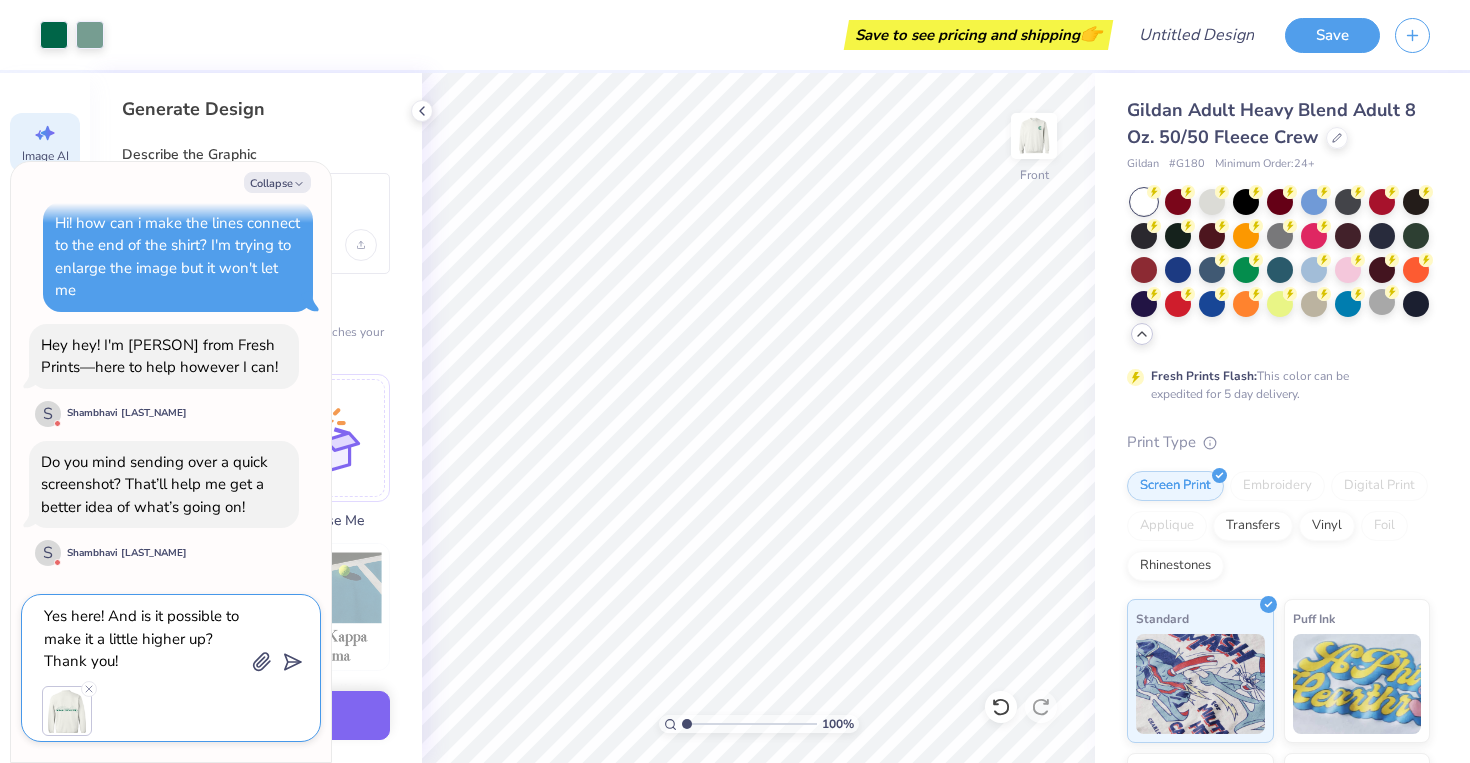 click on "Yes here! And is it possible to make it a little higher up? Thank you!" at bounding box center [143, 639] 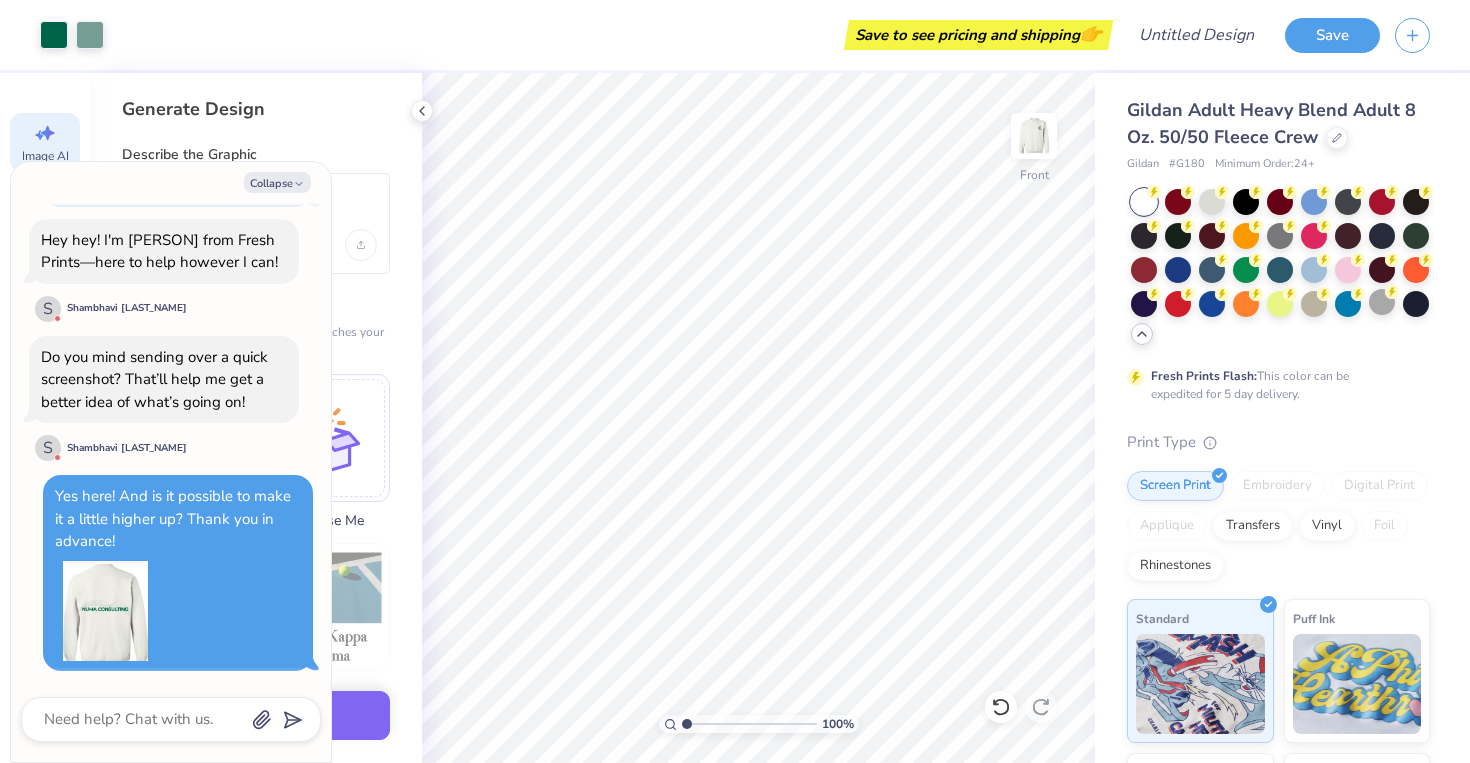 scroll, scrollTop: 176, scrollLeft: 0, axis: vertical 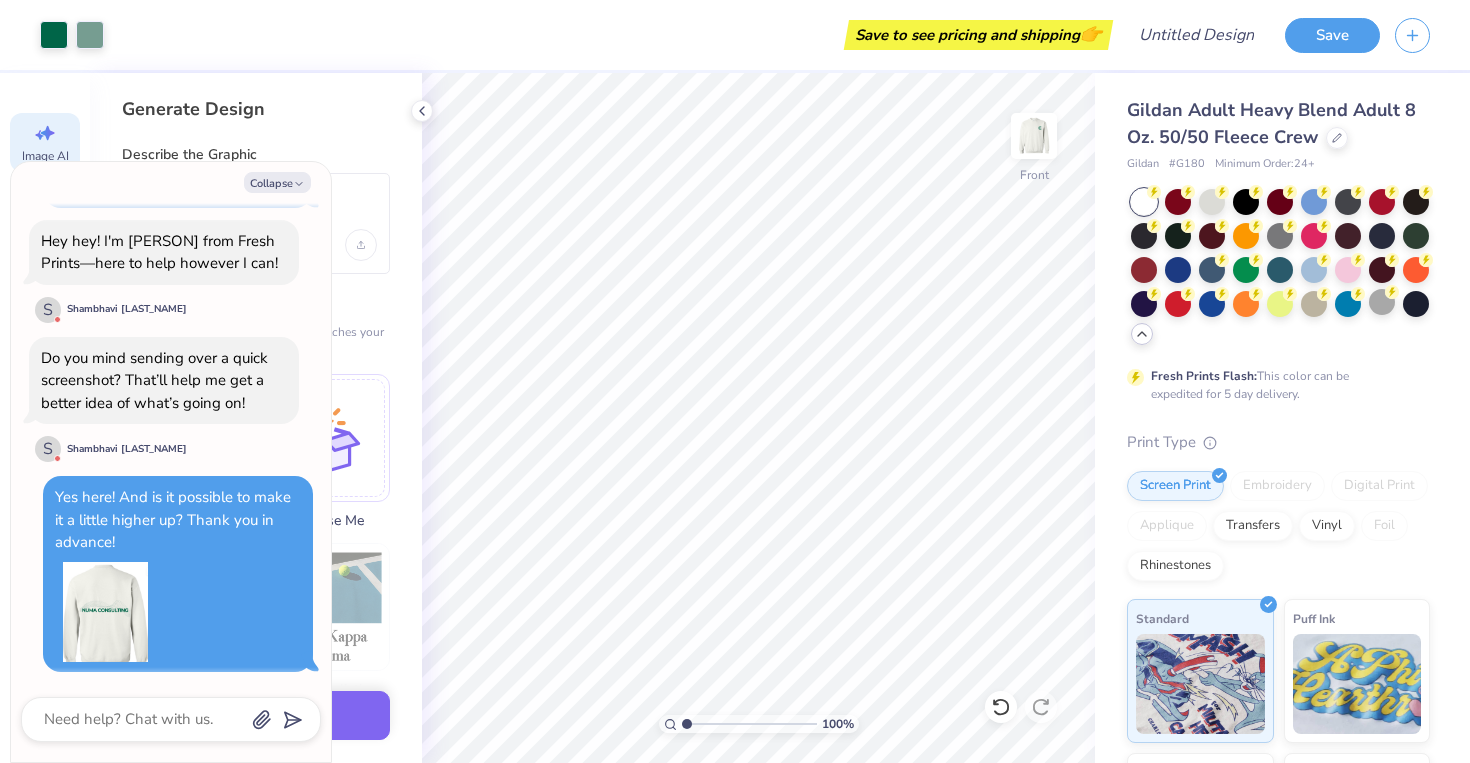 click at bounding box center (105, 612) 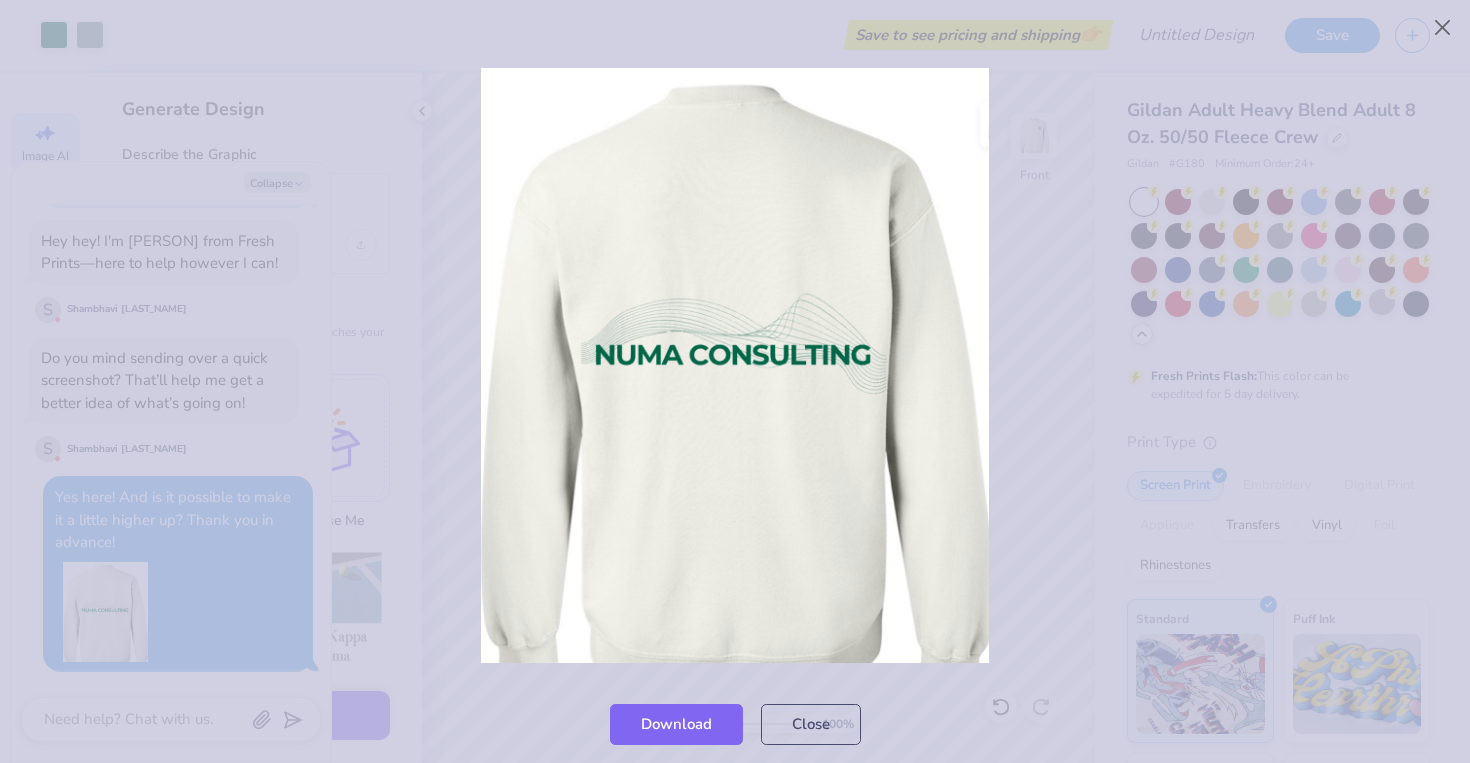click at bounding box center [735, 365] 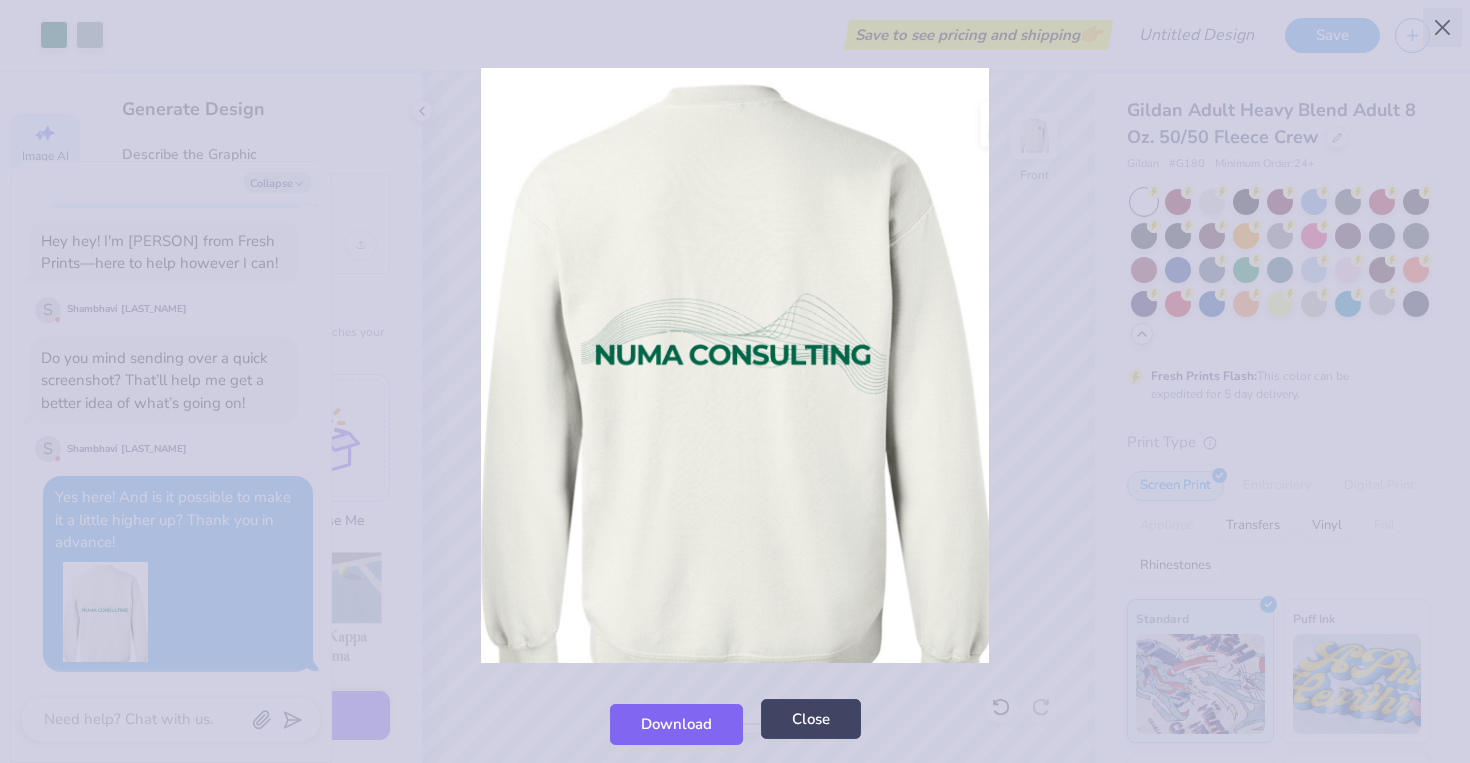click on "Close" at bounding box center [811, 719] 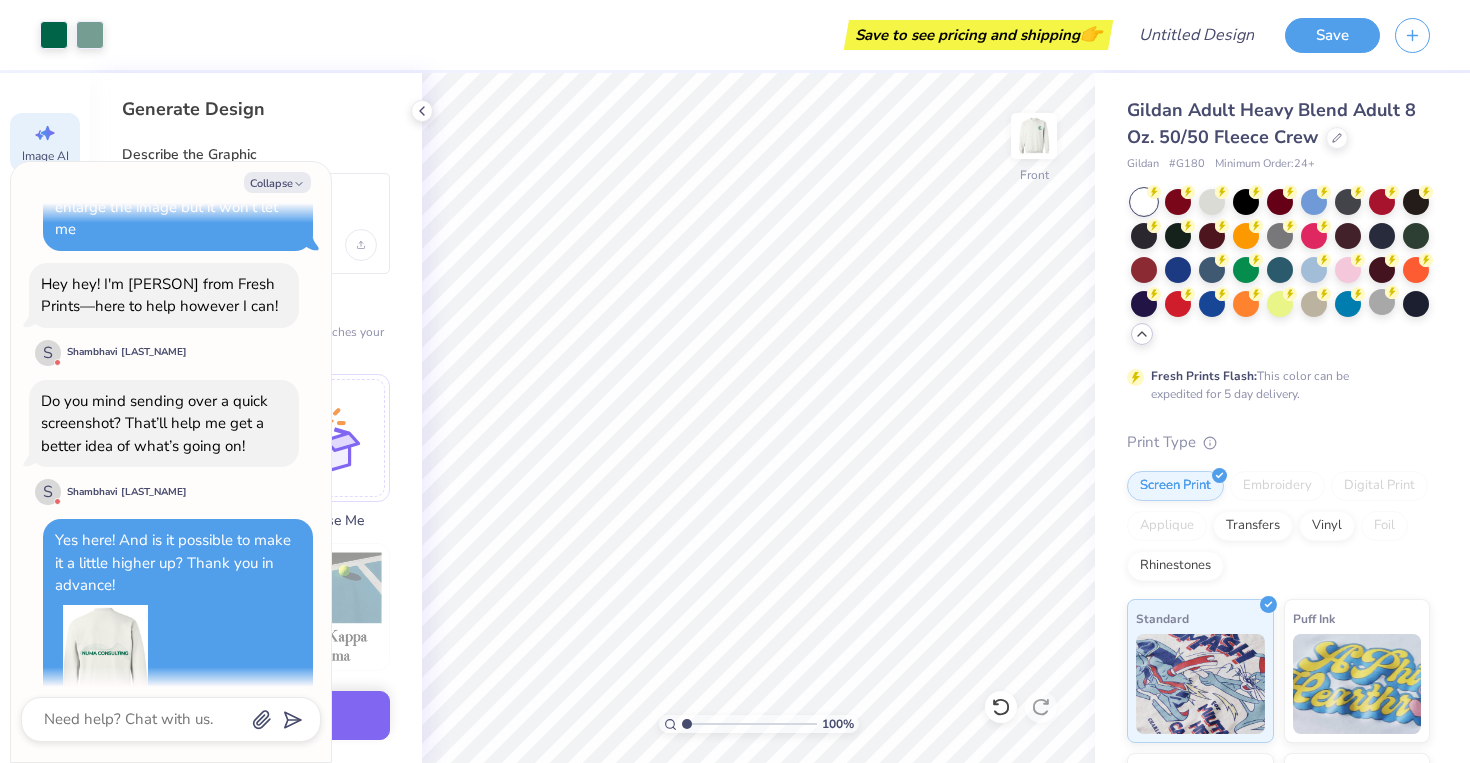 scroll, scrollTop: 176, scrollLeft: 0, axis: vertical 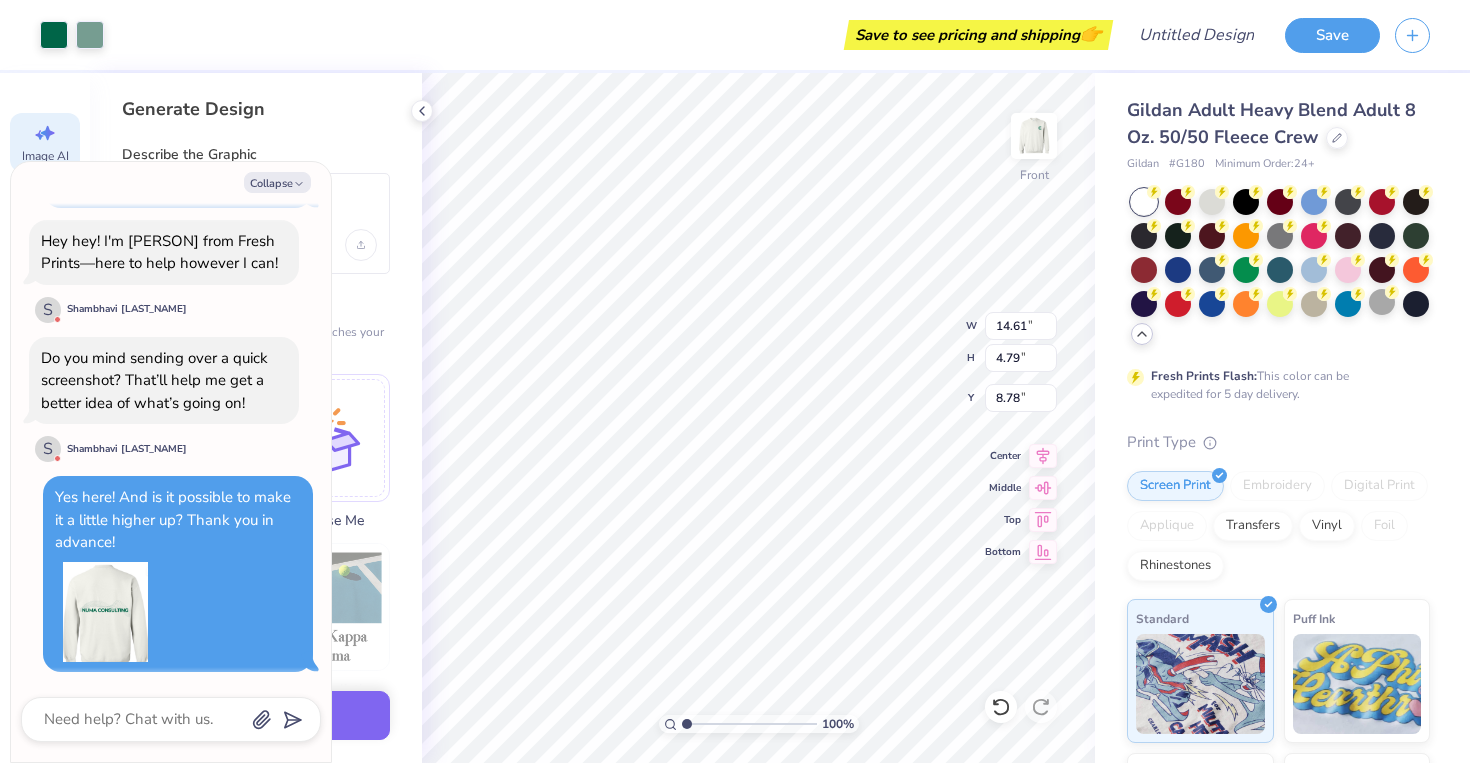 click on "Art colors Save to see pricing and shipping 👉 Design Title Save Image AI Designs Add Text Upload Greek Clipart & logos Decorate Generate Design Describe the Graphic can you make the lines conne Apply a Style (Optional) Upload or choose an aesthetic that matches your vision to get a better result Reference Image Surprise Me Text-Based Photorealistic 60s & 70s 80s & 90s Cartoons Classic Grunge Handdrawn Minimalist Varsity Y2K Max # of Colors Fewer colors means lower prices. 1 2 3 4 5 6 7 8 Generate Design 100 % Front W 14.61 14.61 " H 4.79 4.79 " Y 8.78 8.78 " Center Middle Top Bottom Gildan Adult Heavy Blend Adult 8 Oz. 50/50 Fleece Crew Gildan # G180 Minimum Order: 24 + Fresh Prints Flash: This color can be expedited for 5 day delivery. Print Type Screen Print Embroidery Digital Print Applique Transfers Vinyl Foil Rhinestones Standard Puff Ink Neon Ink Metallic & Glitter Ink Glow in the Dark Ink Water based Ink Stuck? Our Art team will finish your design for free. Need help?" at bounding box center (735, 381) 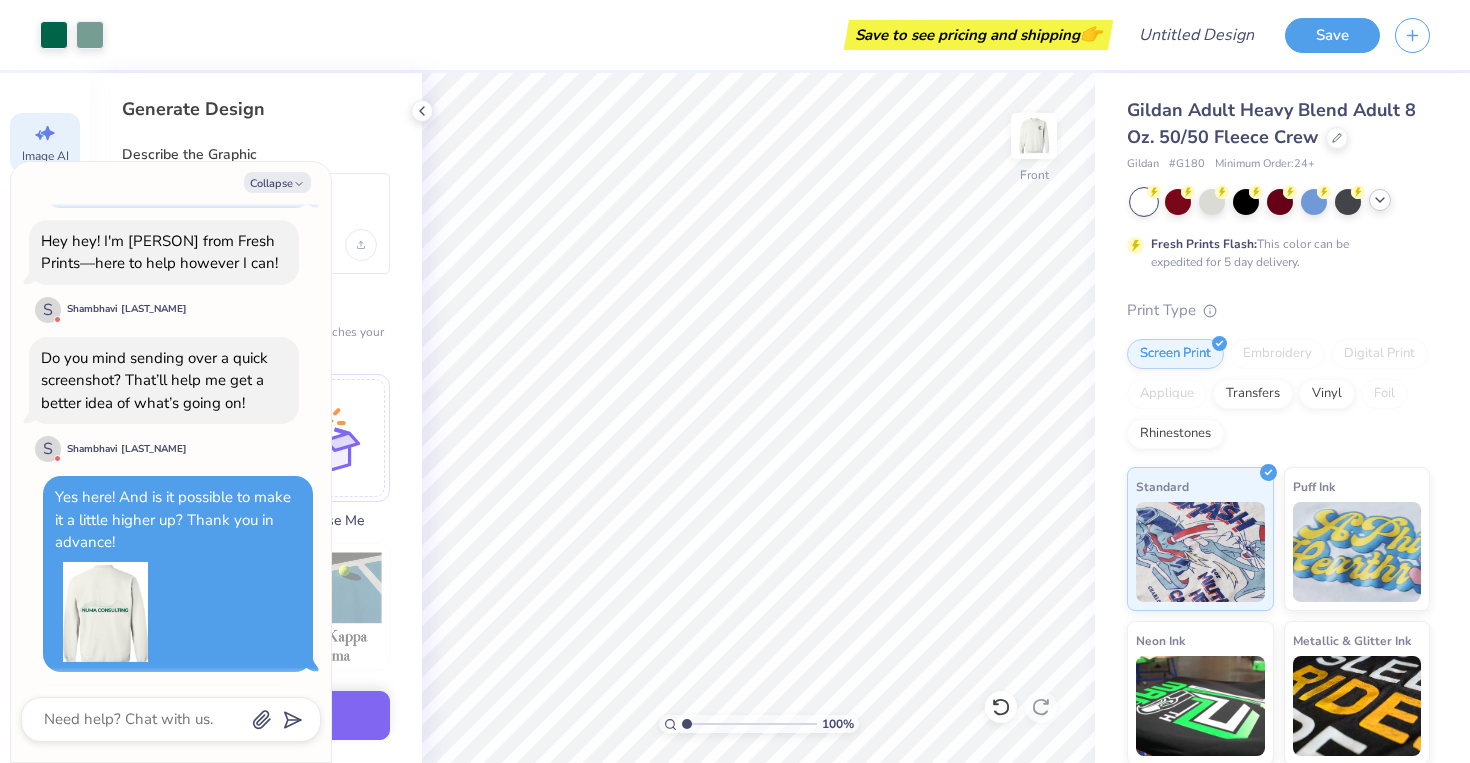 scroll, scrollTop: 488, scrollLeft: 0, axis: vertical 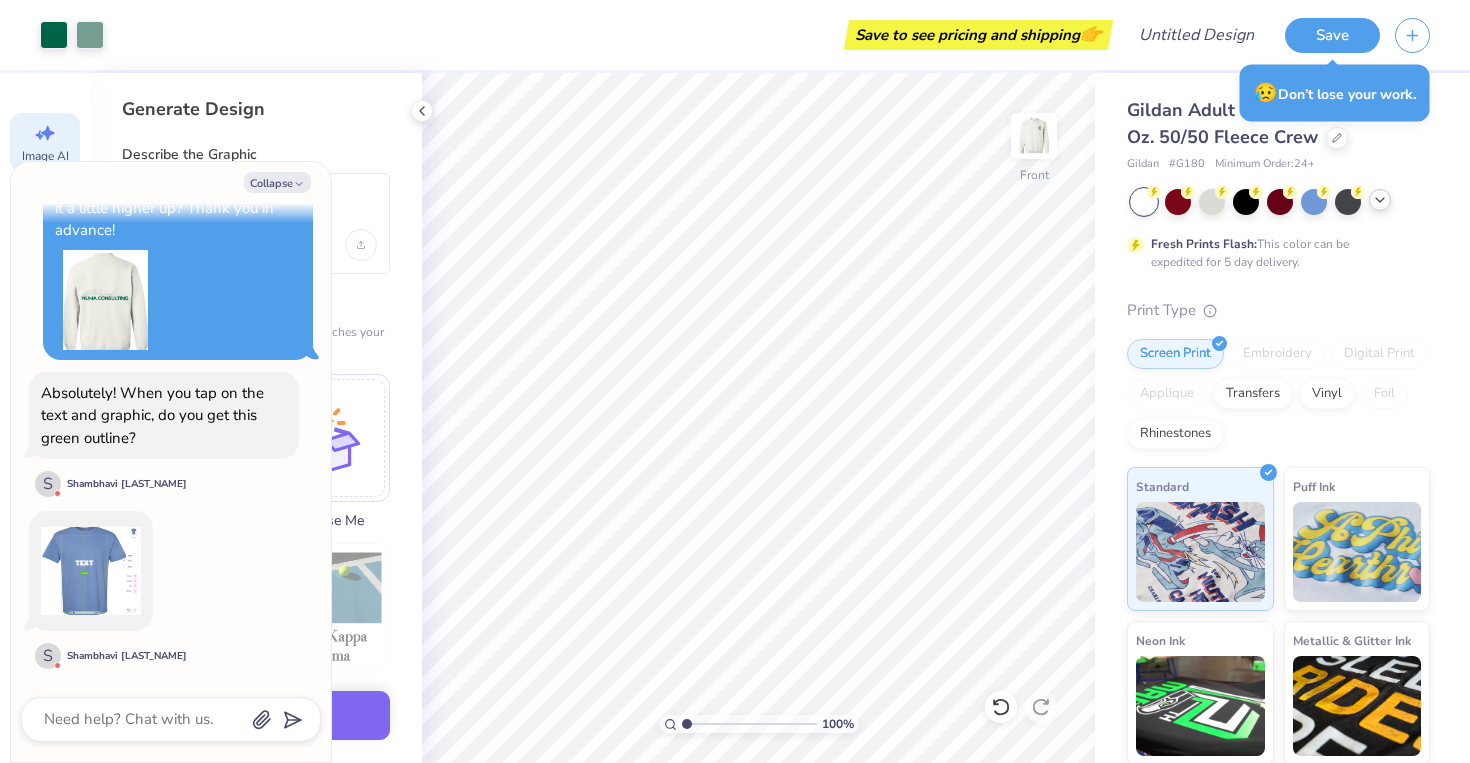 click at bounding box center [91, 571] 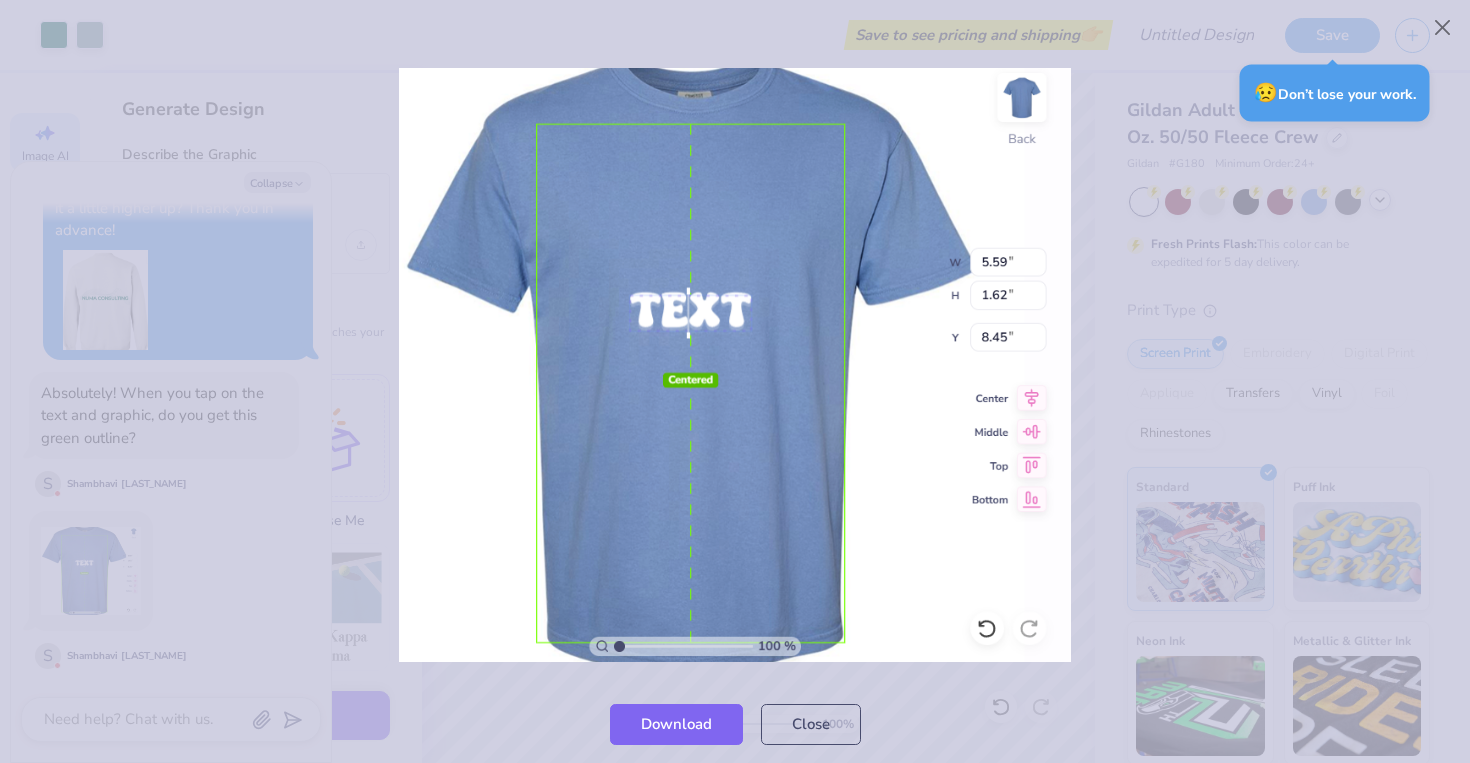 click at bounding box center [735, 365] 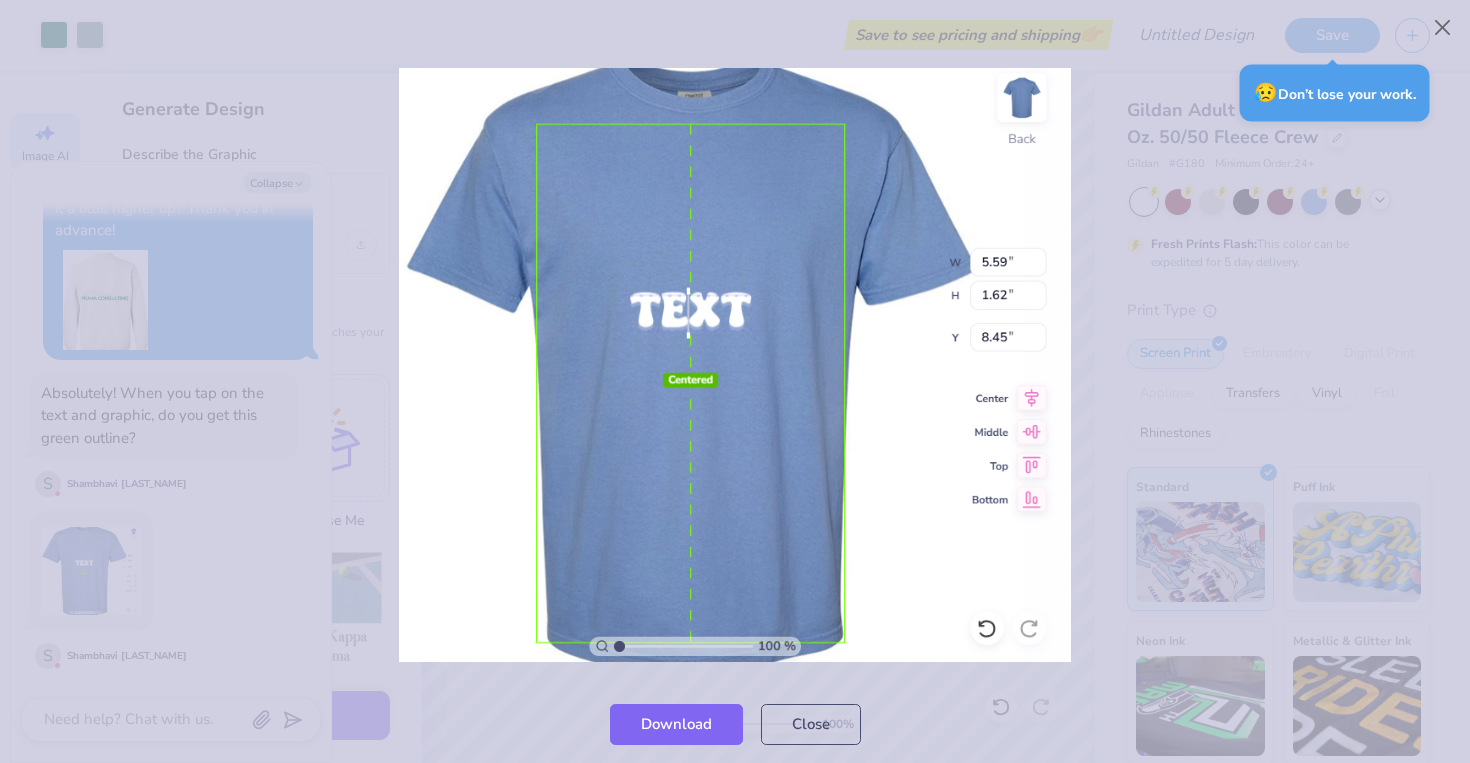 click at bounding box center [734, 365] 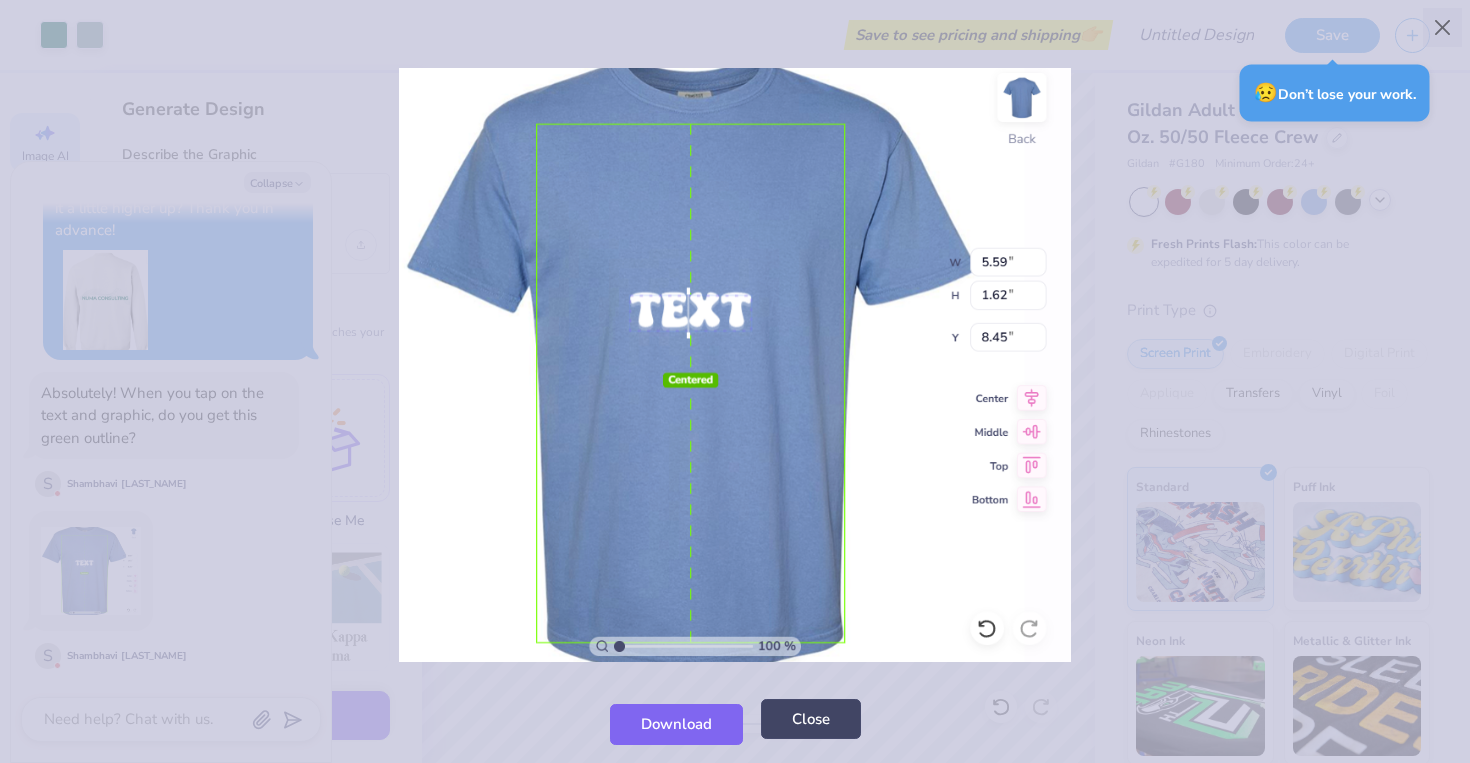 click on "Close" at bounding box center (811, 719) 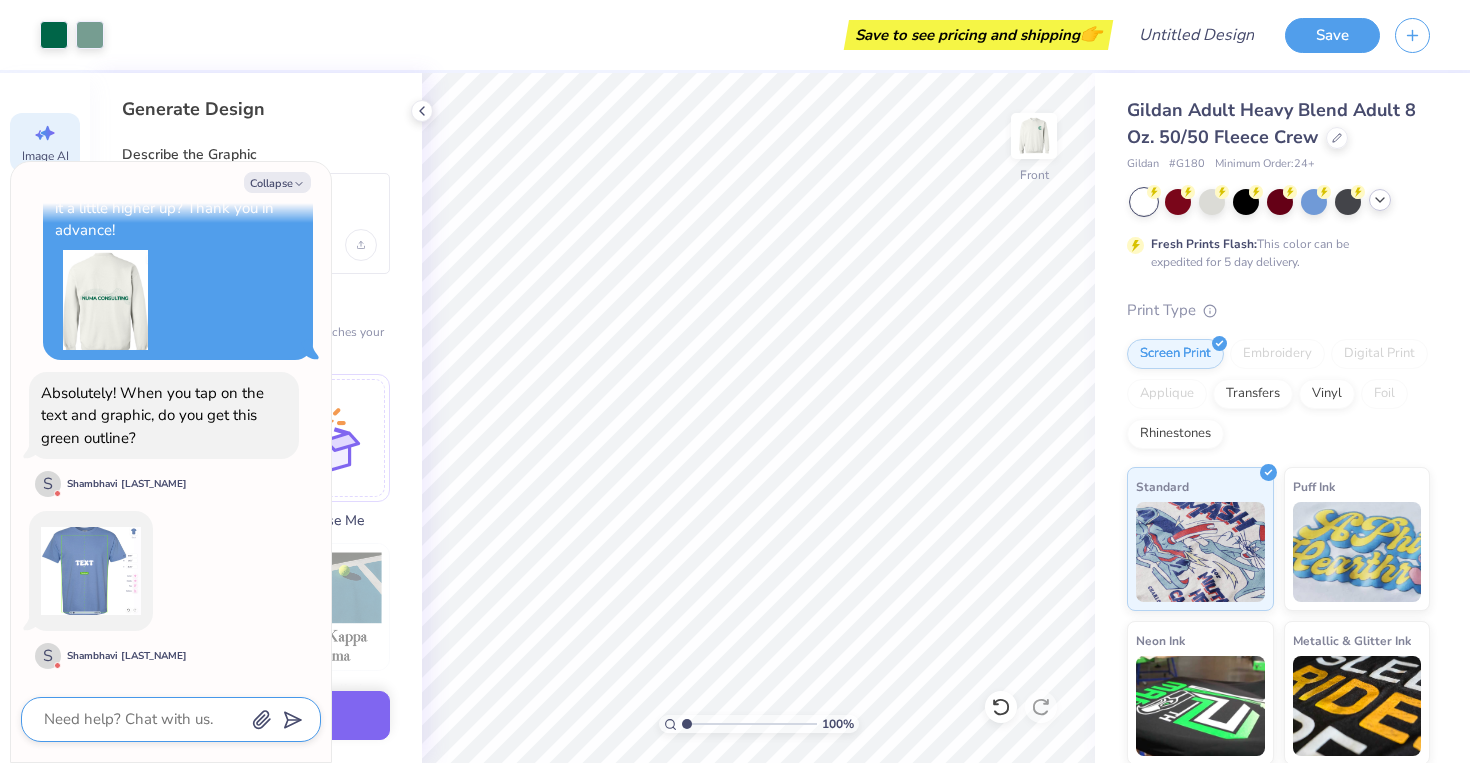 click at bounding box center [143, 719] 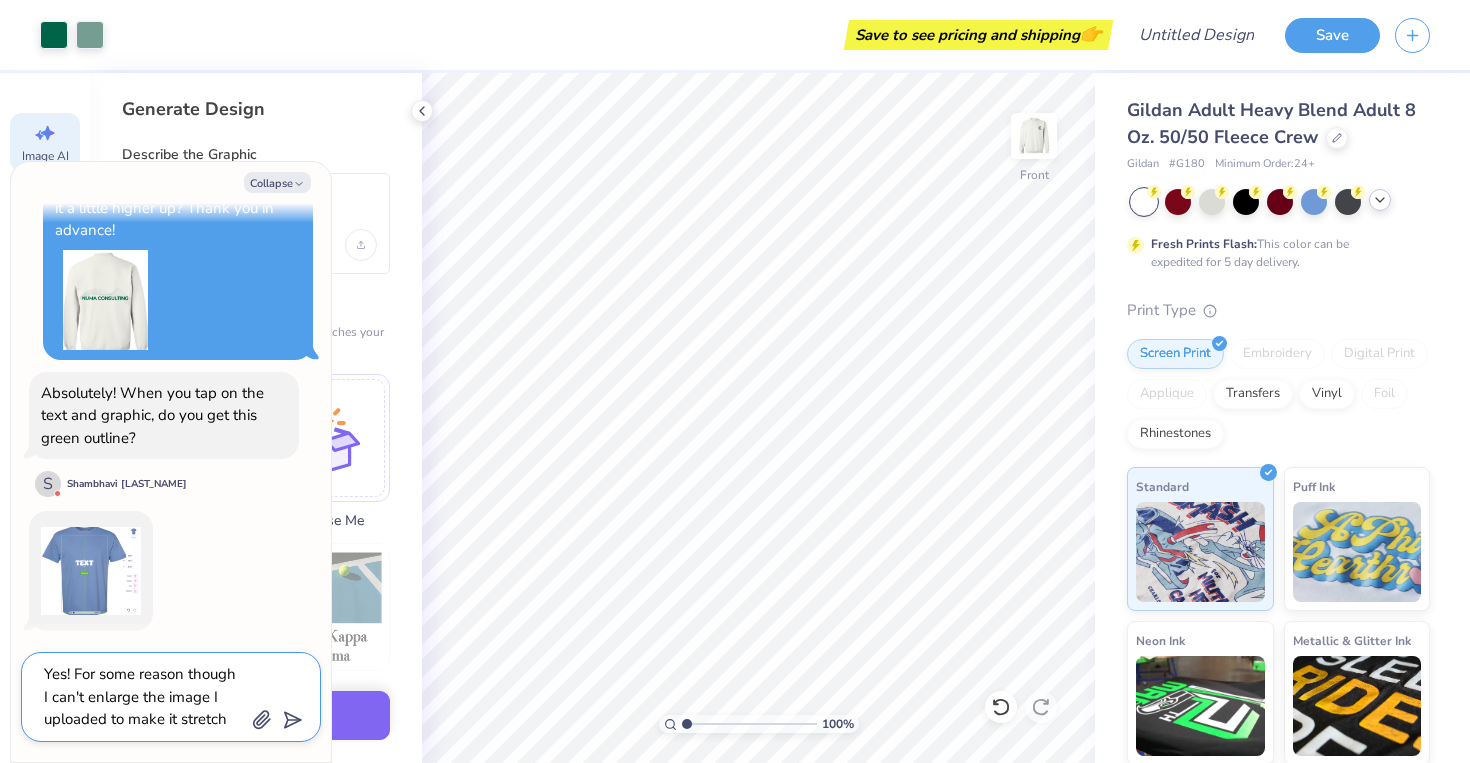 scroll, scrollTop: 18, scrollLeft: 0, axis: vertical 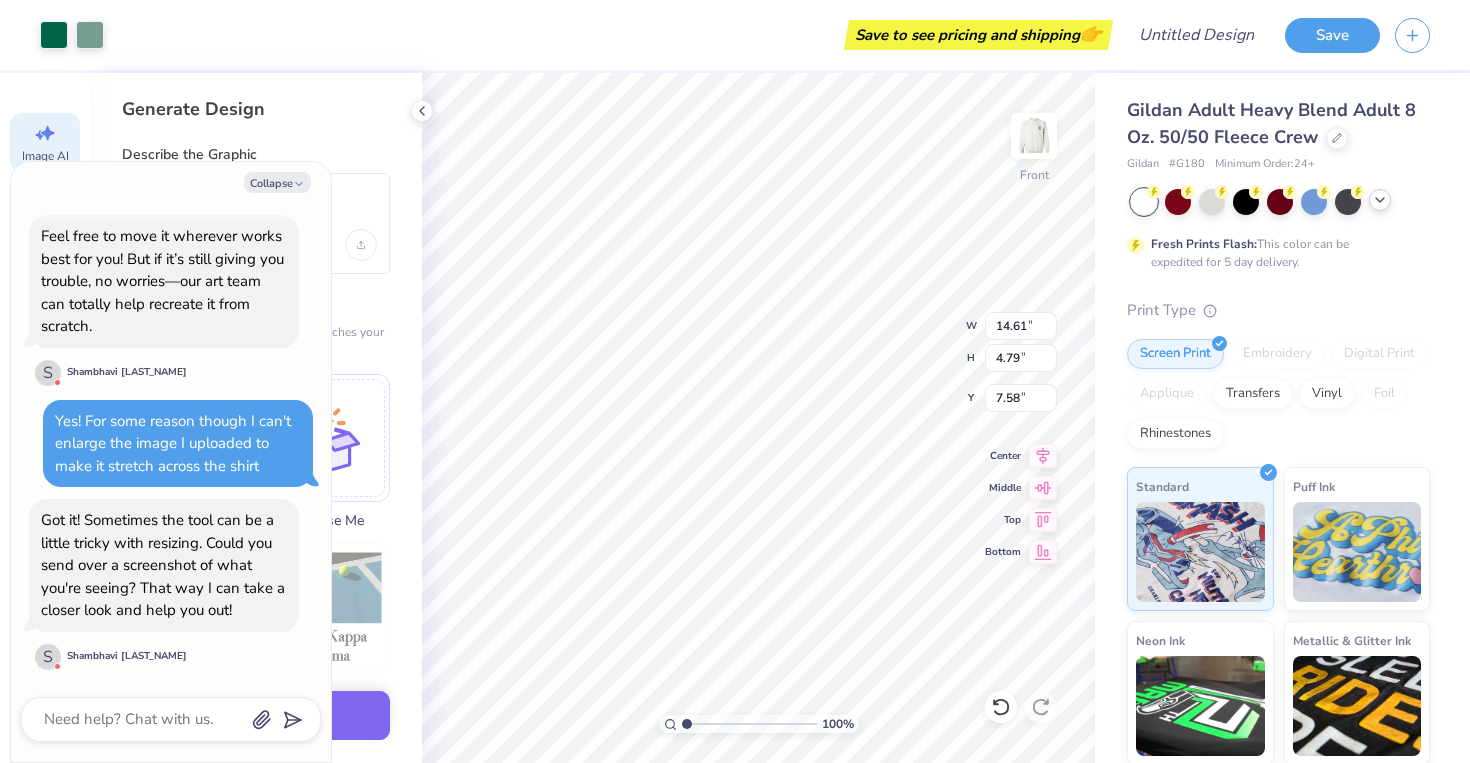 click on "Art colors Save to see pricing and shipping  👉 Design Title Save Image AI Designs Add Text Upload Greek Clipart & logos Decorate Generate Design Describe the Graphic can you make the lines conne Apply a Style (Optional) Upload or choose an aesthetic that matches your vision to get a better result Reference Image Surprise Me Text-Based Photorealistic 60s & 70s 80s & 90s Cartoons Classic Grunge Handdrawn Minimalist Varsity Y2K Max # of Colors Fewer colors means lower prices. 1 2 3 4 5 6 7 8 Generate Design 100  % Front W 14.61 14.61 " H 4.79 4.79 " Y 7.58 7.58 " Center Middle Top Bottom Gildan Adult Heavy Blend Adult 8 Oz. 50/50 Fleece Crew Gildan # G180 Minimum Order:  24 +   Fresh Prints Flash:  This color can be expedited for 5 day delivery. Print Type Screen Print Embroidery Digital Print Applique Transfers Vinyl Foil Rhinestones Standard Puff Ink Neon Ink Metallic & Glitter Ink Glow in the Dark Ink Water based Ink Stuck?  Our Art team will finish your design for free. Need help?  Chat with us." at bounding box center (735, 381) 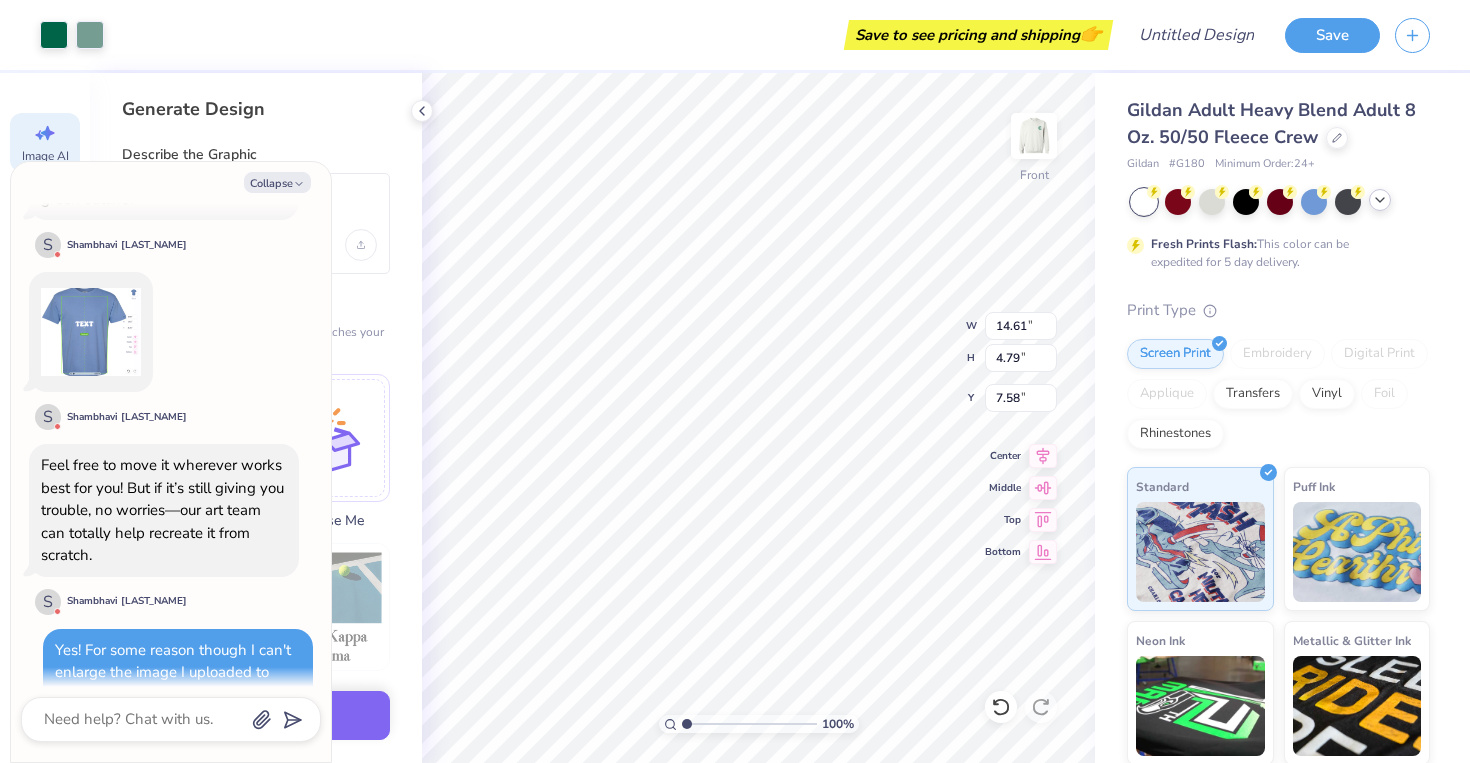scroll, scrollTop: 956, scrollLeft: 0, axis: vertical 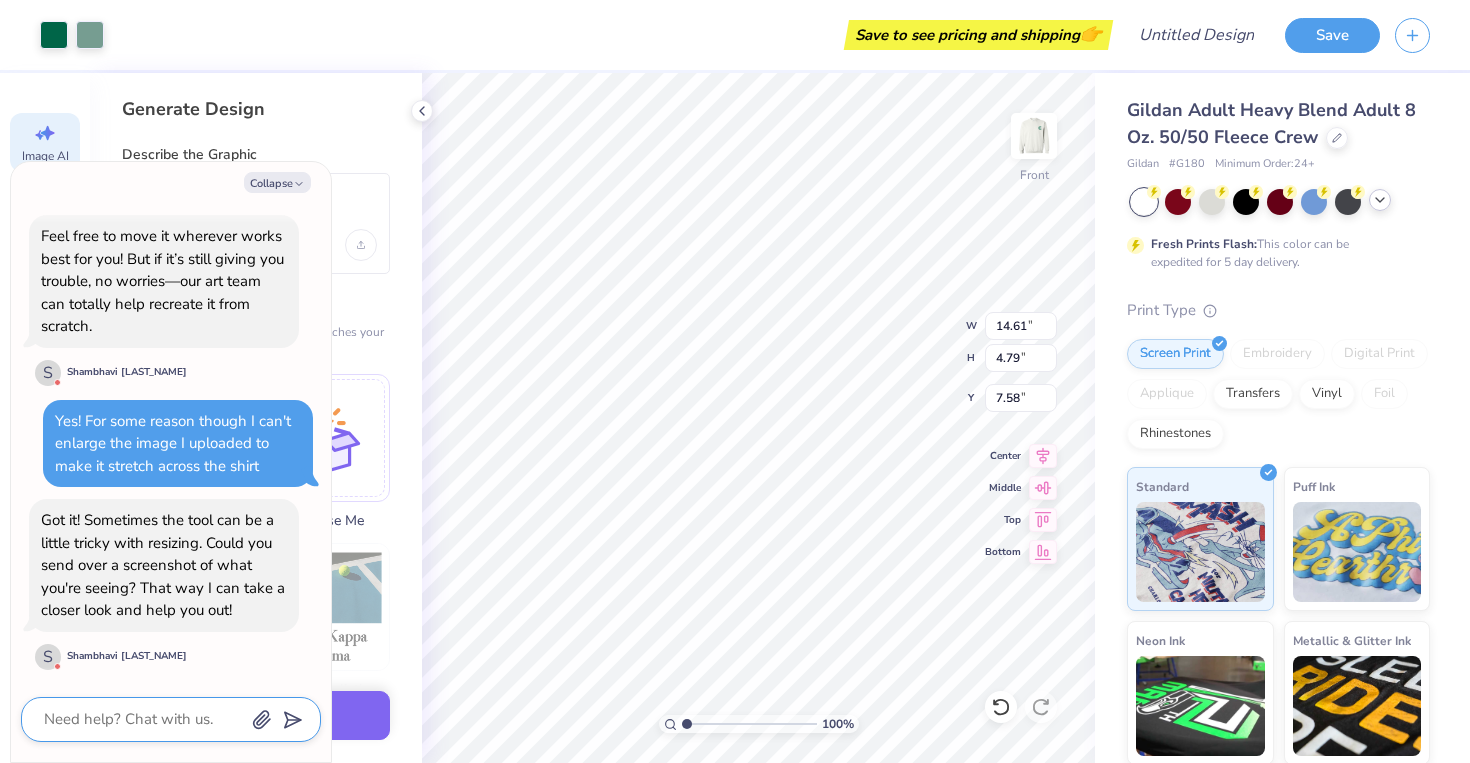 click 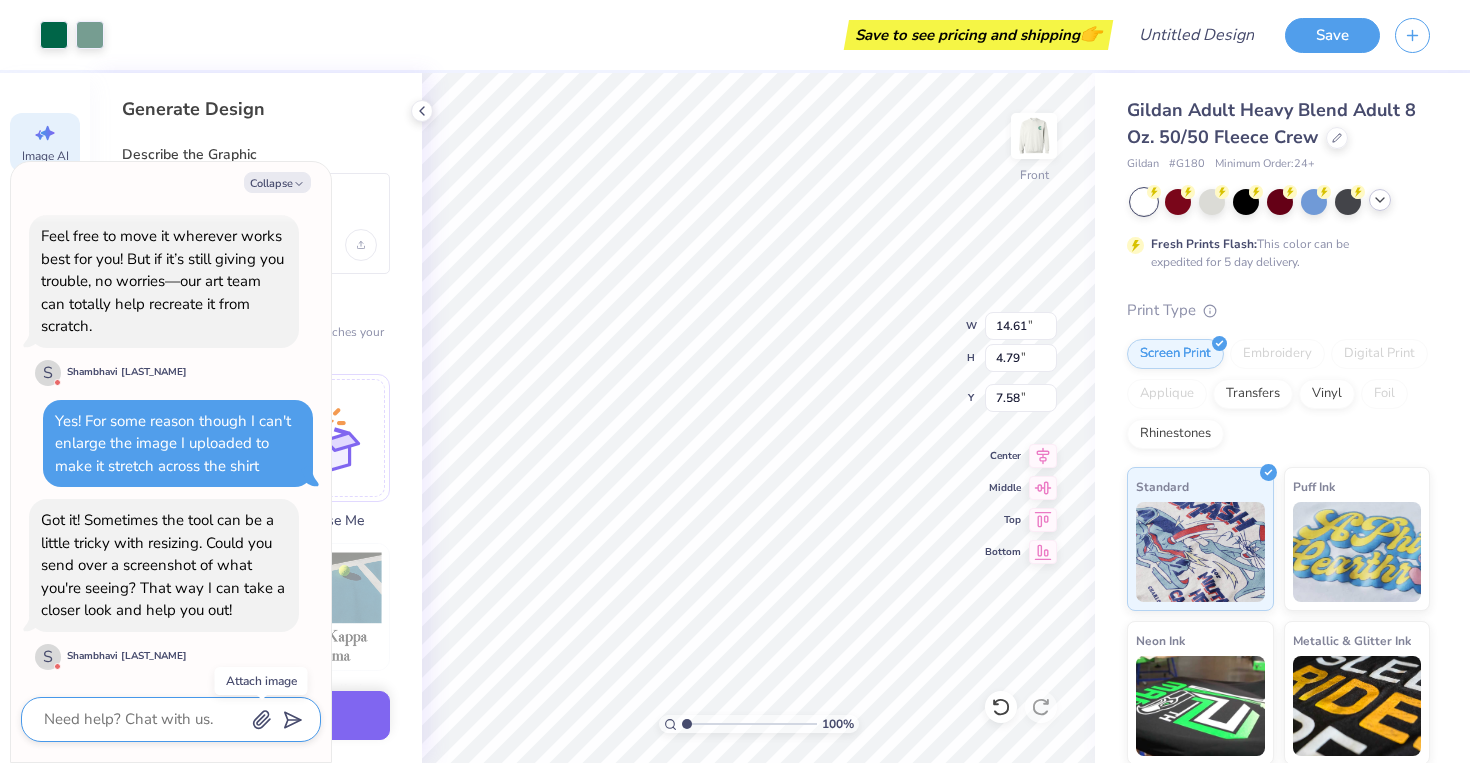 click 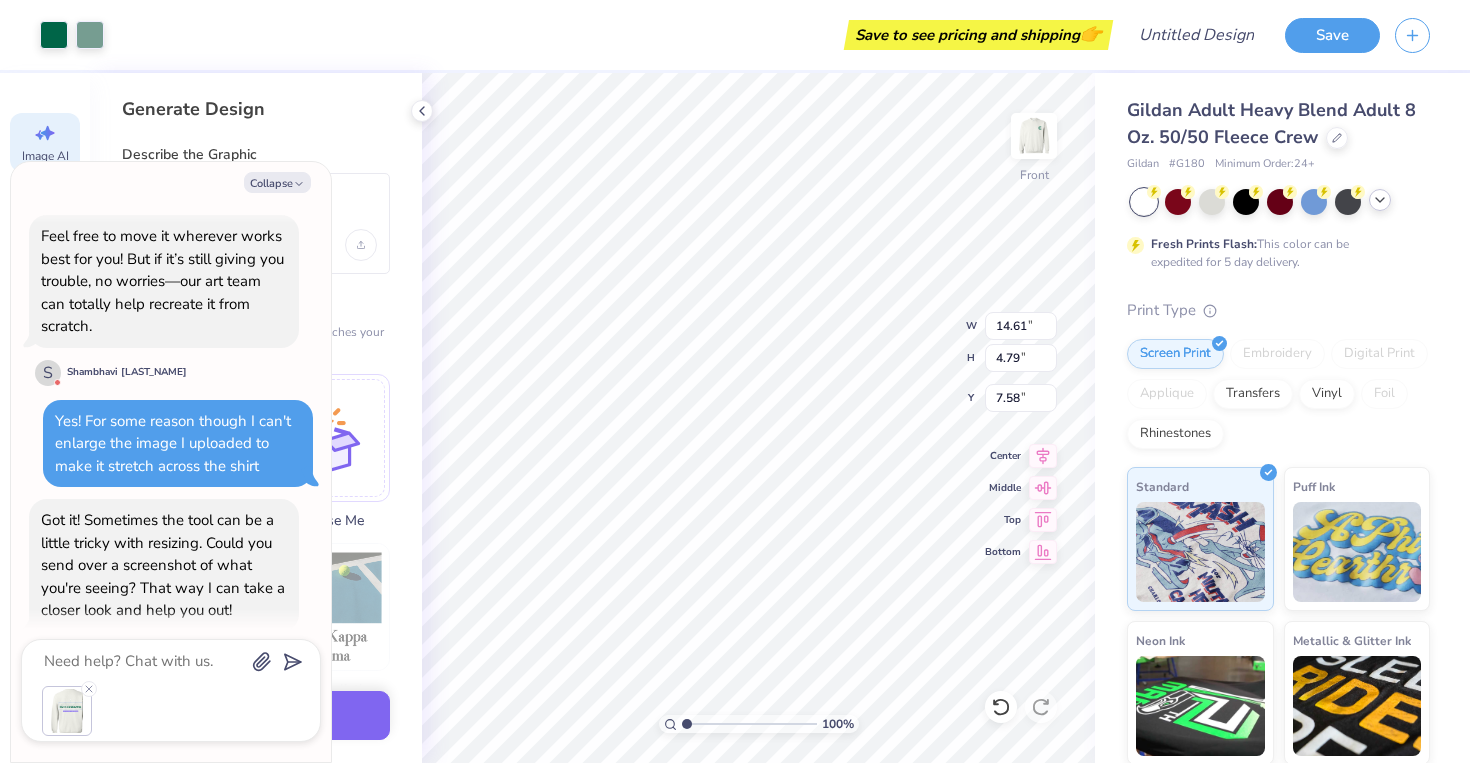 click at bounding box center (67, 711) 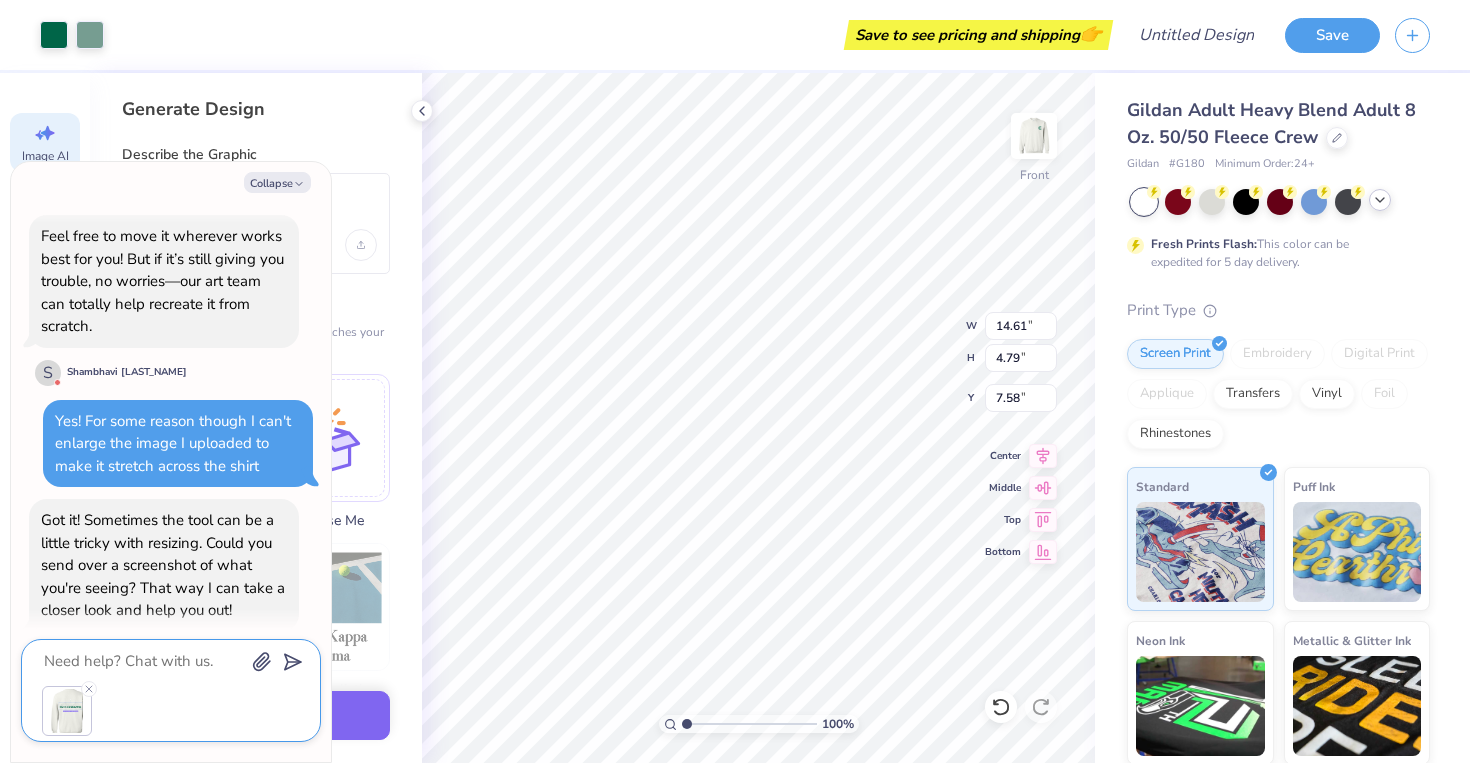 click 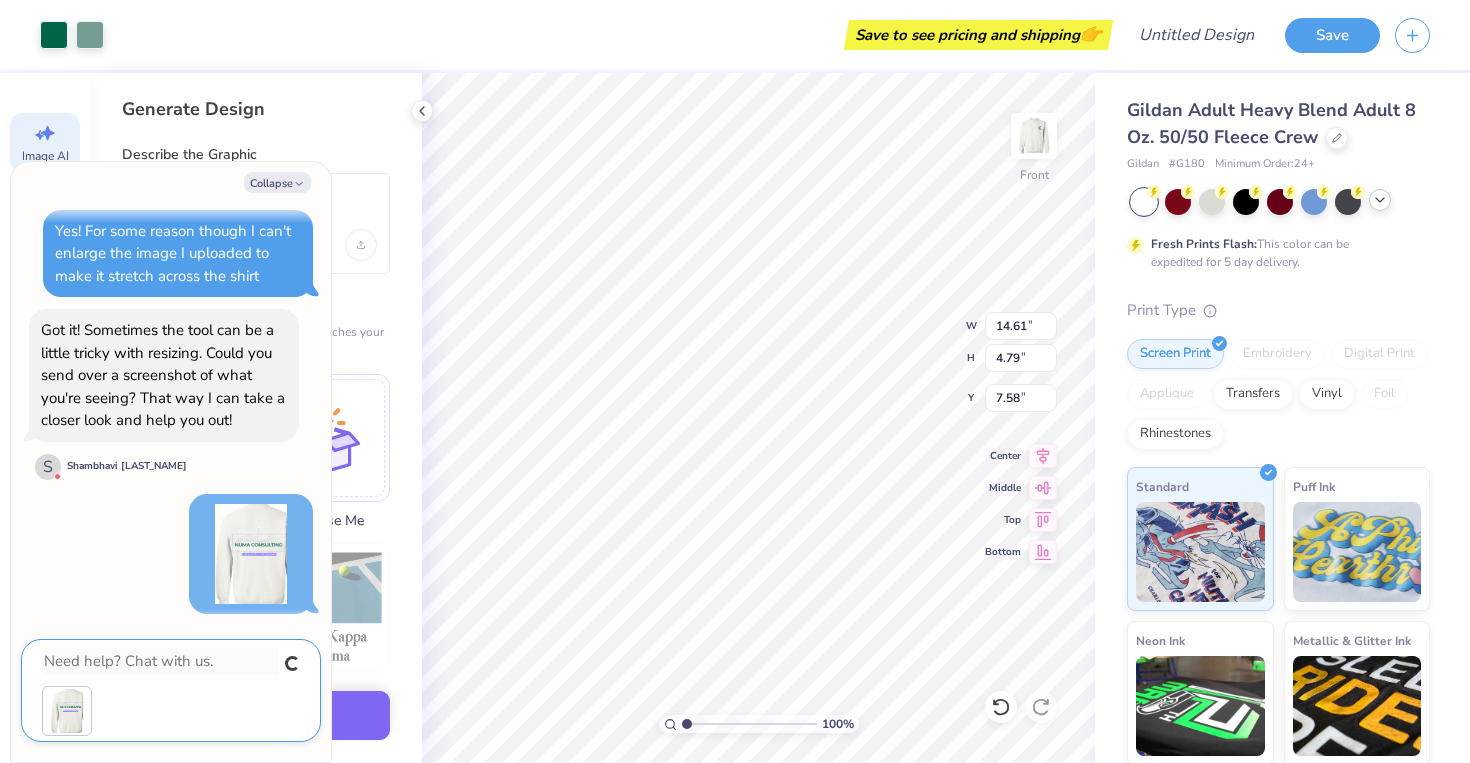 scroll, scrollTop: 1088, scrollLeft: 0, axis: vertical 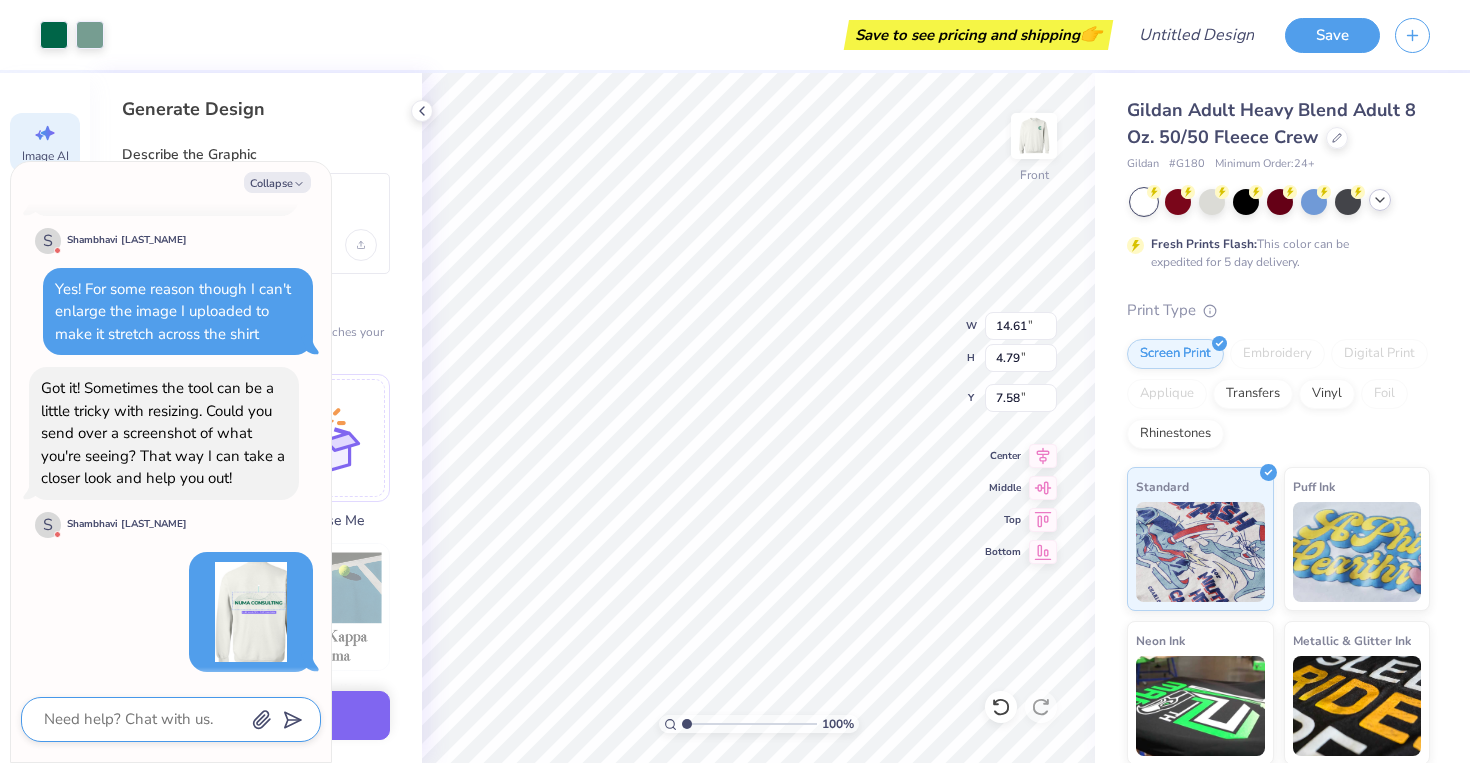 click at bounding box center [143, 719] 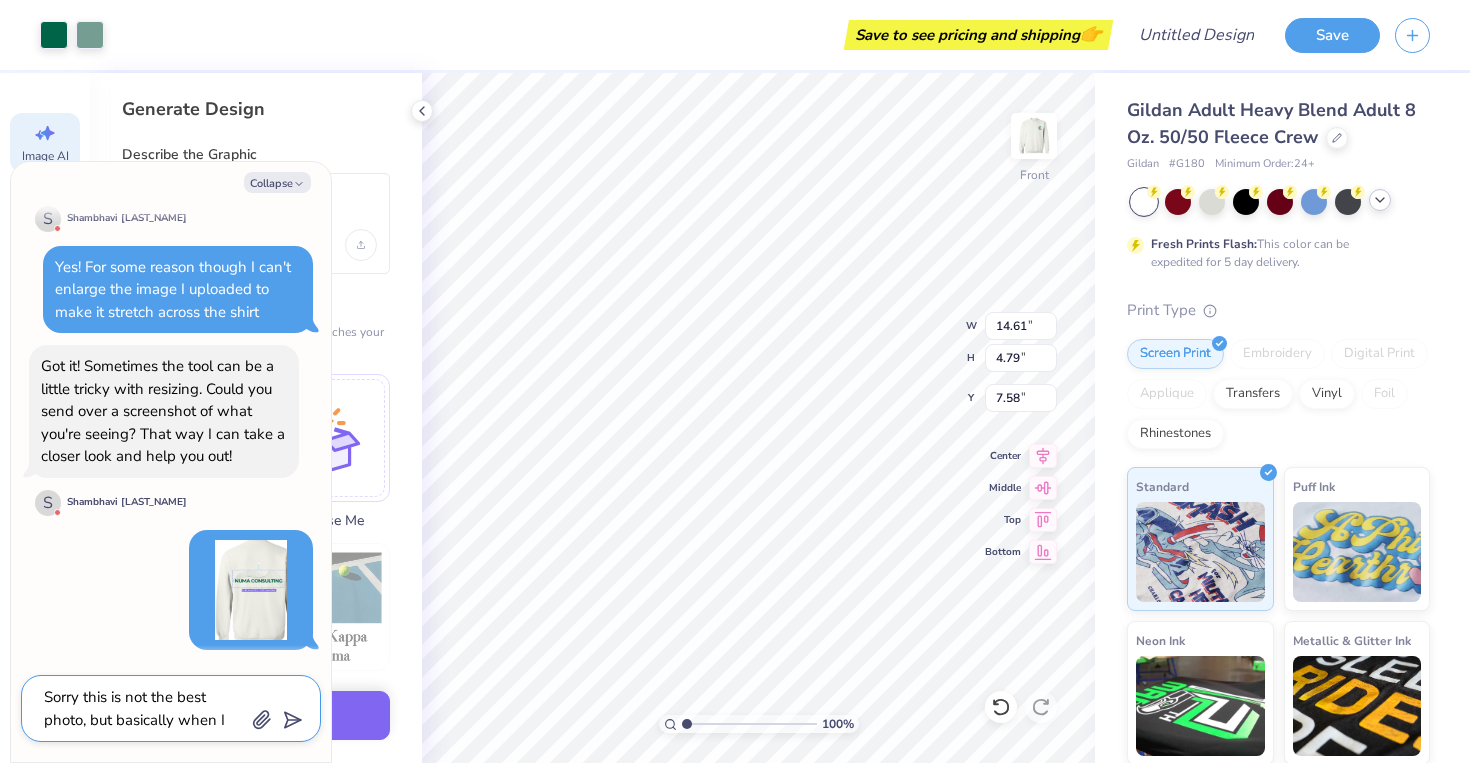 scroll, scrollTop: 1133, scrollLeft: 0, axis: vertical 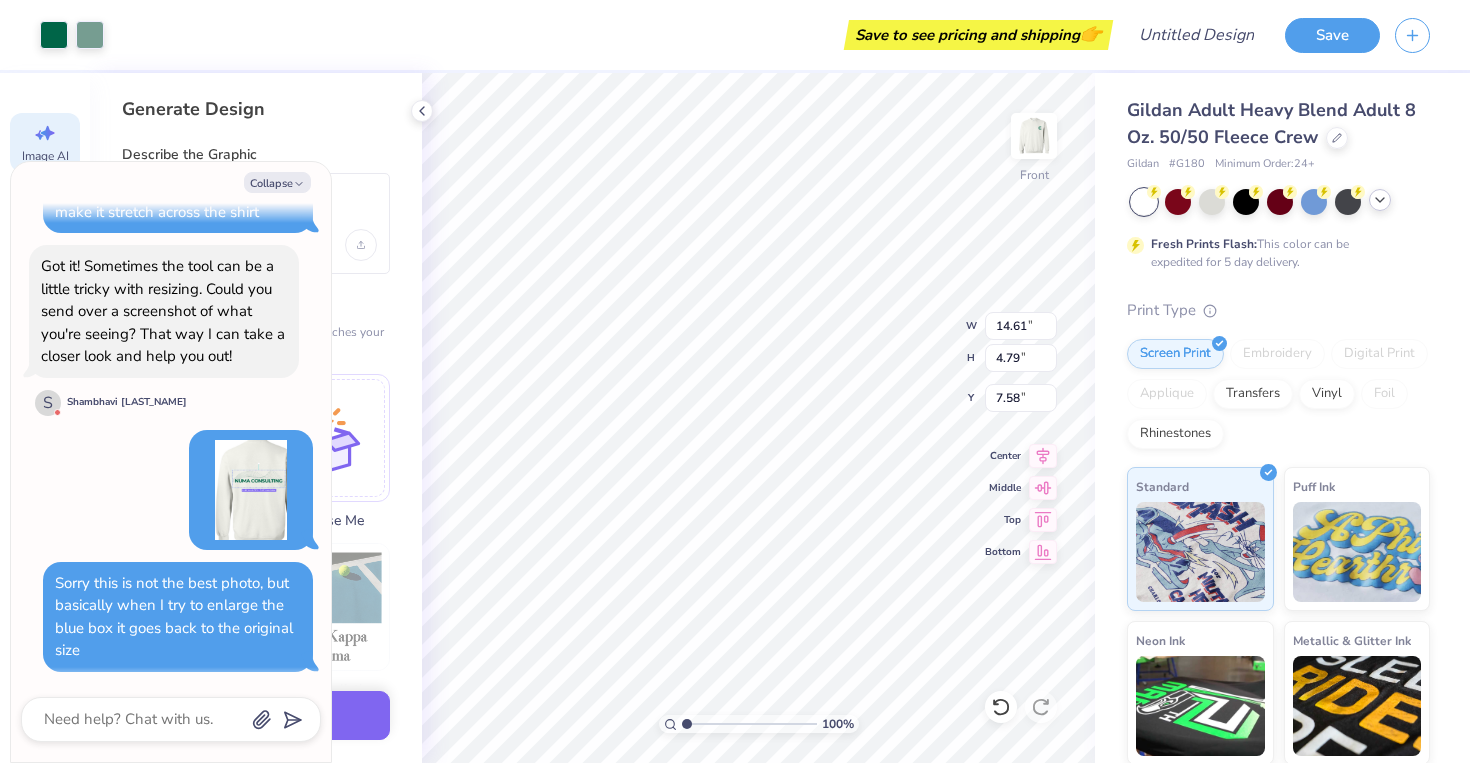 click at bounding box center (251, 490) 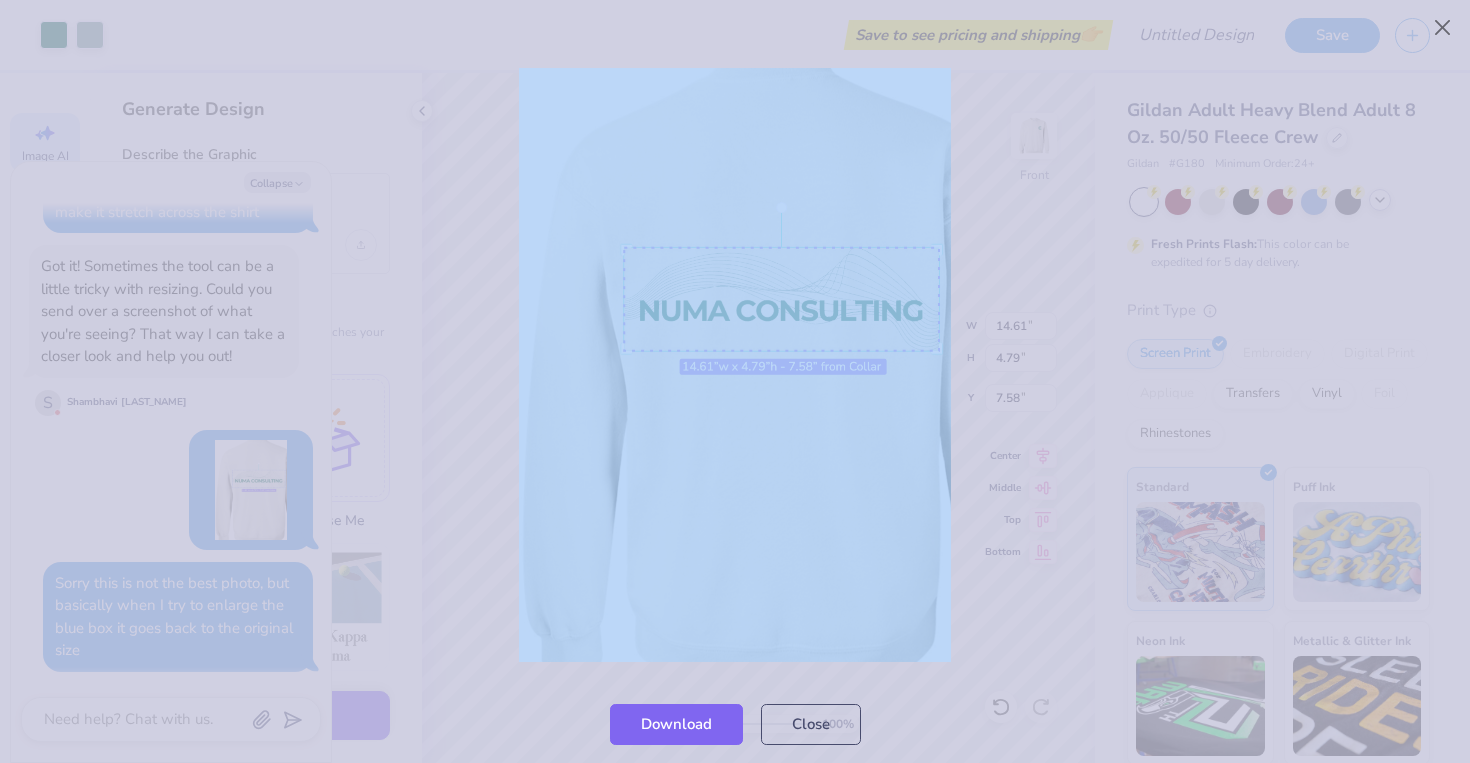 click at bounding box center [735, 365] 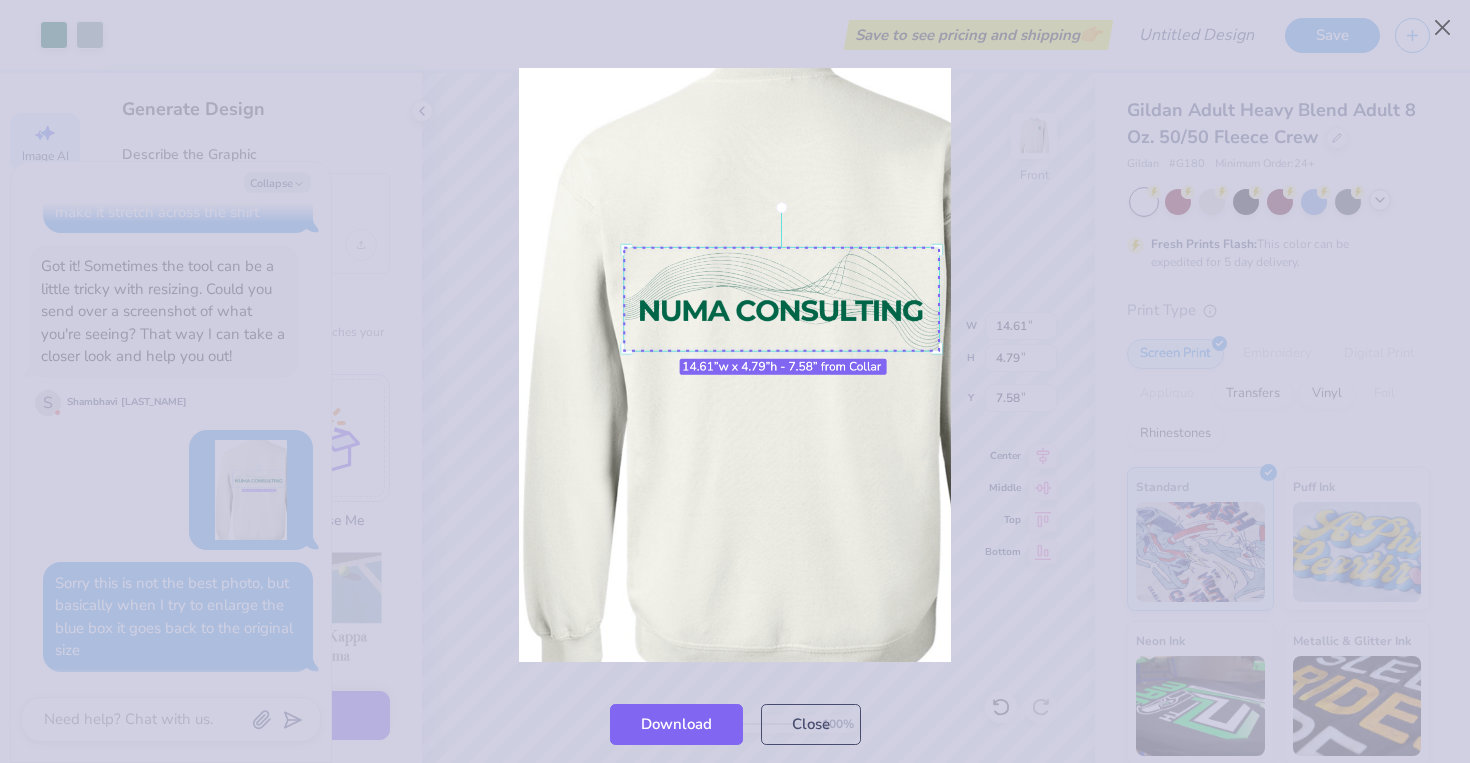 click at bounding box center (735, 365) 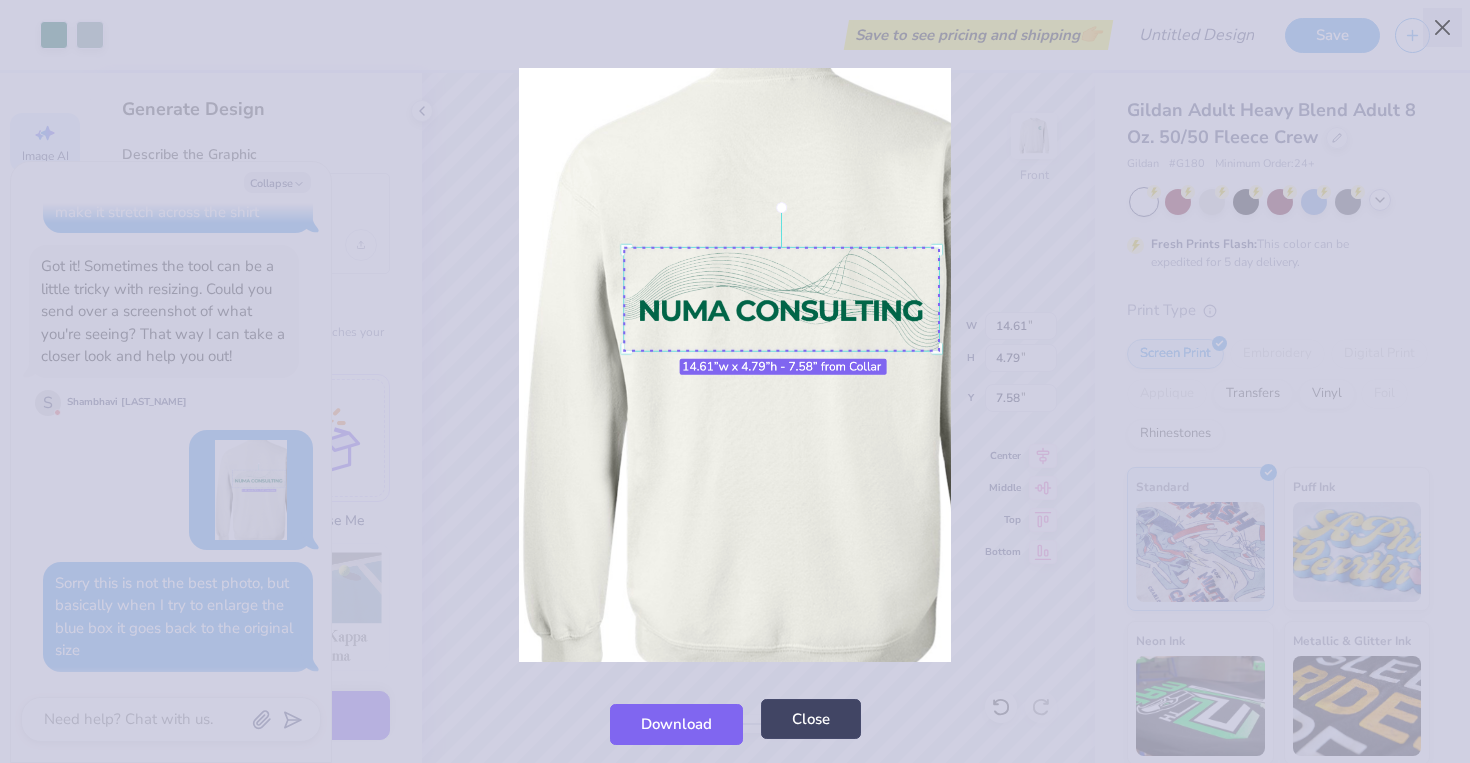 click on "Close" at bounding box center [811, 719] 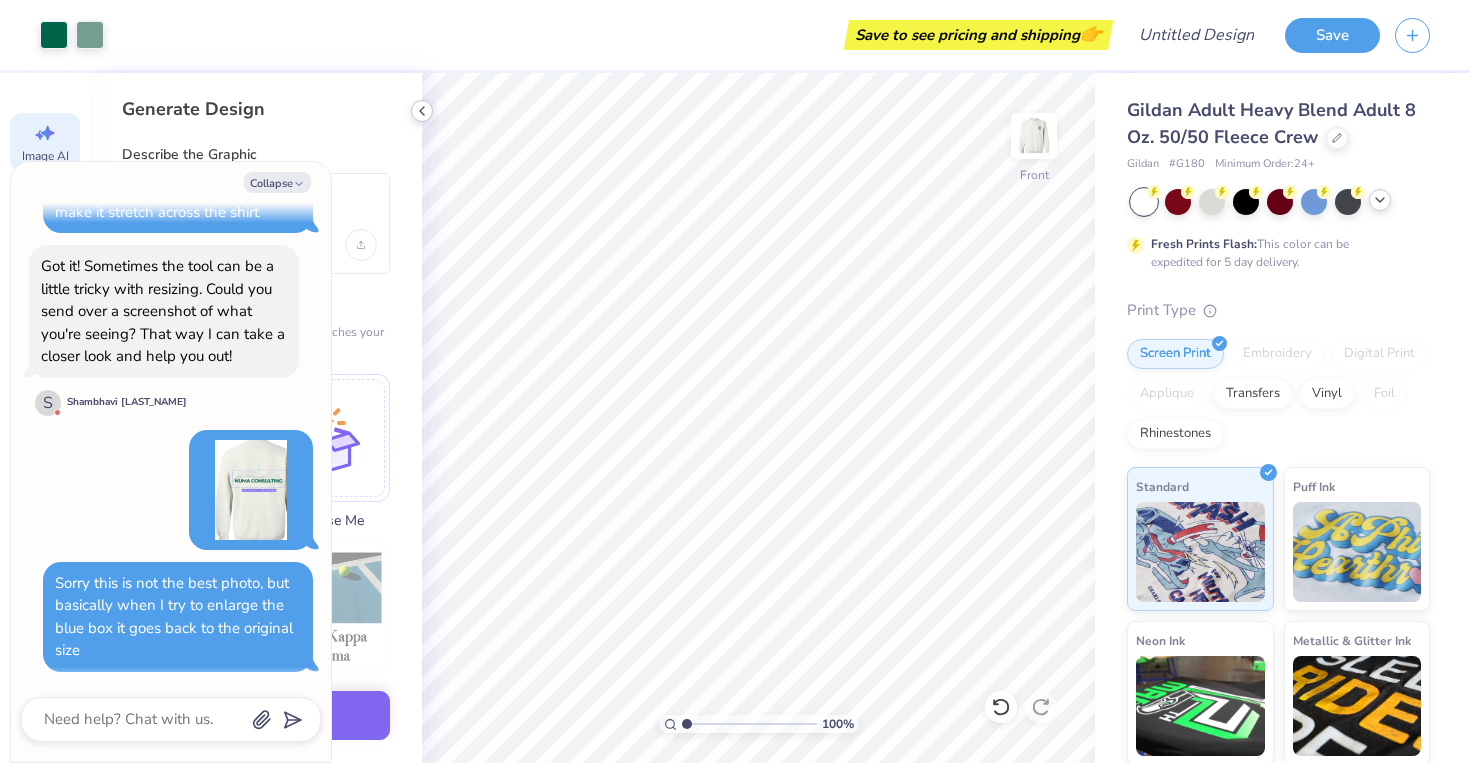 click 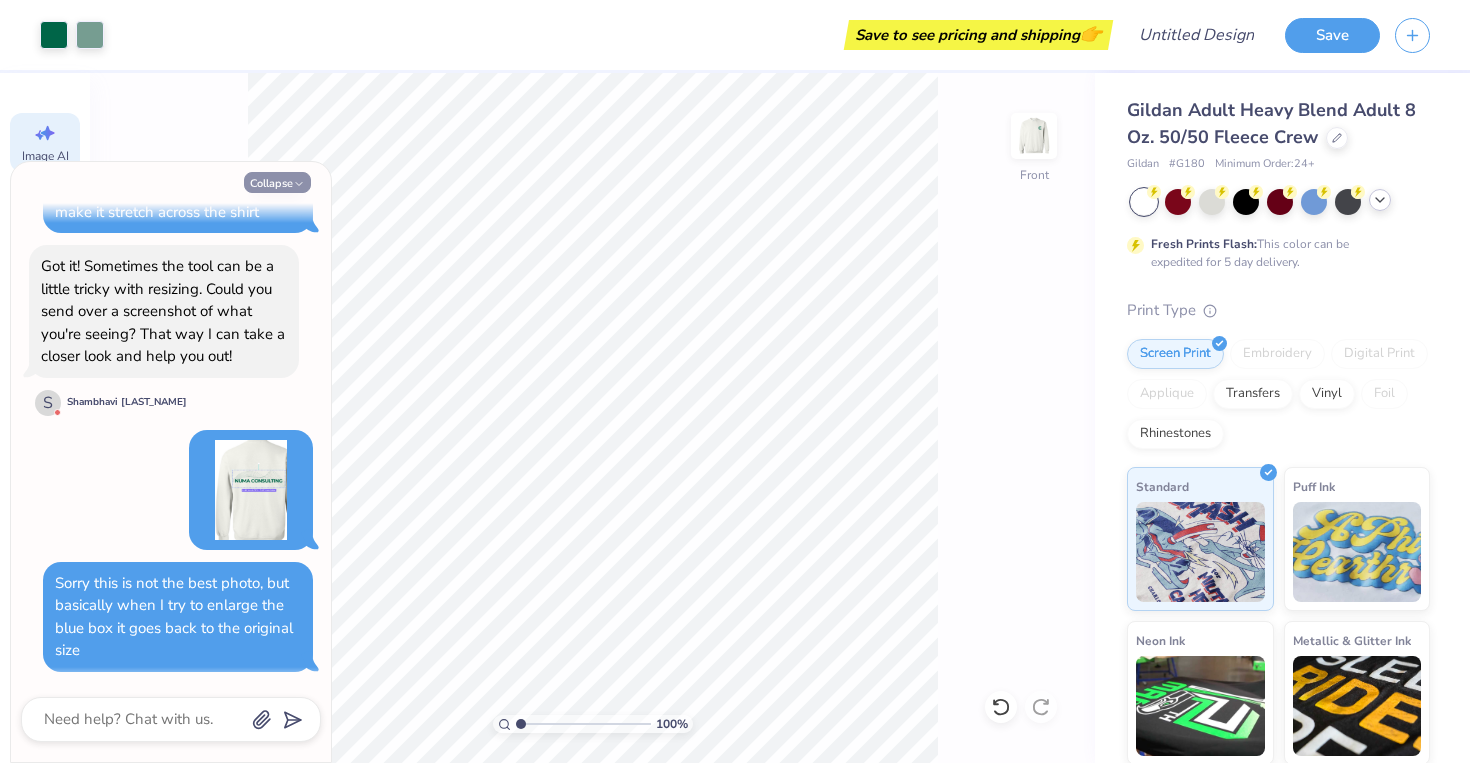 click on "Collapse" at bounding box center [277, 182] 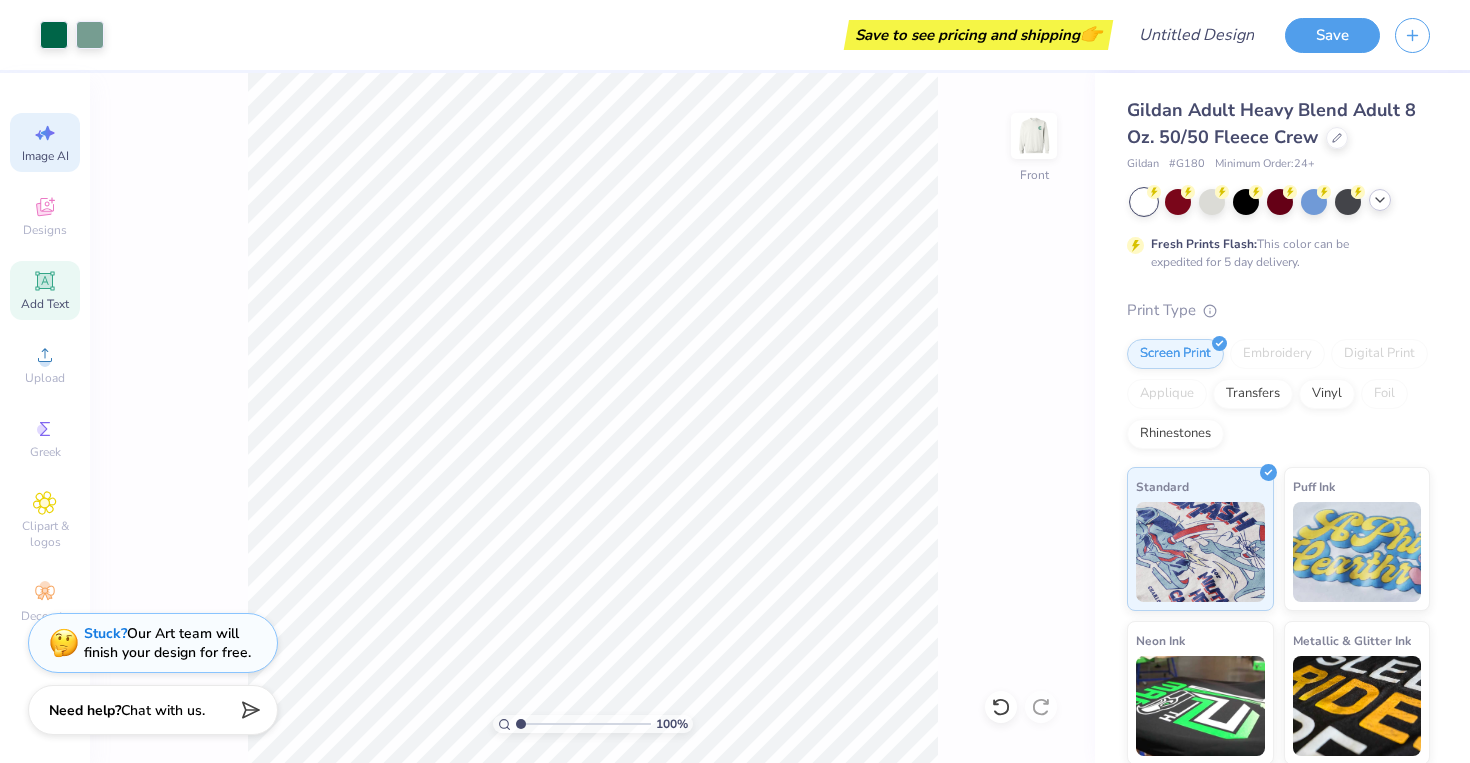 click 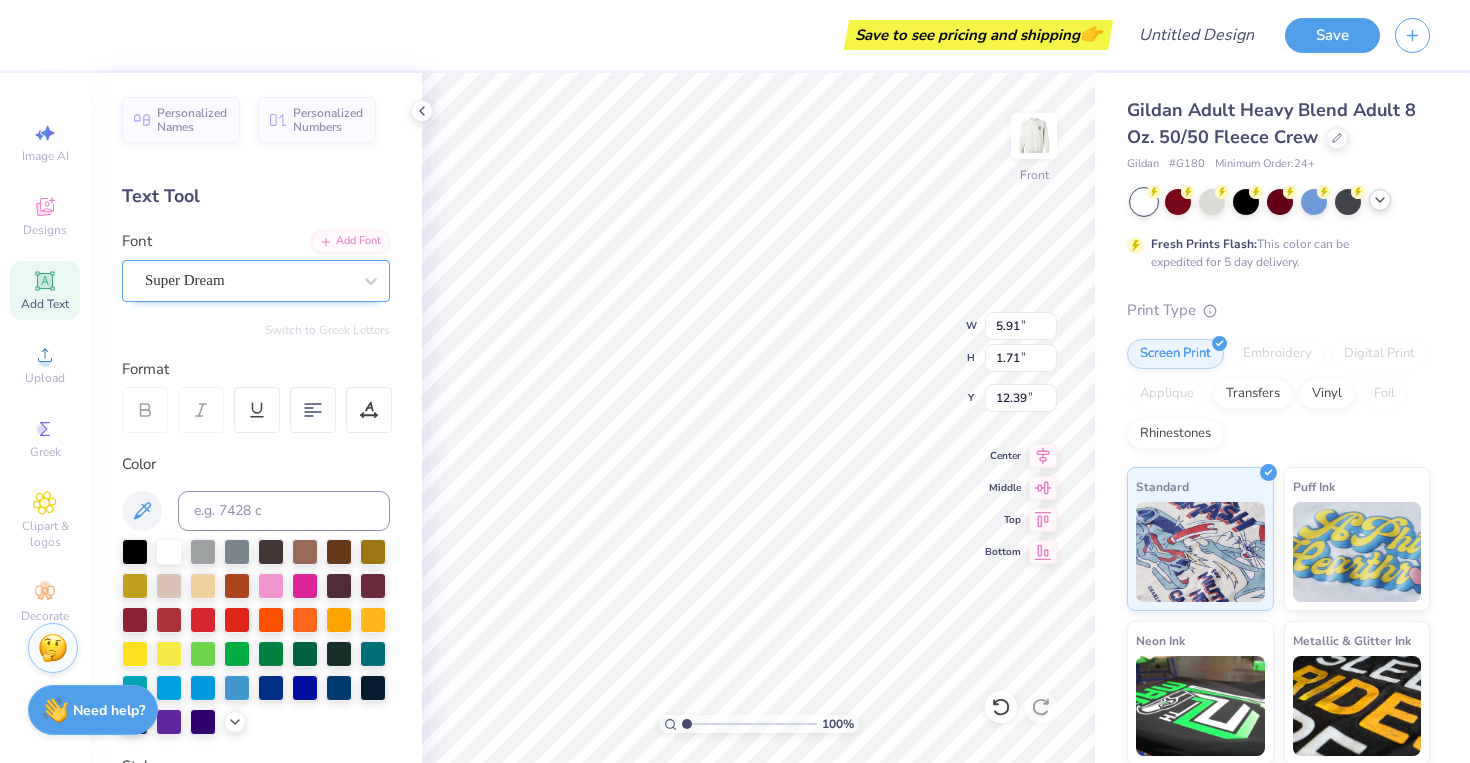 click on "Super Dream" at bounding box center (248, 280) 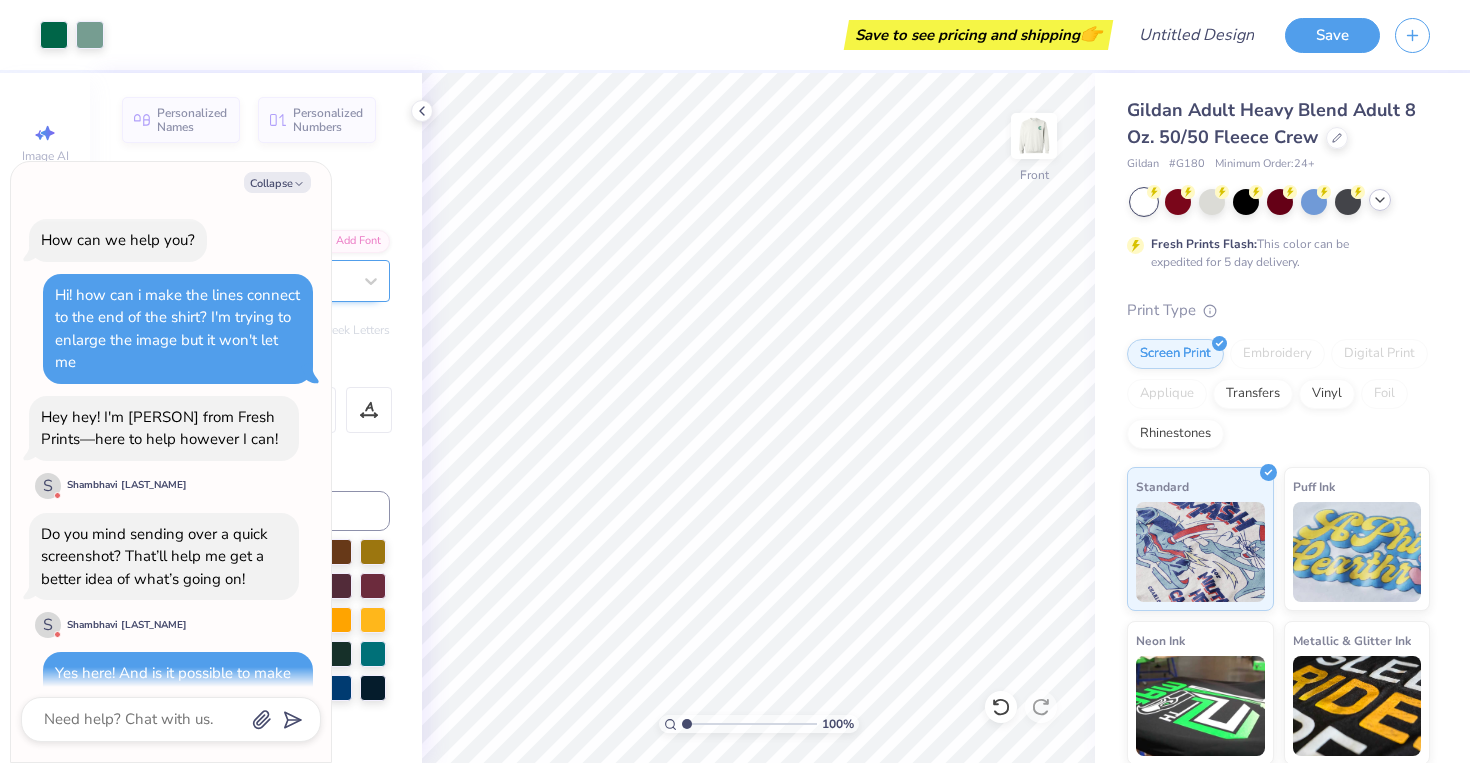 scroll, scrollTop: 1372, scrollLeft: 0, axis: vertical 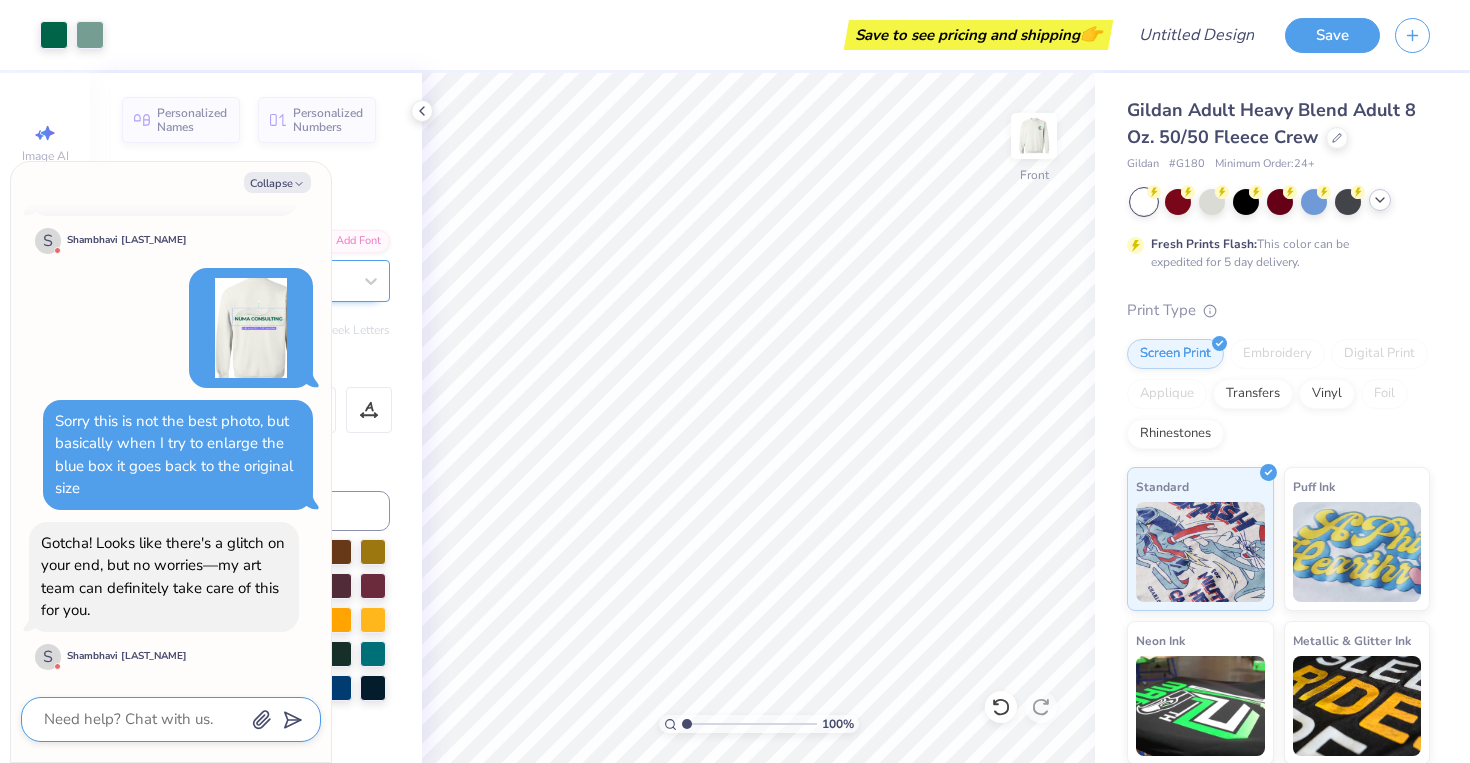 click at bounding box center [143, 719] 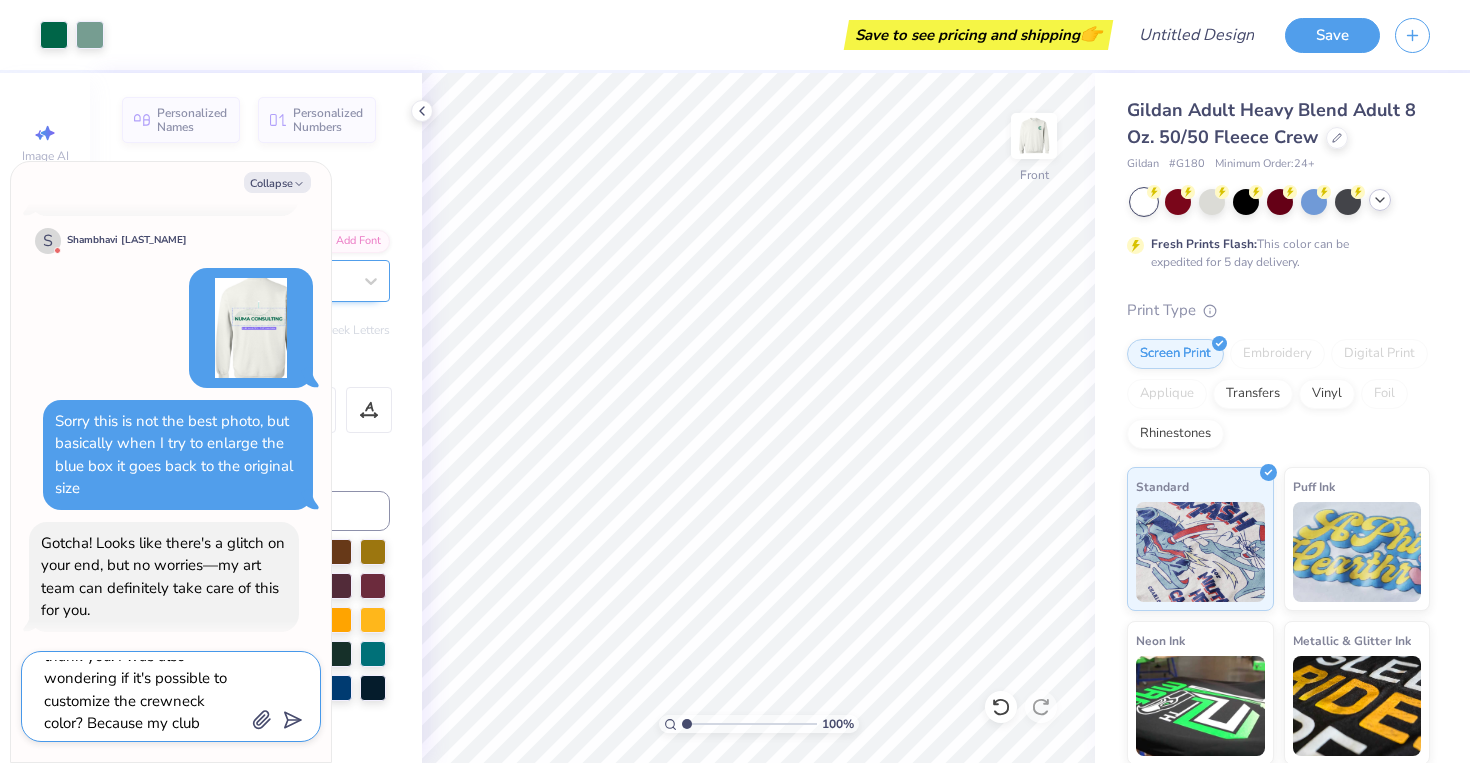 scroll, scrollTop: 63, scrollLeft: 0, axis: vertical 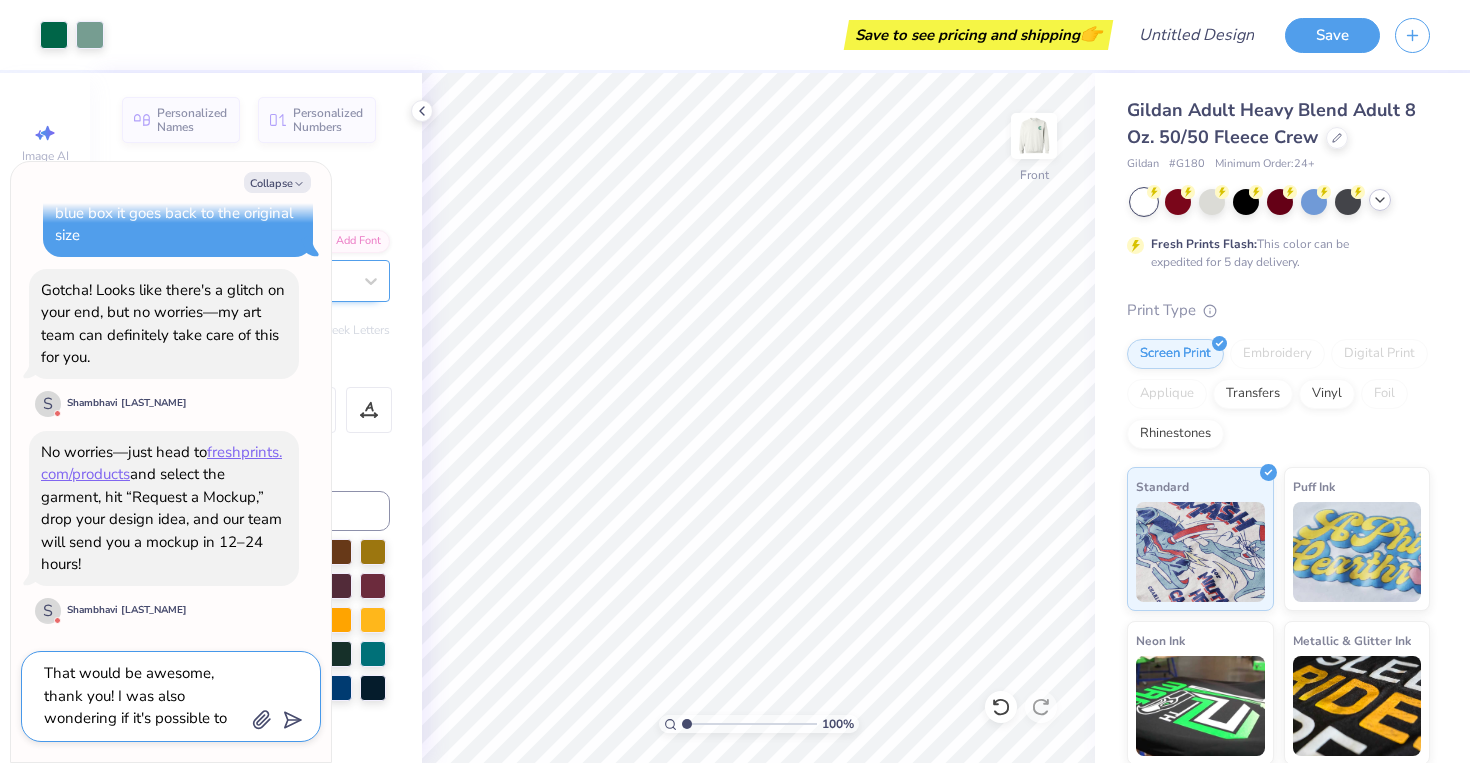 drag, startPoint x: 156, startPoint y: 726, endPoint x: 11, endPoint y: 626, distance: 176.13914 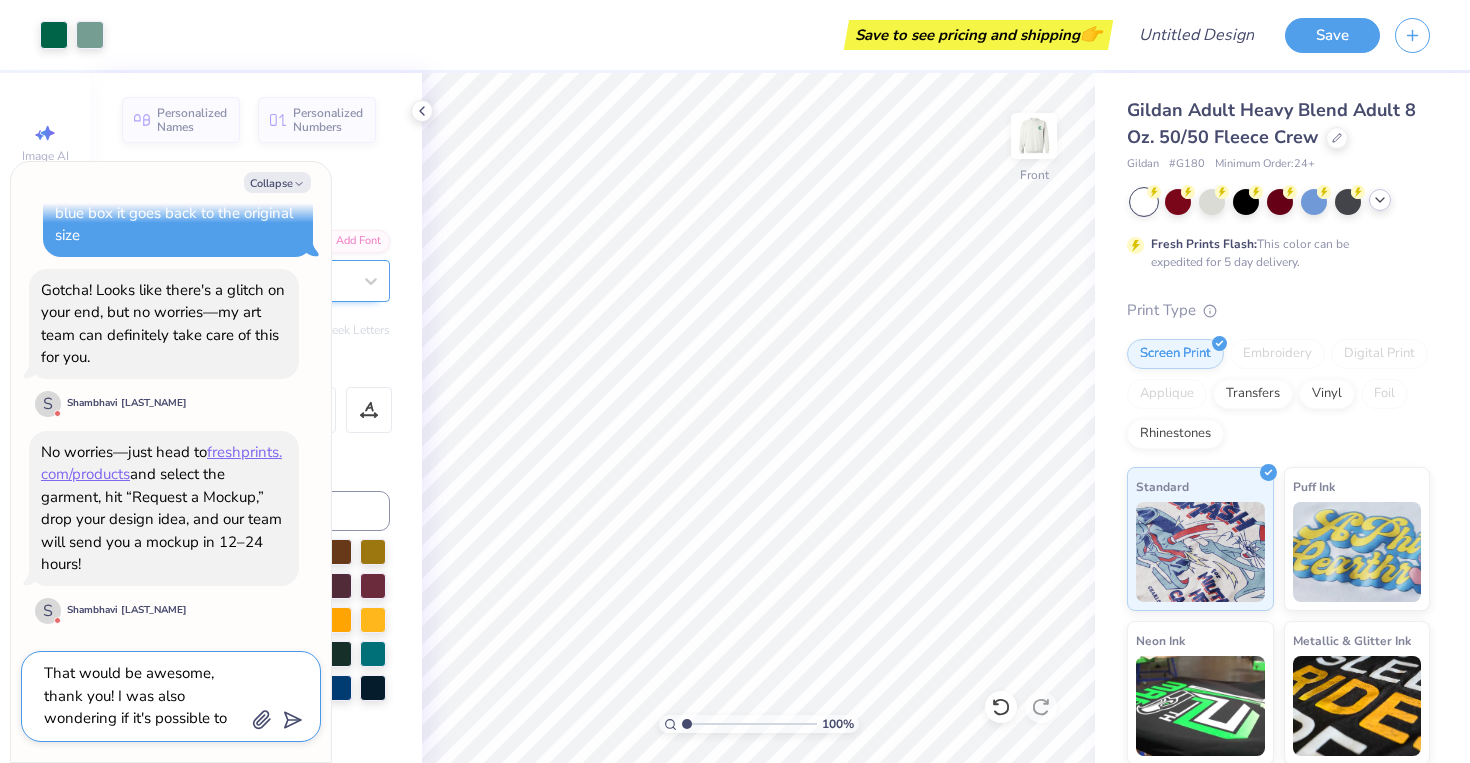 click on "That would be awesome, thank you! I was also wondering if it's possible to customize the crewneck color? Because my club wants" at bounding box center (143, 696) 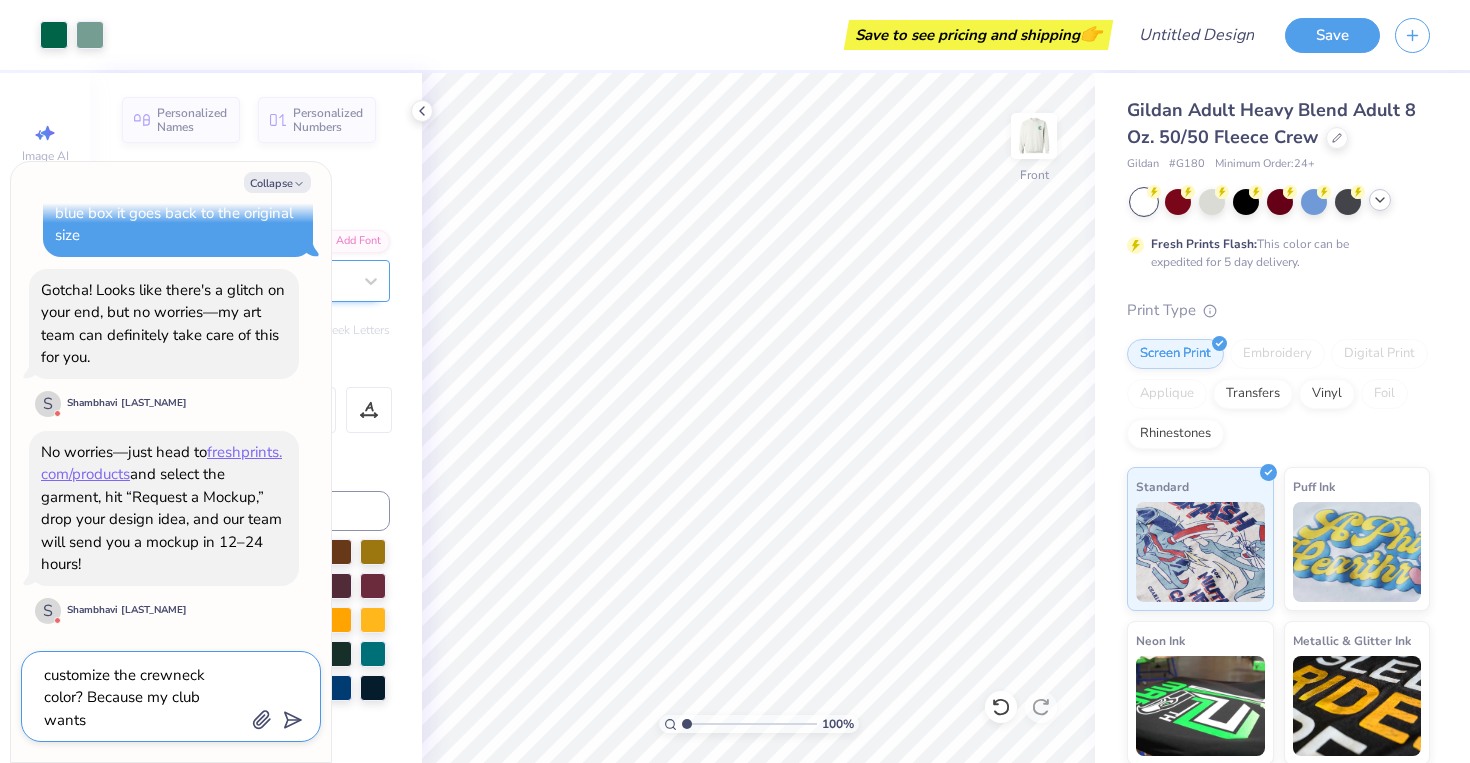 scroll, scrollTop: 0, scrollLeft: 0, axis: both 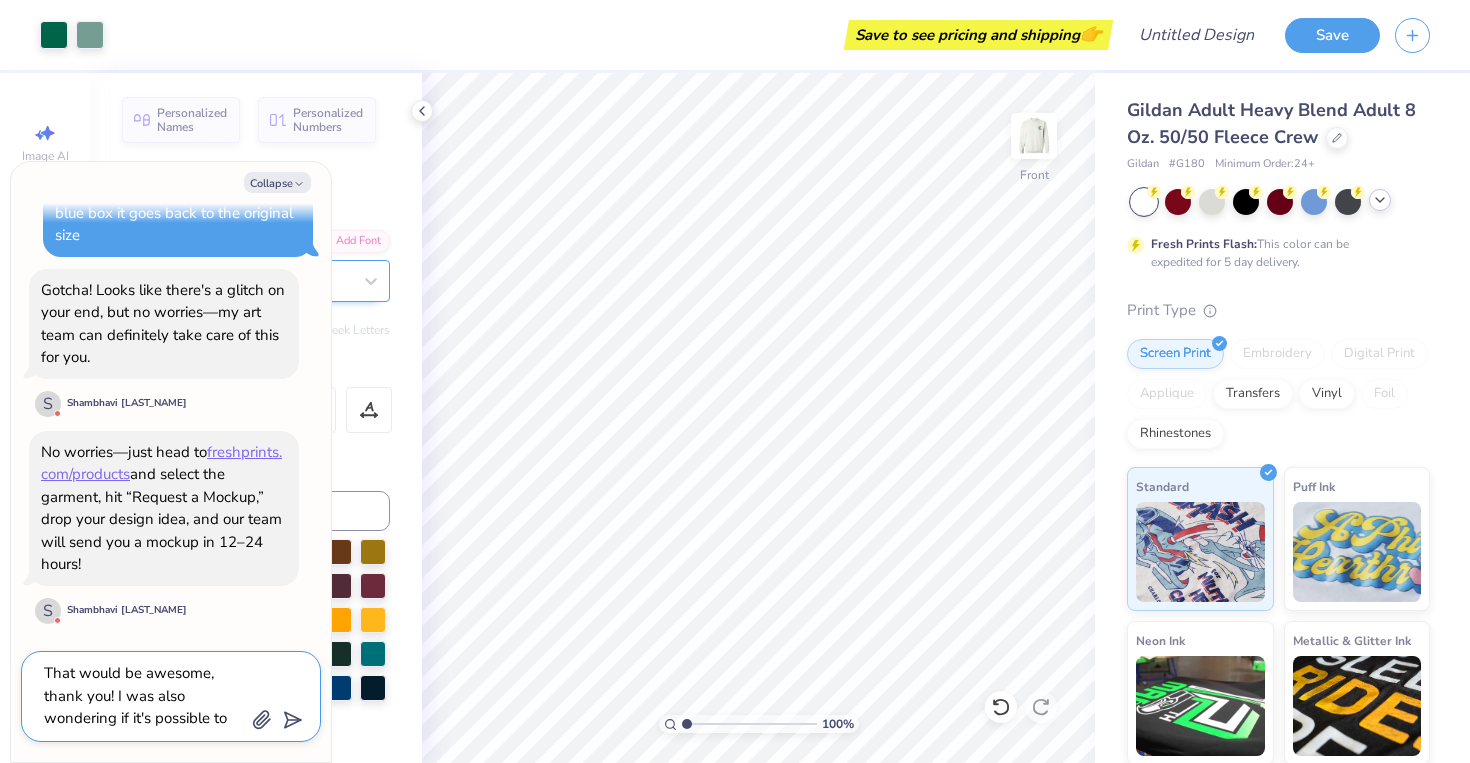 drag, startPoint x: 55, startPoint y: 673, endPoint x: 116, endPoint y: 693, distance: 64.195015 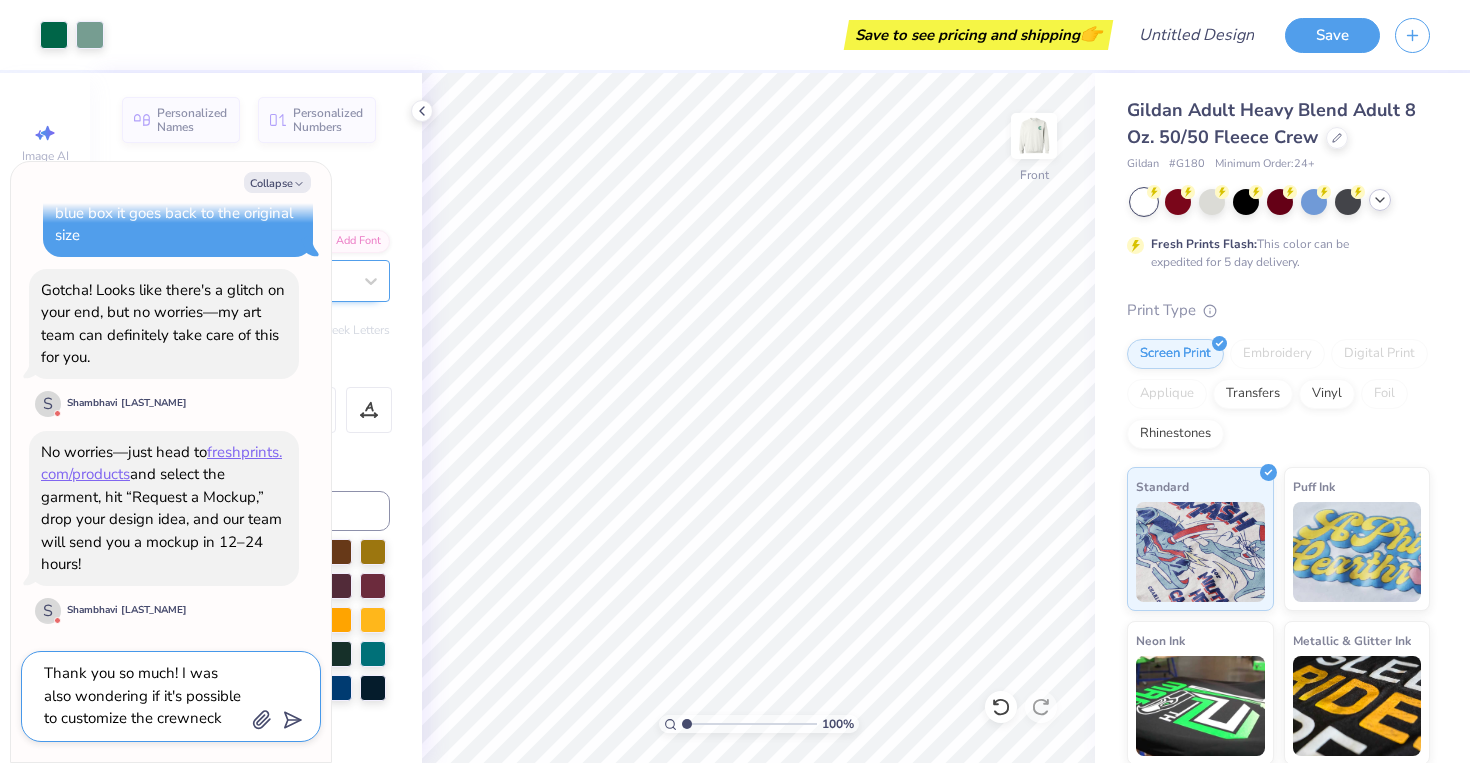 scroll, scrollTop: 43, scrollLeft: 0, axis: vertical 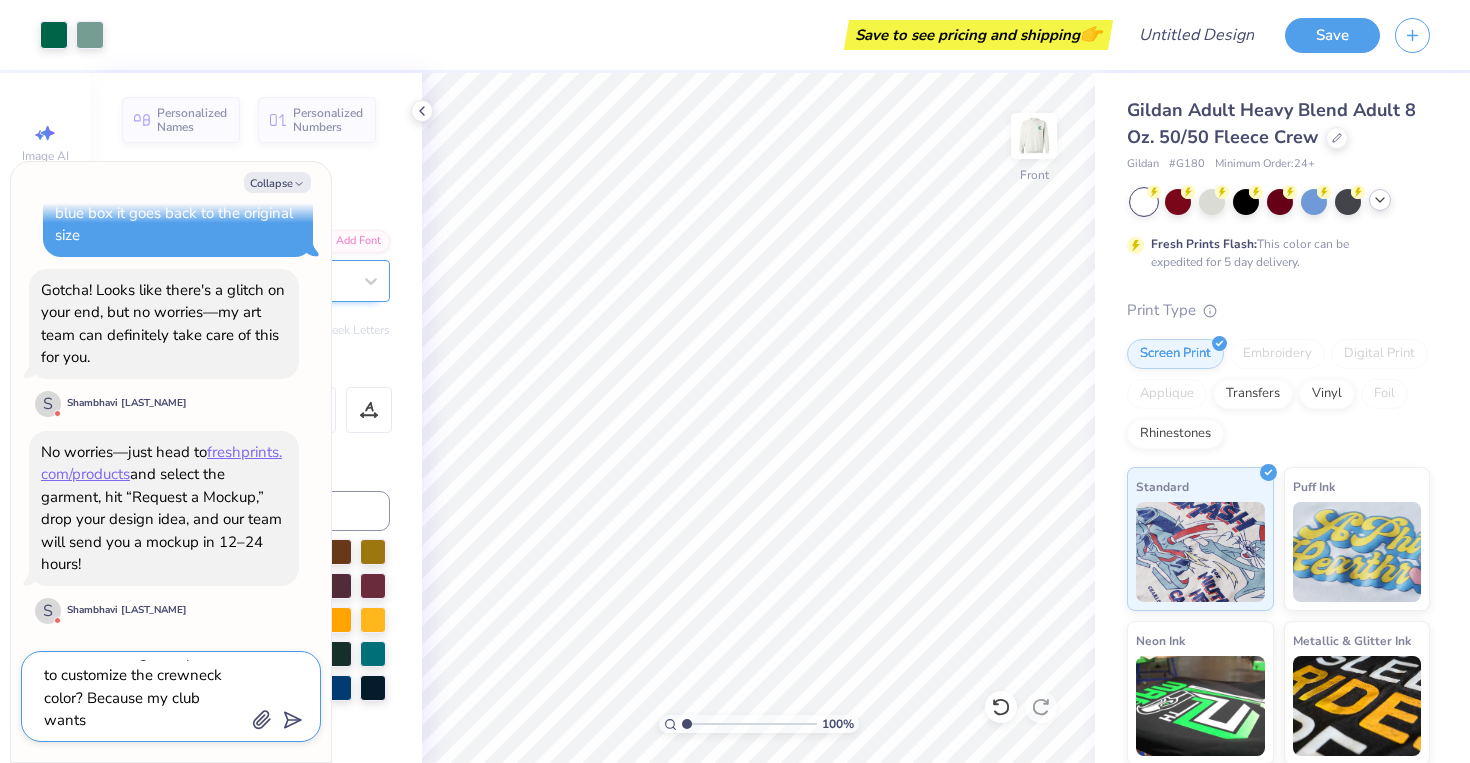 drag, startPoint x: 156, startPoint y: 696, endPoint x: 191, endPoint y: 744, distance: 59.405388 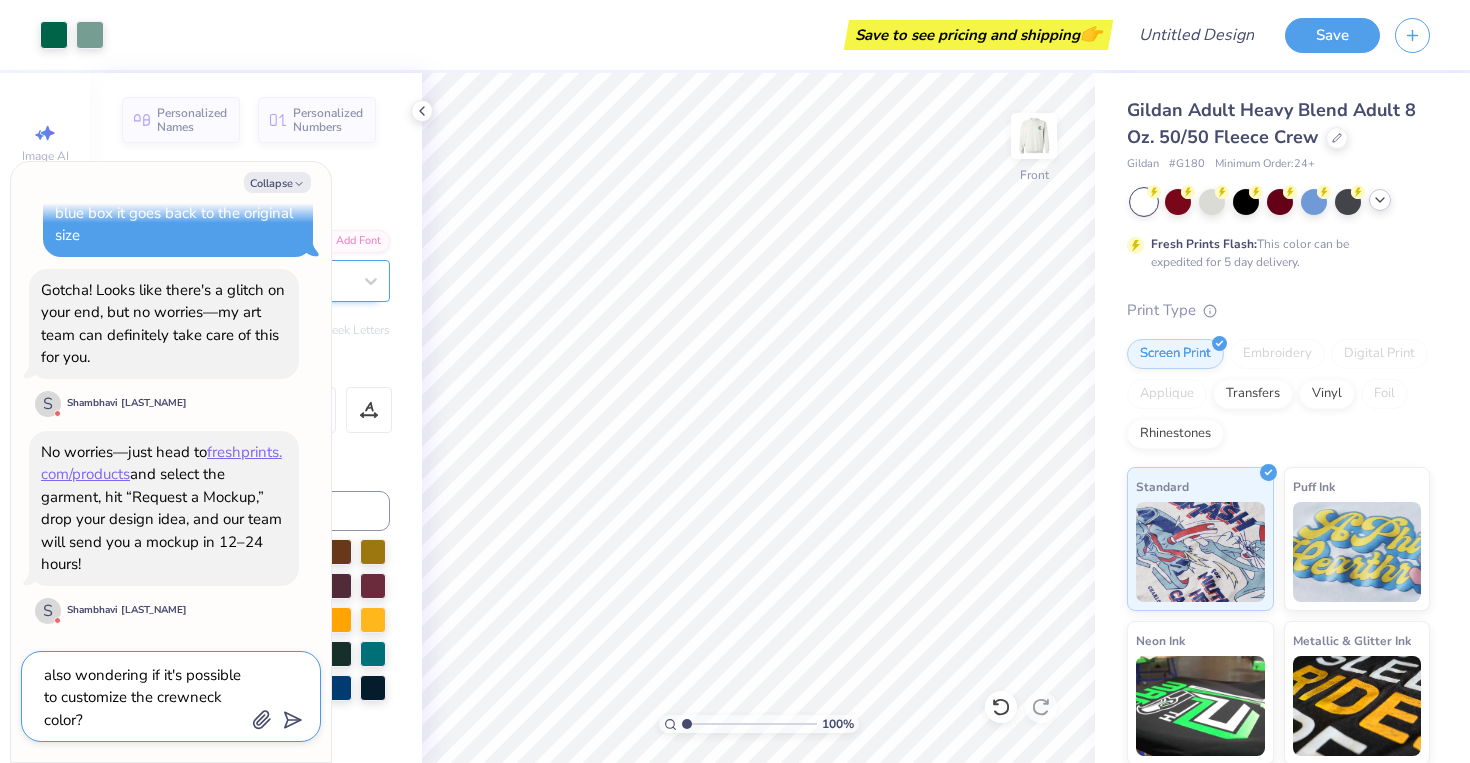 scroll, scrollTop: 21, scrollLeft: 0, axis: vertical 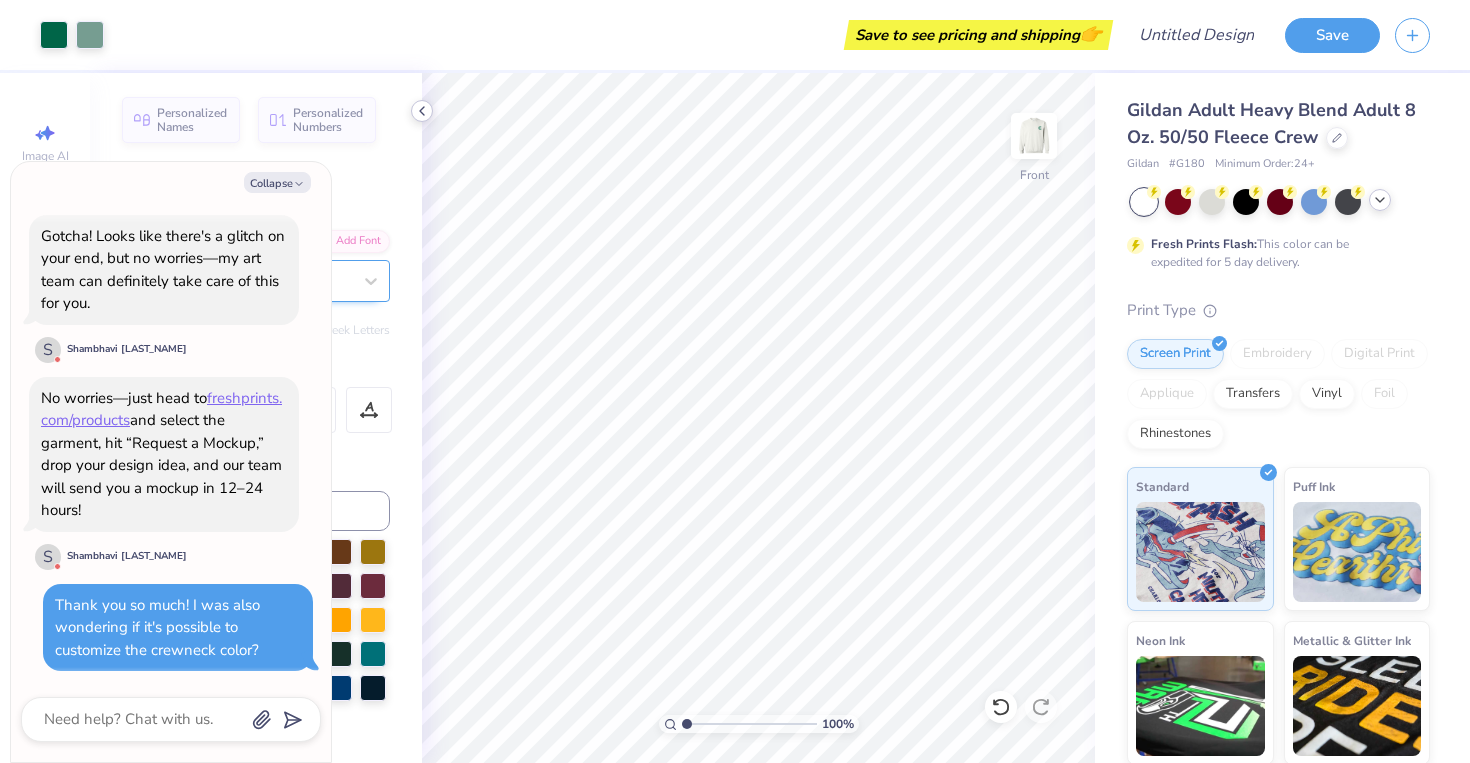 click 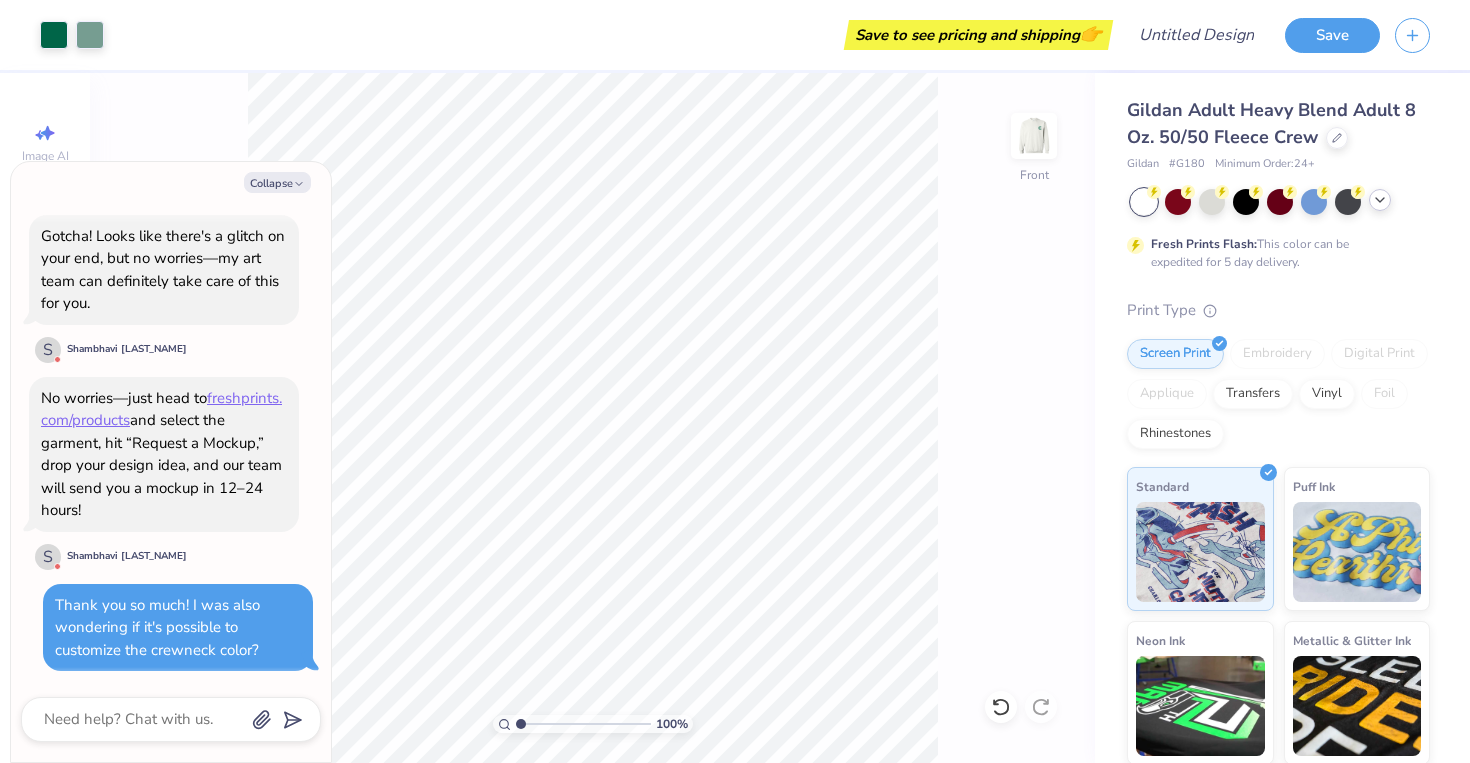 click on "Collapse" at bounding box center (171, 182) 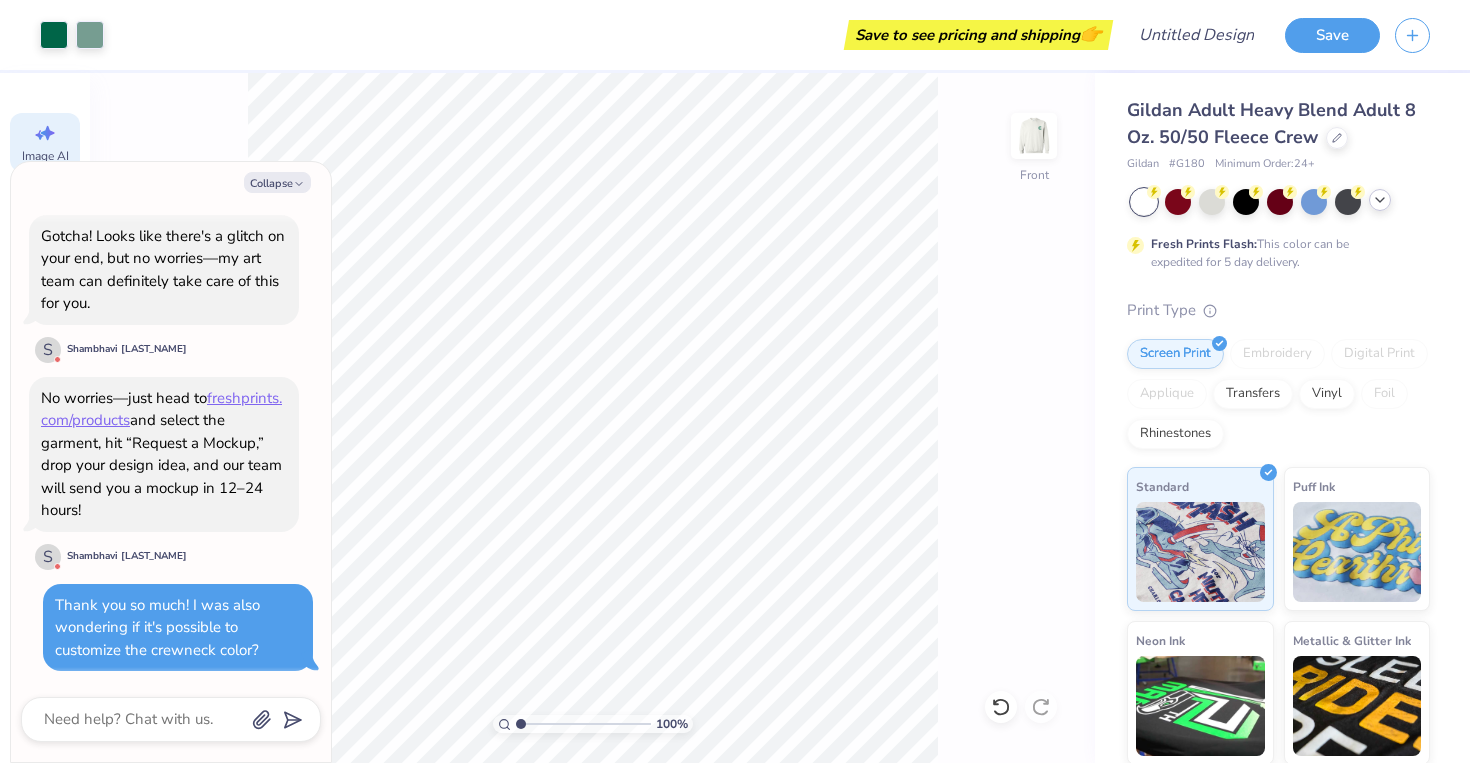 click 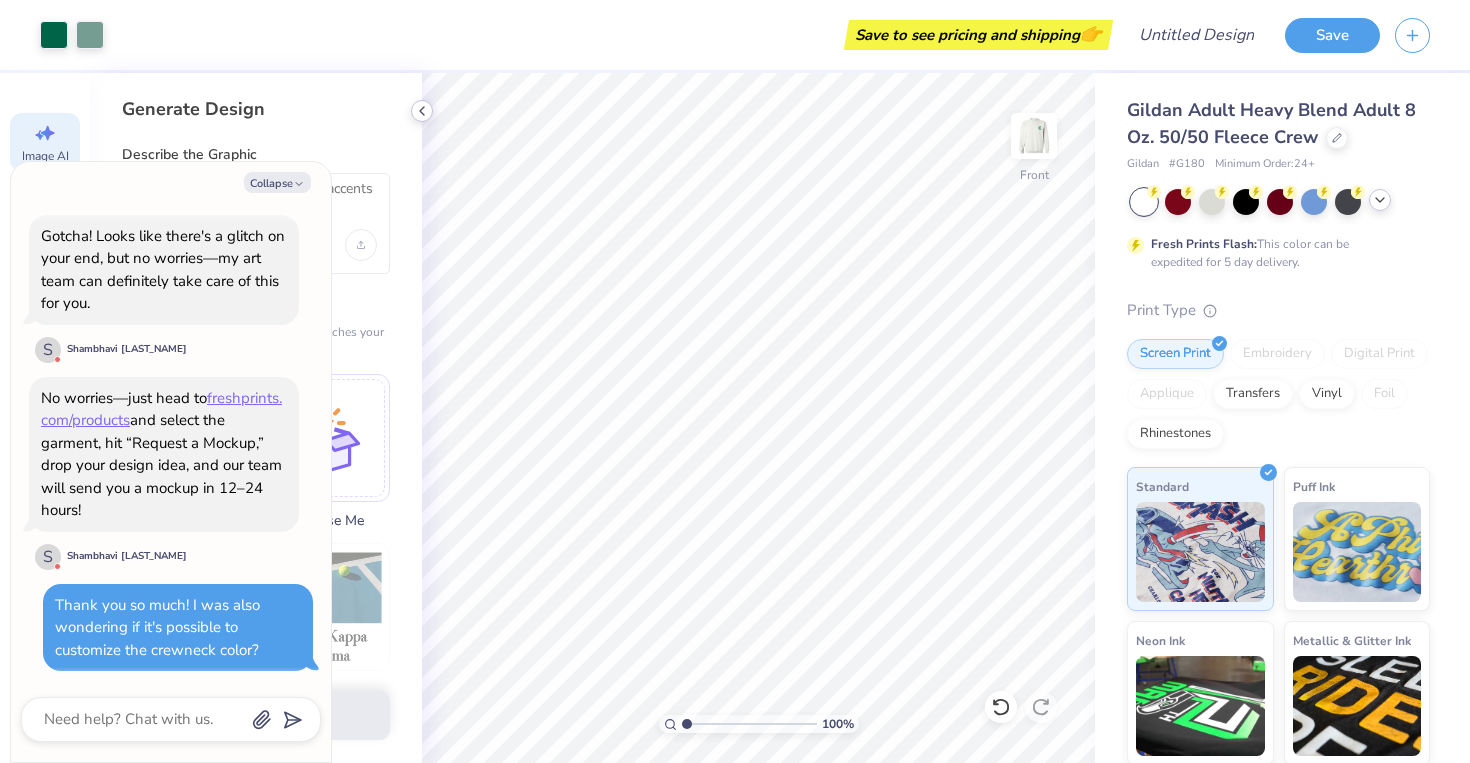 click 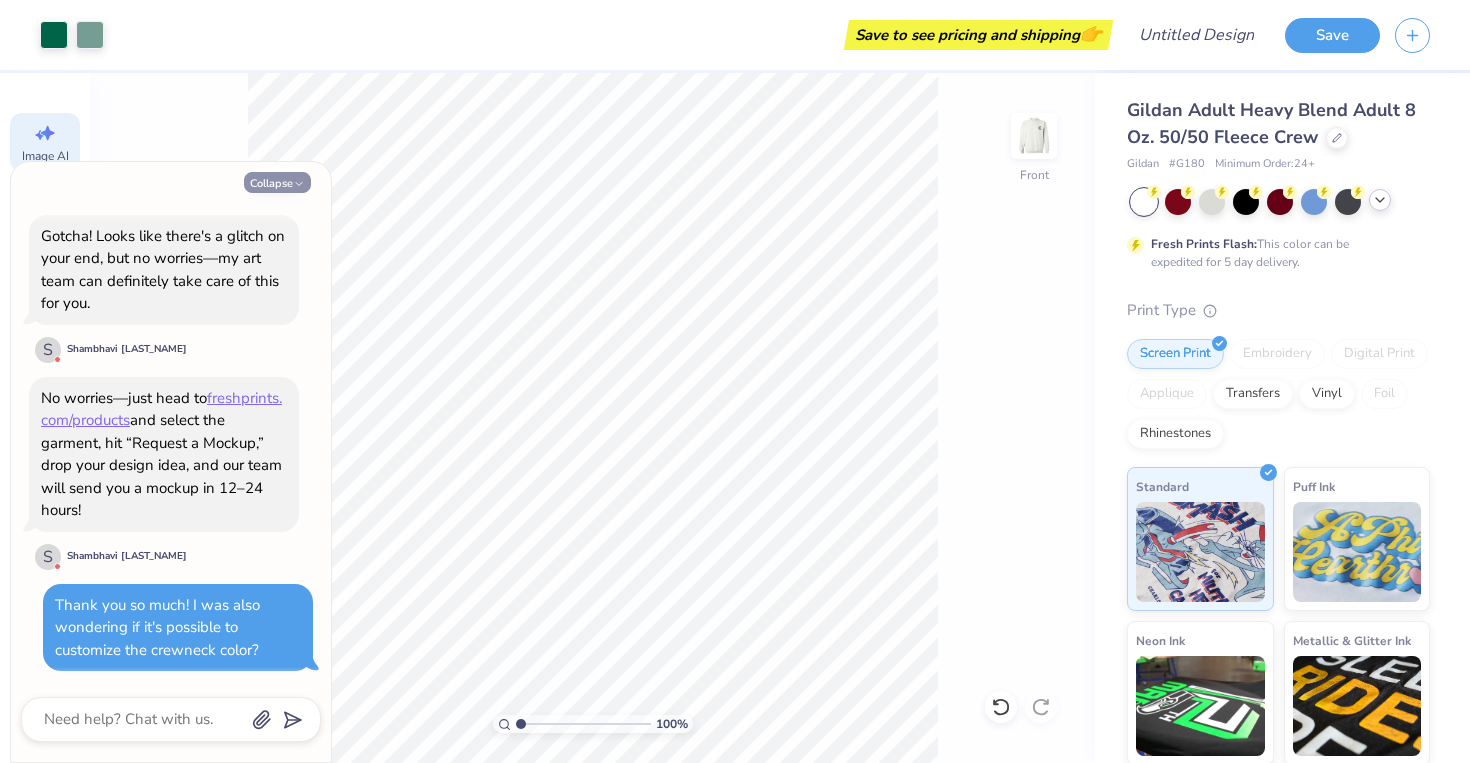 click 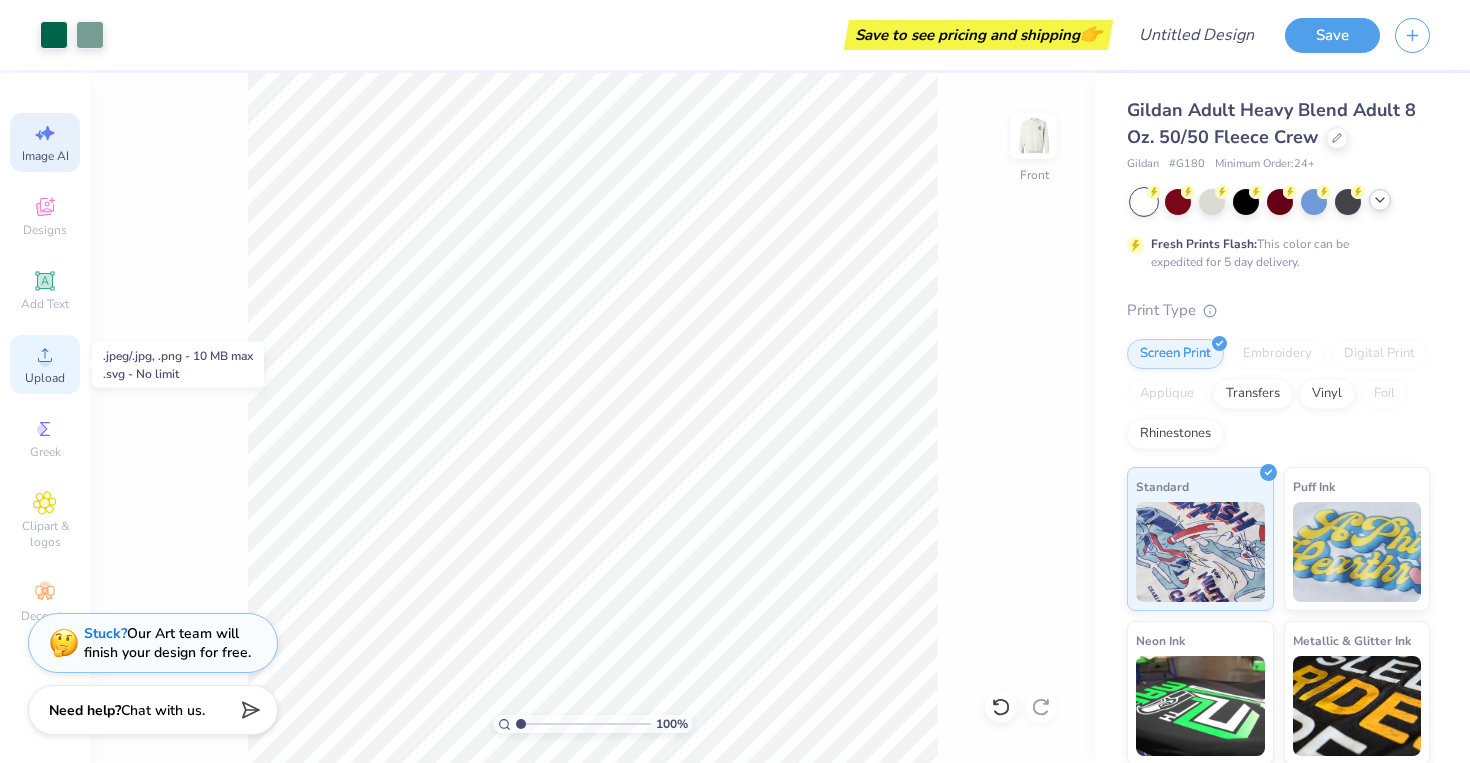 click 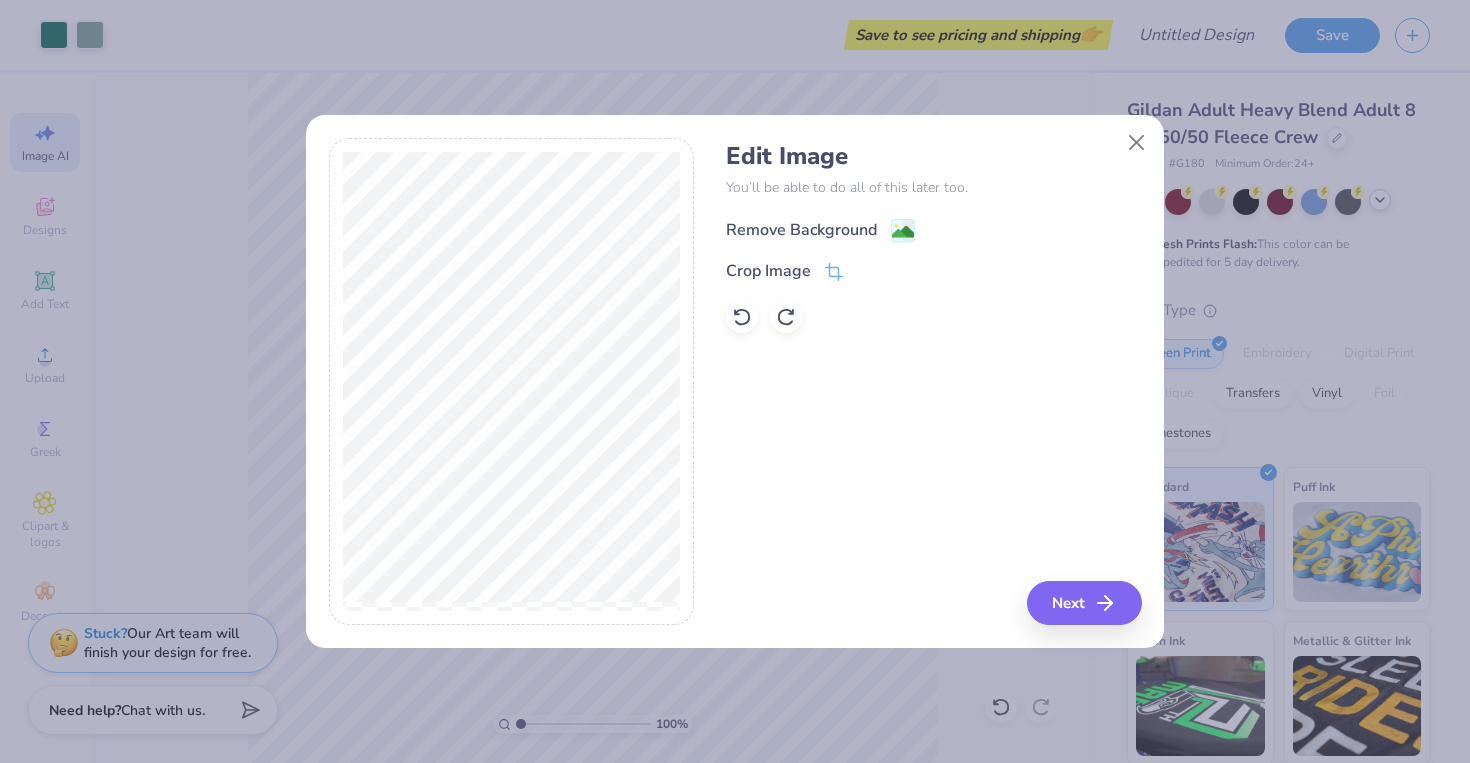 click on "Remove Background" at bounding box center (801, 230) 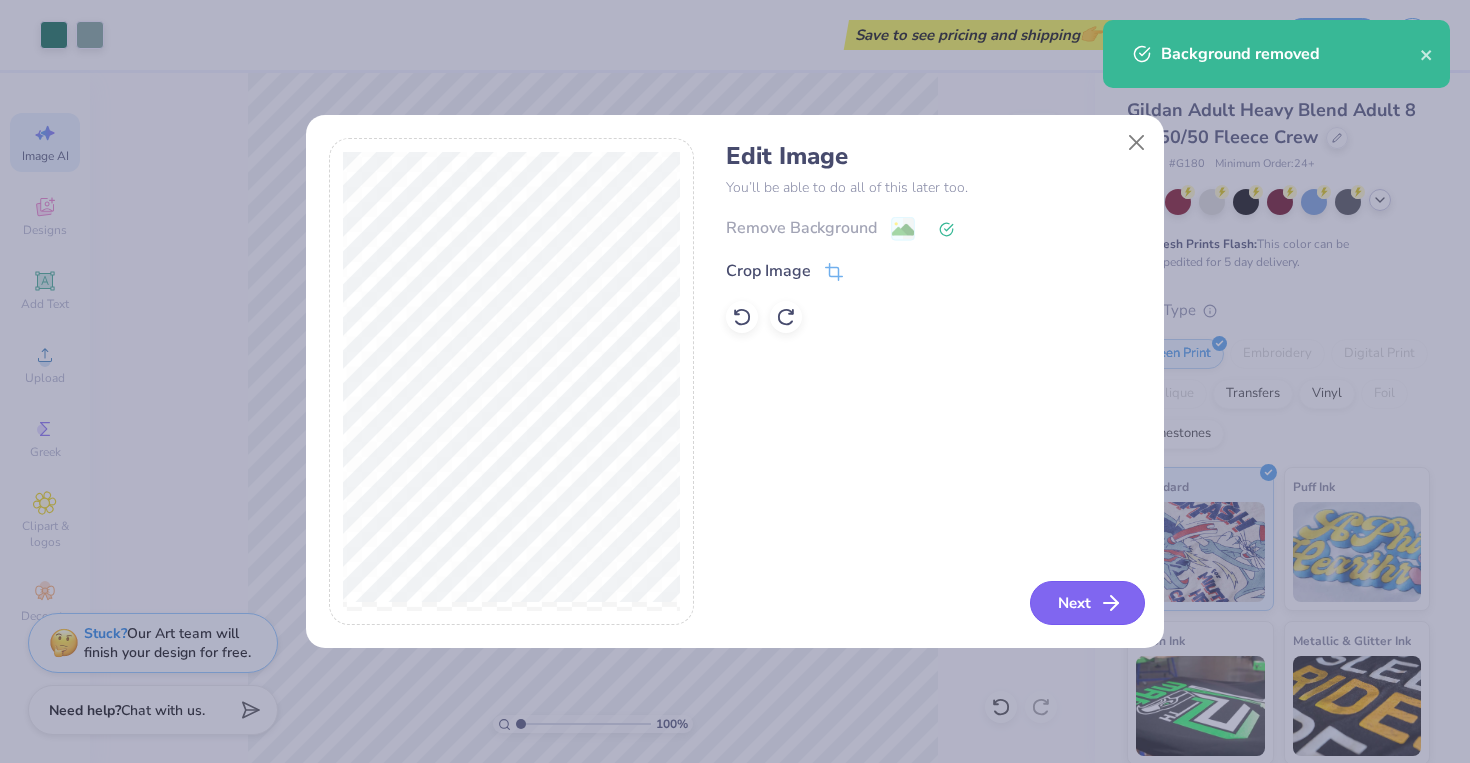 click on "Next" at bounding box center (1087, 603) 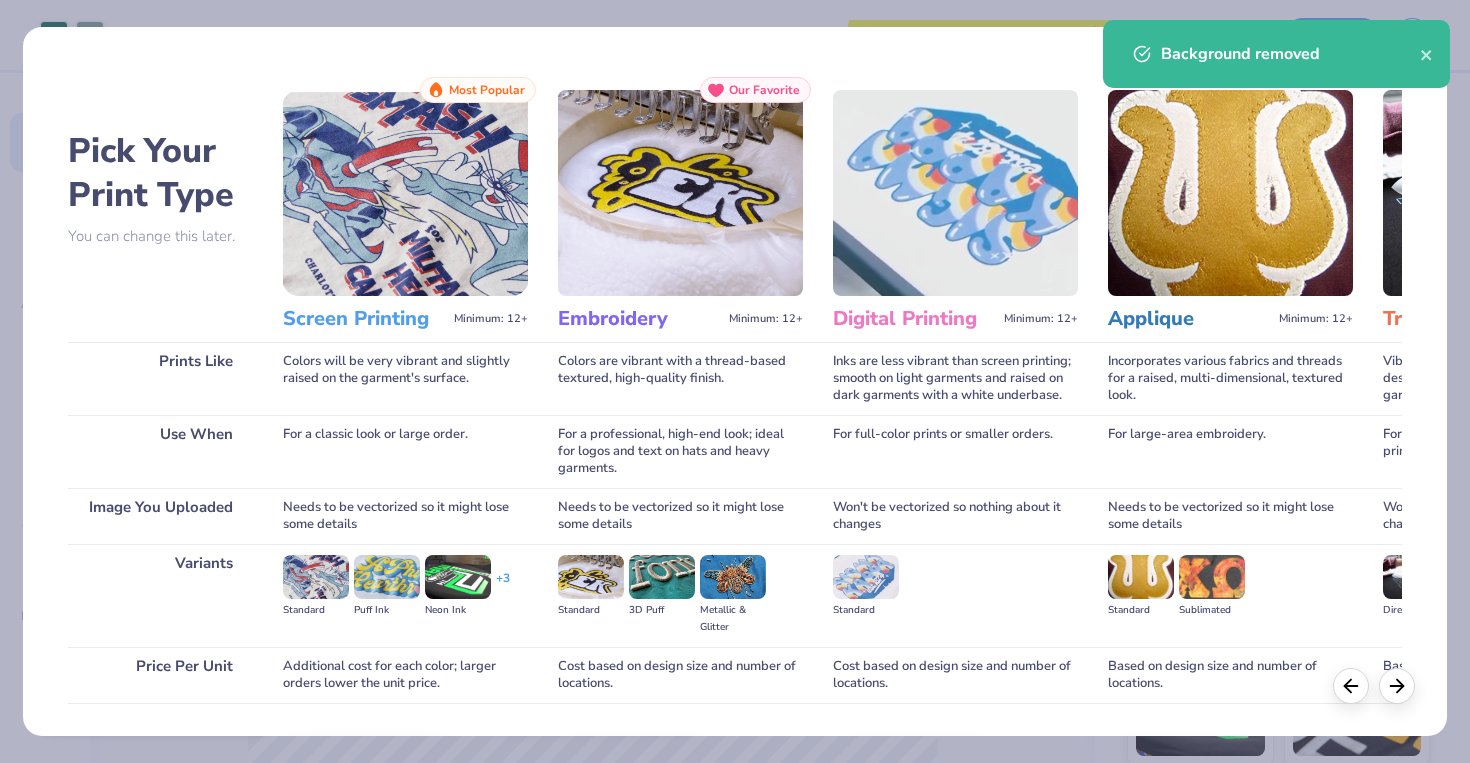click on "Screen Printing" at bounding box center (364, 319) 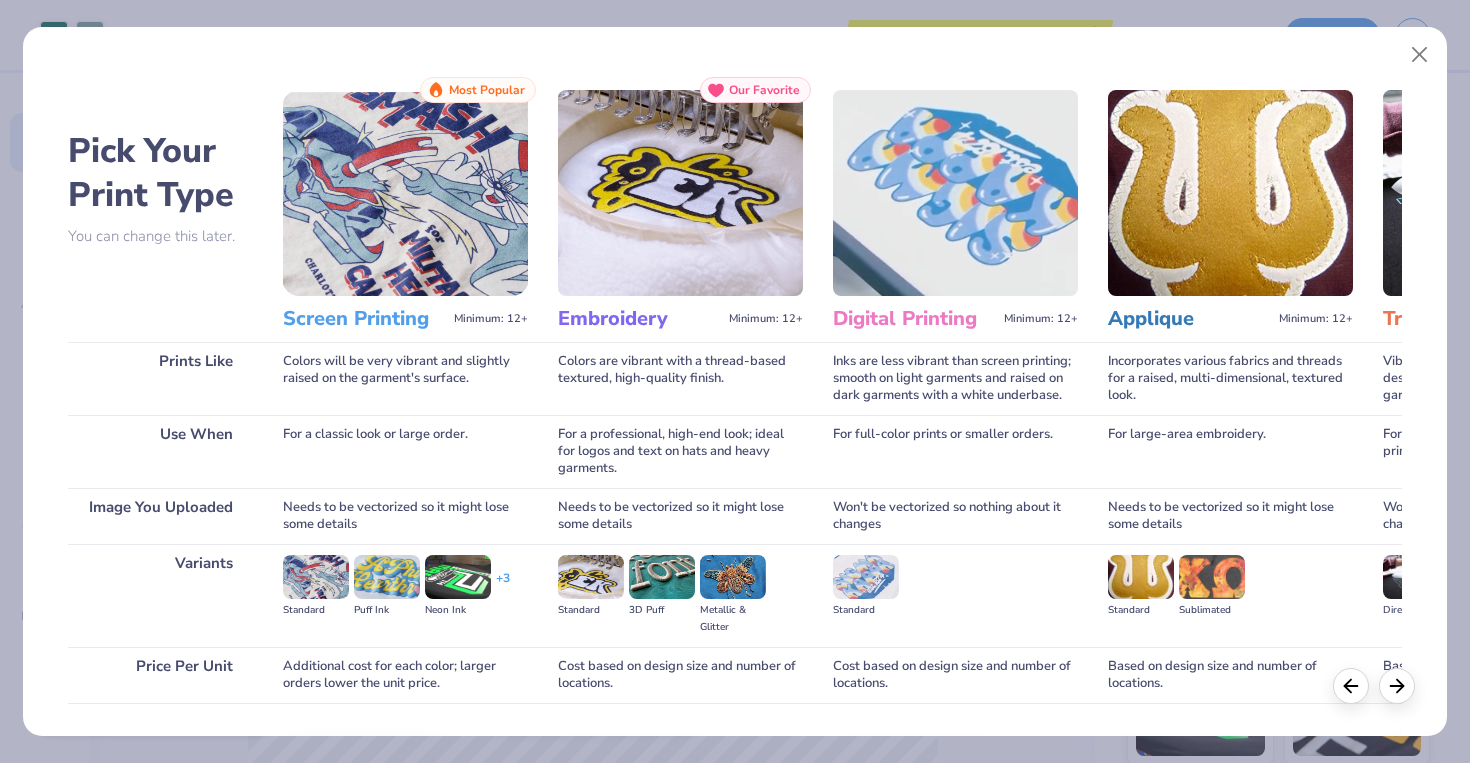 scroll, scrollTop: 134, scrollLeft: 0, axis: vertical 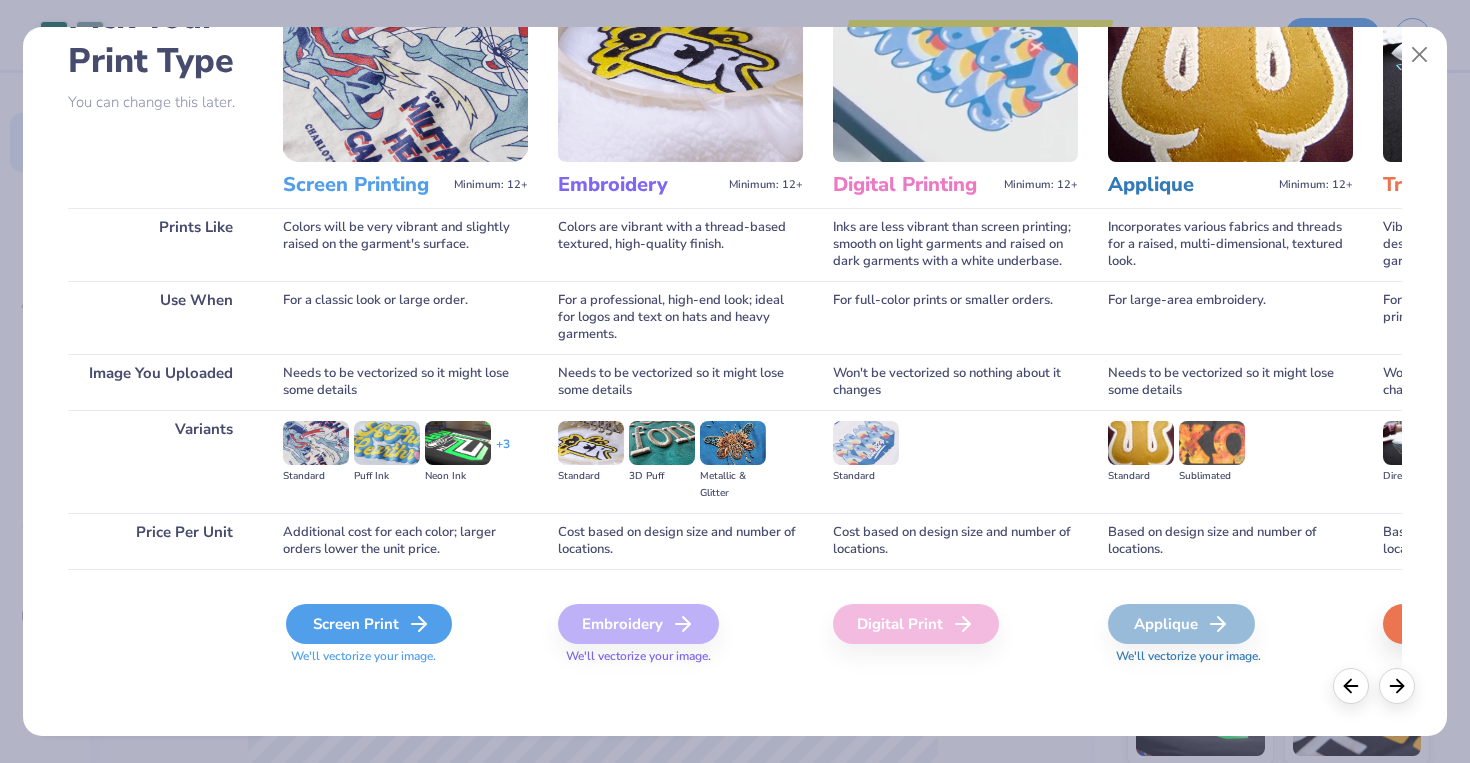 click on "Screen Print" at bounding box center [369, 624] 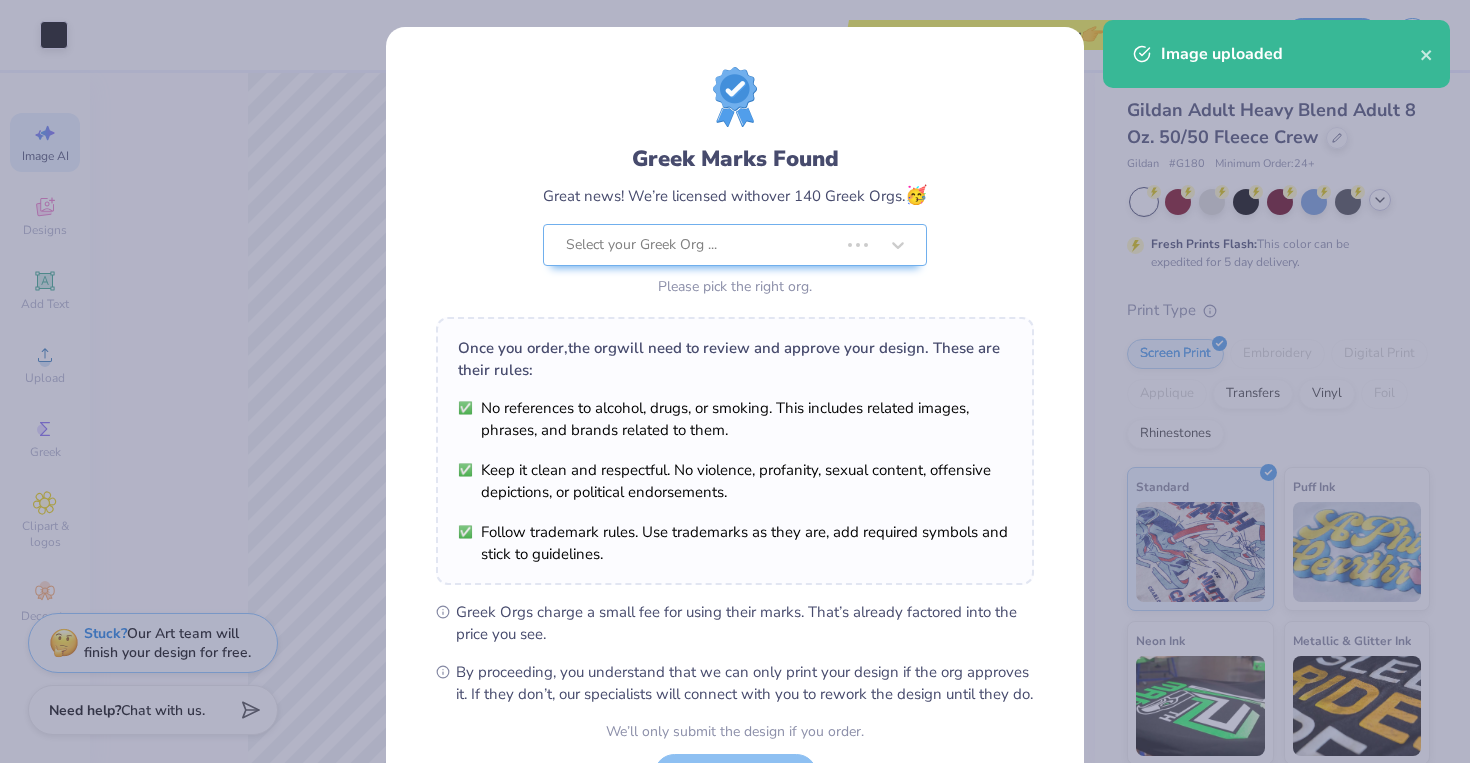 click on "Art colors Save to see pricing and shipping  👉 Design Title Save Image AI Designs Add Text Upload Greek Clipart & logos Decorate Generate Design Describe the Graphic Apply a Style (Optional) Upload or choose an aesthetic that matches your vision to get a better result Reference Image Surprise Me Text-Based Photorealistic 60s & 70s 80s & 90s Cartoons Classic Grunge Handdrawn Minimalist Varsity Y2K Max # of Colors Fewer colors means lower prices. 1 2 3 4 5 6 7 8 Generate Design 100  % Front W 14.15 14.15 " H 2.33 2.33 " Y 12.09 12.09 " Center Middle Top Bottom Gildan Adult Heavy Blend Adult 8 Oz. 50/50 Fleece Crew Gildan # G180 Minimum Order:  24 +   Fresh Prints Flash:  This color can be expedited for 5 day delivery. Print Type Screen Print Embroidery Digital Print Applique Transfers Vinyl Foil Rhinestones Standard Puff Ink Neon Ink Metallic & Glitter Ink Glow in the Dark Ink Water based Ink Stuck?  Our Art team will finish your design for free. Need help?  Chat with us." at bounding box center (735, 381) 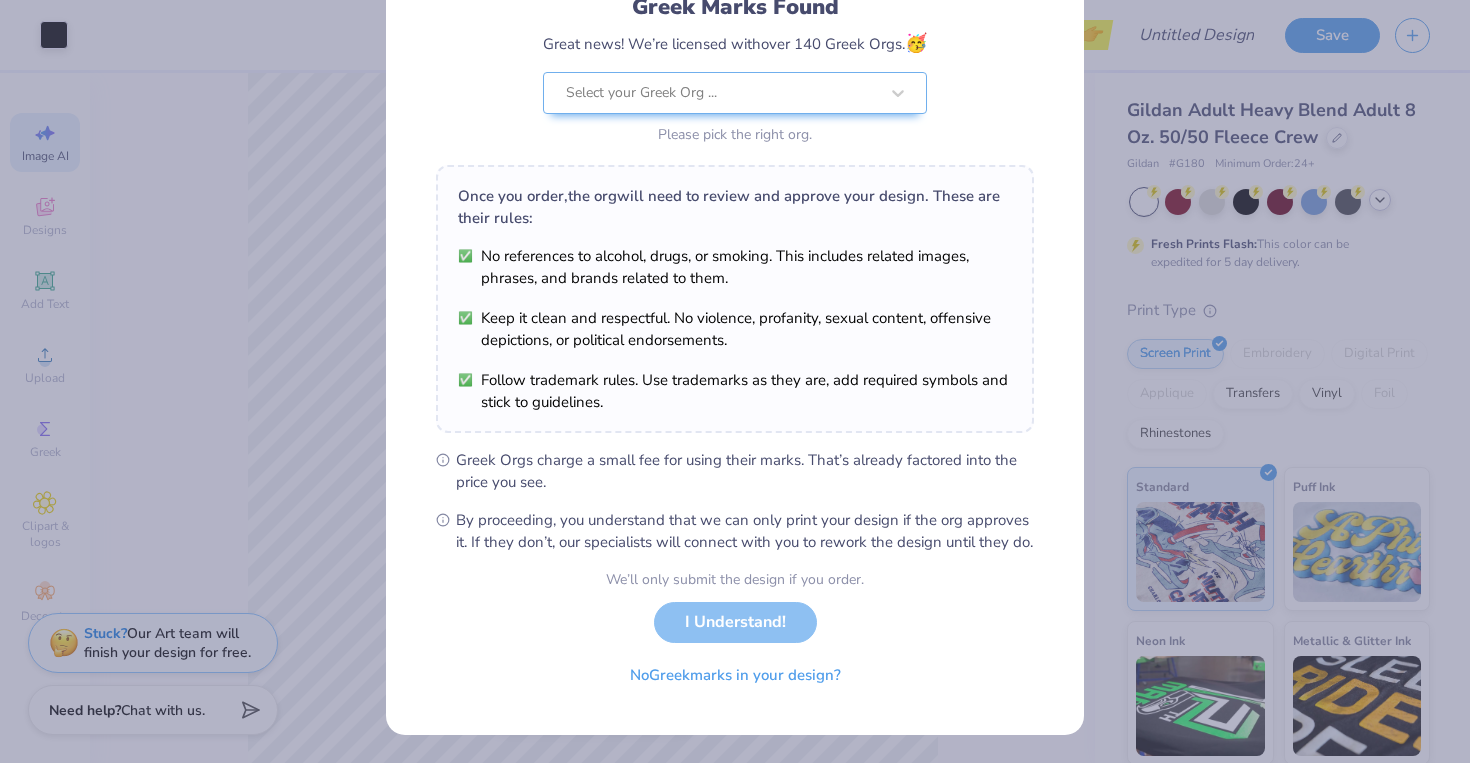 scroll, scrollTop: 173, scrollLeft: 0, axis: vertical 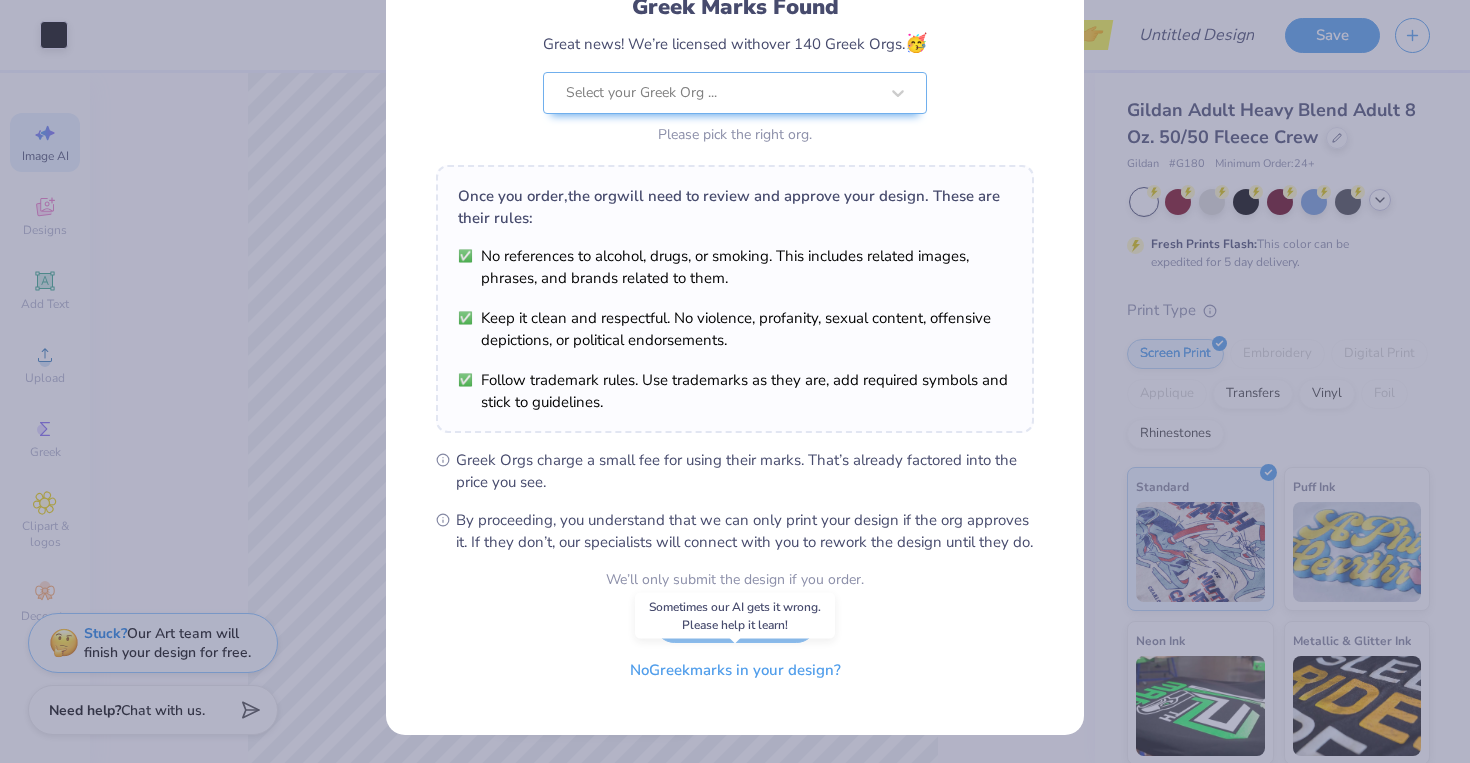 click on "No  Greek  marks in your design?" at bounding box center (735, 670) 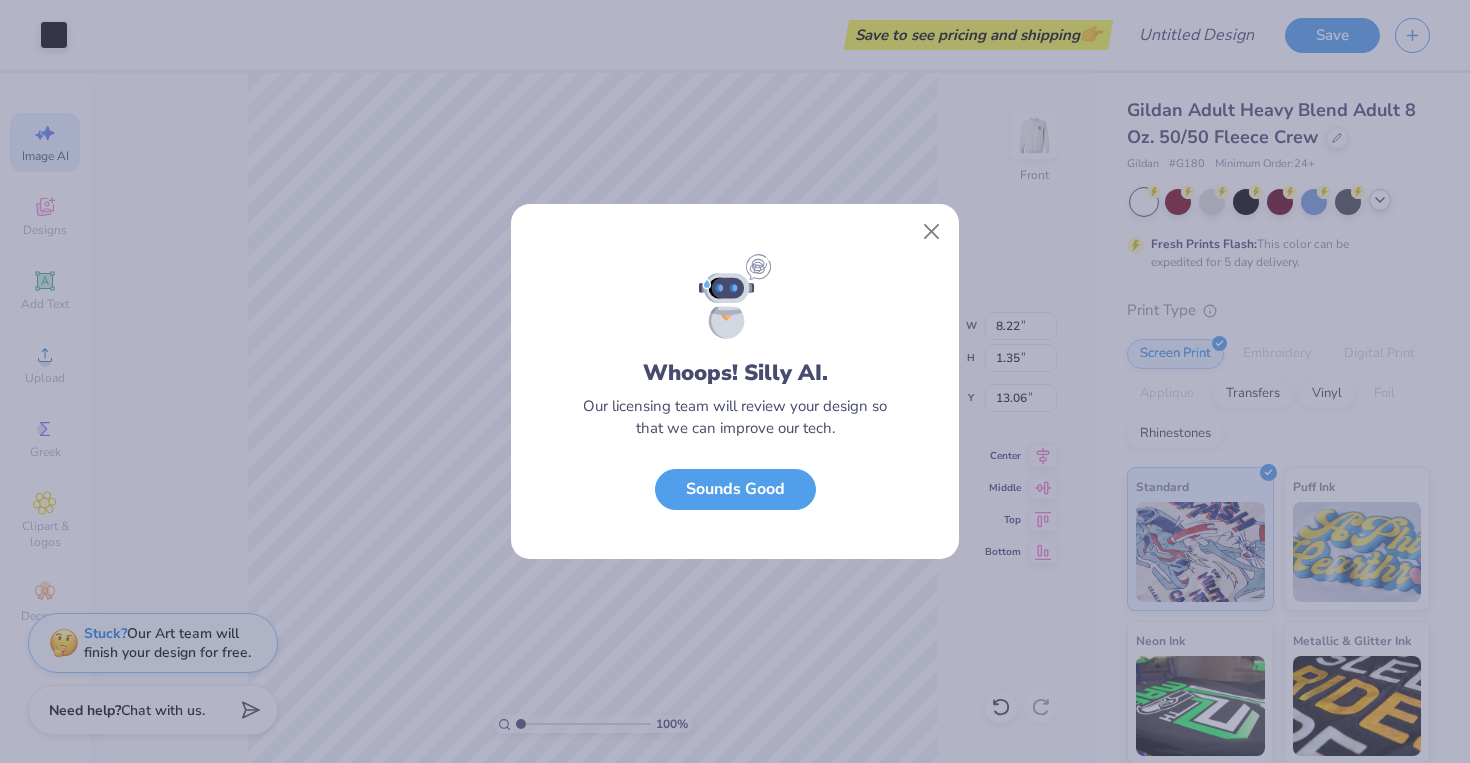 scroll, scrollTop: 0, scrollLeft: 0, axis: both 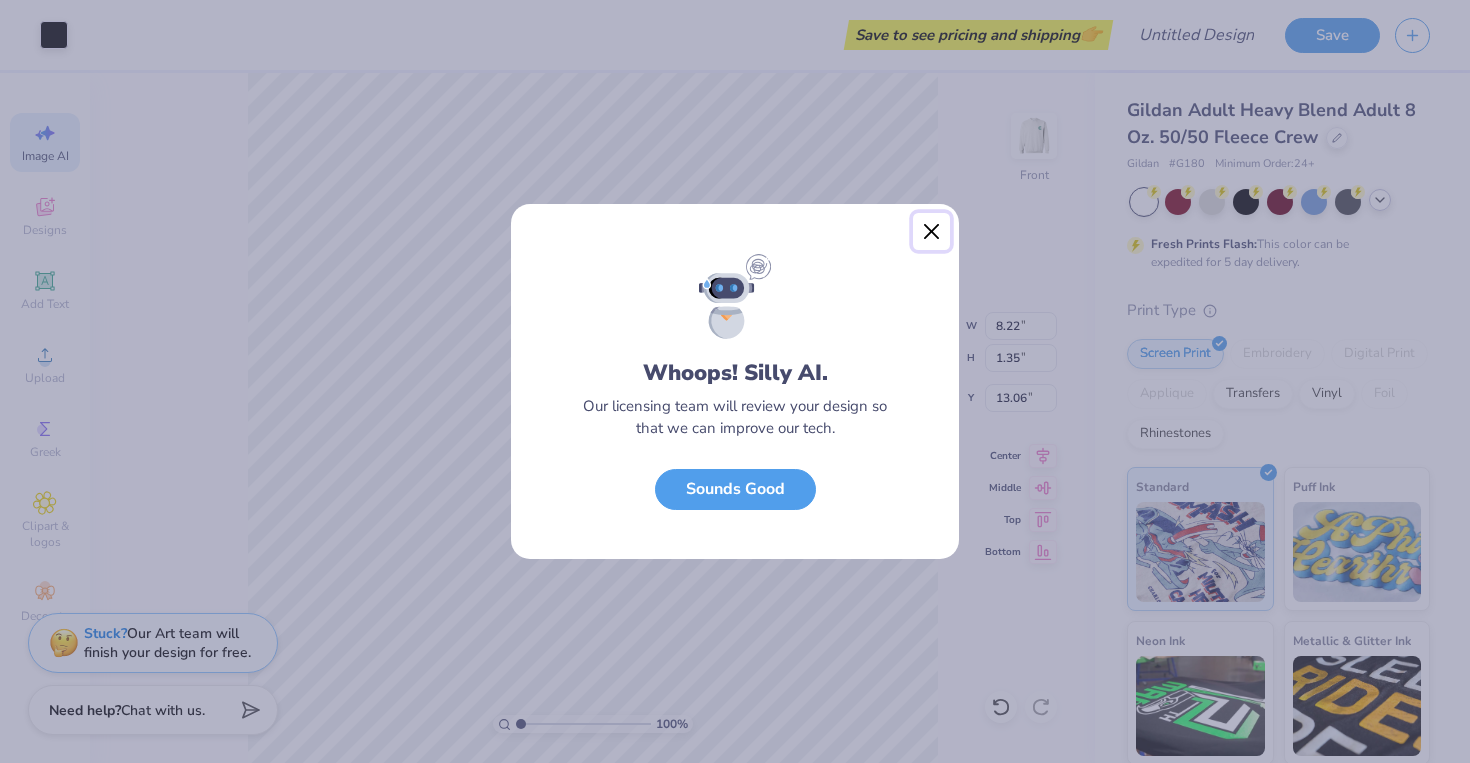 click at bounding box center (932, 232) 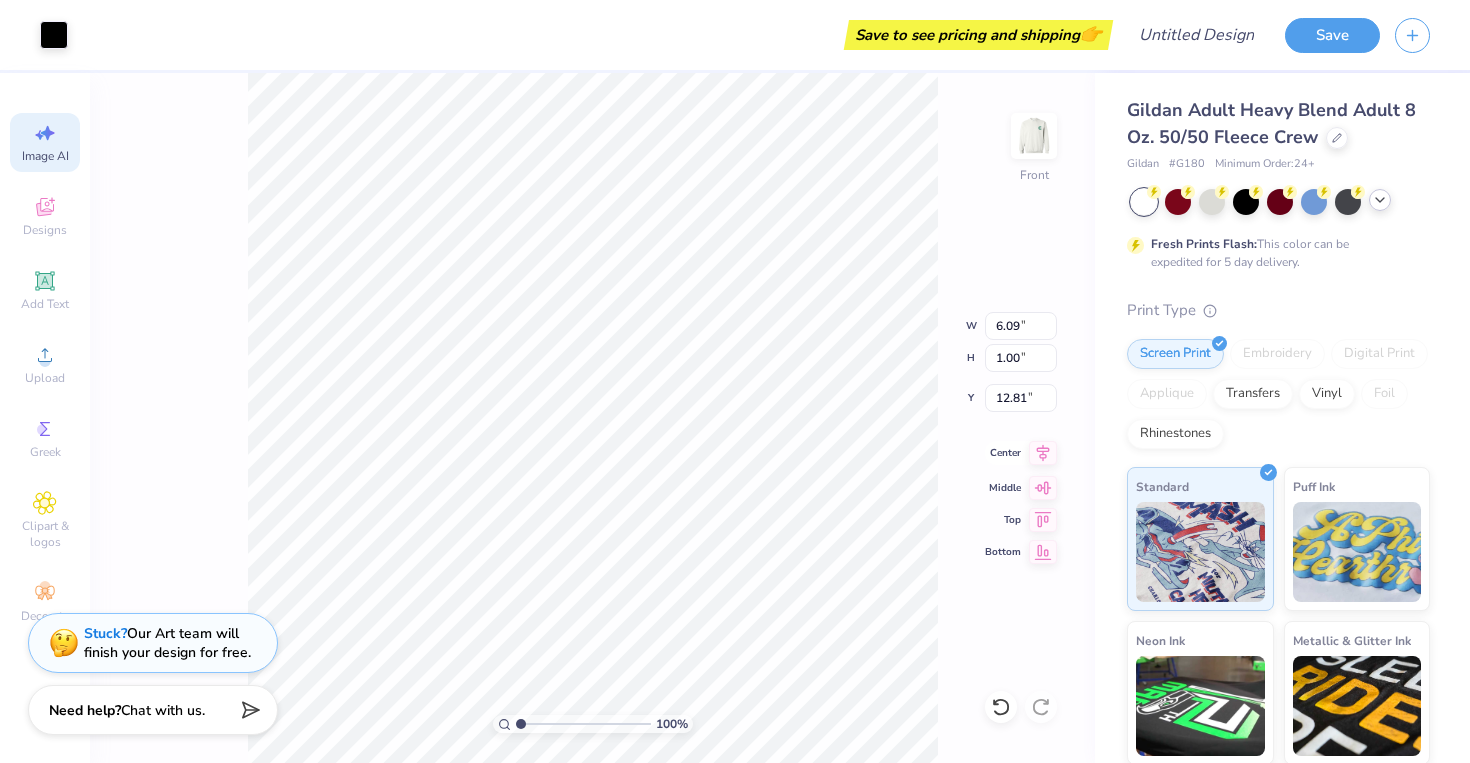 click 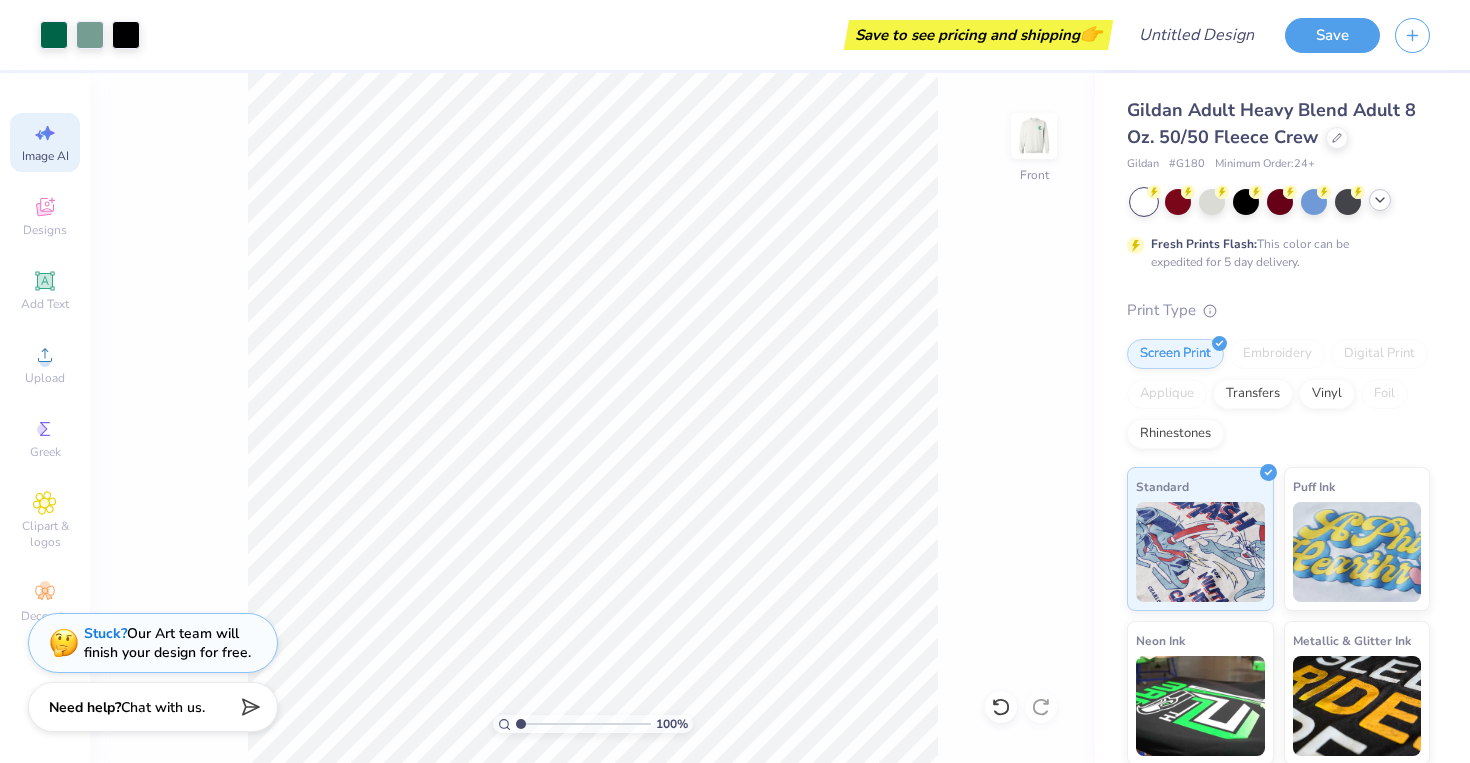 click on "Chat with us." at bounding box center [163, 707] 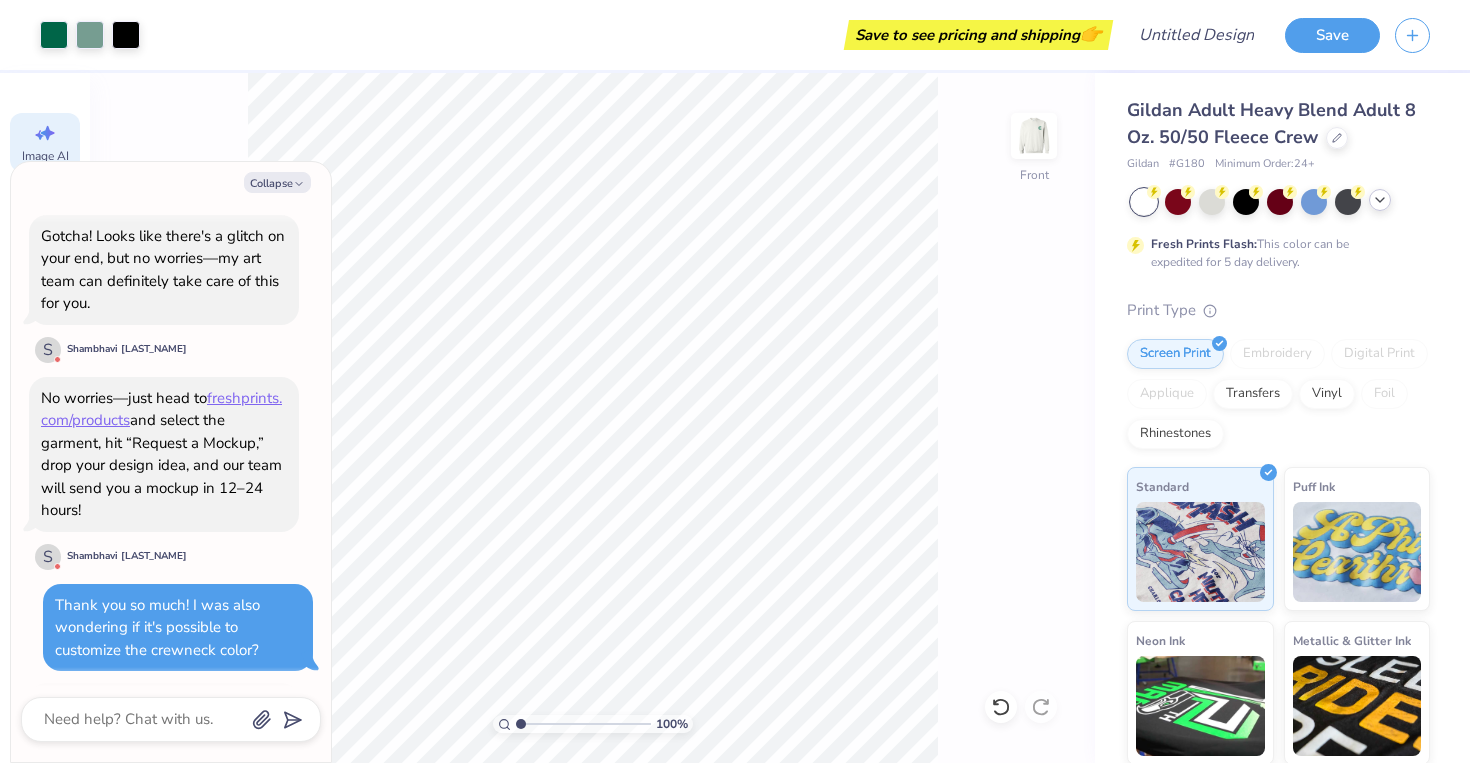scroll, scrollTop: 1818, scrollLeft: 0, axis: vertical 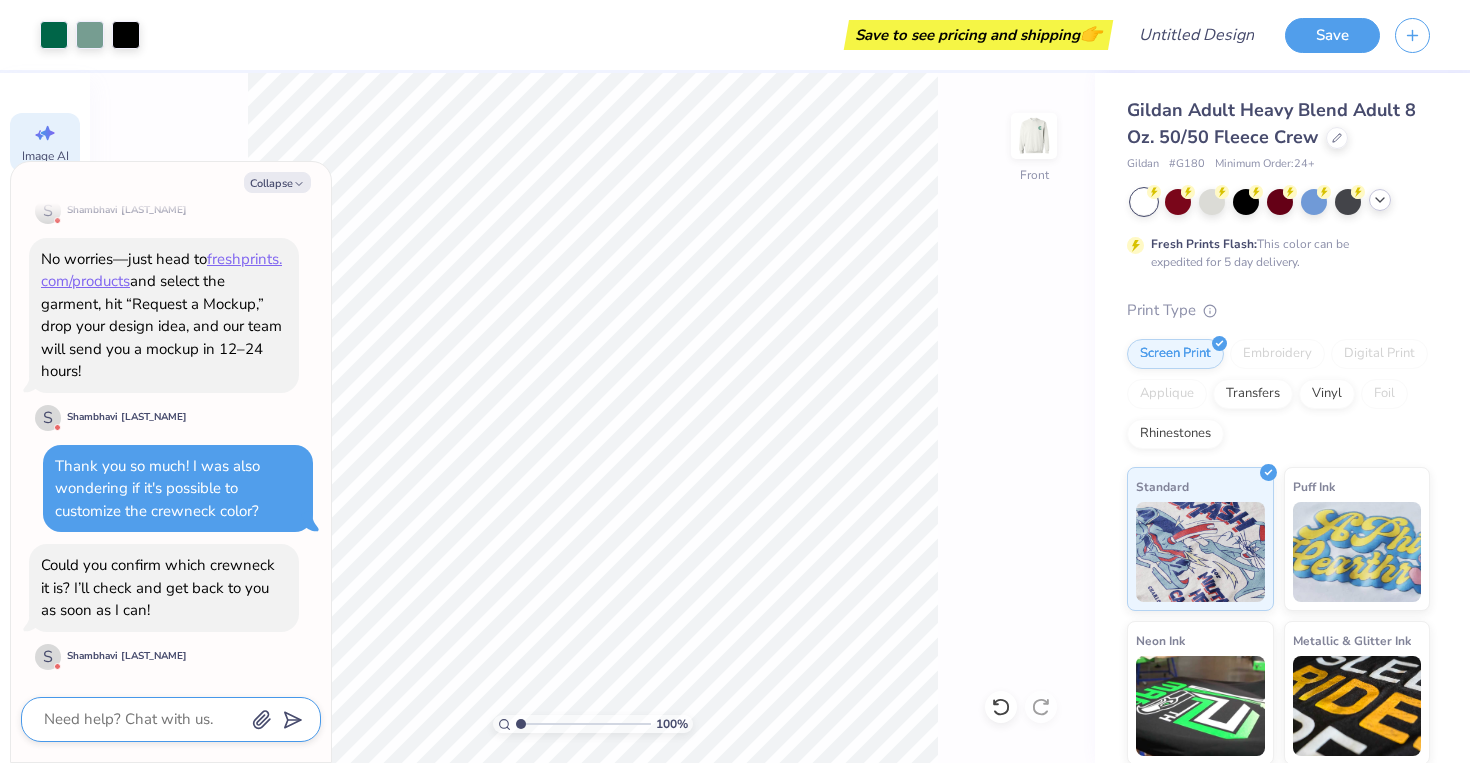click at bounding box center [143, 719] 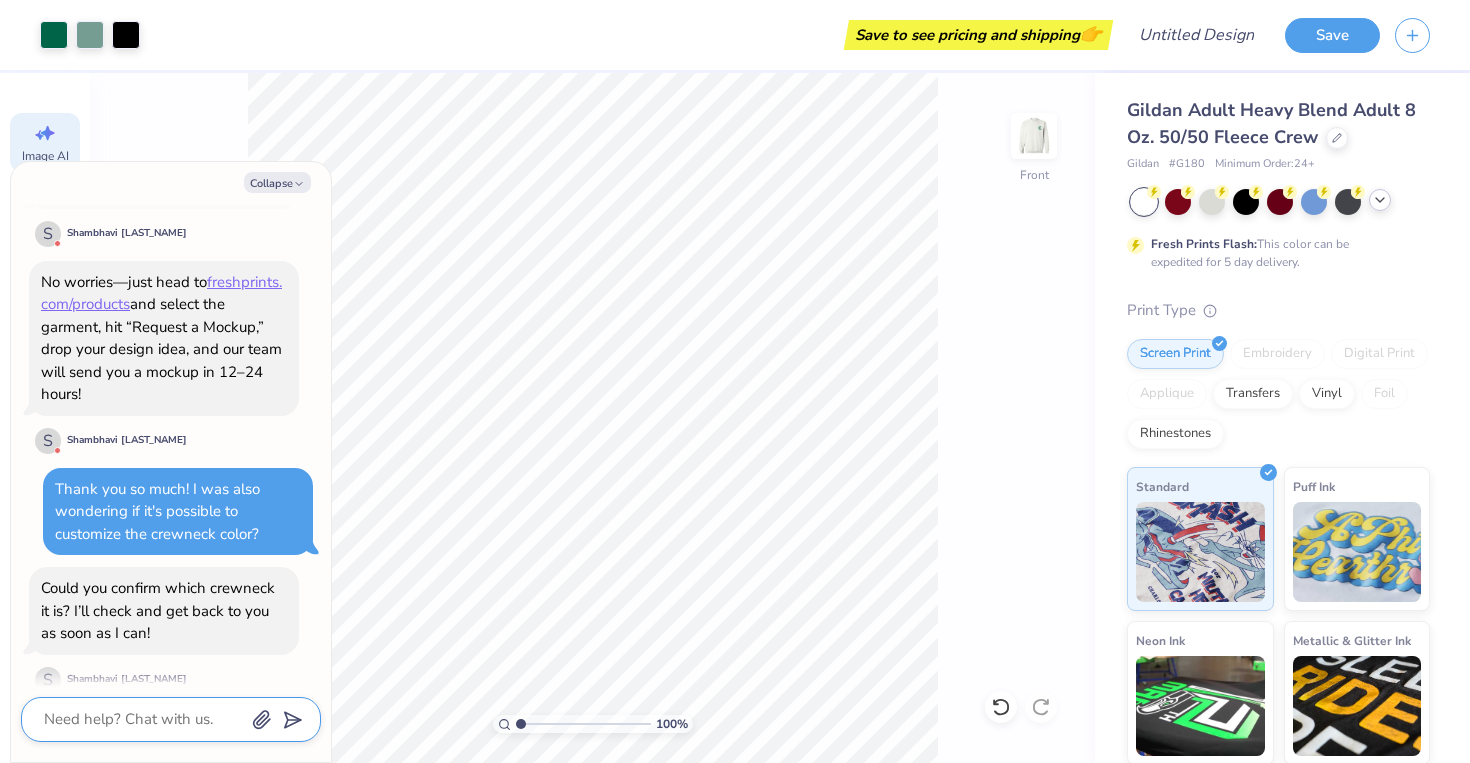 scroll, scrollTop: 1818, scrollLeft: 0, axis: vertical 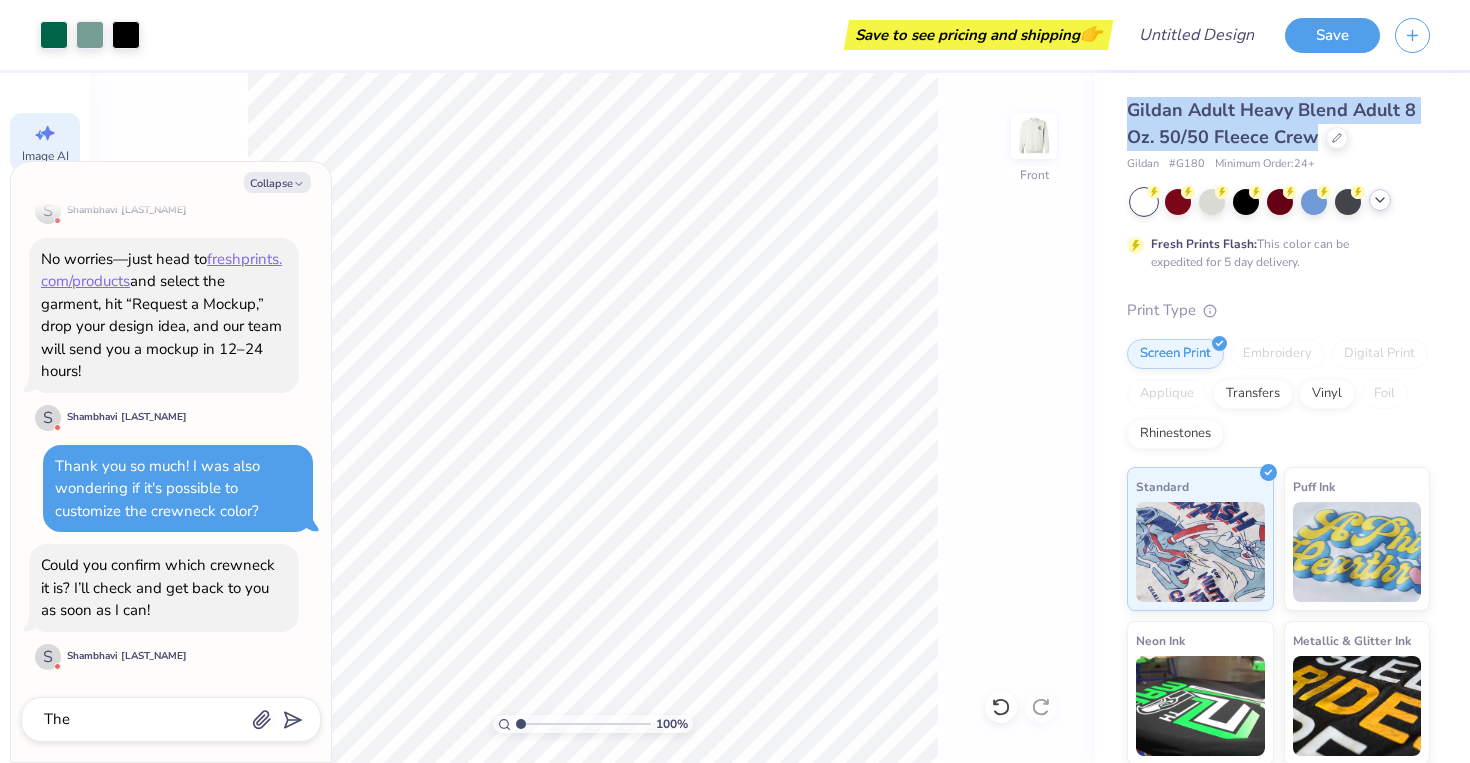 drag, startPoint x: 1126, startPoint y: 104, endPoint x: 1312, endPoint y: 142, distance: 189.84204 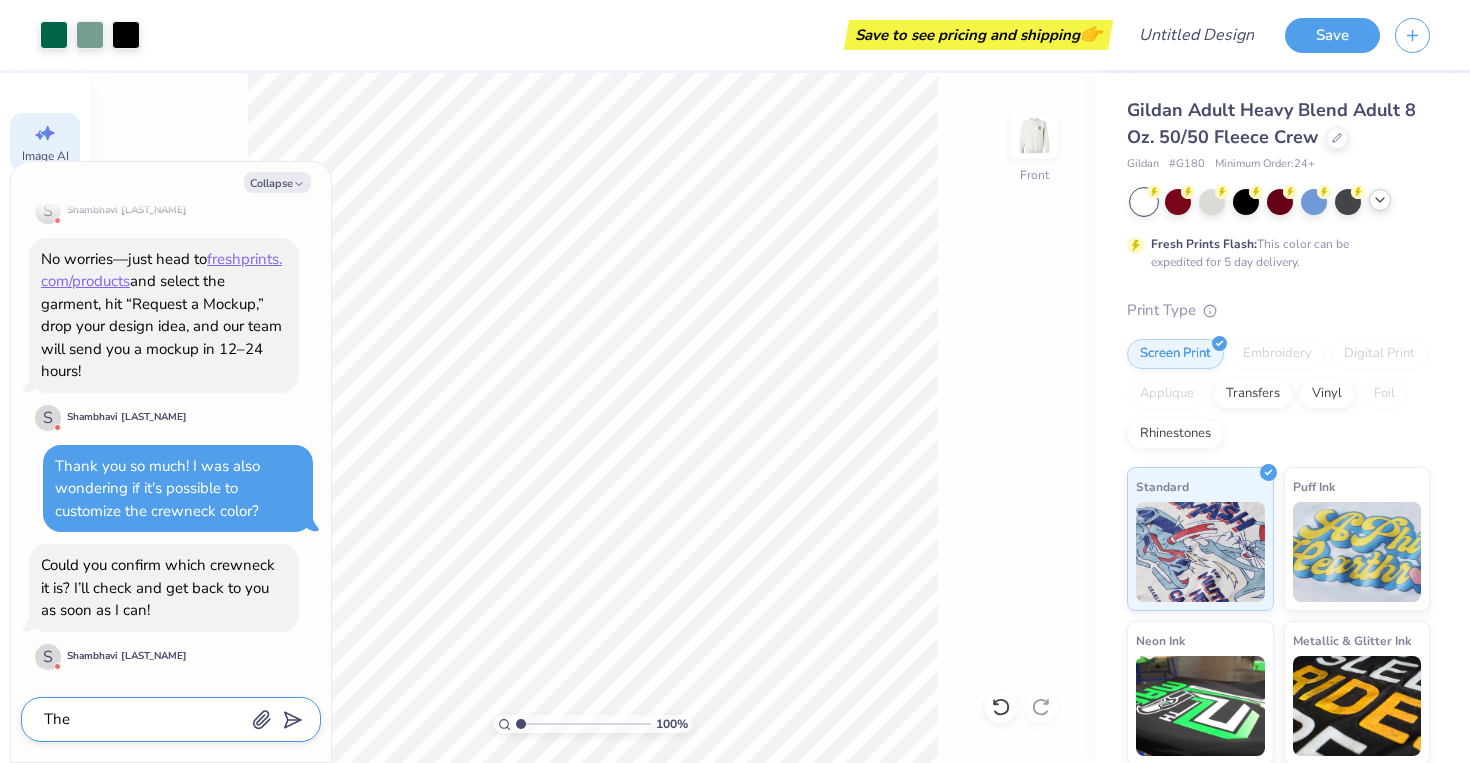 click on "The" at bounding box center (143, 719) 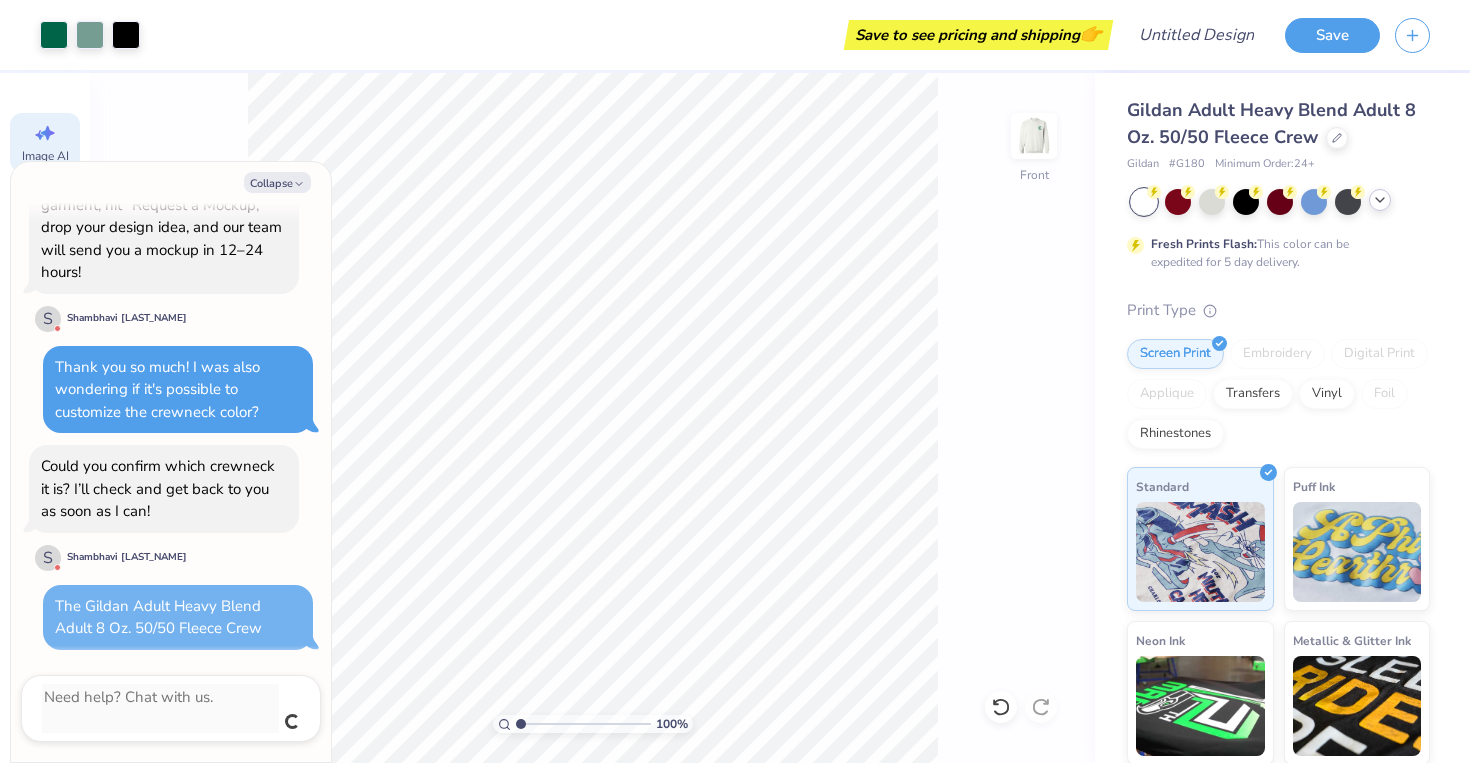 scroll, scrollTop: 1895, scrollLeft: 0, axis: vertical 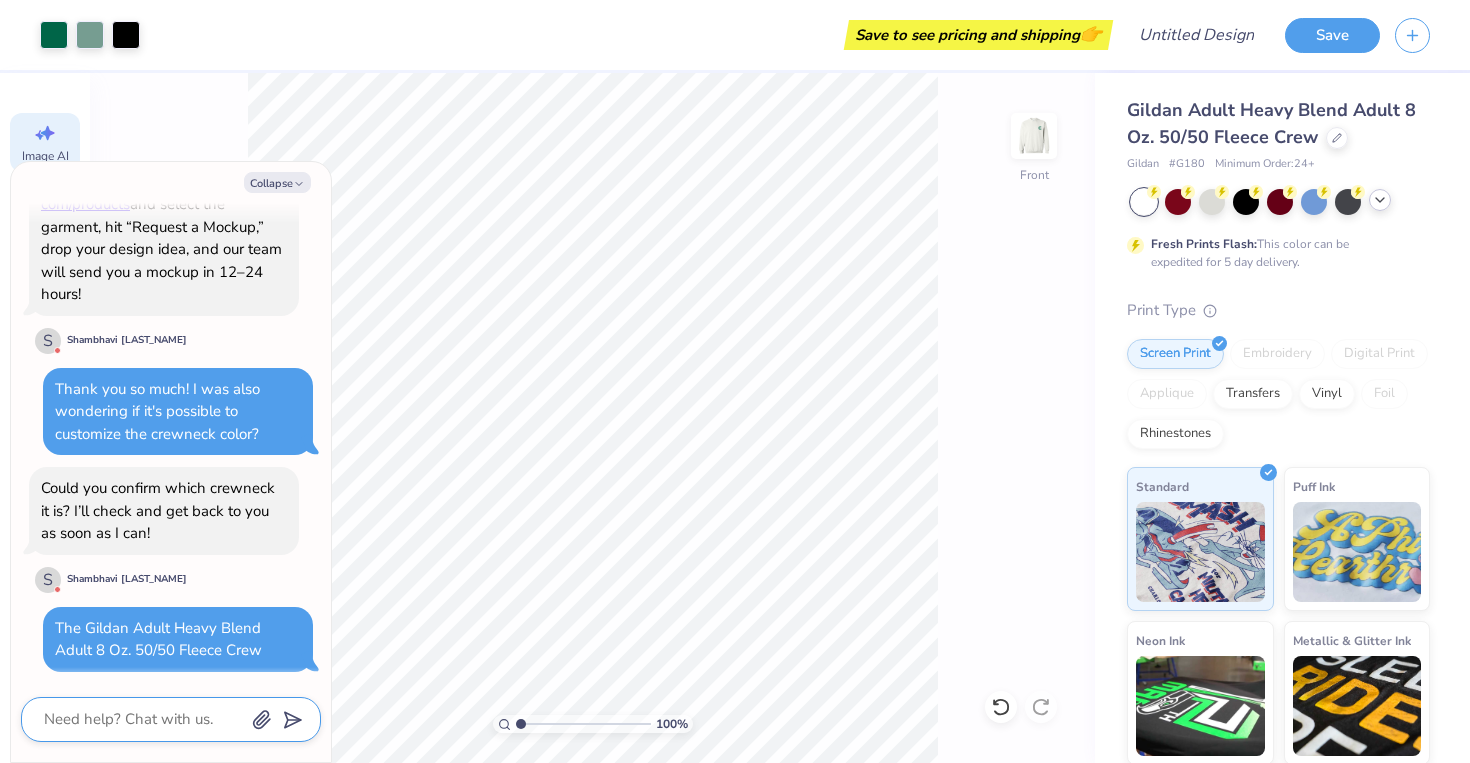 click at bounding box center [143, 719] 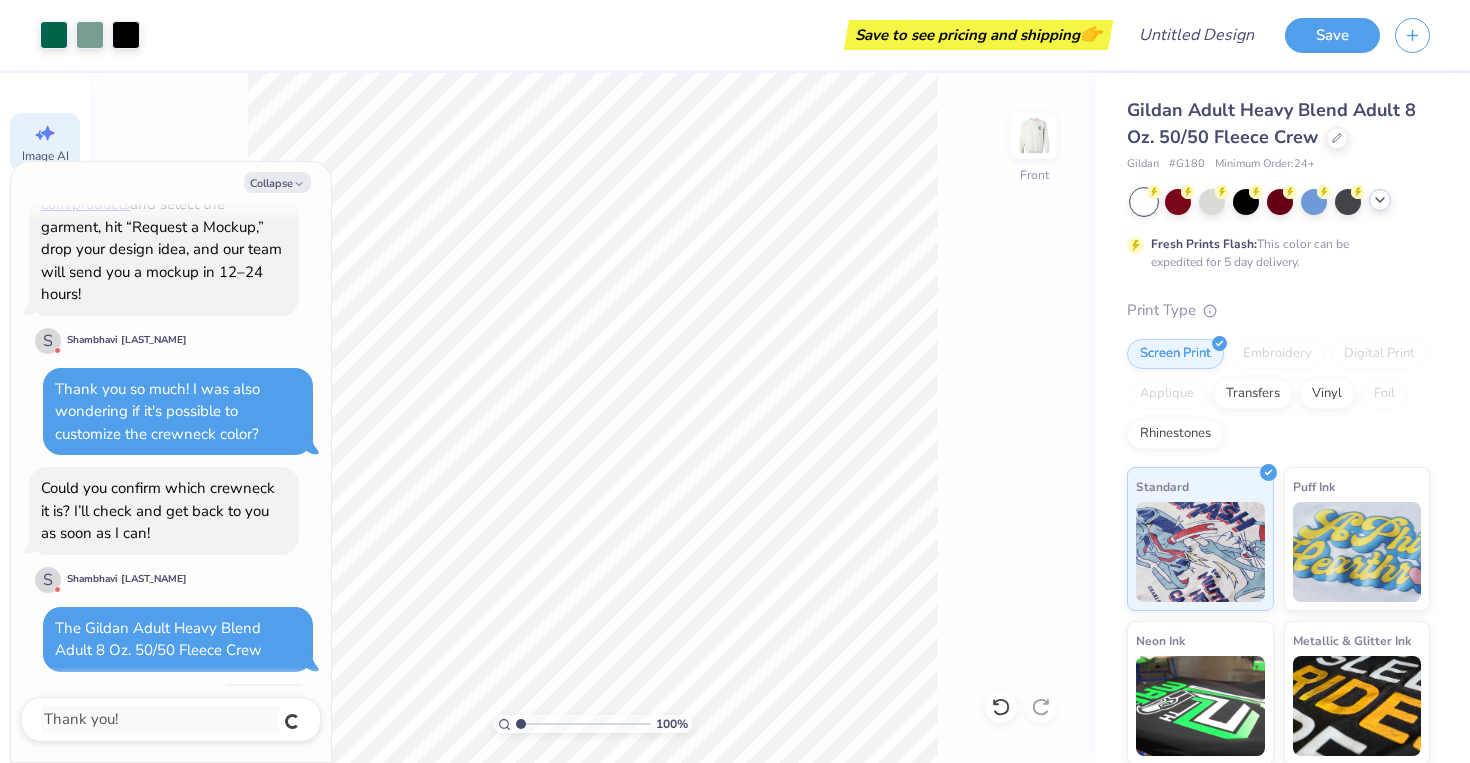 scroll, scrollTop: 1950, scrollLeft: 0, axis: vertical 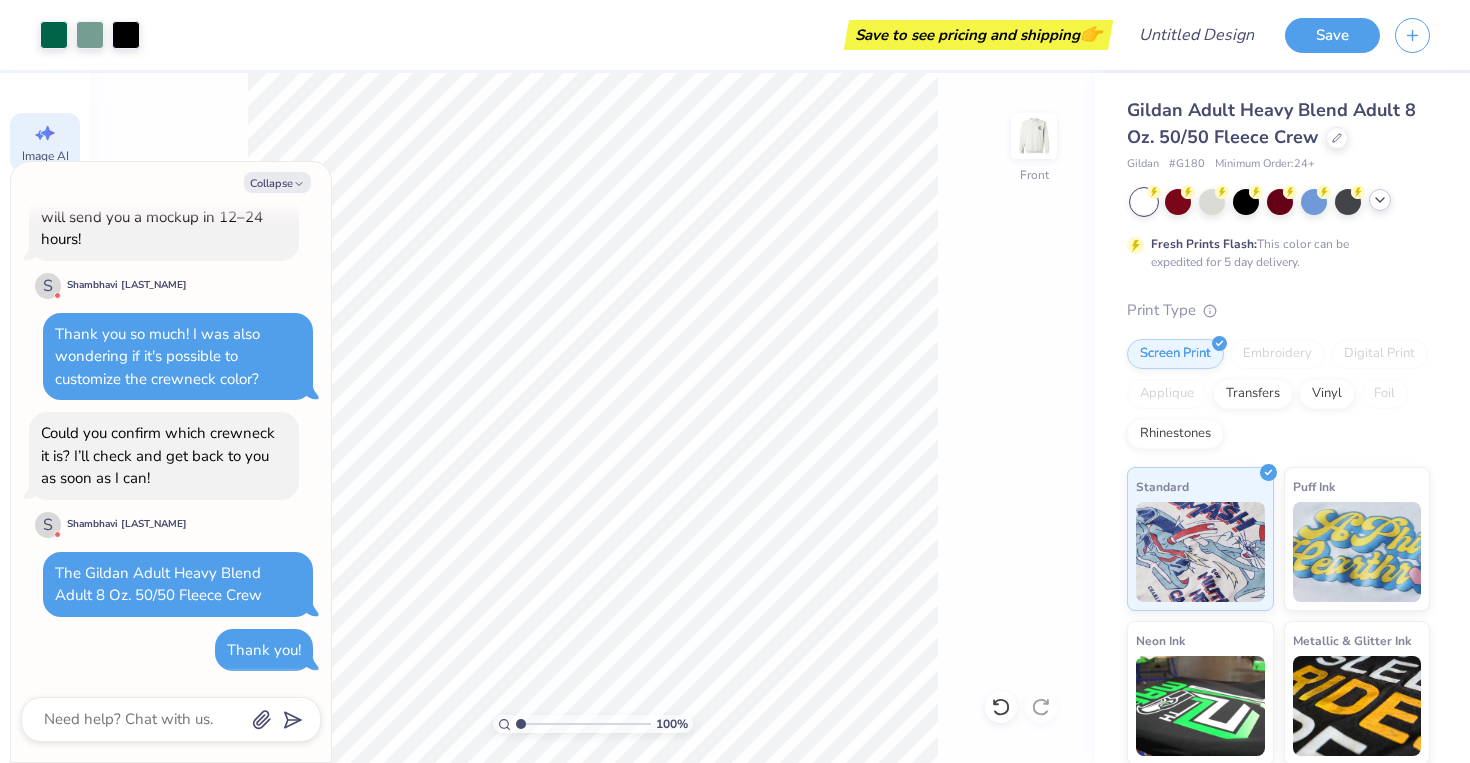 click on "Print Type" at bounding box center (1278, 310) 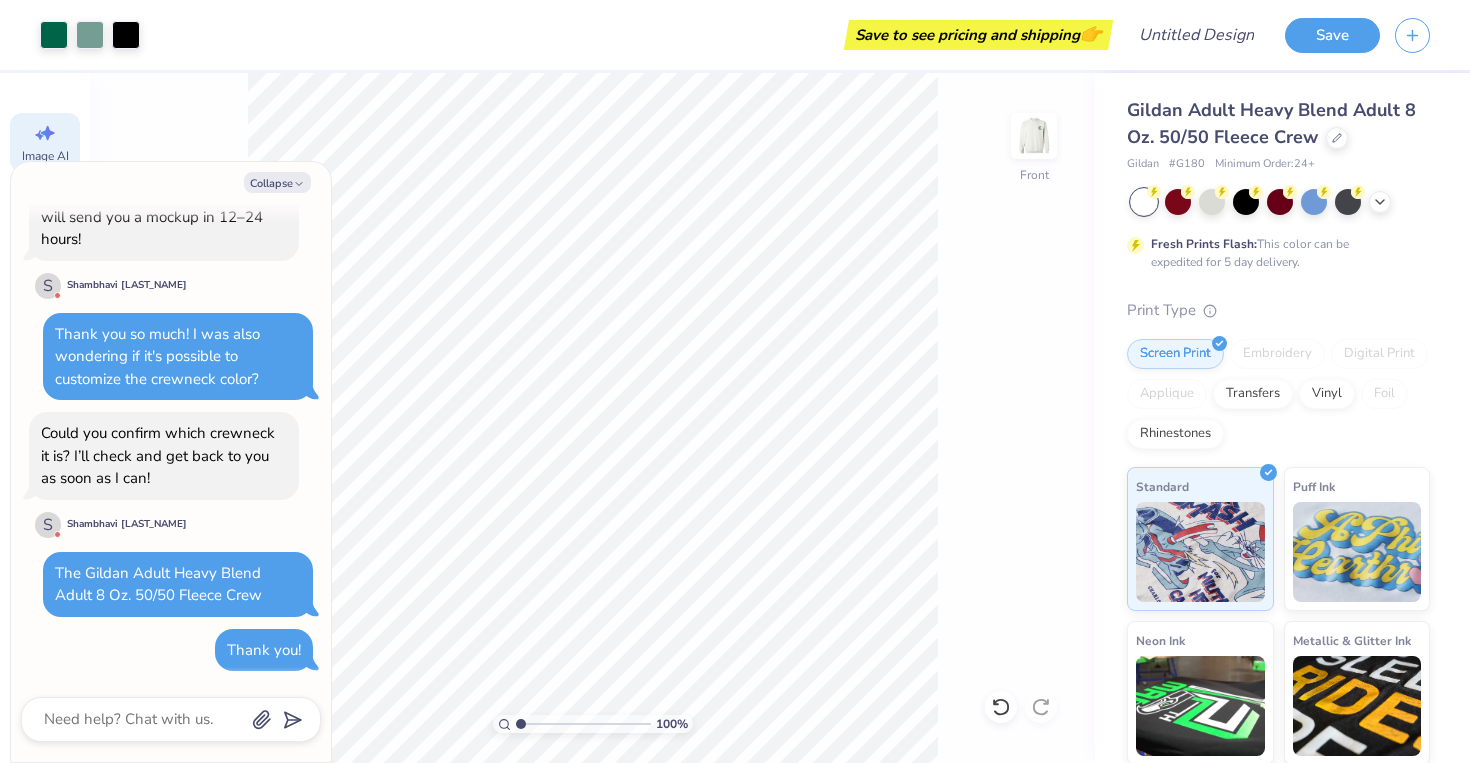drag, startPoint x: 1382, startPoint y: 195, endPoint x: 1382, endPoint y: 216, distance: 21 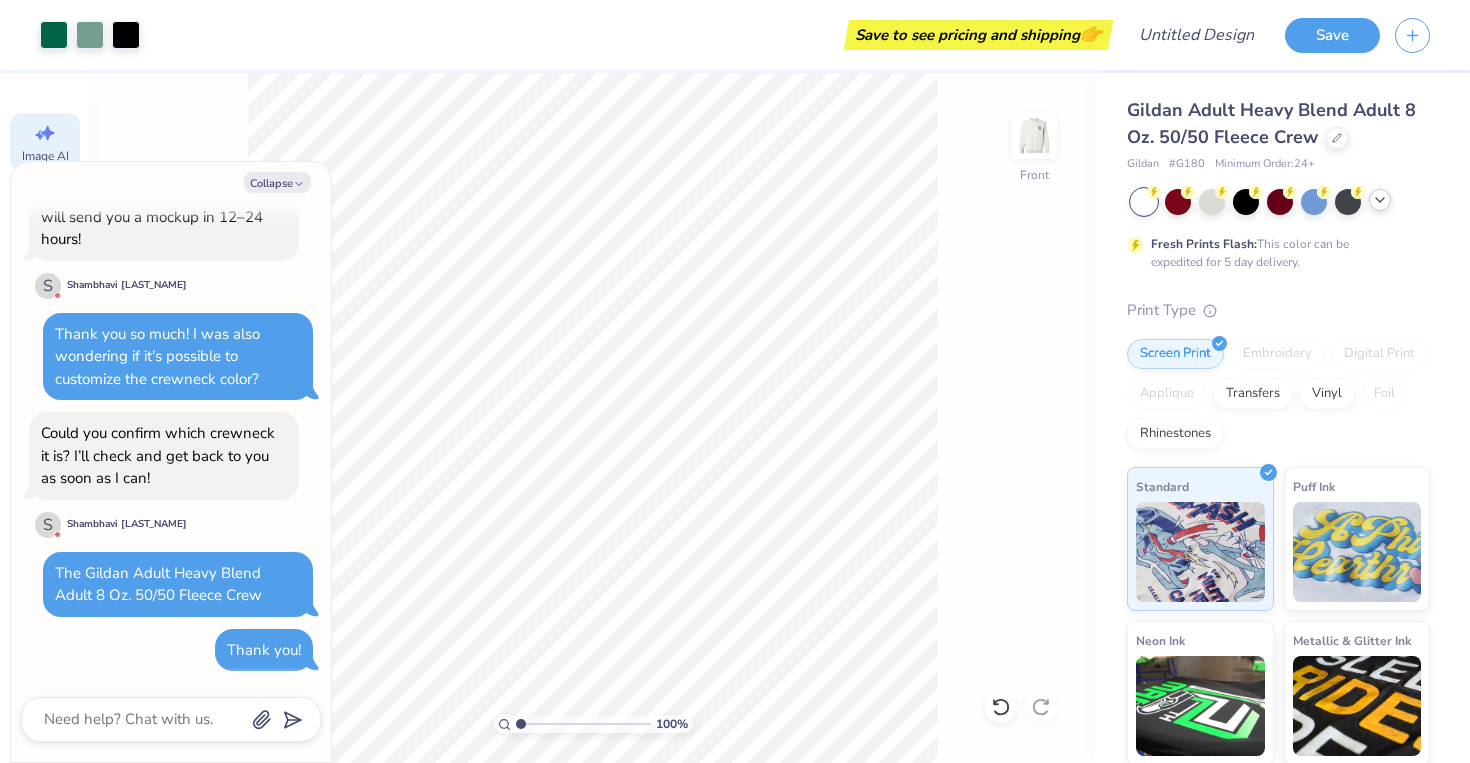 click 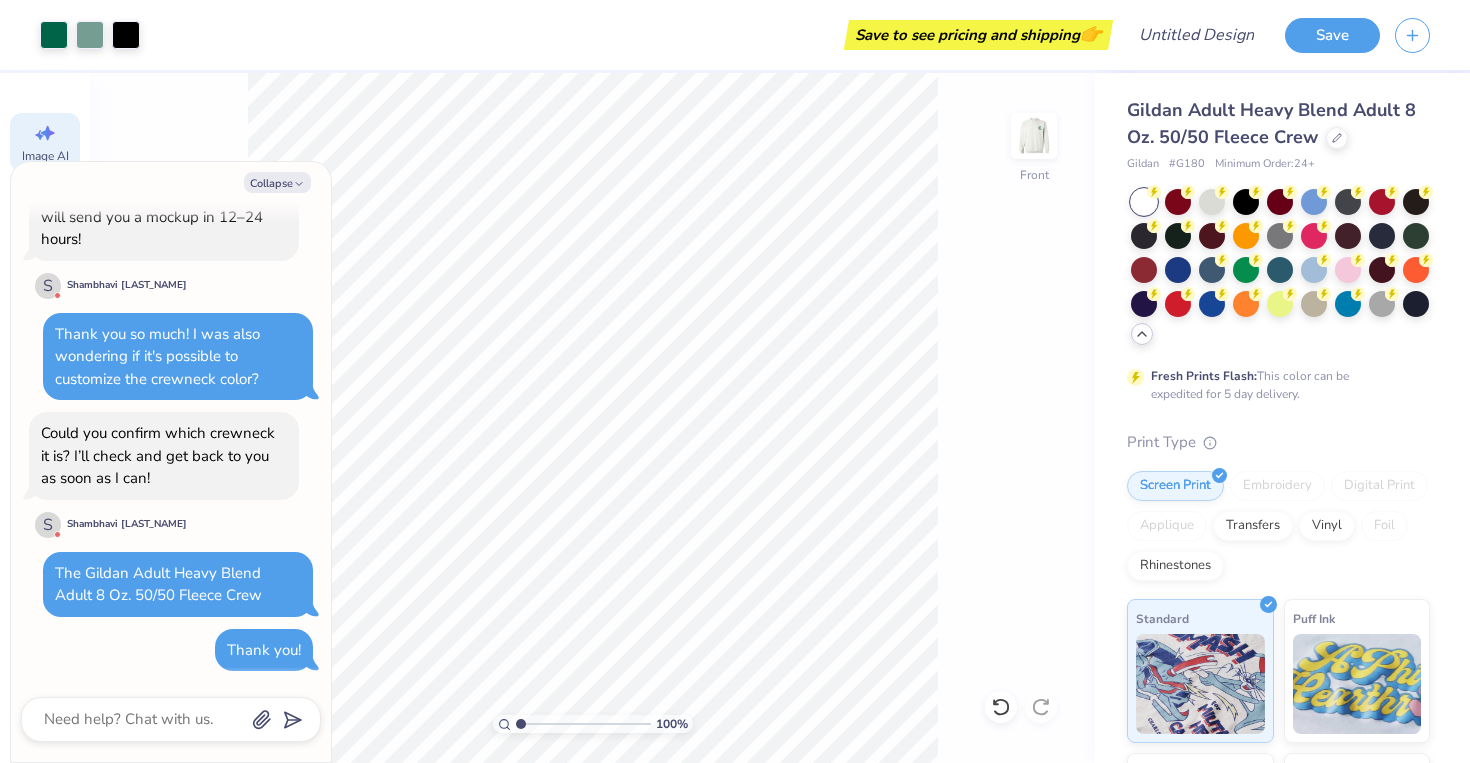 scroll, scrollTop: 2, scrollLeft: 0, axis: vertical 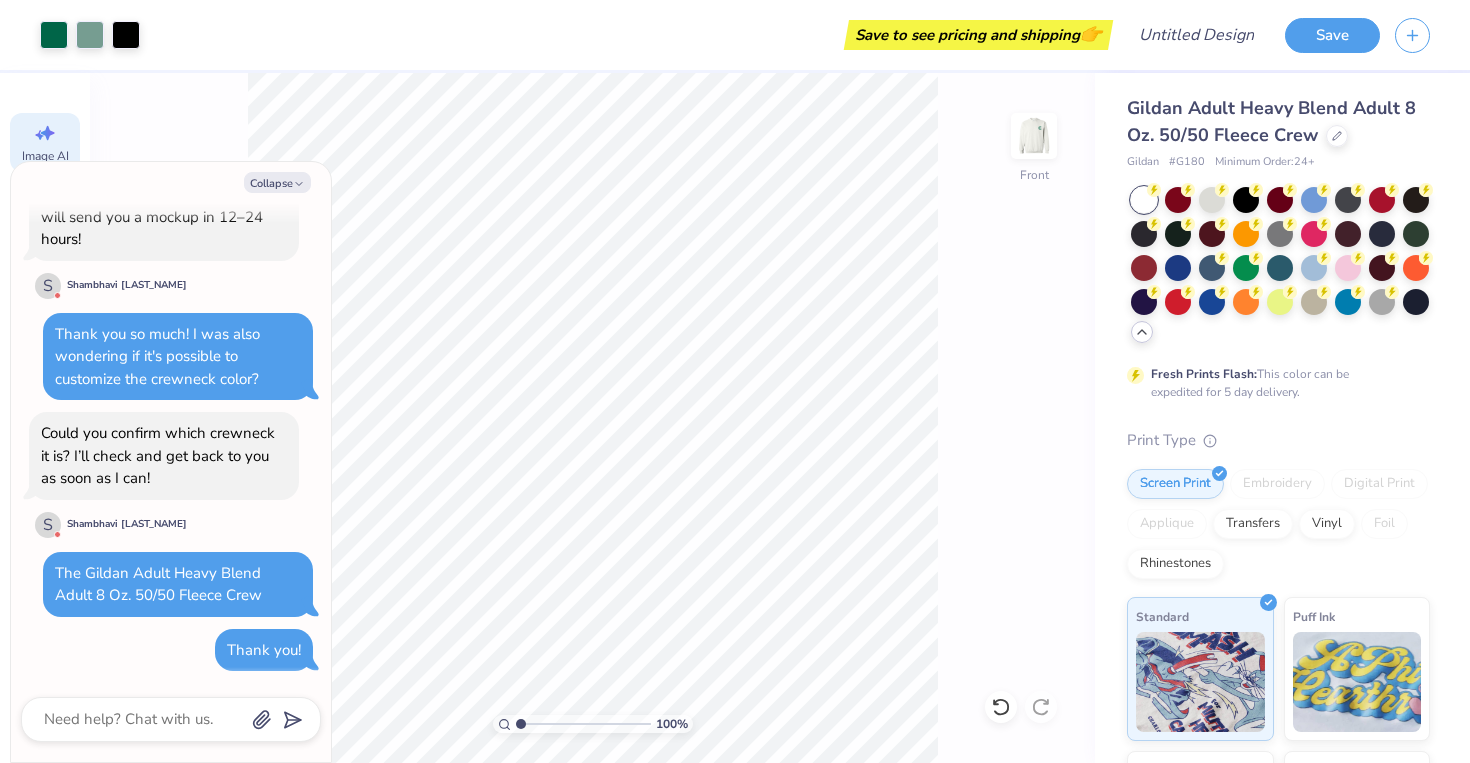 click at bounding box center [1142, 332] 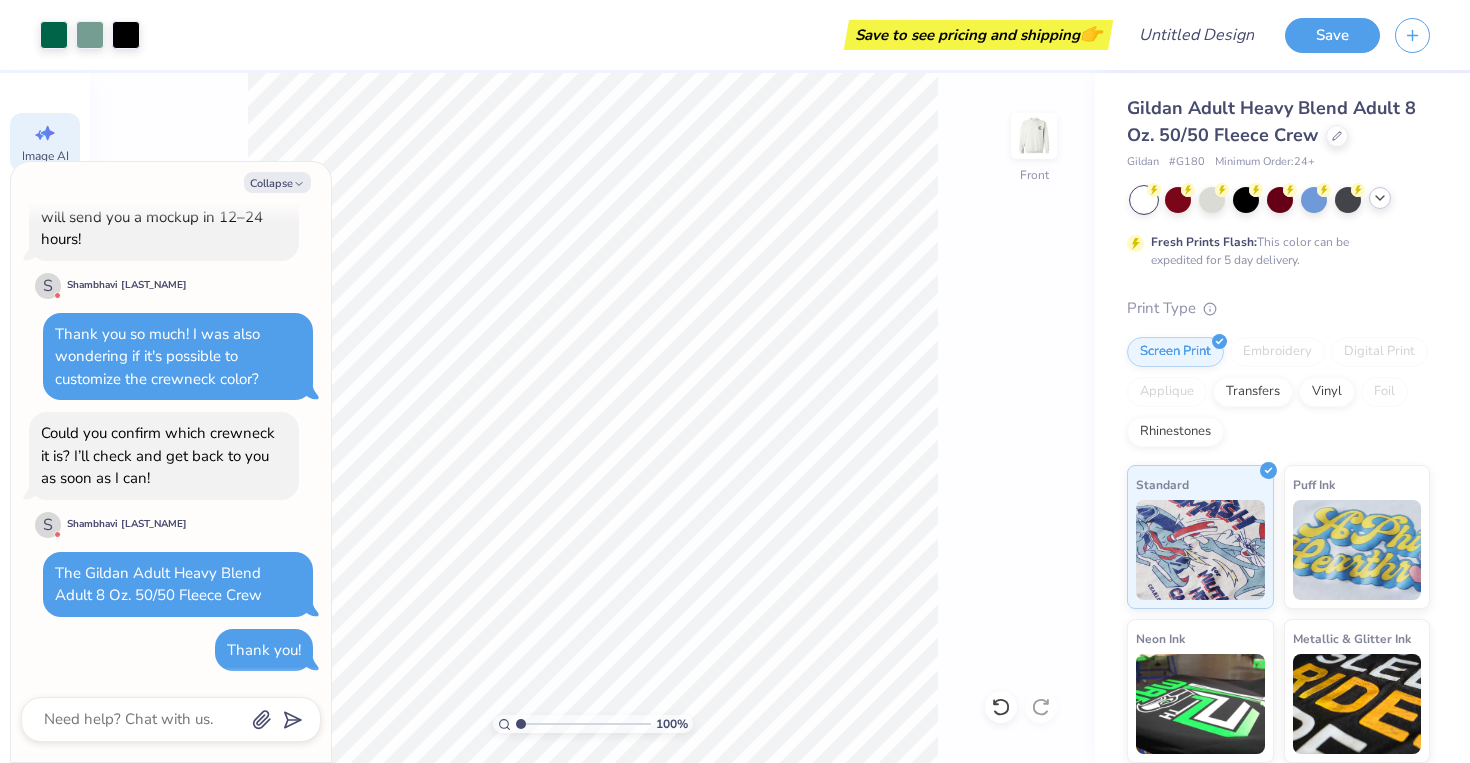 scroll, scrollTop: 0, scrollLeft: 0, axis: both 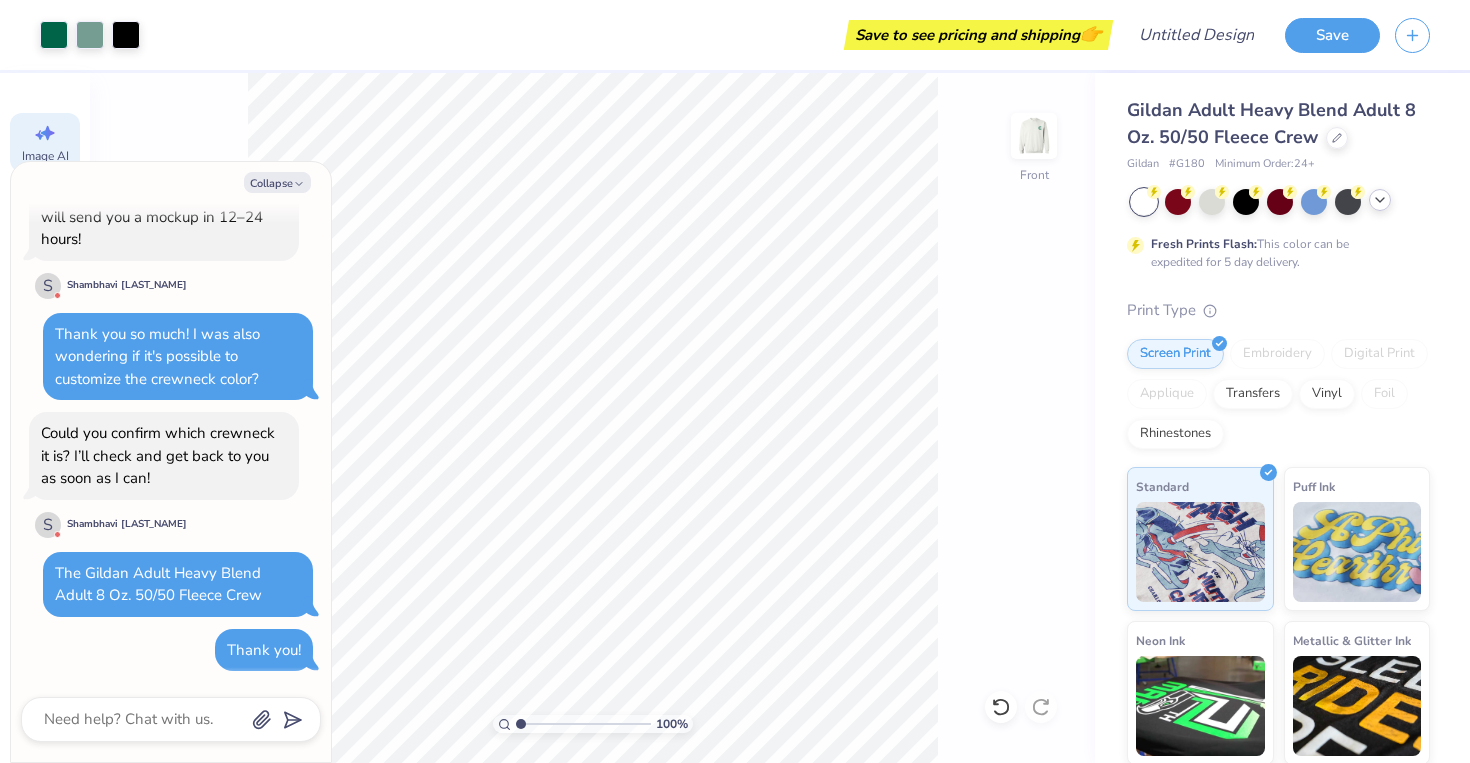 click 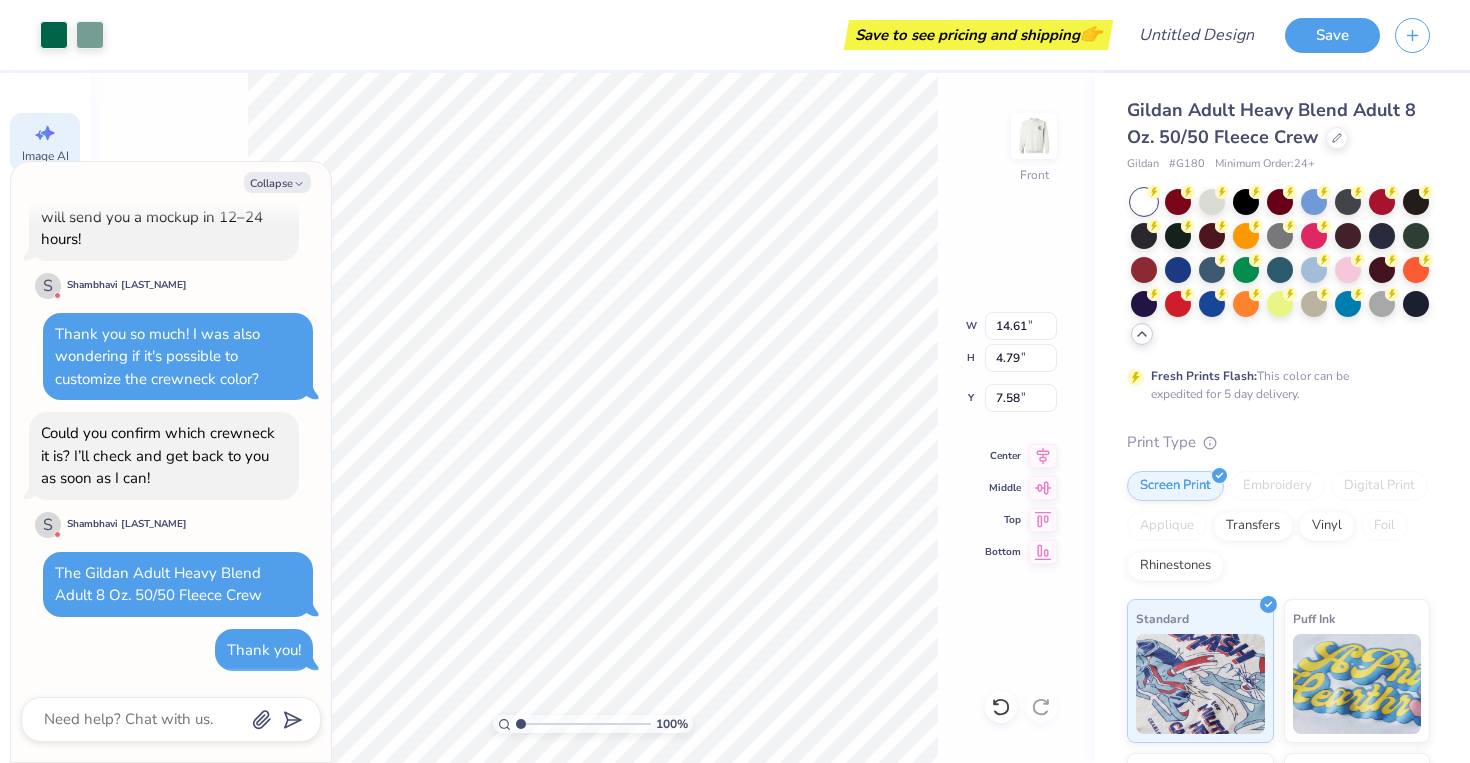 click on "Art colors Save to see pricing and shipping  👉 Design Title Save Image AI Designs Add Text Upload Greek Clipart & logos Decorate Generate Design Describe the Graphic Apply a Style (Optional) Upload or choose an aesthetic that matches your vision to get a better result Reference Image Surprise Me Text-Based Photorealistic 60s & 70s 80s & 90s Cartoons Classic Grunge Handdrawn Minimalist Varsity Y2K Max # of Colors Fewer colors means lower prices. 1 2 3 4 5 6 7 8 Generate Design 100  % Front W 14.61 14.61 " H 4.79 4.79 " Y 7.58 7.58 " Center Middle Top Bottom Gildan Adult Heavy Blend Adult 8 Oz. 50/50 Fleece Crew Gildan # G180 Minimum Order:  24 +   Fresh Prints Flash:  This color can be expedited for 5 day delivery. Print Type Screen Print Embroidery Digital Print Applique Transfers Vinyl Foil Rhinestones Standard Puff Ink Neon Ink Metallic & Glitter Ink Glow in the Dark Ink Water based Ink Stuck?  Our Art team will finish your design for free. Need help?  Chat with us." at bounding box center (735, 381) 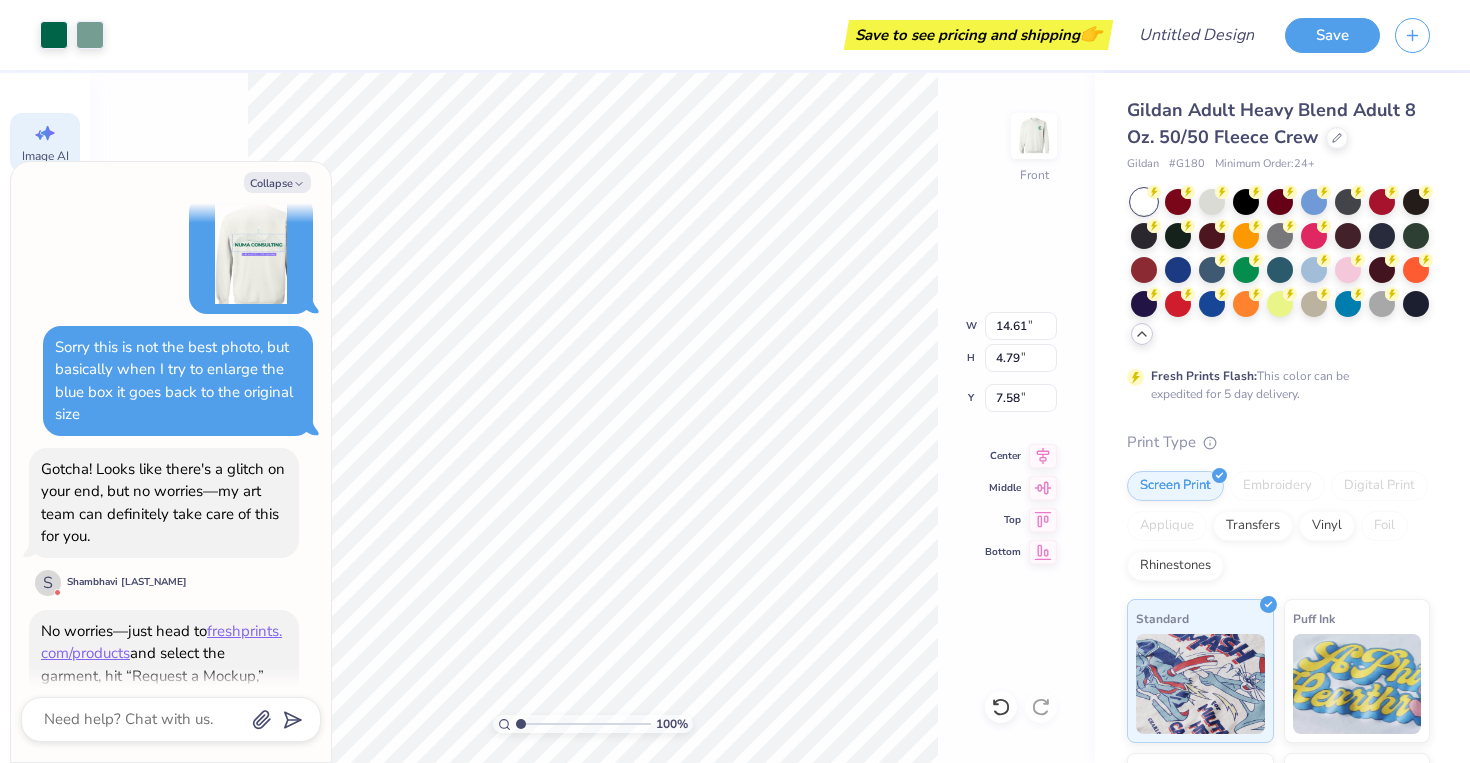 scroll, scrollTop: 1541, scrollLeft: 0, axis: vertical 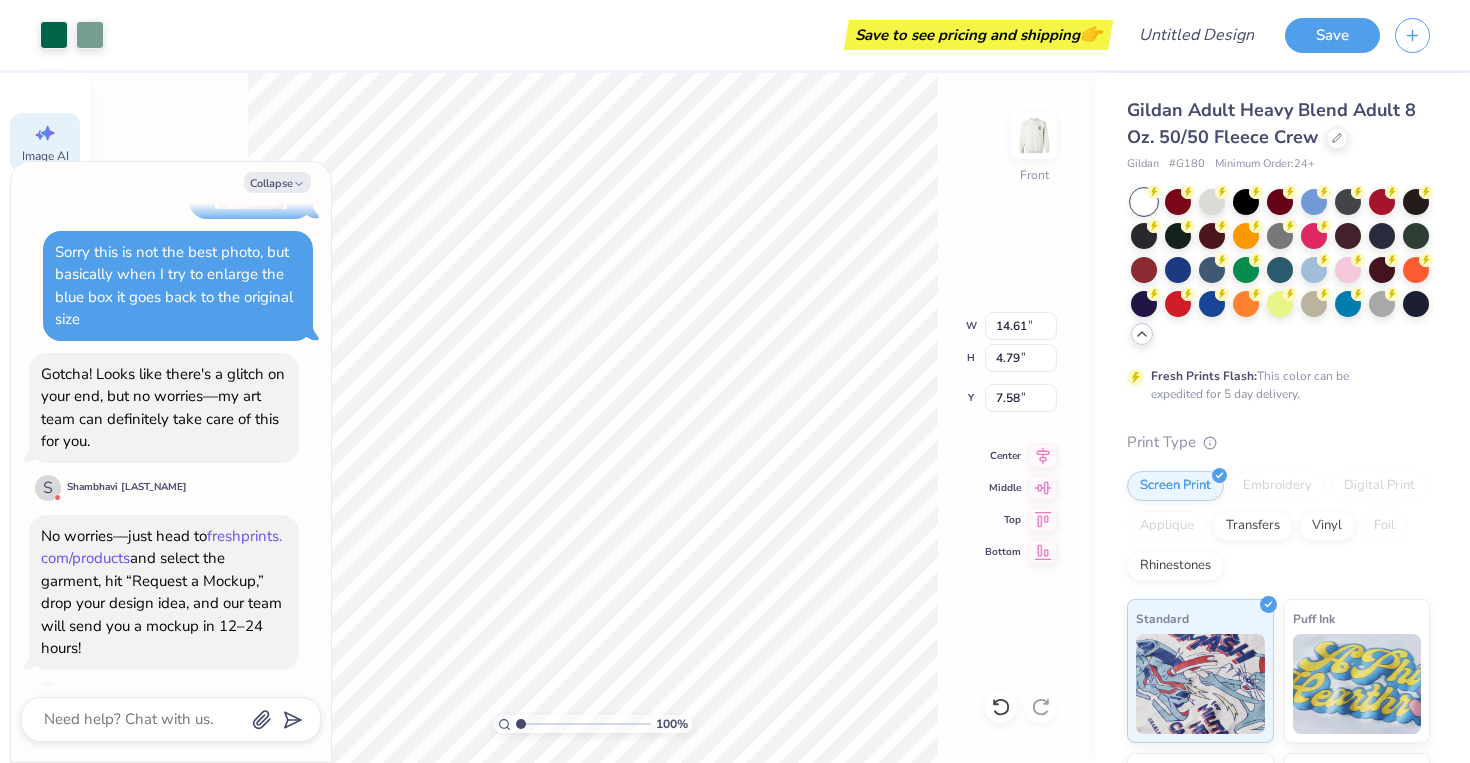 click on "freshprints.com/products" at bounding box center (161, 547) 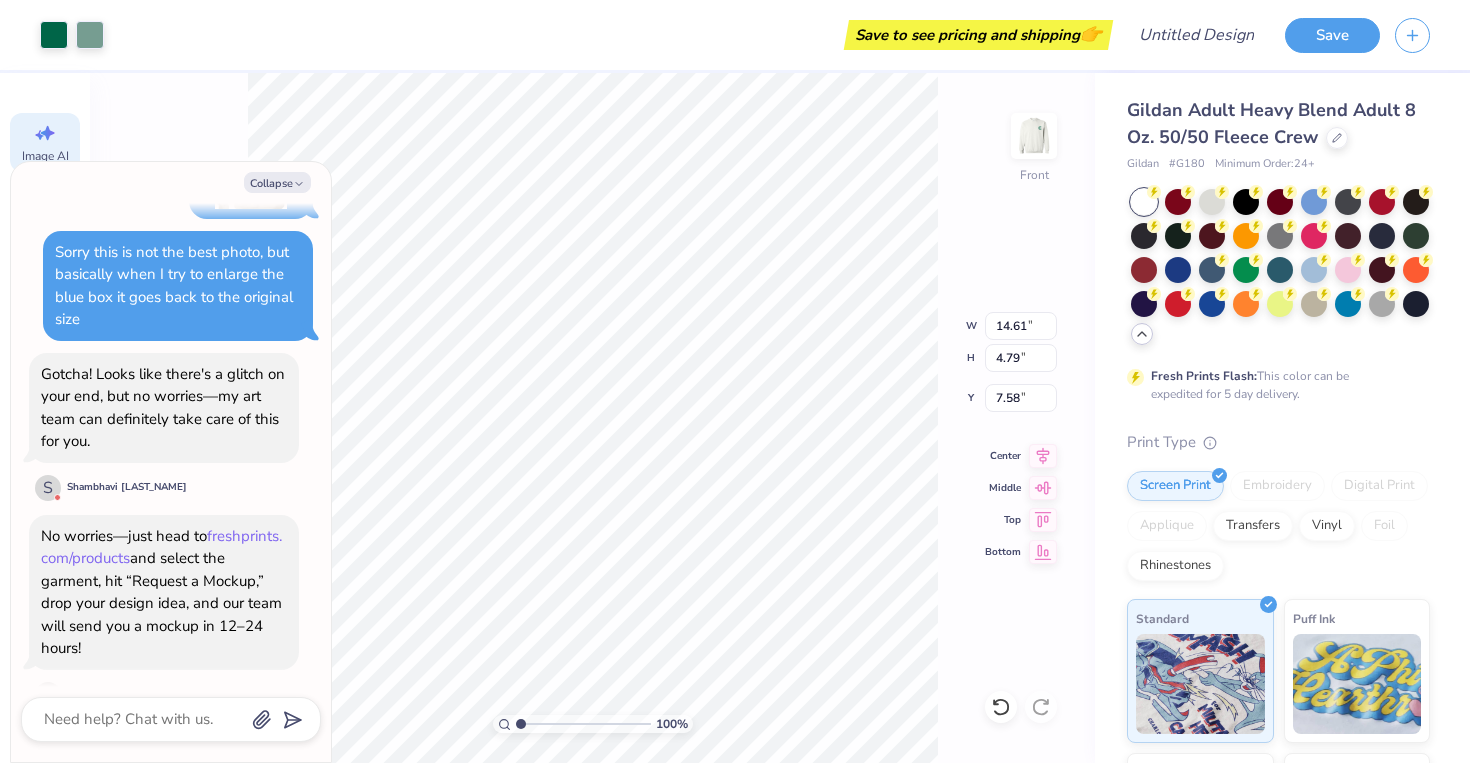 scroll, scrollTop: 2261, scrollLeft: 0, axis: vertical 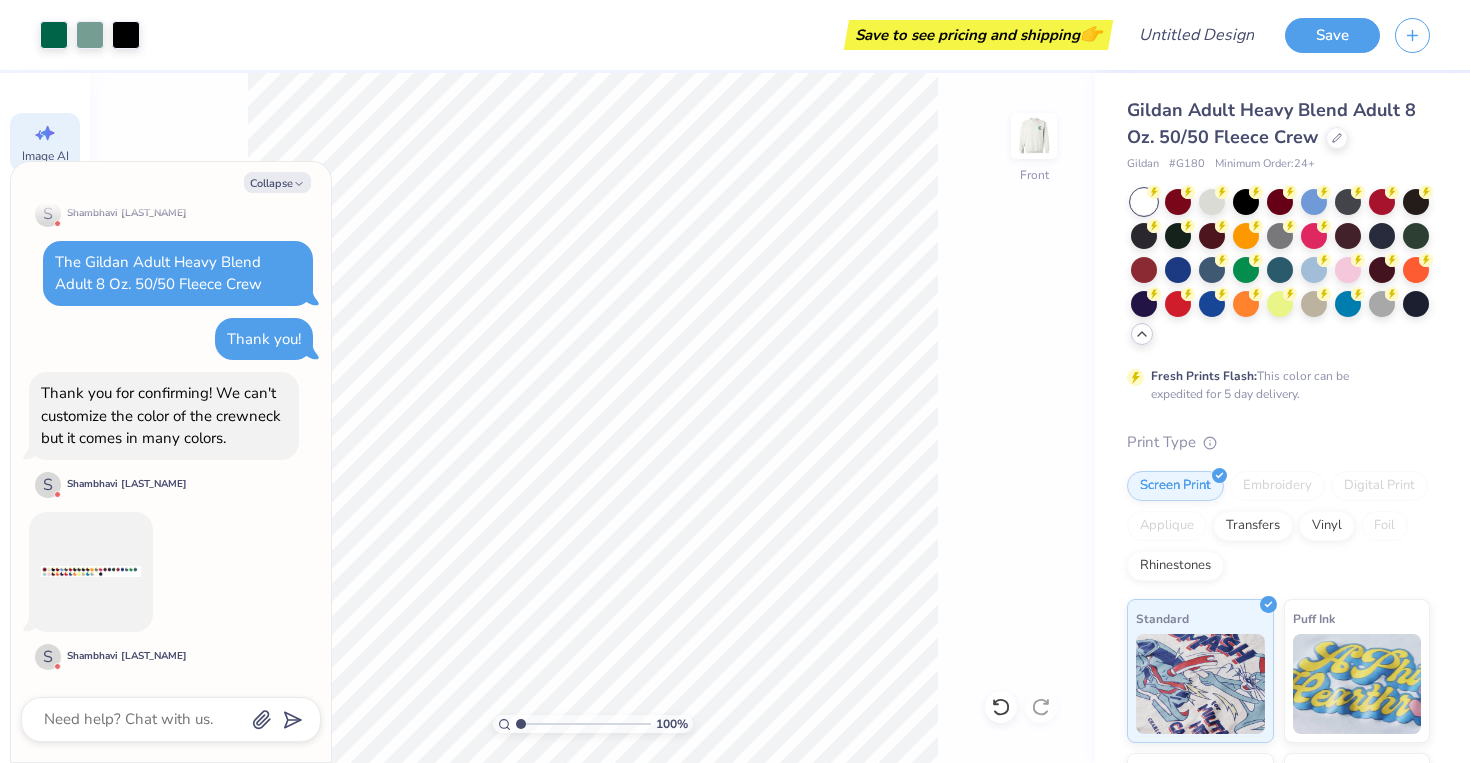 click at bounding box center (91, 572) 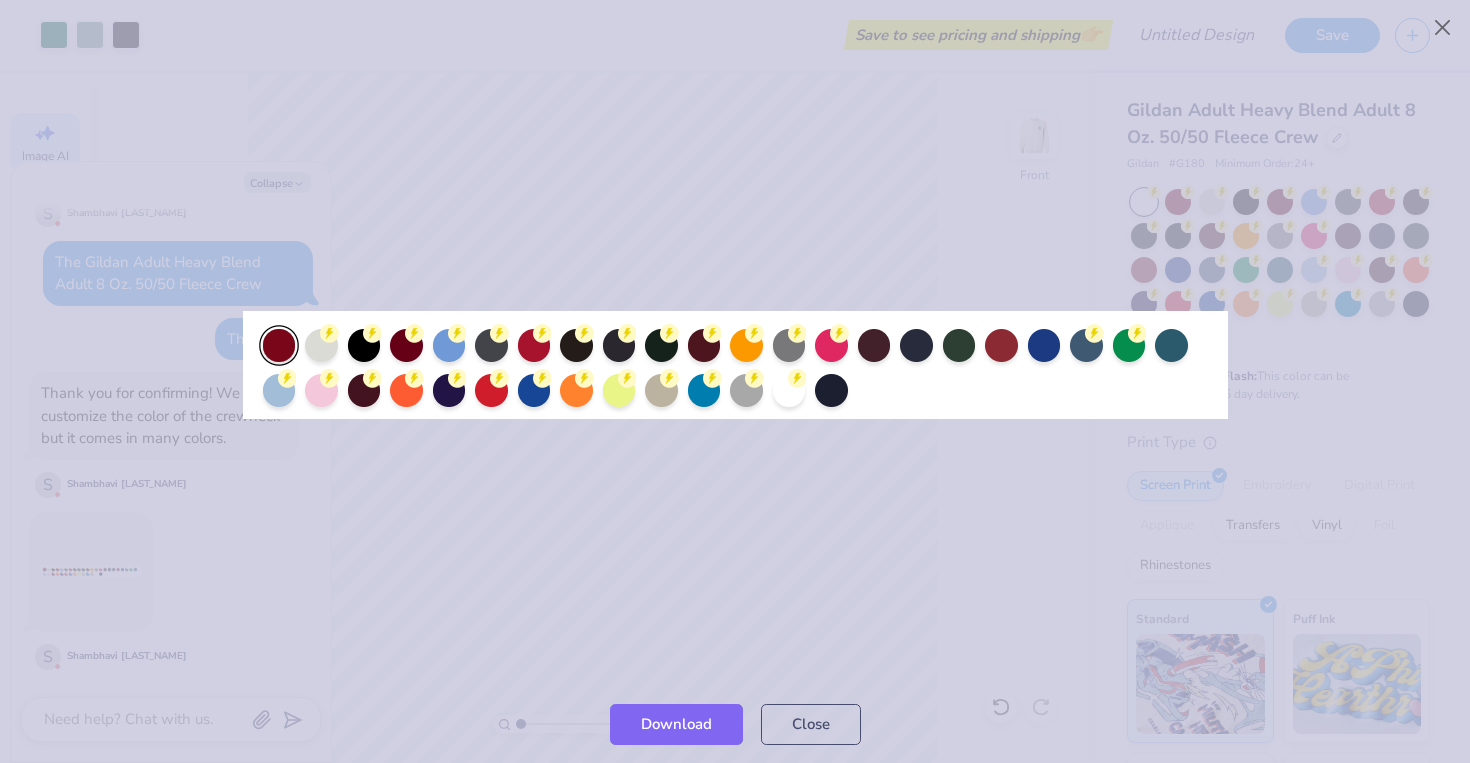 click at bounding box center [735, 365] 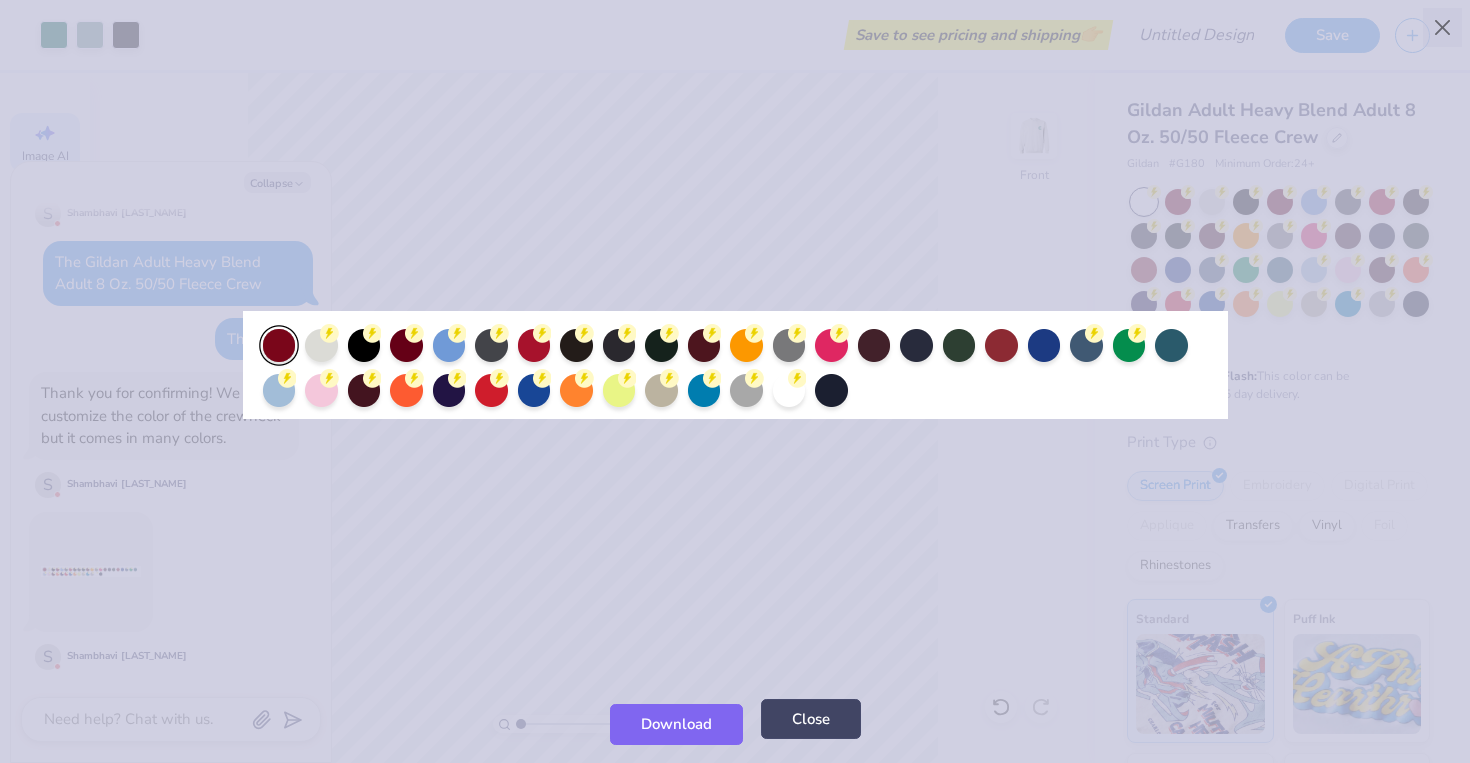 click on "Close" at bounding box center [811, 719] 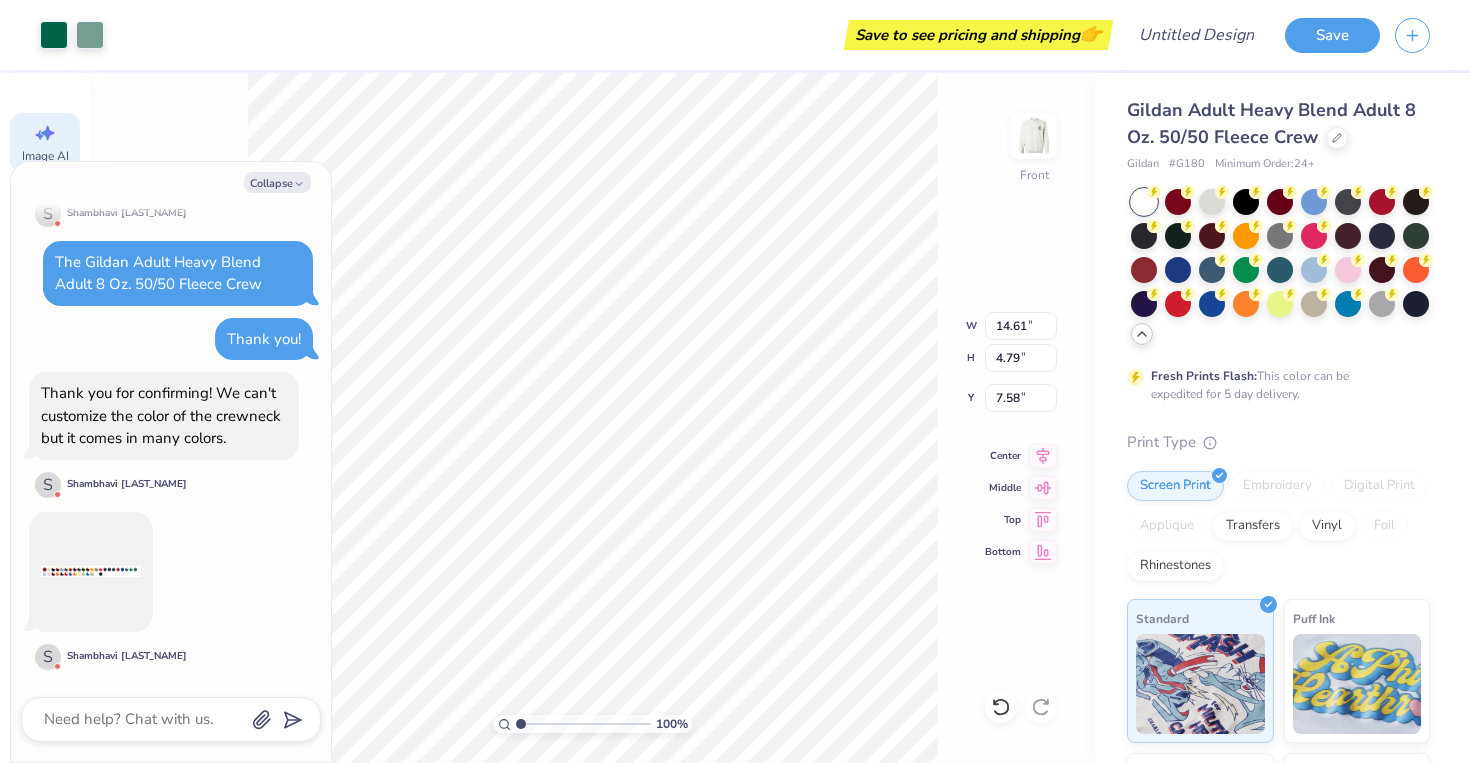 click on "Art colors Save to see pricing and shipping  👉 Design Title Save Image AI Designs Add Text Upload Greek Clipart & logos Decorate Generate Design Describe the Graphic Apply a Style (Optional) Upload or choose an aesthetic that matches your vision to get a better result Reference Image Surprise Me Text-Based Photorealistic 60s & 70s 80s & 90s Cartoons Classic Grunge Handdrawn Minimalist Varsity Y2K Max # of Colors Fewer colors means lower prices. 1 2 3 4 5 6 7 8 Generate Design 100  % Front W 14.61 14.61 " H 4.79 4.79 " Y 7.58 7.58 " Center Middle Top Bottom Gildan Adult Heavy Blend Adult 8 Oz. 50/50 Fleece Crew Gildan # G180 Minimum Order:  24 +   Fresh Prints Flash:  This color can be expedited for 5 day delivery. Print Type Screen Print Embroidery Digital Print Applique Transfers Vinyl Foil Rhinestones Standard Puff Ink Neon Ink Metallic & Glitter Ink Glow in the Dark Ink Water based Ink Stuck?  Our Art team will finish your design for free. Need help?  Chat with us." at bounding box center [735, 381] 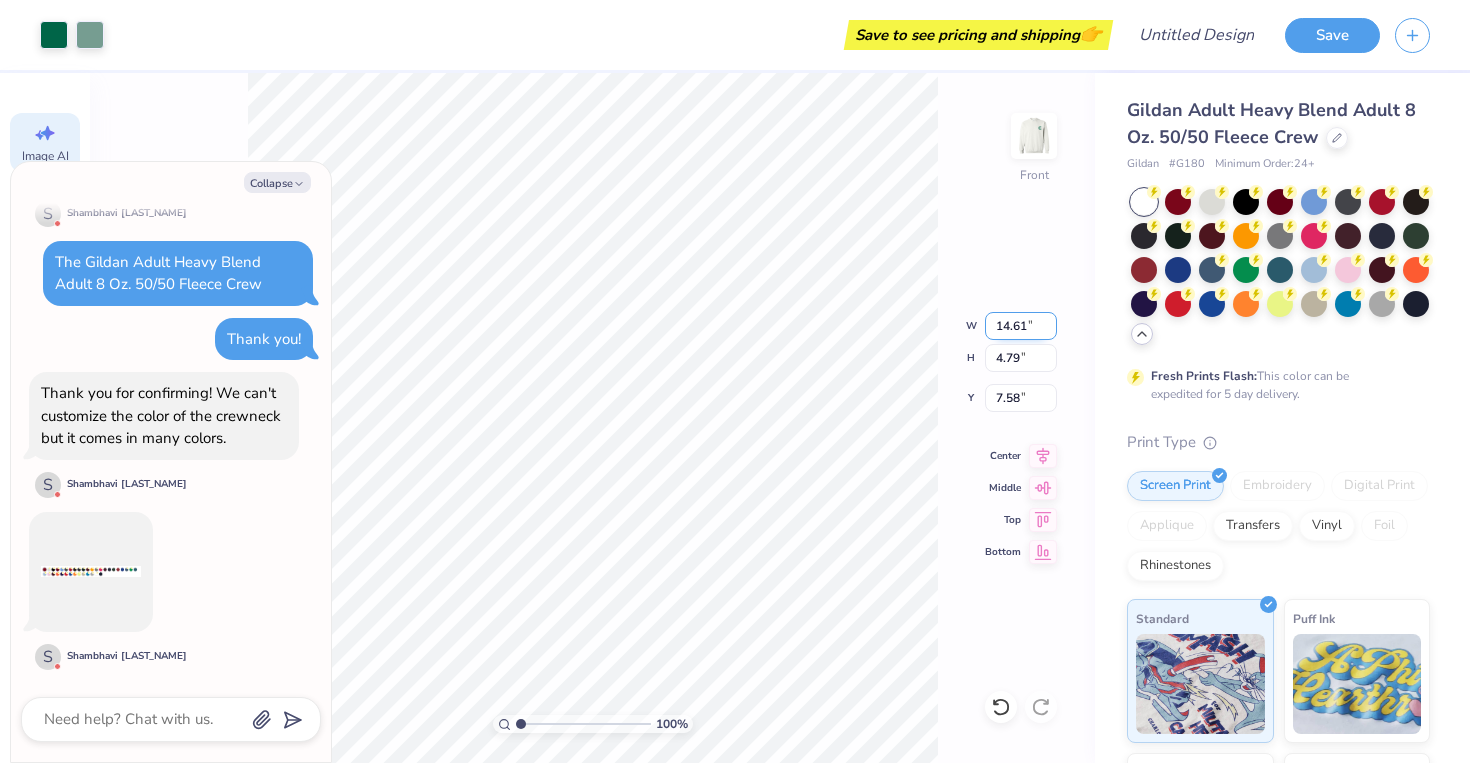 click on "14.61" at bounding box center (1021, 326) 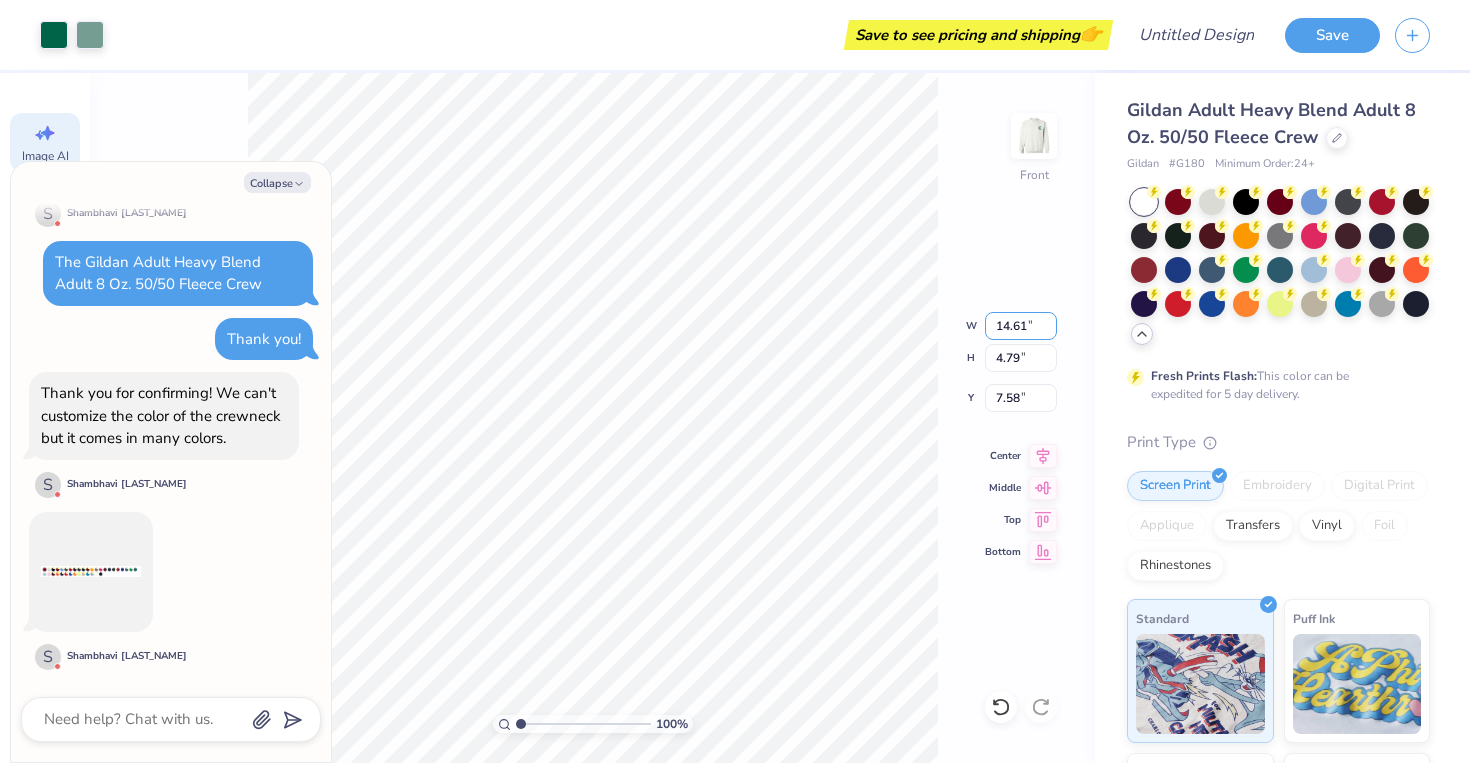 drag, startPoint x: 1024, startPoint y: 322, endPoint x: 979, endPoint y: 322, distance: 45 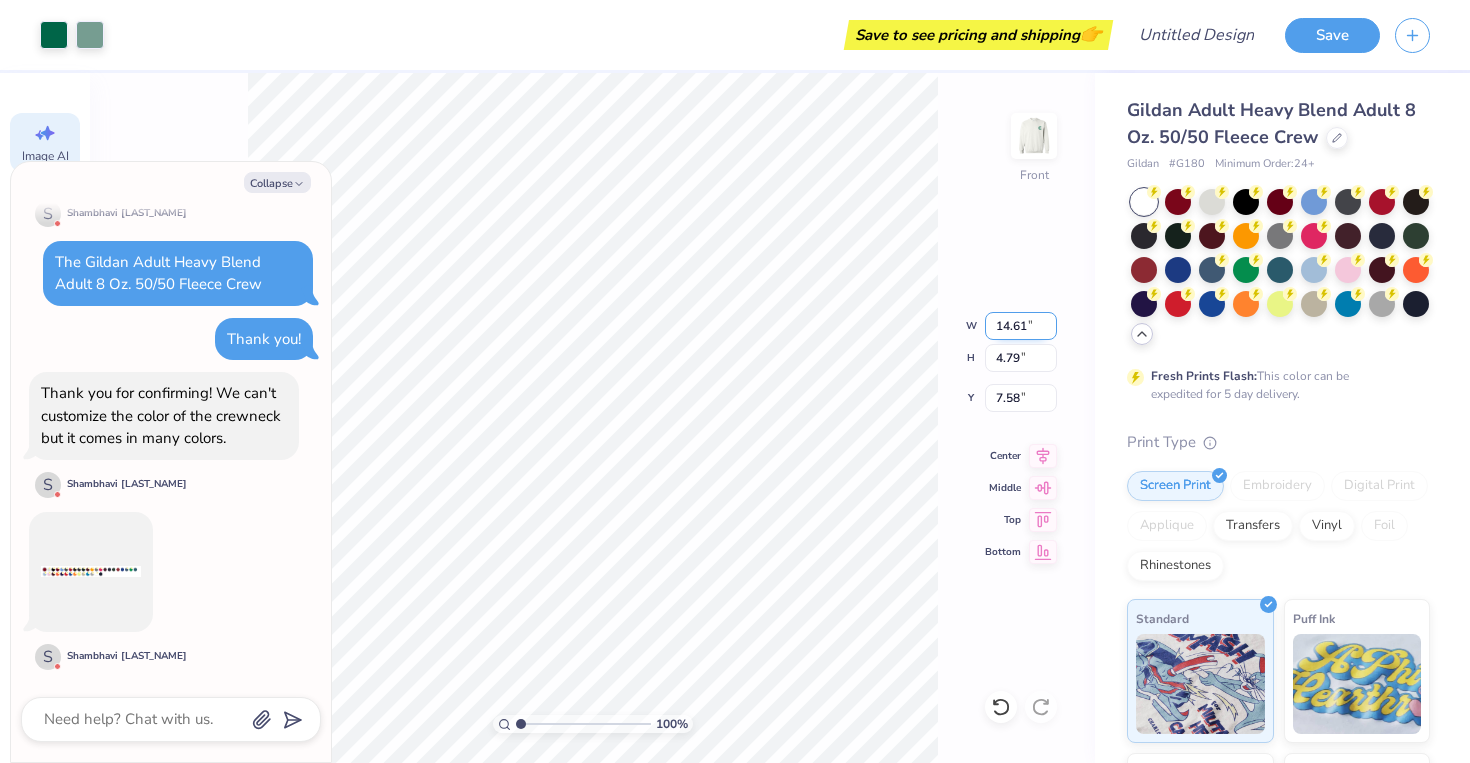 drag, startPoint x: 1026, startPoint y: 328, endPoint x: 999, endPoint y: 328, distance: 27 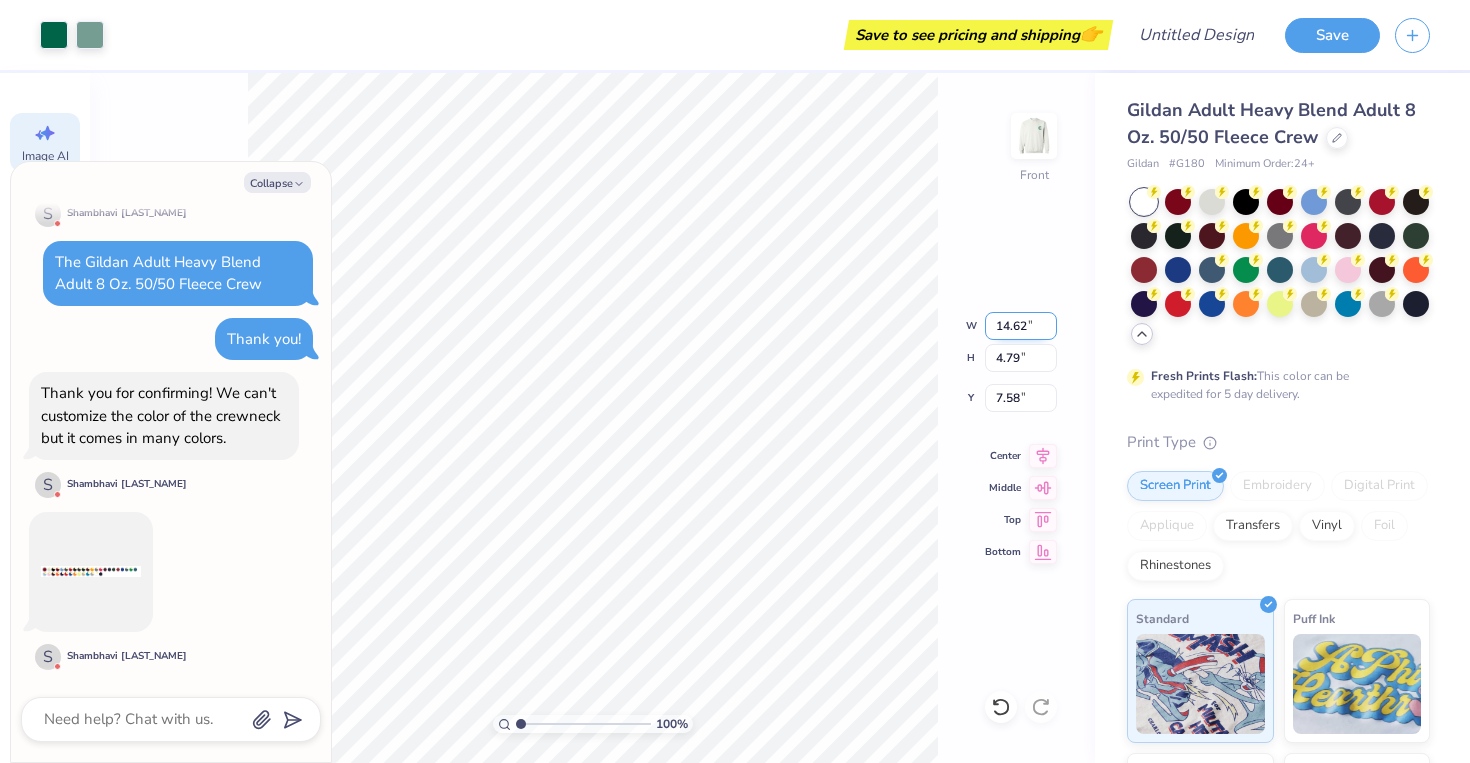 click on "14.62" at bounding box center (1021, 326) 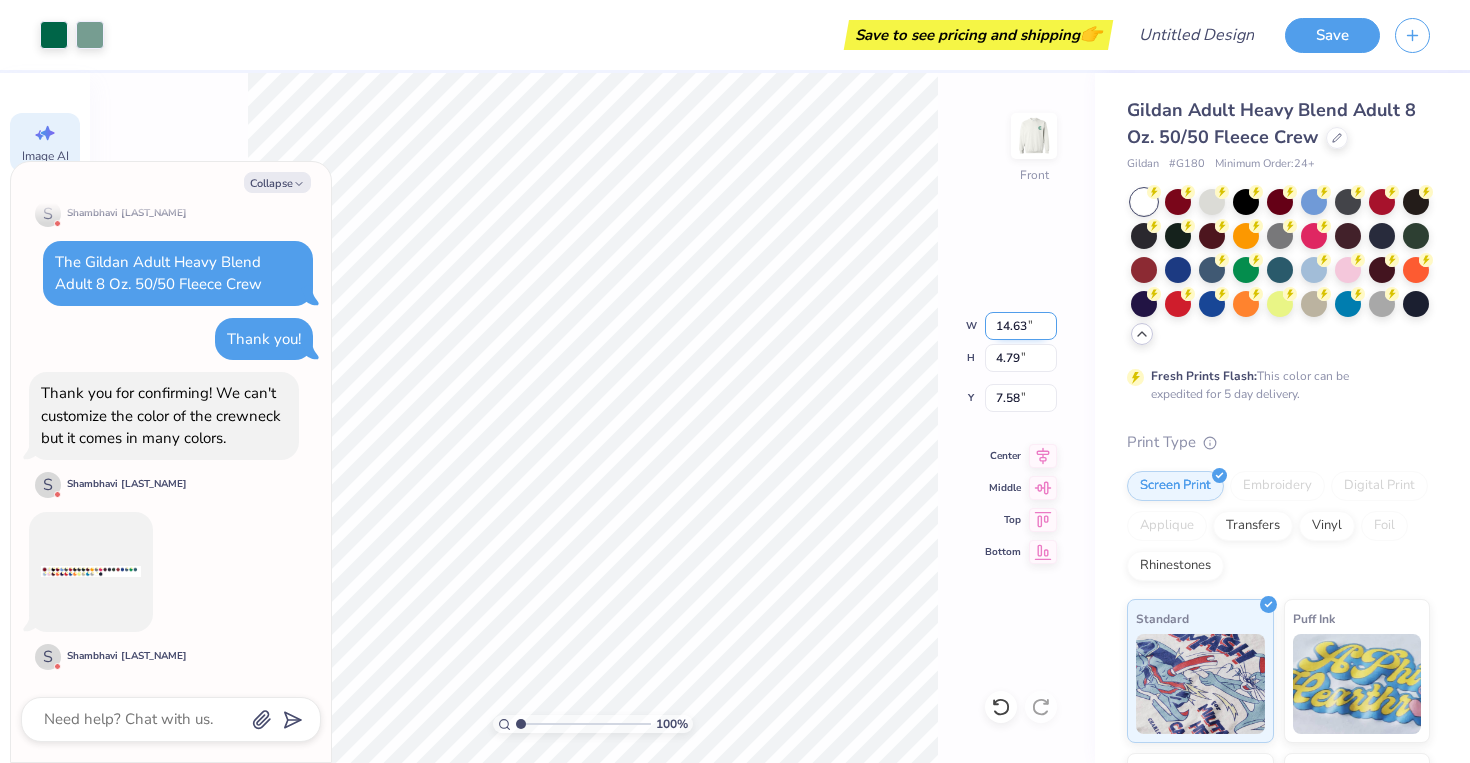click on "14.63" at bounding box center [1021, 326] 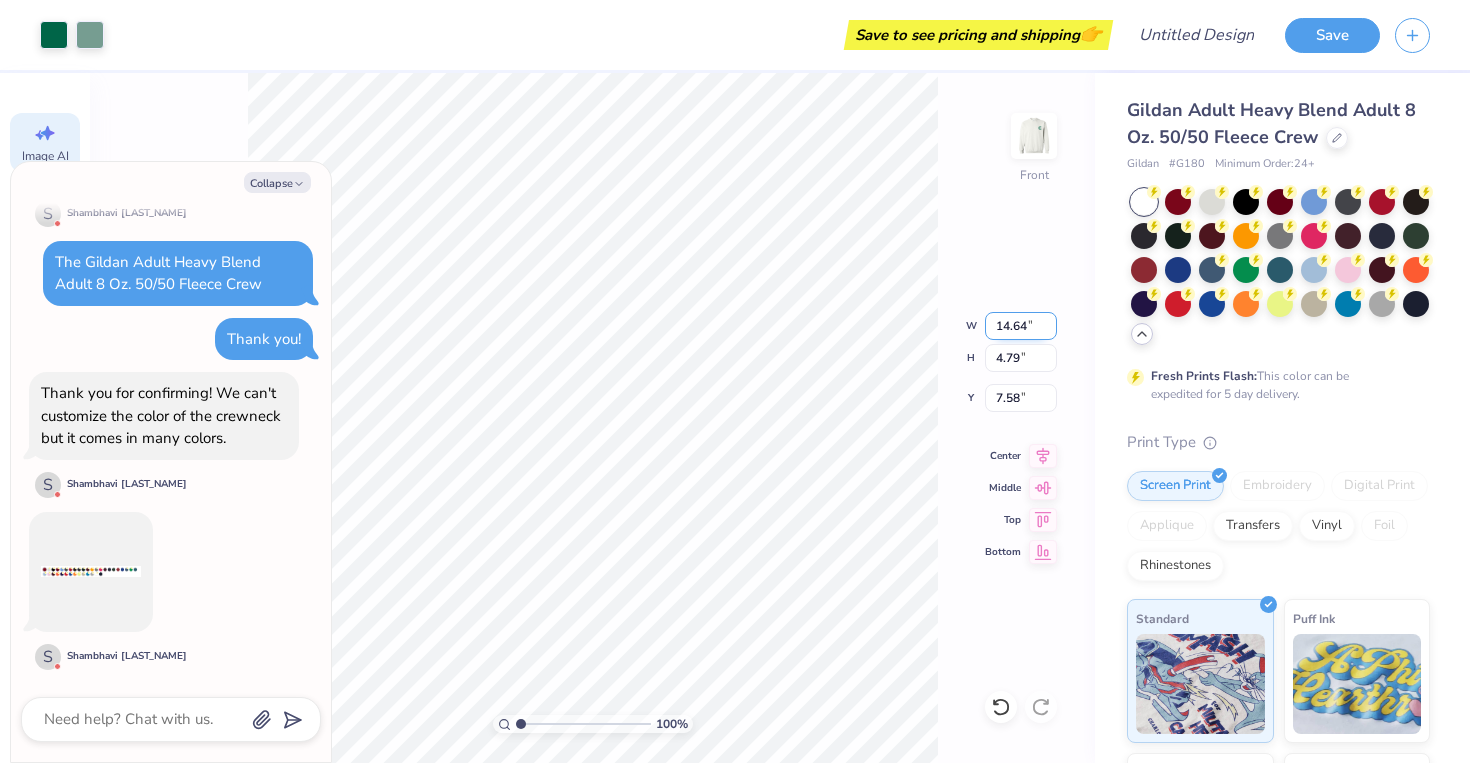 click on "14.64" at bounding box center [1021, 326] 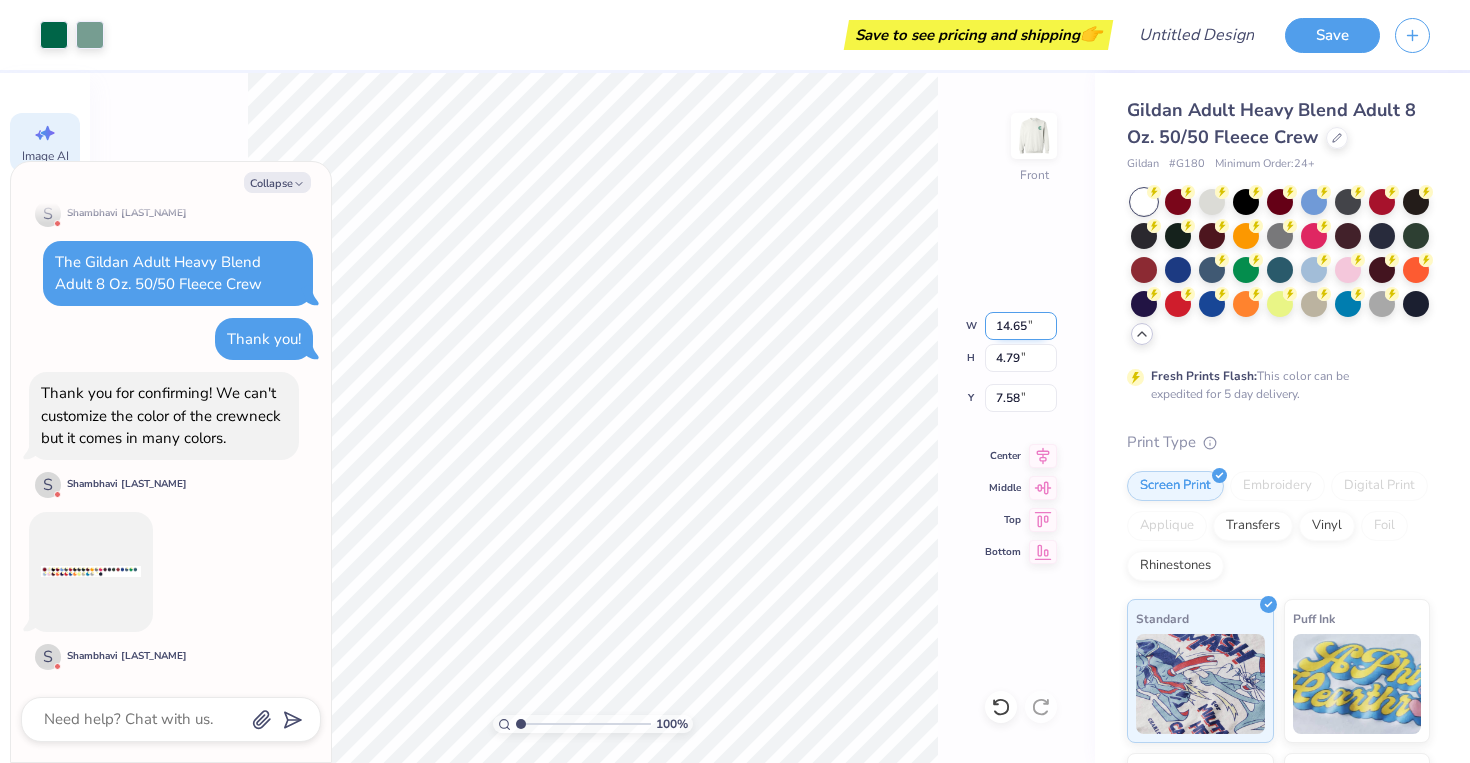 click on "14.65" at bounding box center (1021, 326) 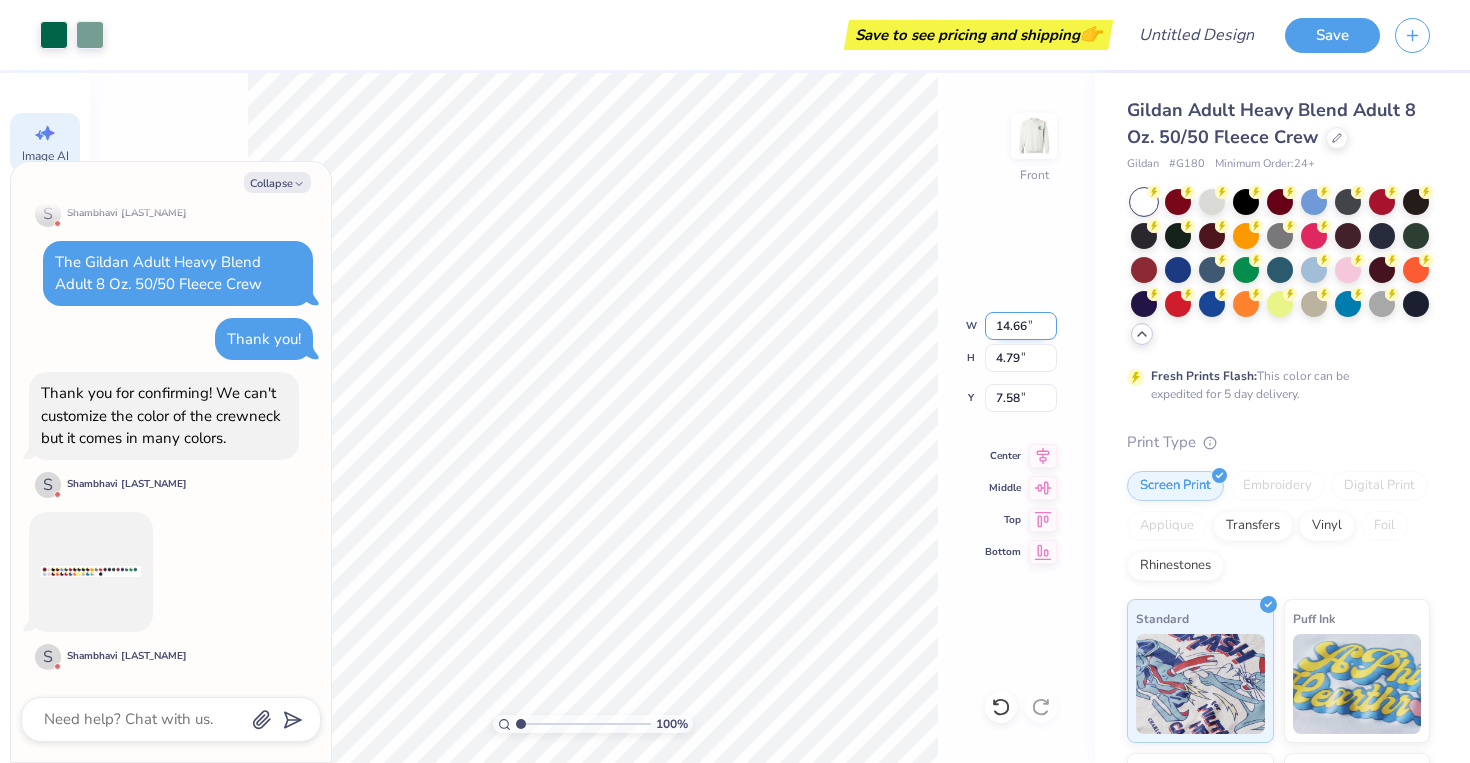 click on "14.66" at bounding box center (1021, 326) 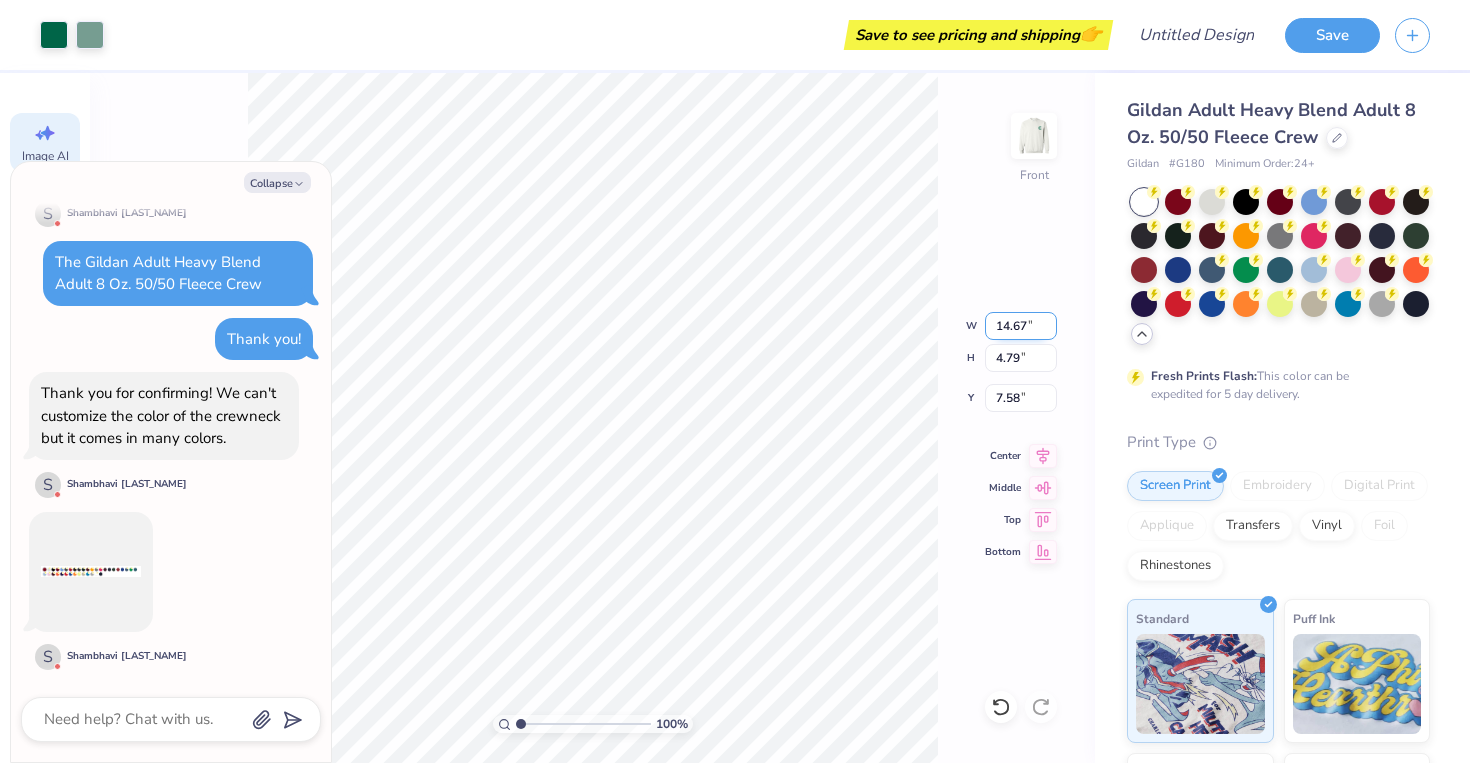 click on "14.67" at bounding box center [1021, 326] 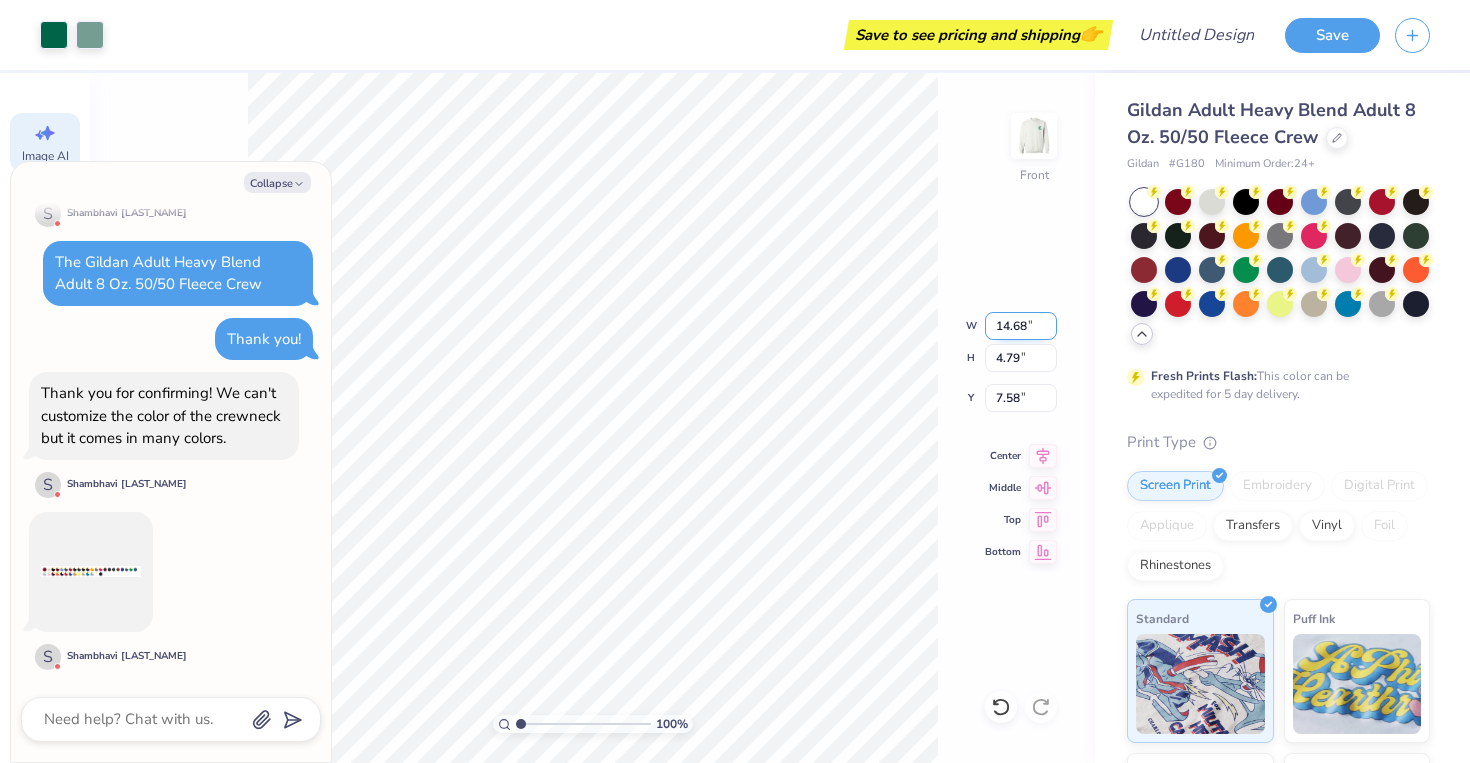 click on "14.68" at bounding box center (1021, 326) 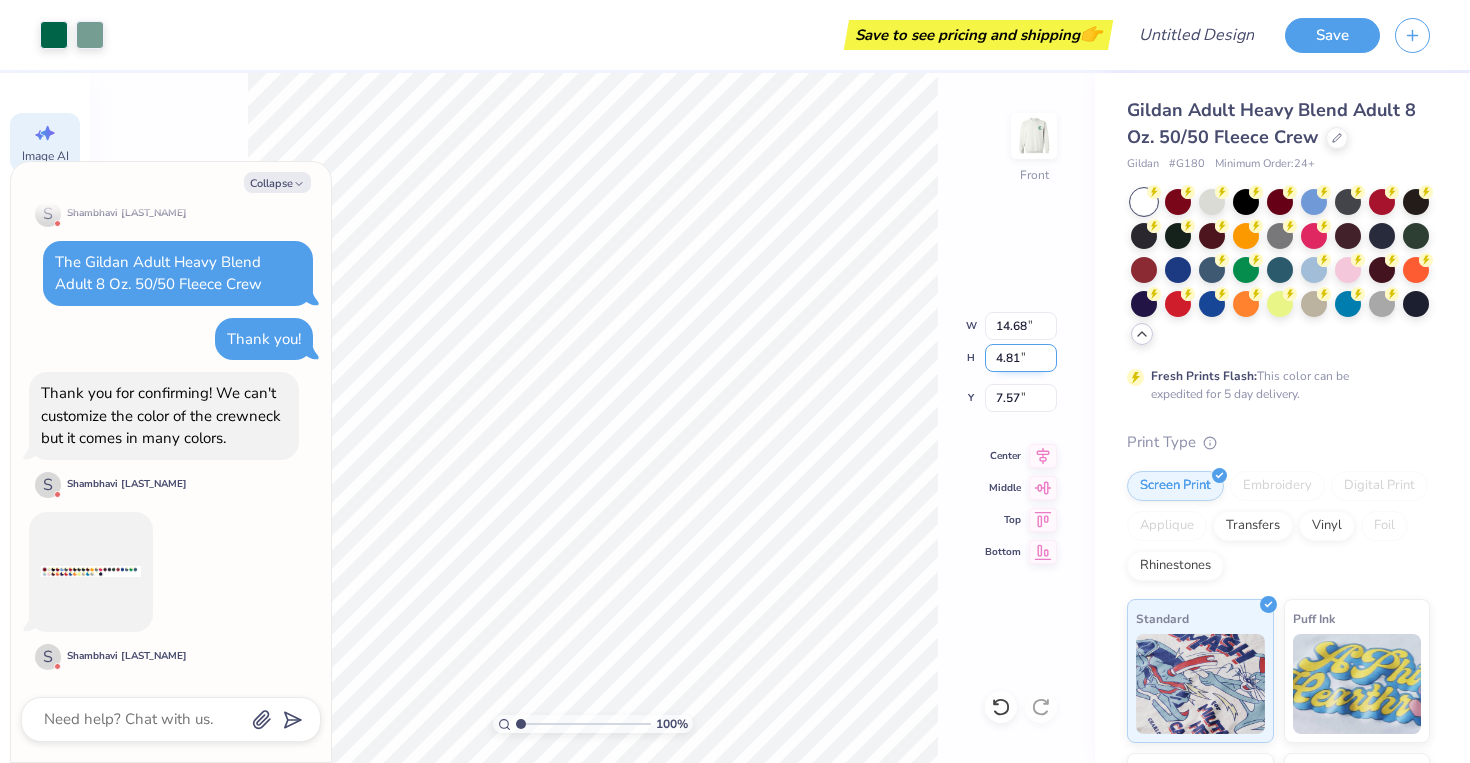 click on "4.81" at bounding box center (1021, 358) 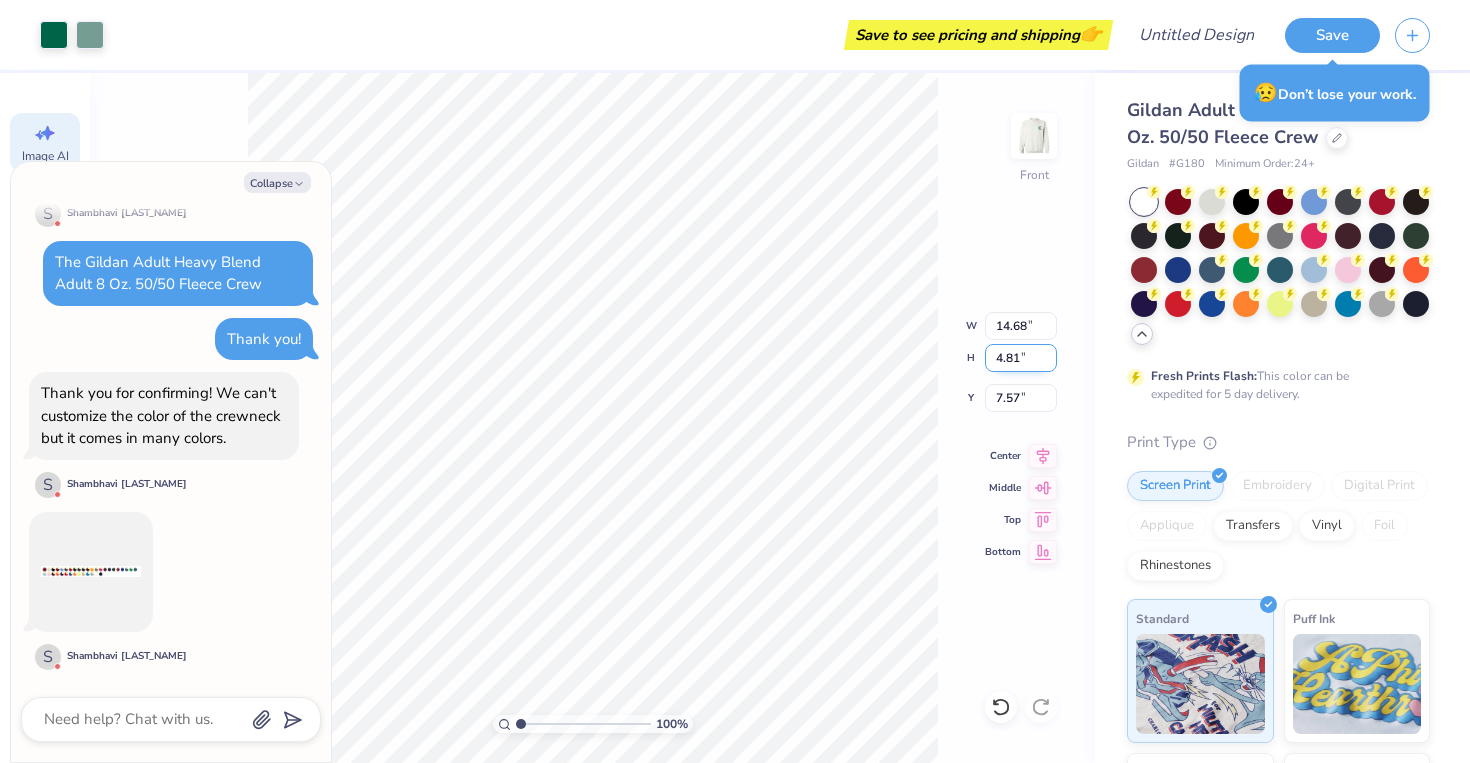 click on "4.81" at bounding box center [1021, 358] 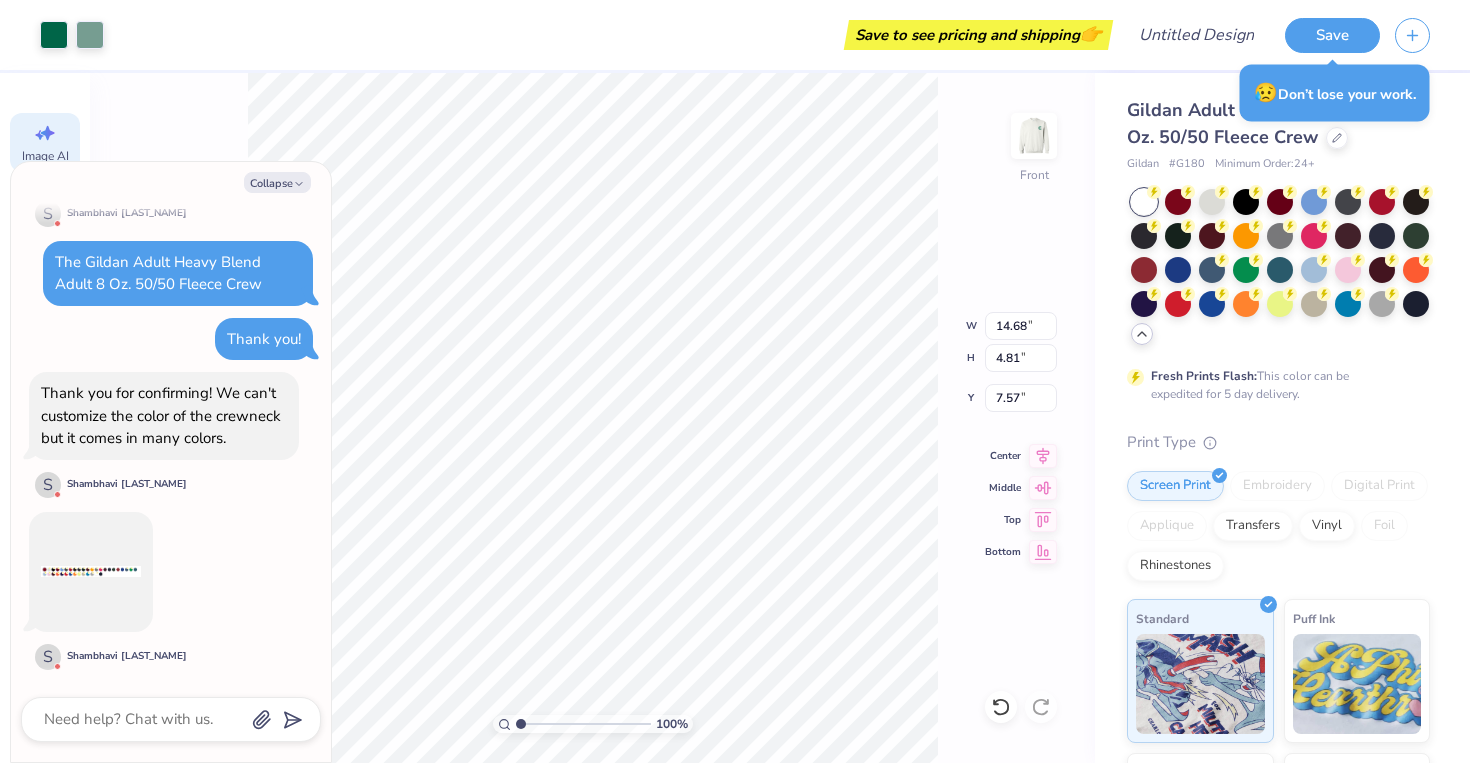 click on "Art colors Save to see pricing and shipping 👉 Design Title Save Image AI Designs Add Text Upload Greek Clipart & logos Decorate Generate Design Describe the Graphic Apply a Style (Optional) Upload or choose an aesthetic that matches your vision to get a better result Reference Image Surprise Me Text-Based Photorealistic 60s & 70s 80s & 90s Cartoons Classic Grunge Handdrawn Minimalist Varsity Y2K Max # of Colors Fewer colors means lower prices. 1 2 3 4 5 6 7 8 Generate Design 100 % Front W 14.68 14.68 " H 4.81 4.81 " Y 7.57 7.57 " Center Middle Top Bottom Gildan Adult Heavy Blend Adult 8 Oz. 50/50 Fleece Crew Gildan # G180 Minimum Order: 24 + Flash: This color can be expedited for 5 day delivery. Print Type Screen Print Embroidery Digital Print Applique Transfers Vinyl Foil Rhinestones Standard Puff Ink Neon Ink Metallic & Glitter Ink Glow in the Dark Ink Water based Ink Stuck? Our Art team will finish your design for free. Need help? Chat with us." at bounding box center (735, 381) 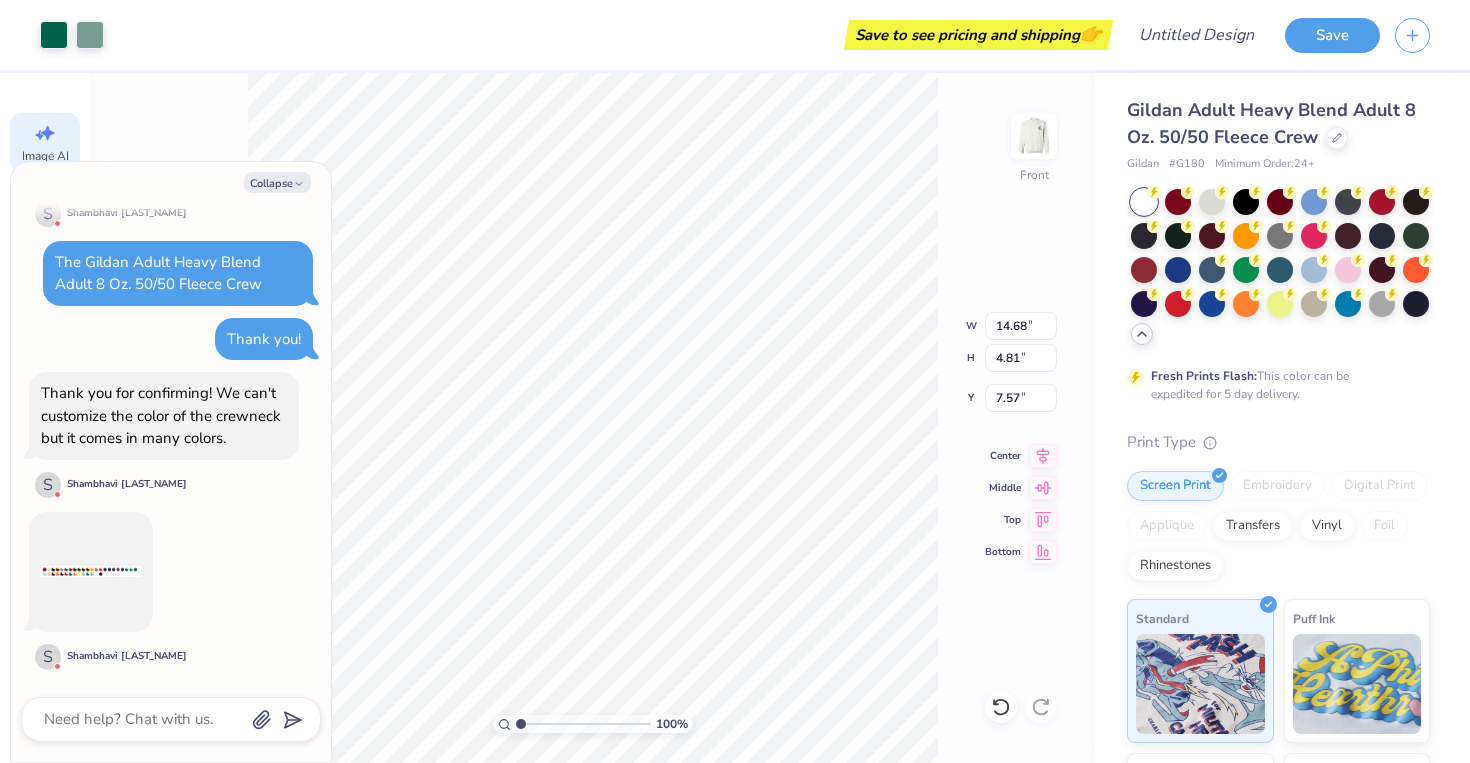 scroll, scrollTop: 2401, scrollLeft: 0, axis: vertical 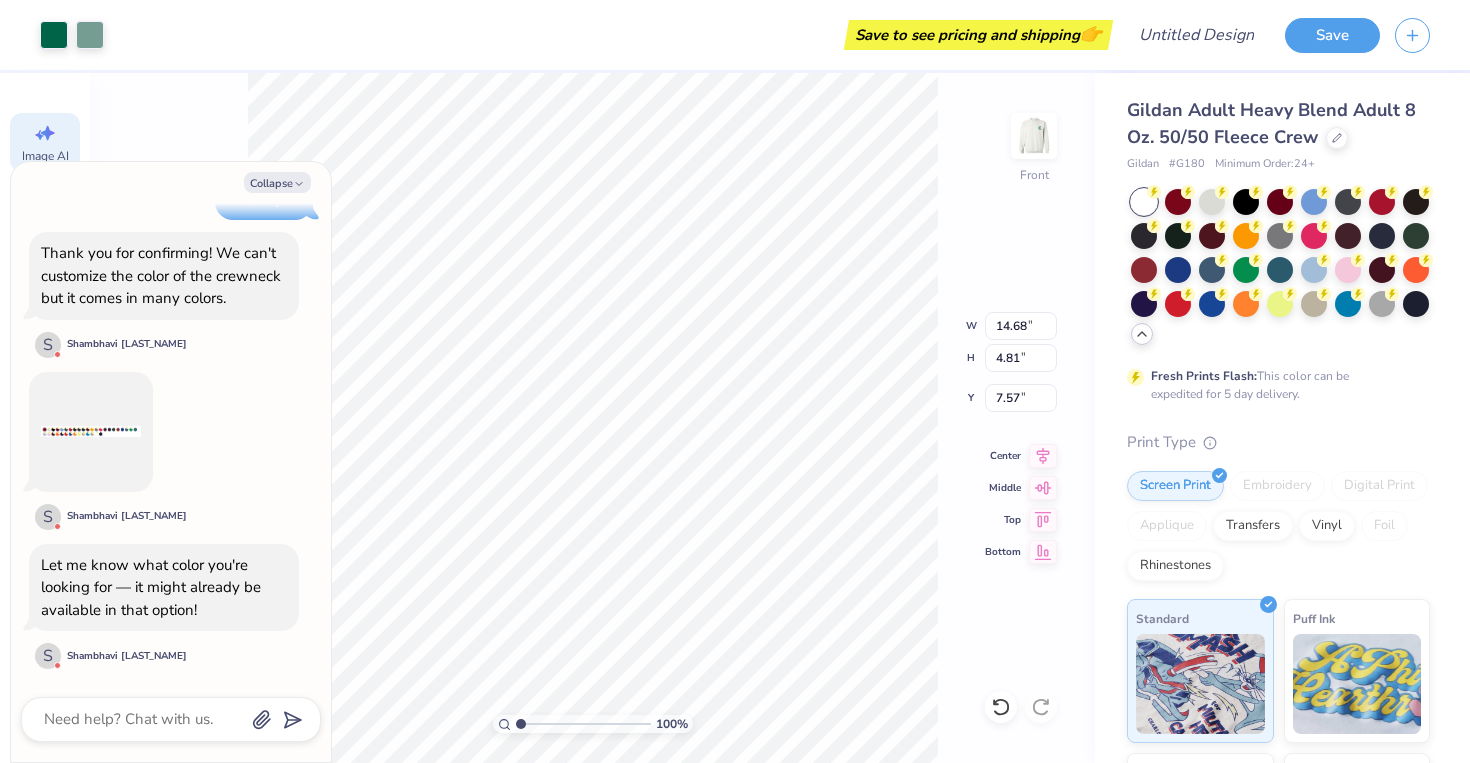 click on "Art colors Save to see pricing and shipping 👉 Design Title Save Image AI Designs Add Text Upload Greek Clipart & logos Decorate Generate Design Describe the Graphic Apply a Style (Optional) Upload or choose an aesthetic that matches your vision to get a better result Reference Image Surprise Me Text-Based Photorealistic 60s & 70s 80s & 90s Cartoons Classic Grunge Handdrawn Minimalist Varsity Y2K Max # of Colors Fewer colors means lower prices. 1 2 3 4 5 6 7 8 Generate Design 100 % Front W 14.68 14.68 " H 4.81 4.81 " Y 7.57 7.57 " Center Middle Top Bottom Gildan Adult Heavy Blend Adult 8 Oz. 50/50 Fleece Crew Gildan # G180 Minimum Order: 24 + Flash: This color can be expedited for 5 day delivery. Print Type Screen Print Embroidery Digital Print Applique Transfers Vinyl Foil Rhinestones Standard Puff Ink Neon Ink Metallic & Glitter Ink Glow in the Dark Ink Water based Ink Stuck? Our Art team will finish your design for free. Need help? Chat with us." at bounding box center [735, 381] 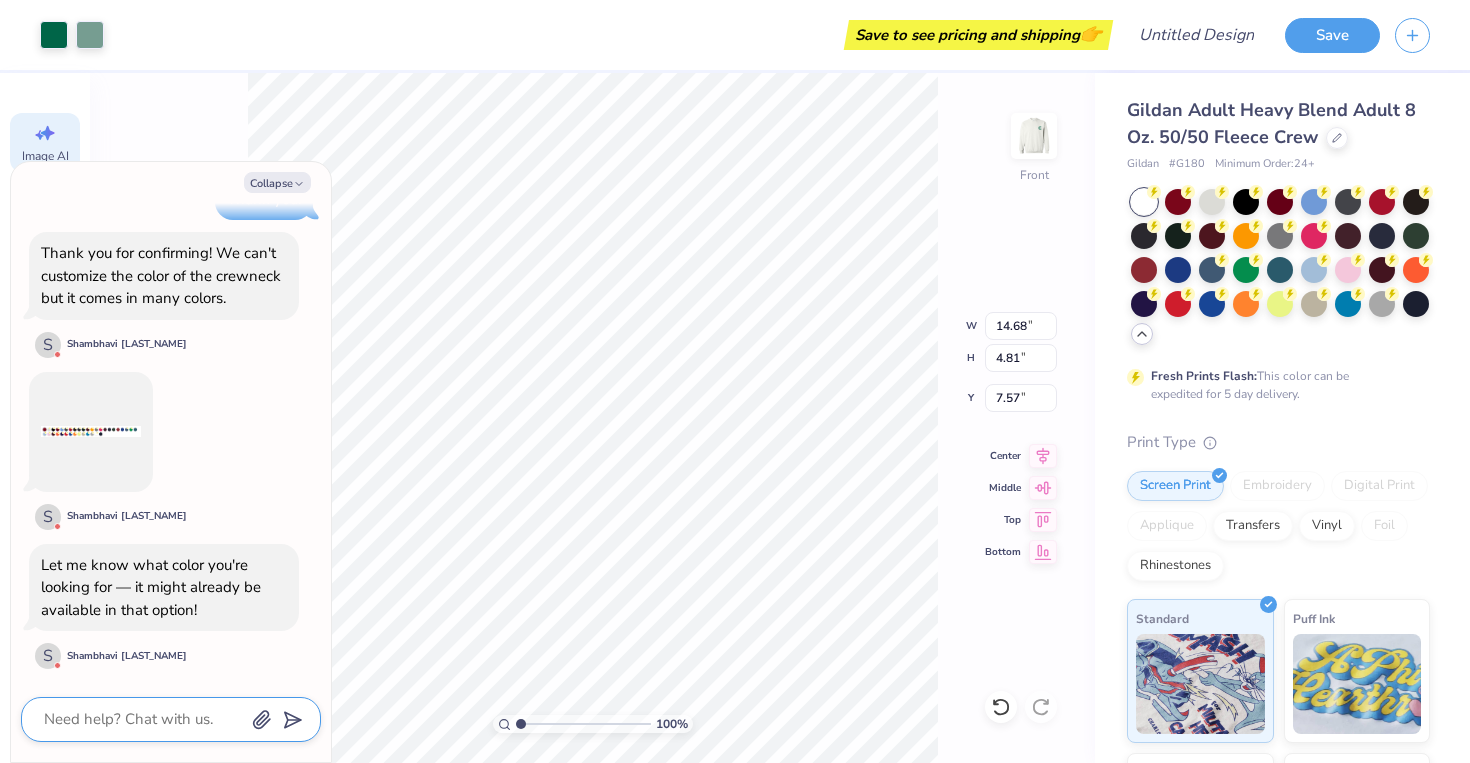 click at bounding box center [143, 719] 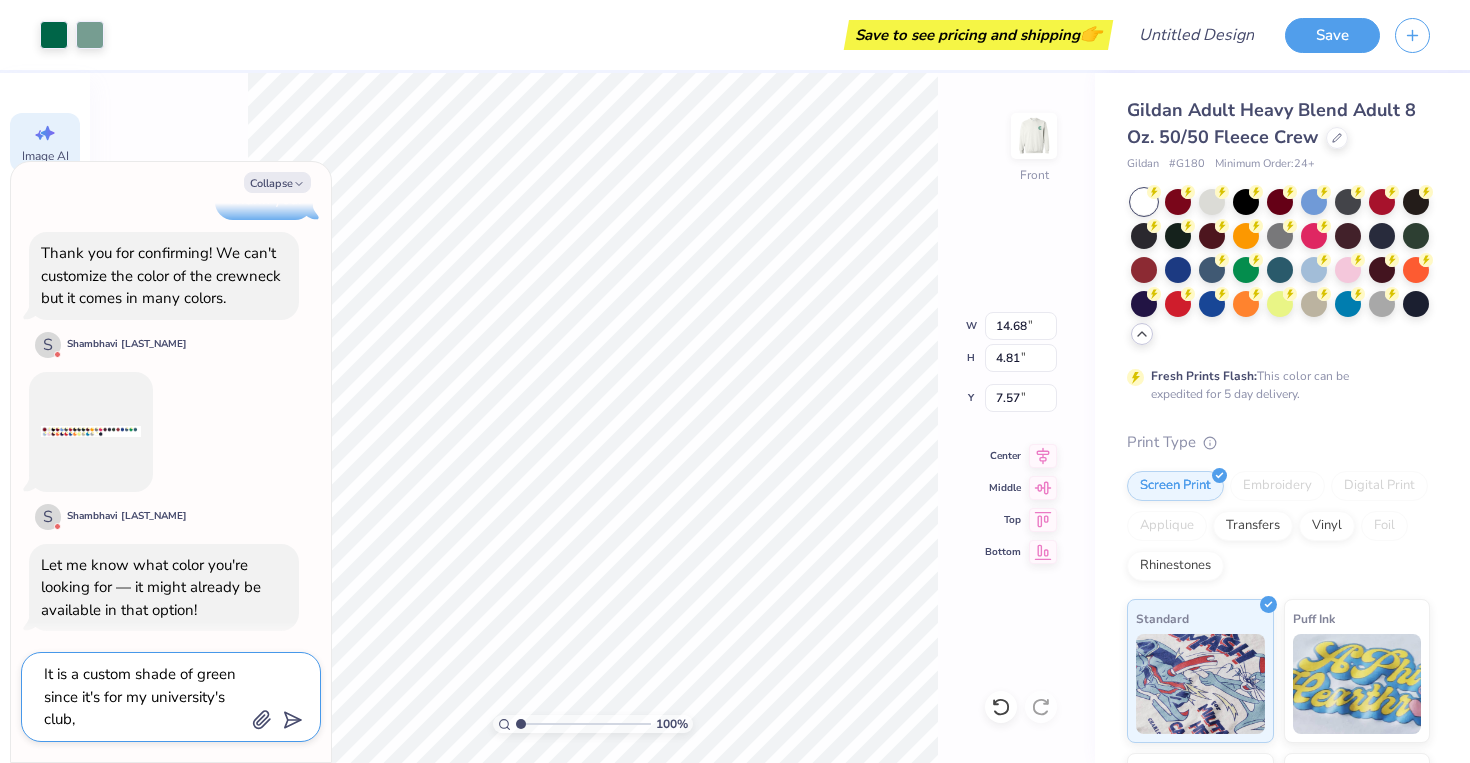 drag, startPoint x: 85, startPoint y: 675, endPoint x: 131, endPoint y: 678, distance: 46.09772 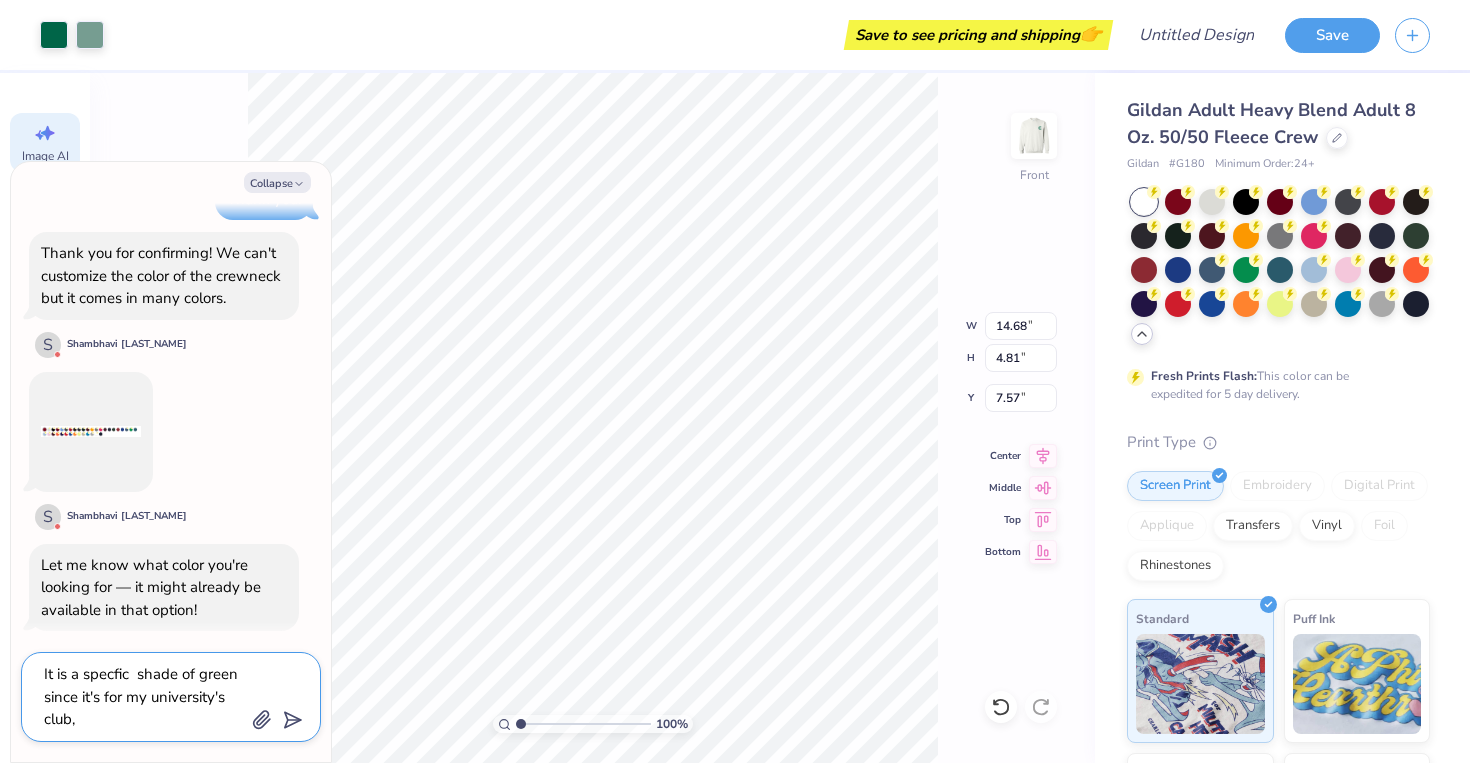 click on "It is a specfic  shade of green since it's for my university's club," at bounding box center [143, 697] 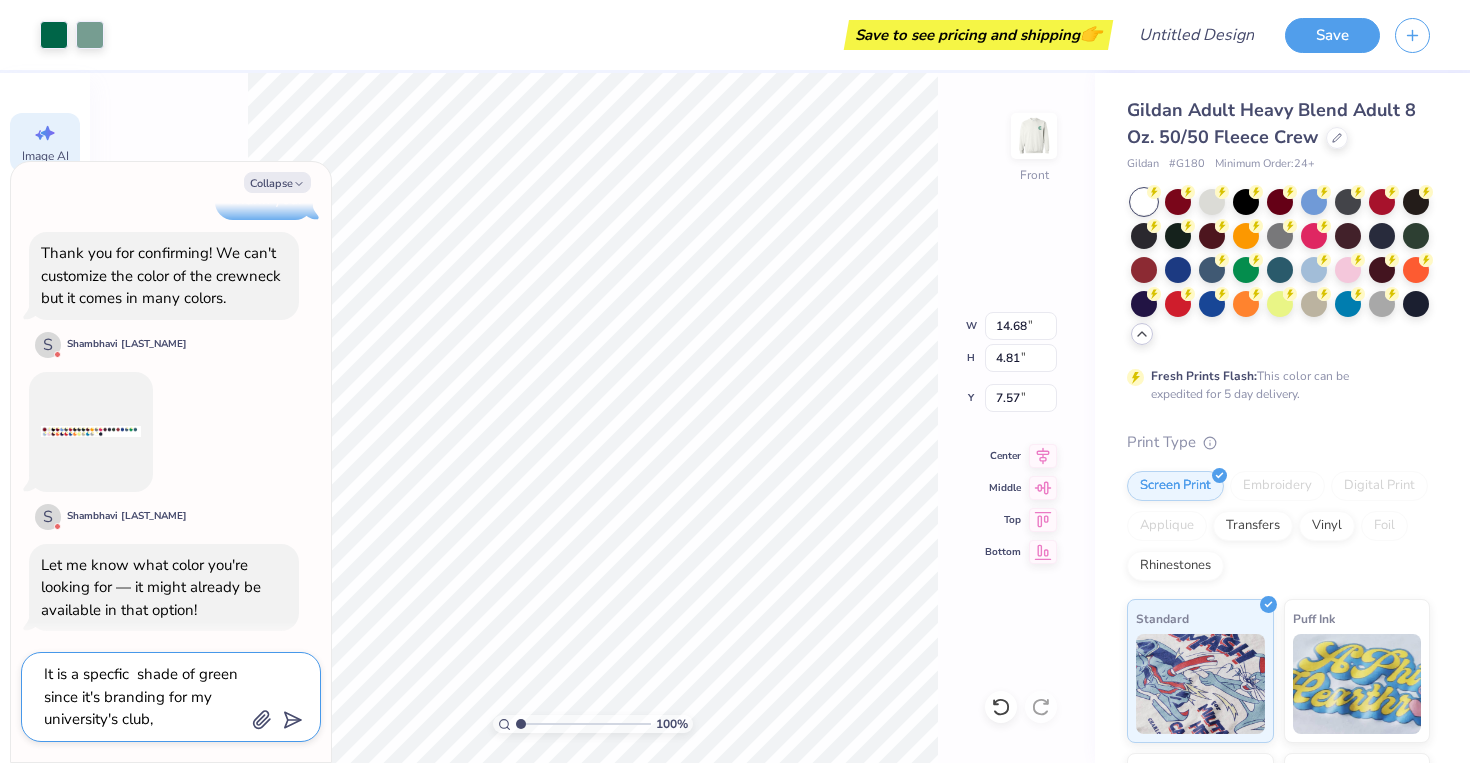drag, startPoint x: 136, startPoint y: 677, endPoint x: 116, endPoint y: 680, distance: 20.22375 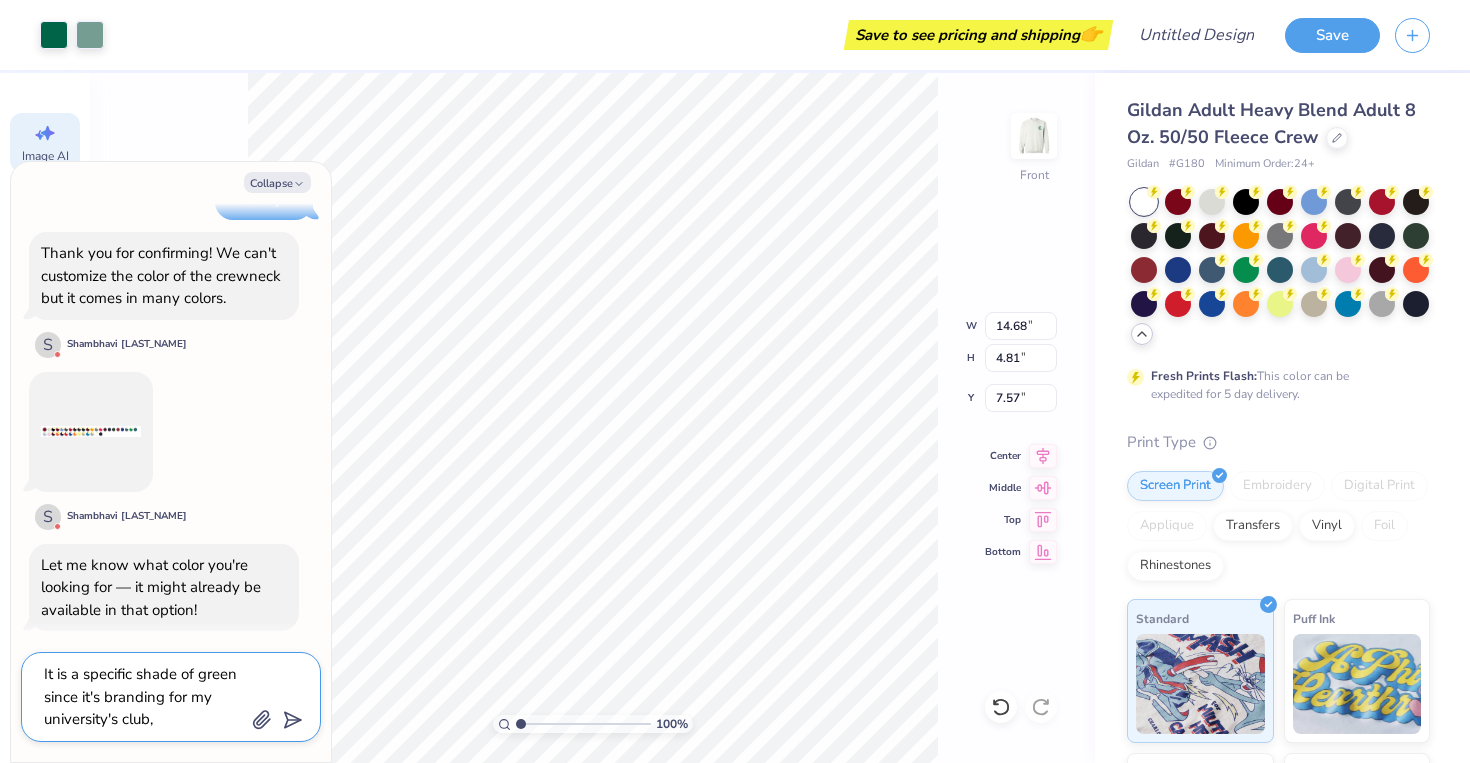 drag, startPoint x: 184, startPoint y: 725, endPoint x: 173, endPoint y: 724, distance: 11.045361 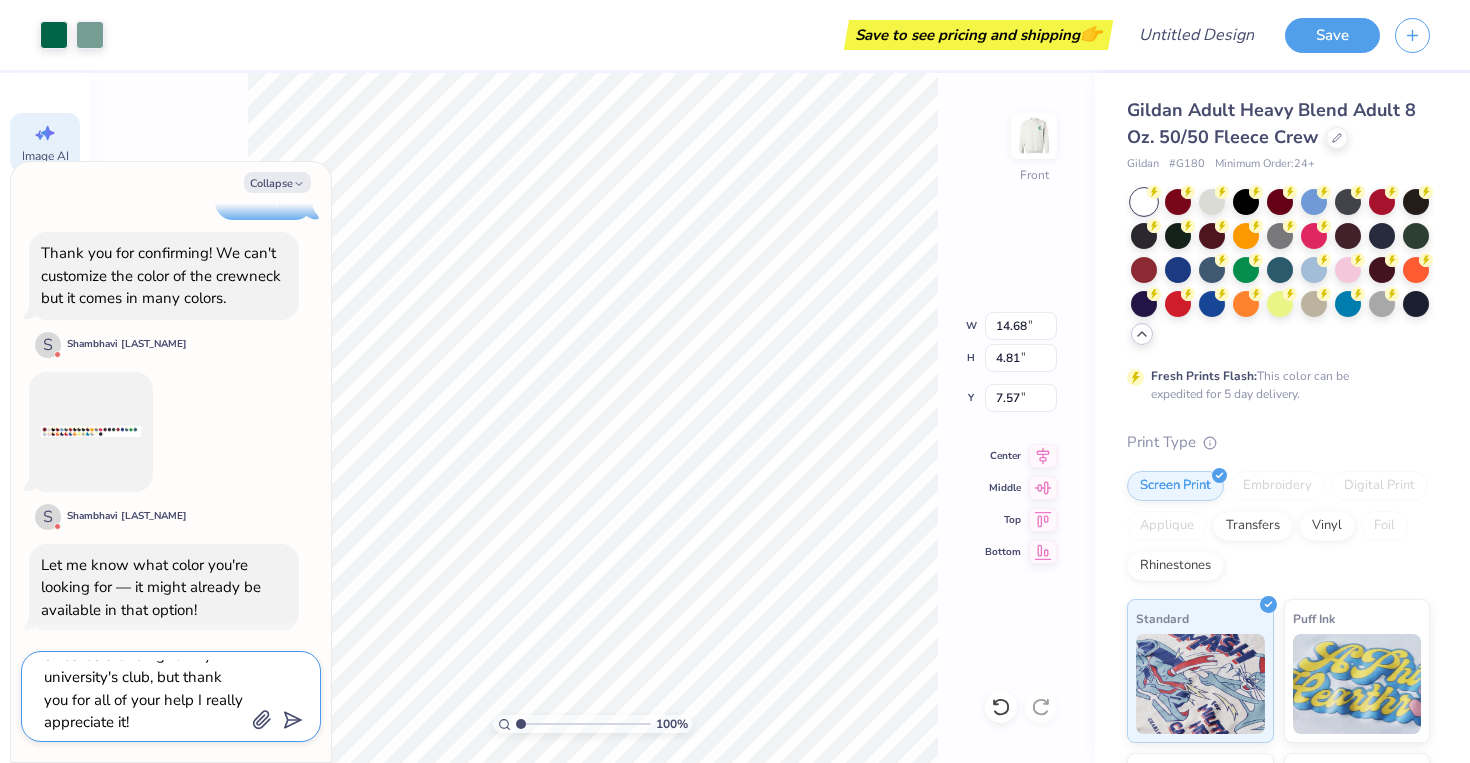 scroll, scrollTop: 43, scrollLeft: 0, axis: vertical 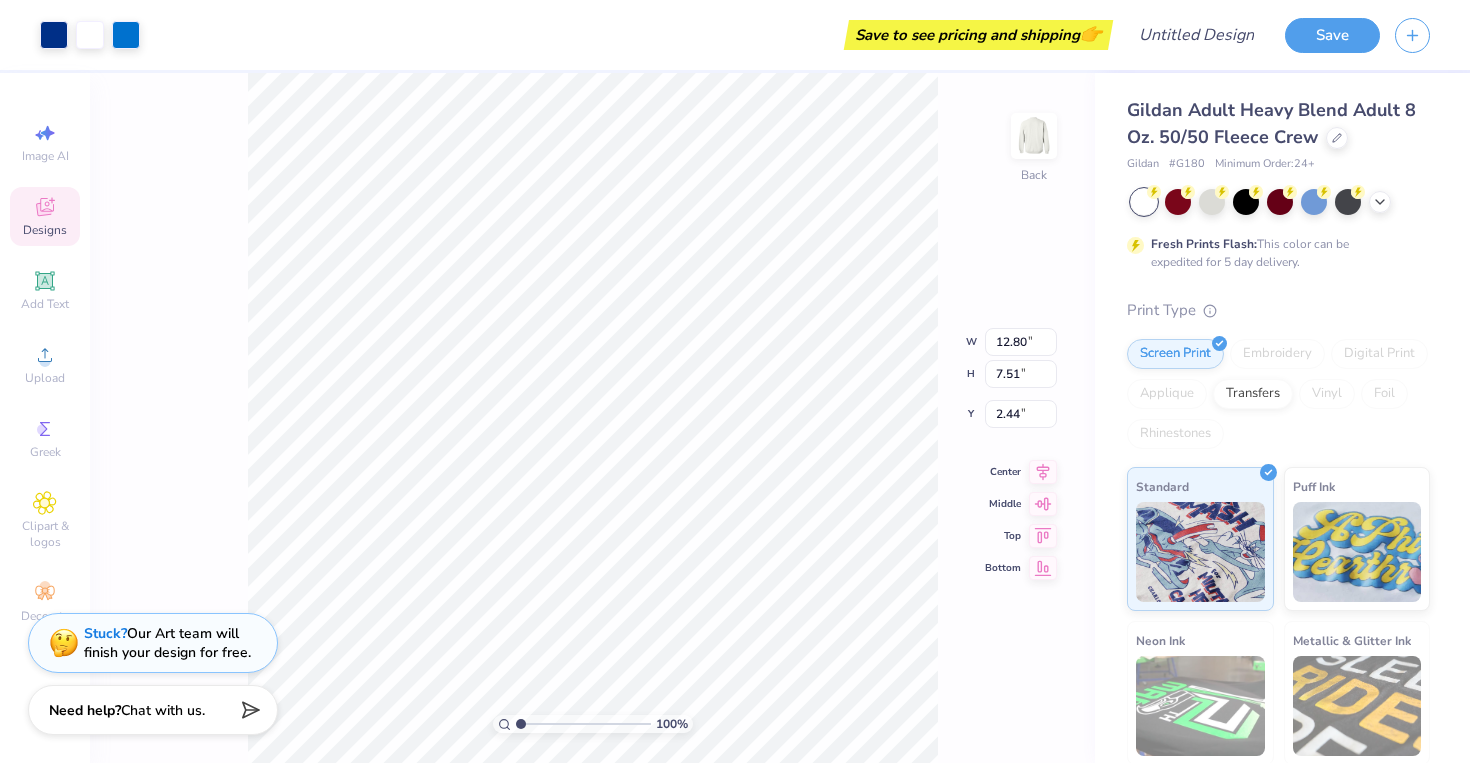 type on "2.45" 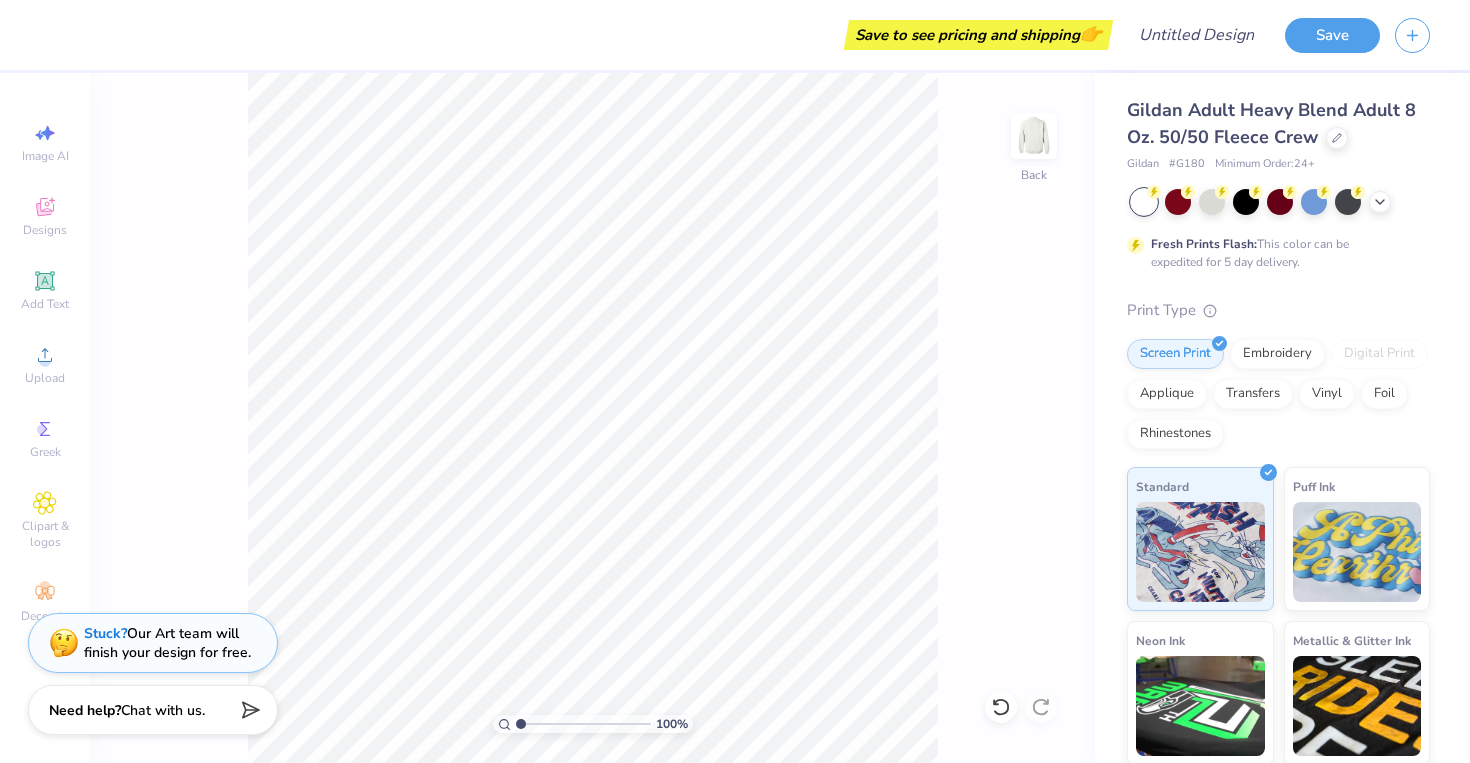 click at bounding box center (1280, 202) 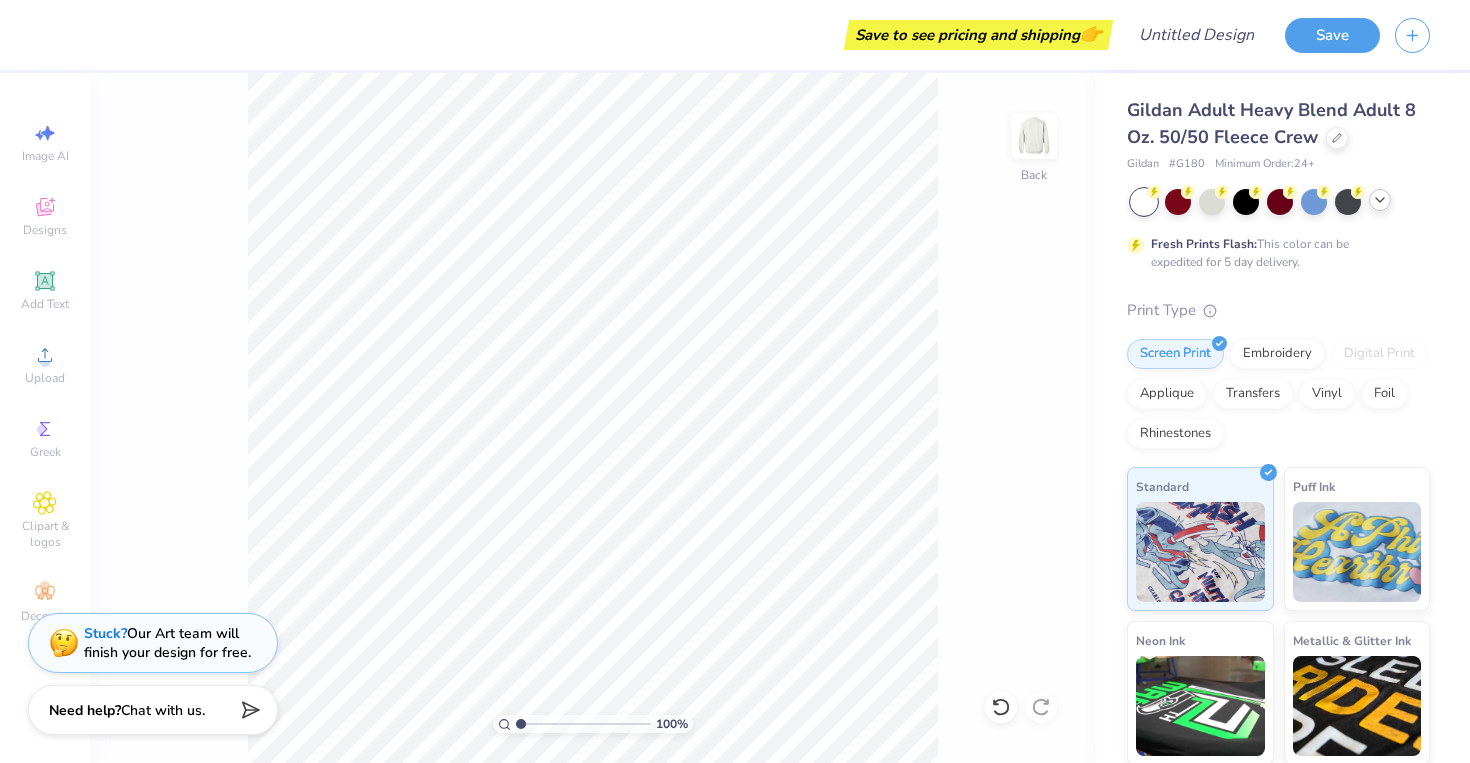 click 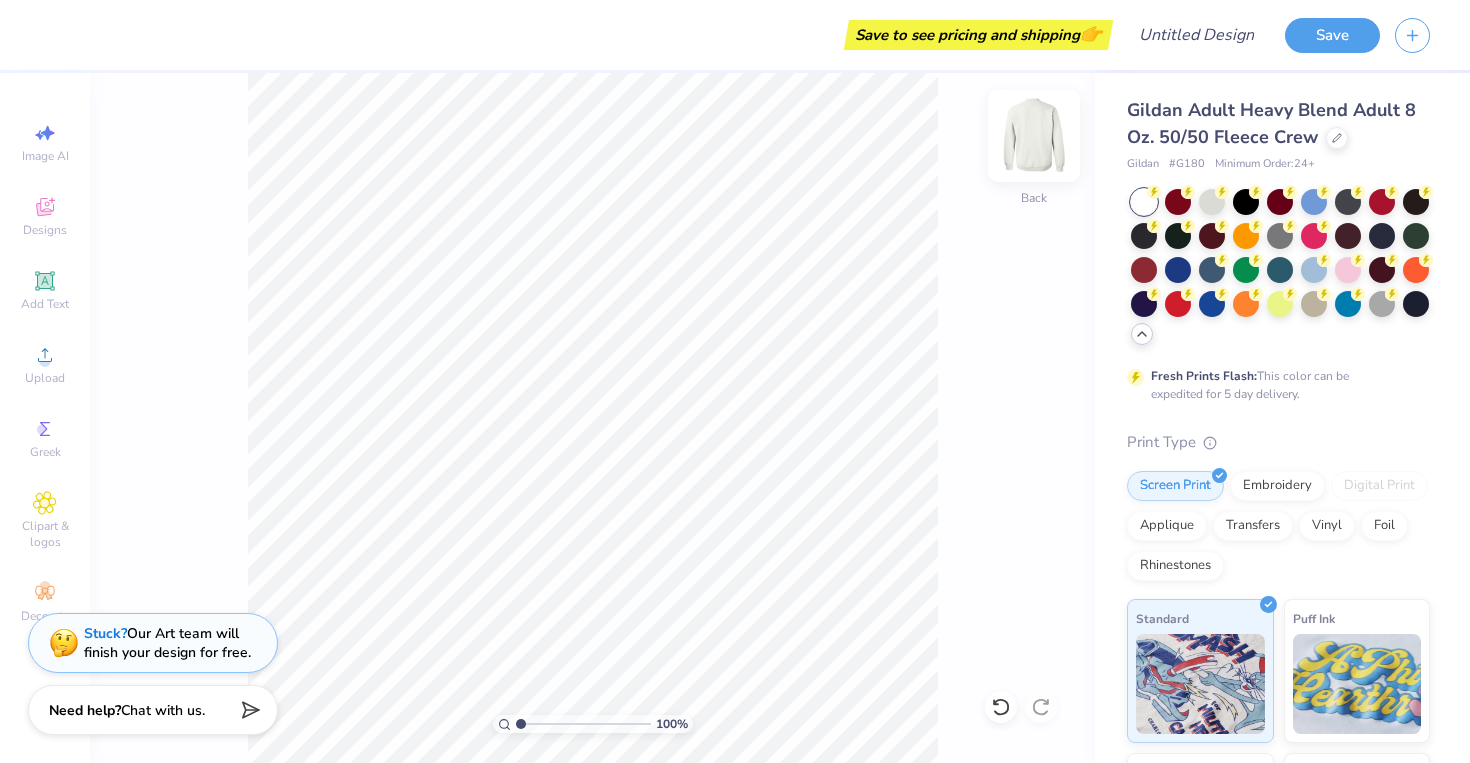 click at bounding box center (1034, 136) 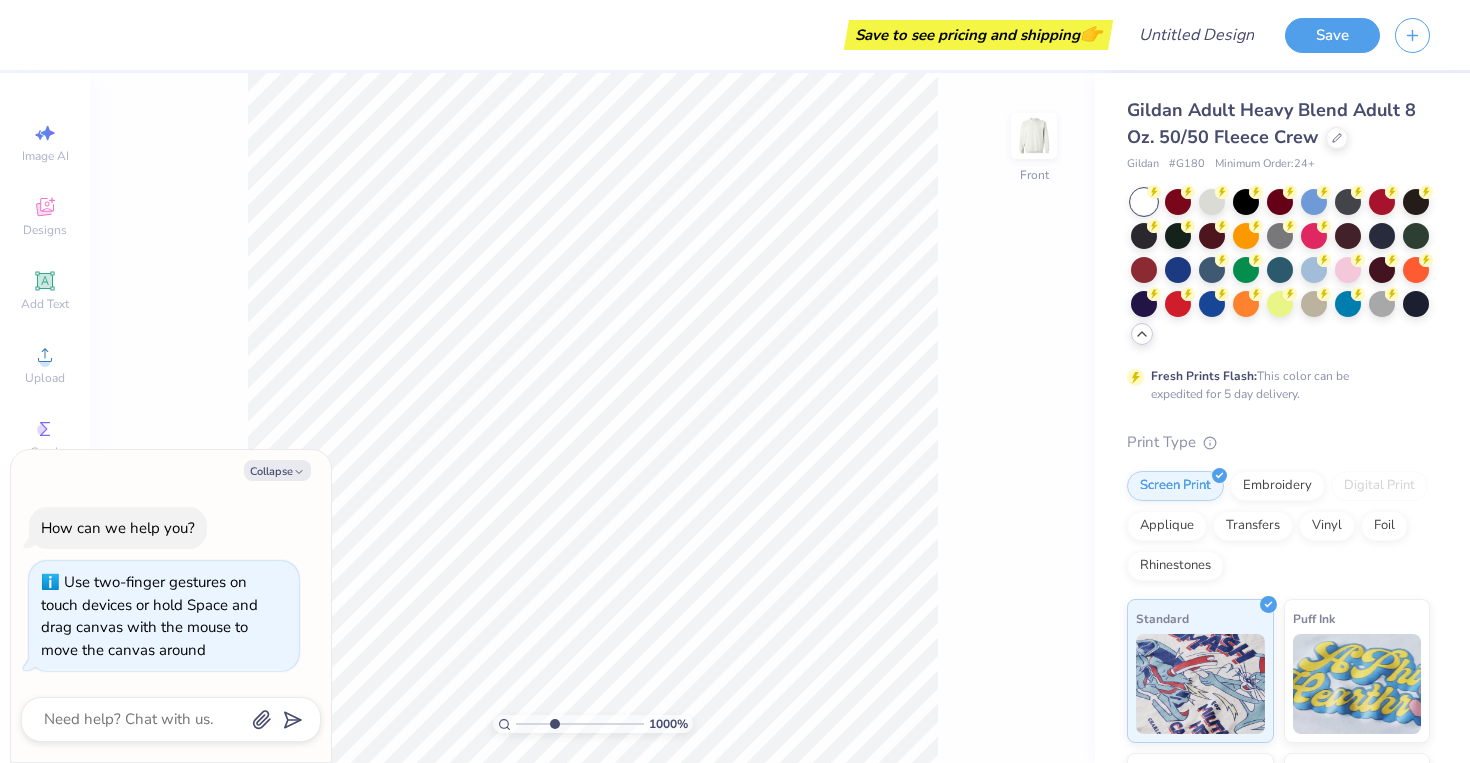 type on "1" 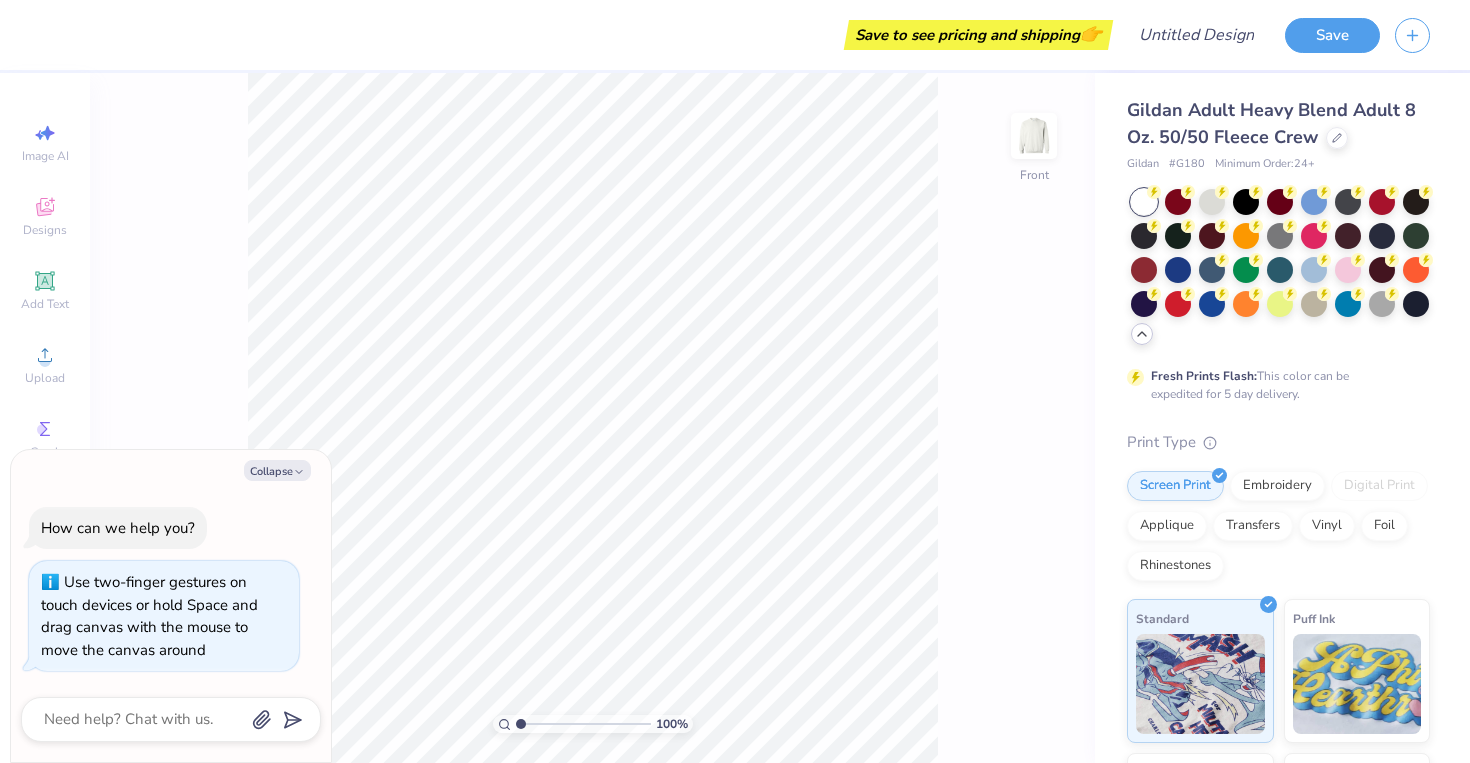 drag, startPoint x: 518, startPoint y: 722, endPoint x: 223, endPoint y: 704, distance: 295.54865 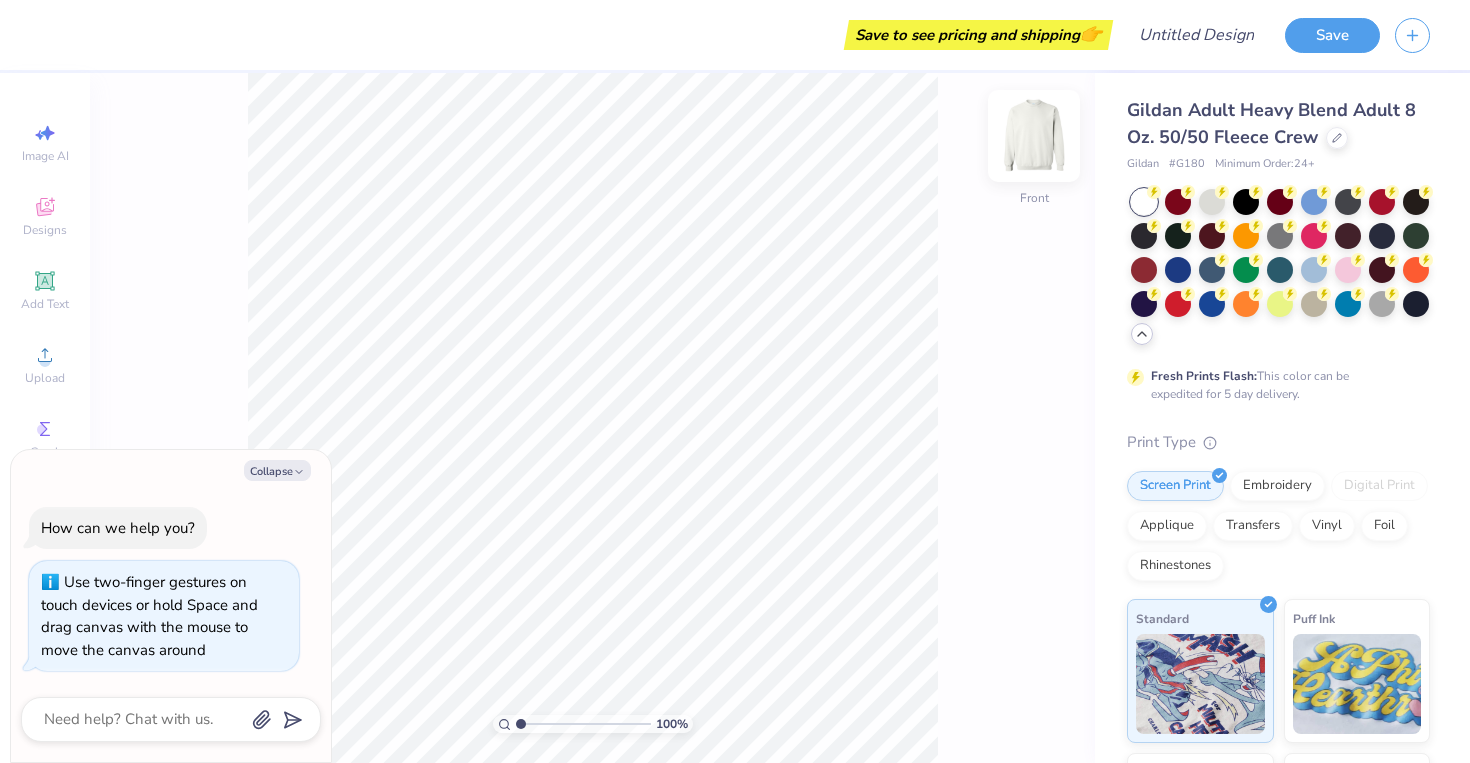 click at bounding box center [1034, 136] 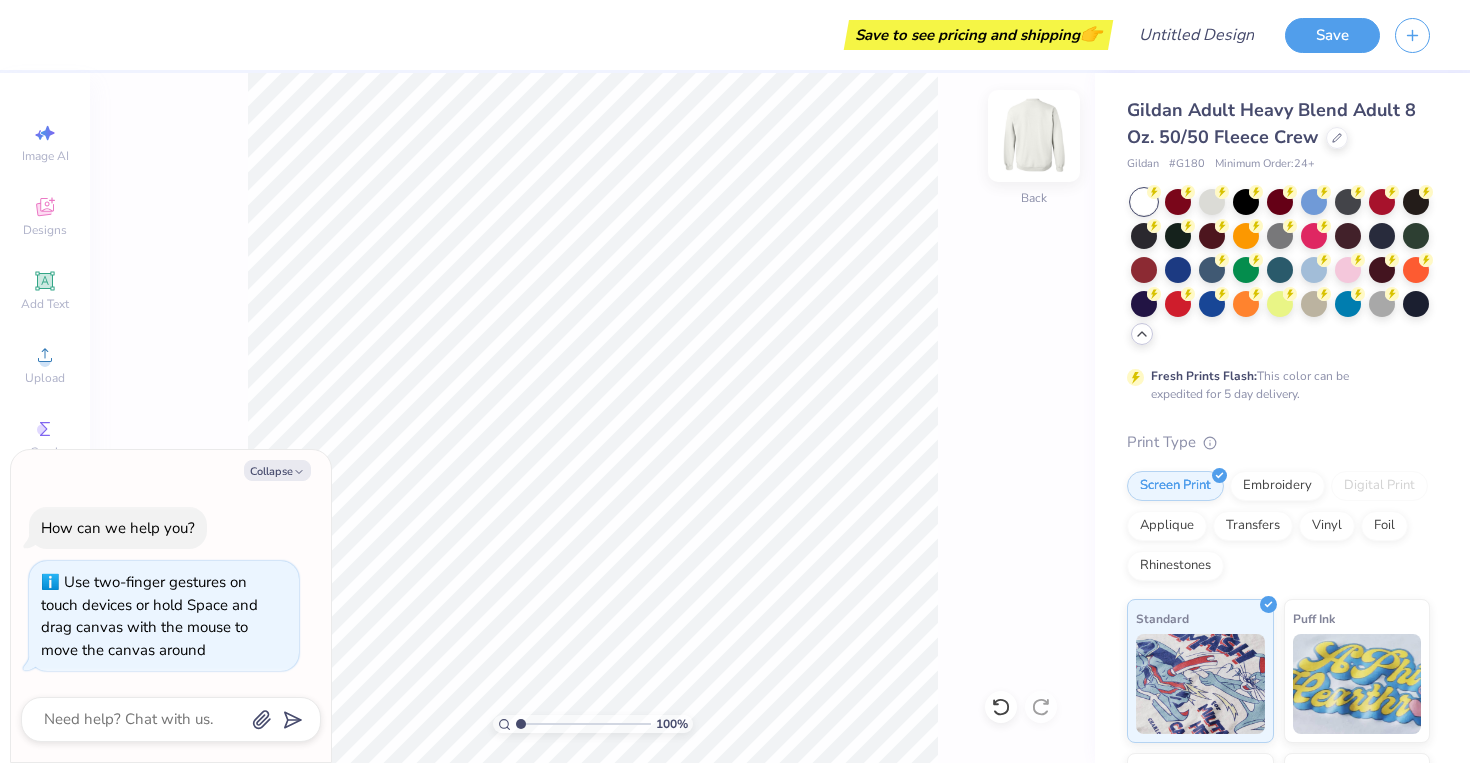 click at bounding box center [1034, 136] 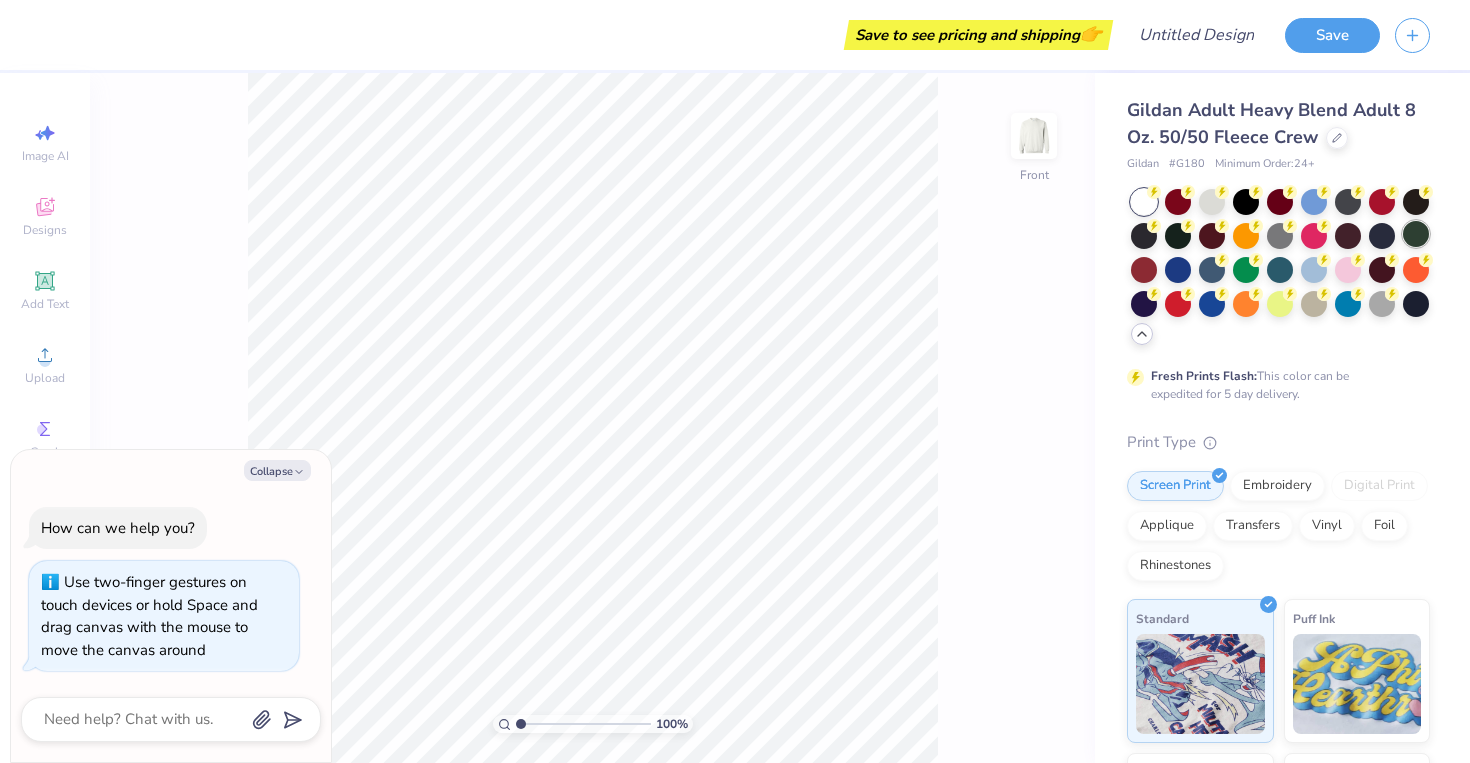click at bounding box center [1416, 234] 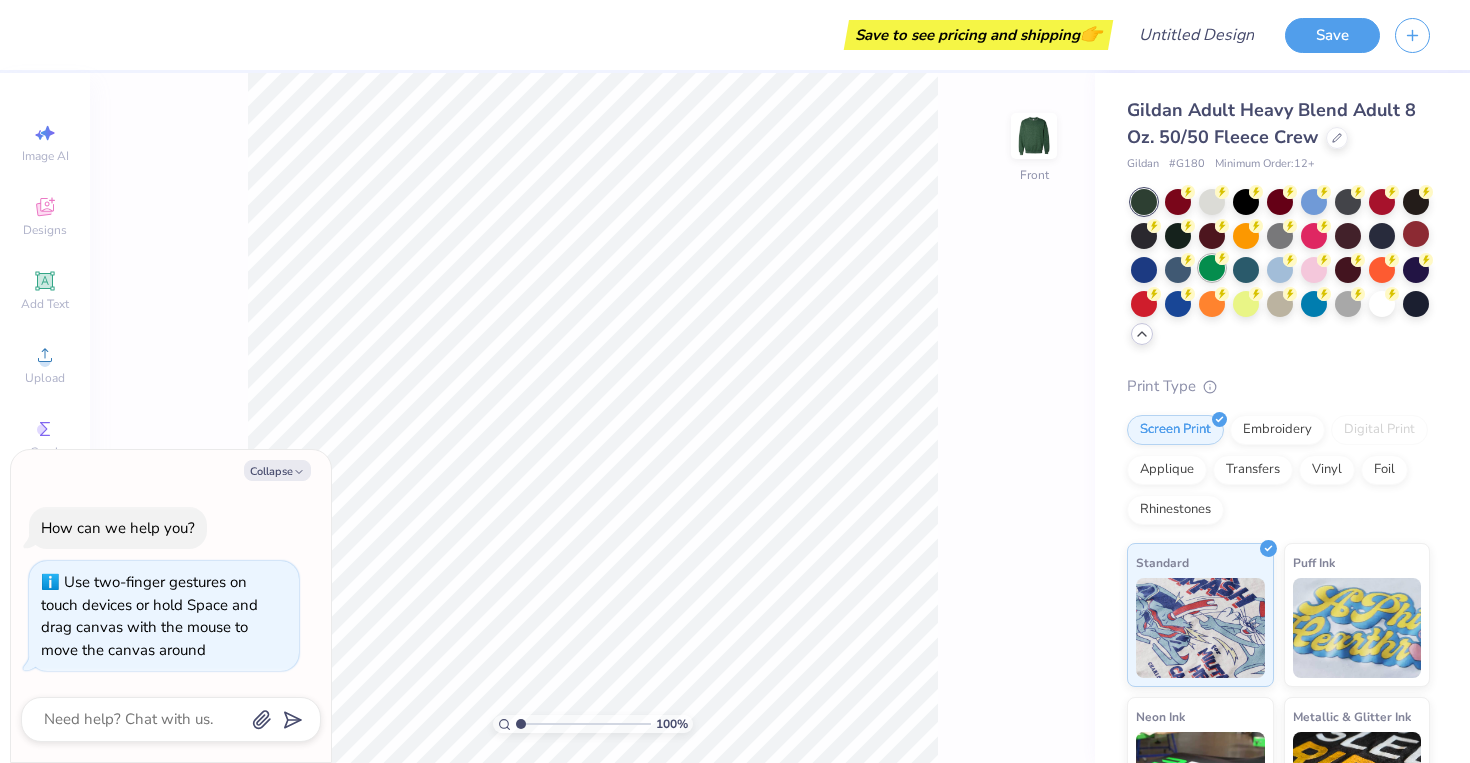 click at bounding box center [1212, 268] 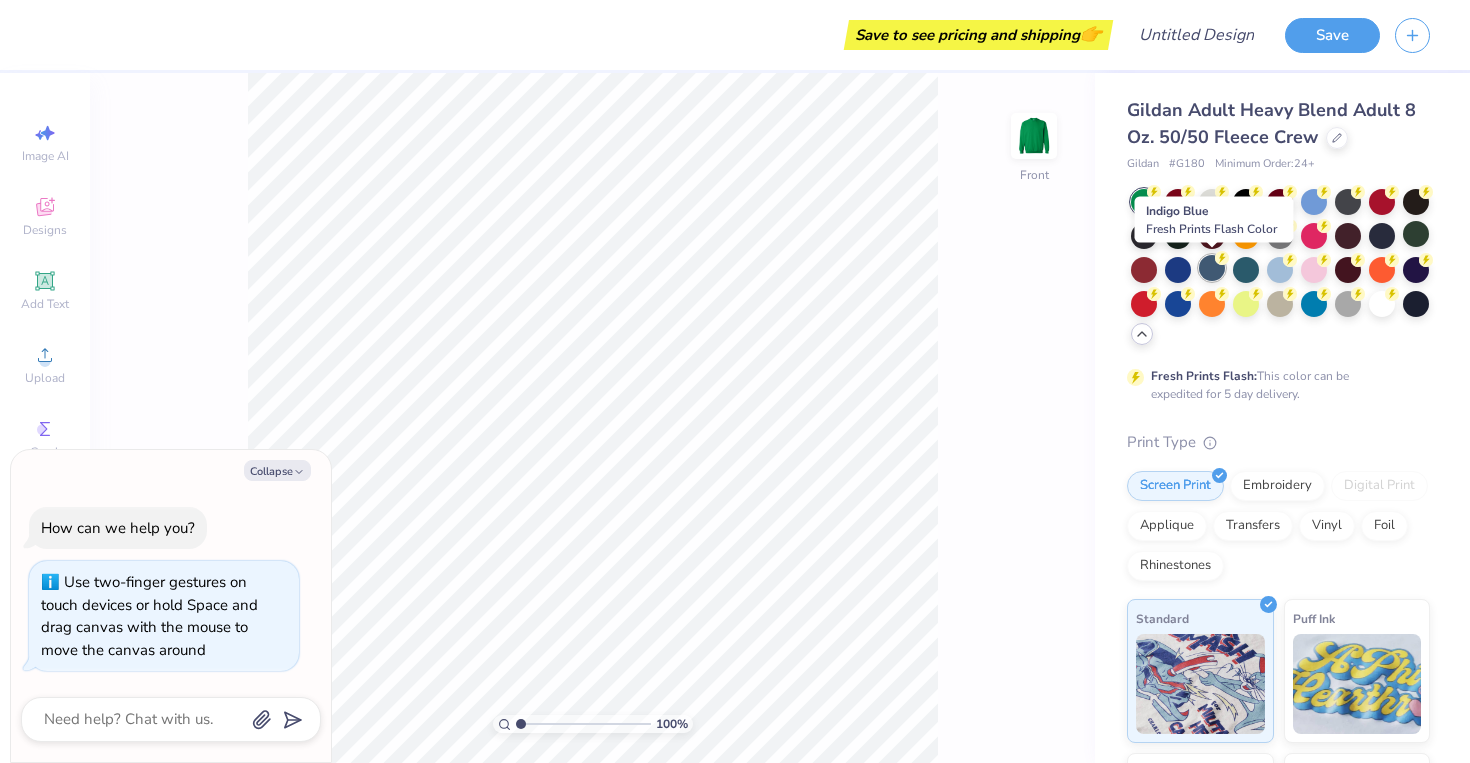 click at bounding box center [1212, 268] 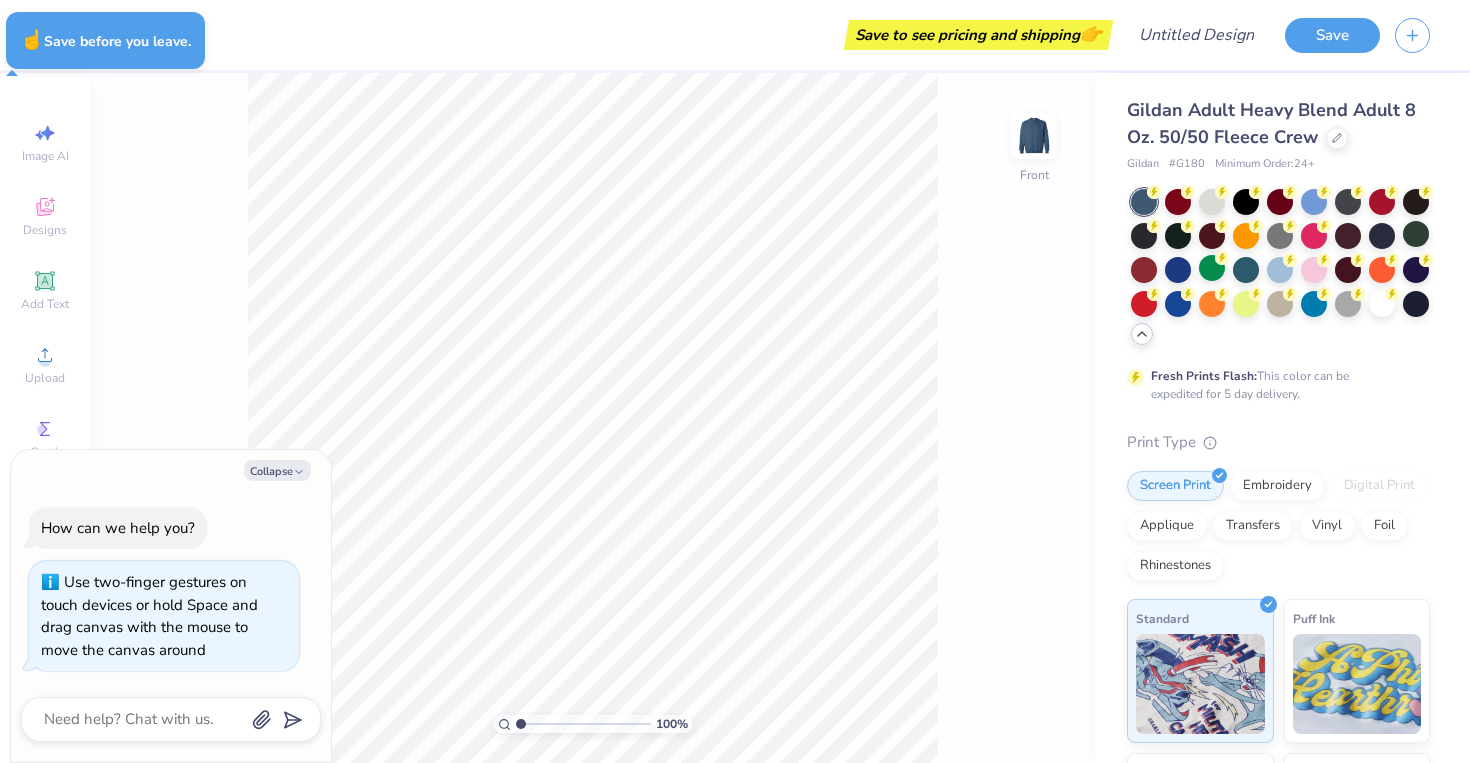 type on "x" 